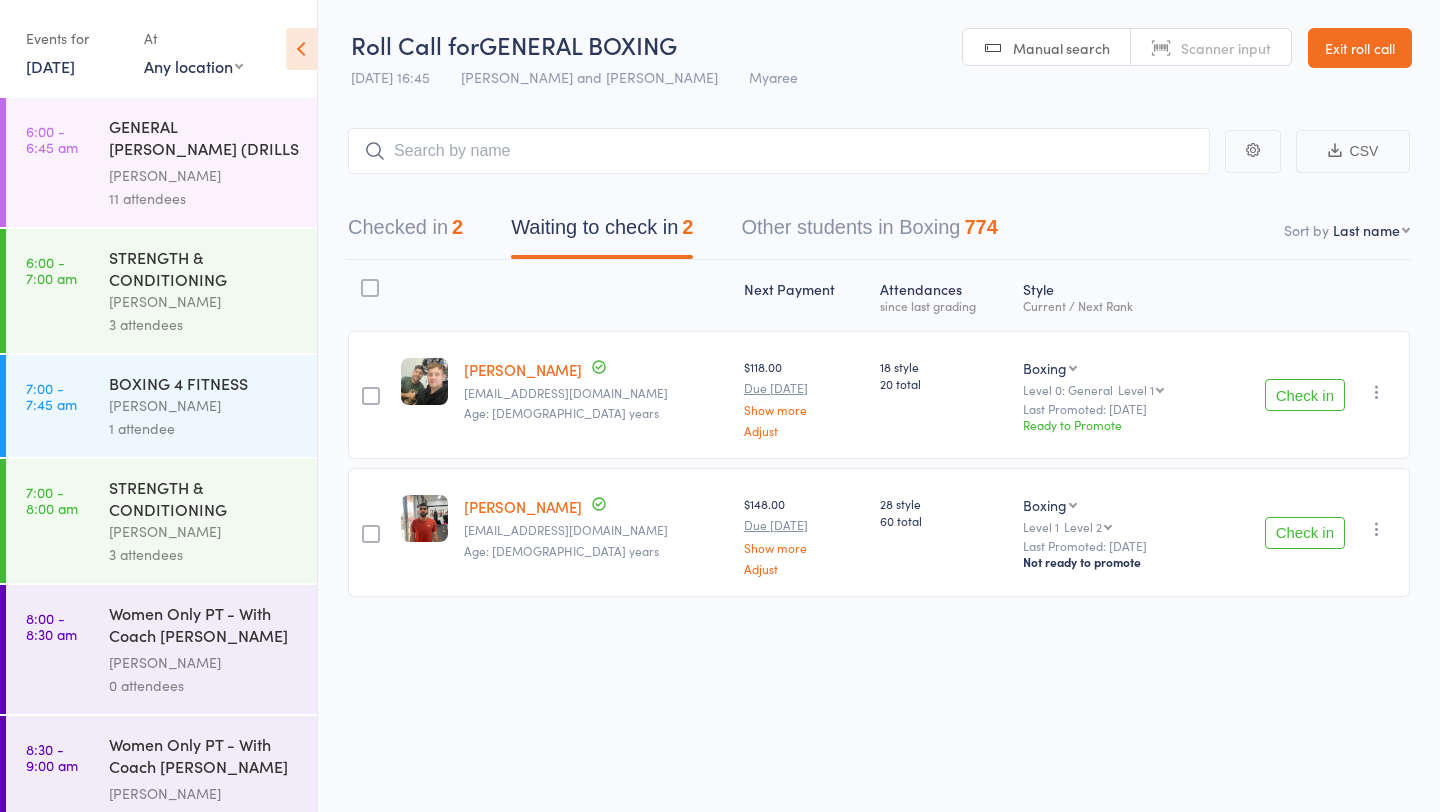 scroll, scrollTop: 1, scrollLeft: 0, axis: vertical 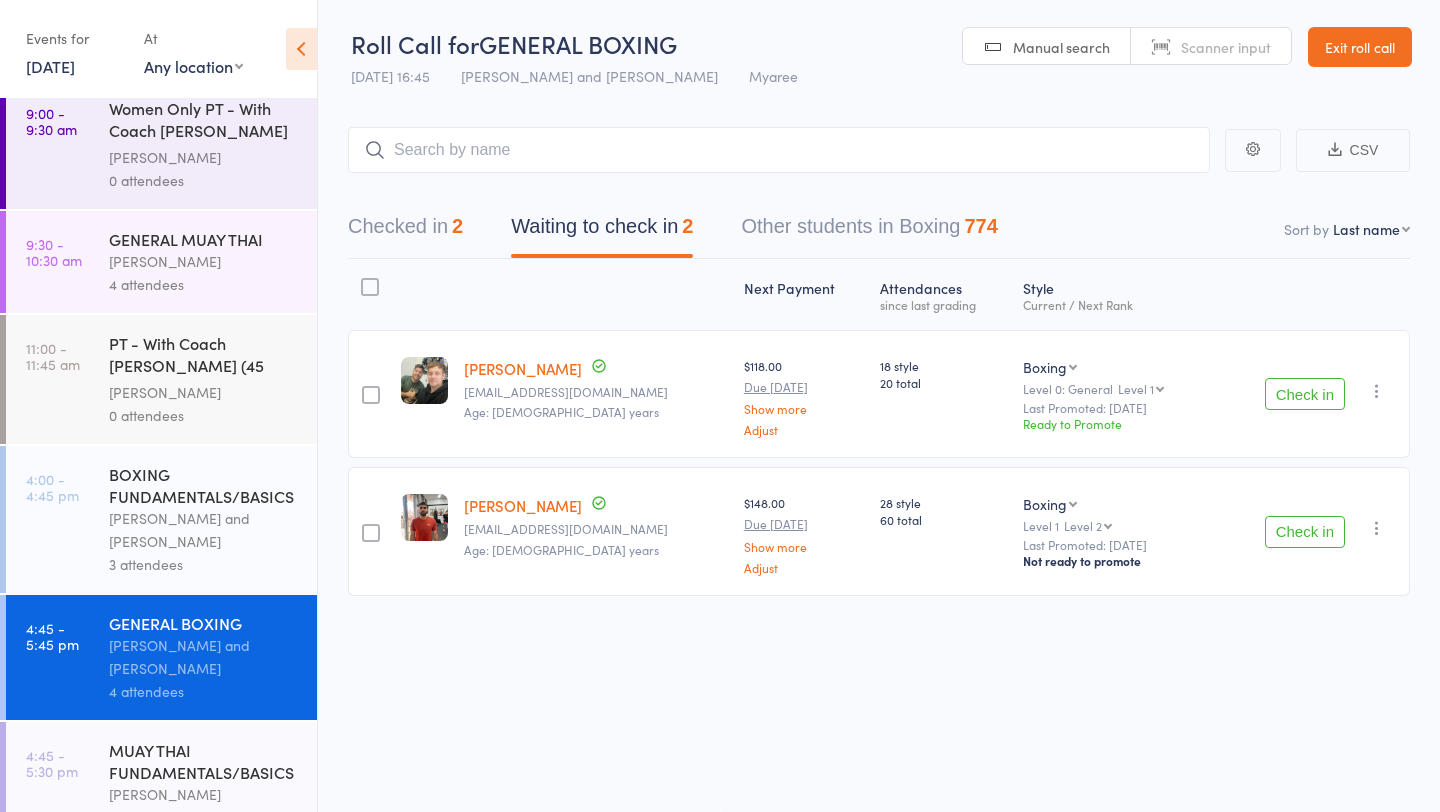 click on "Check in" at bounding box center [1305, 394] 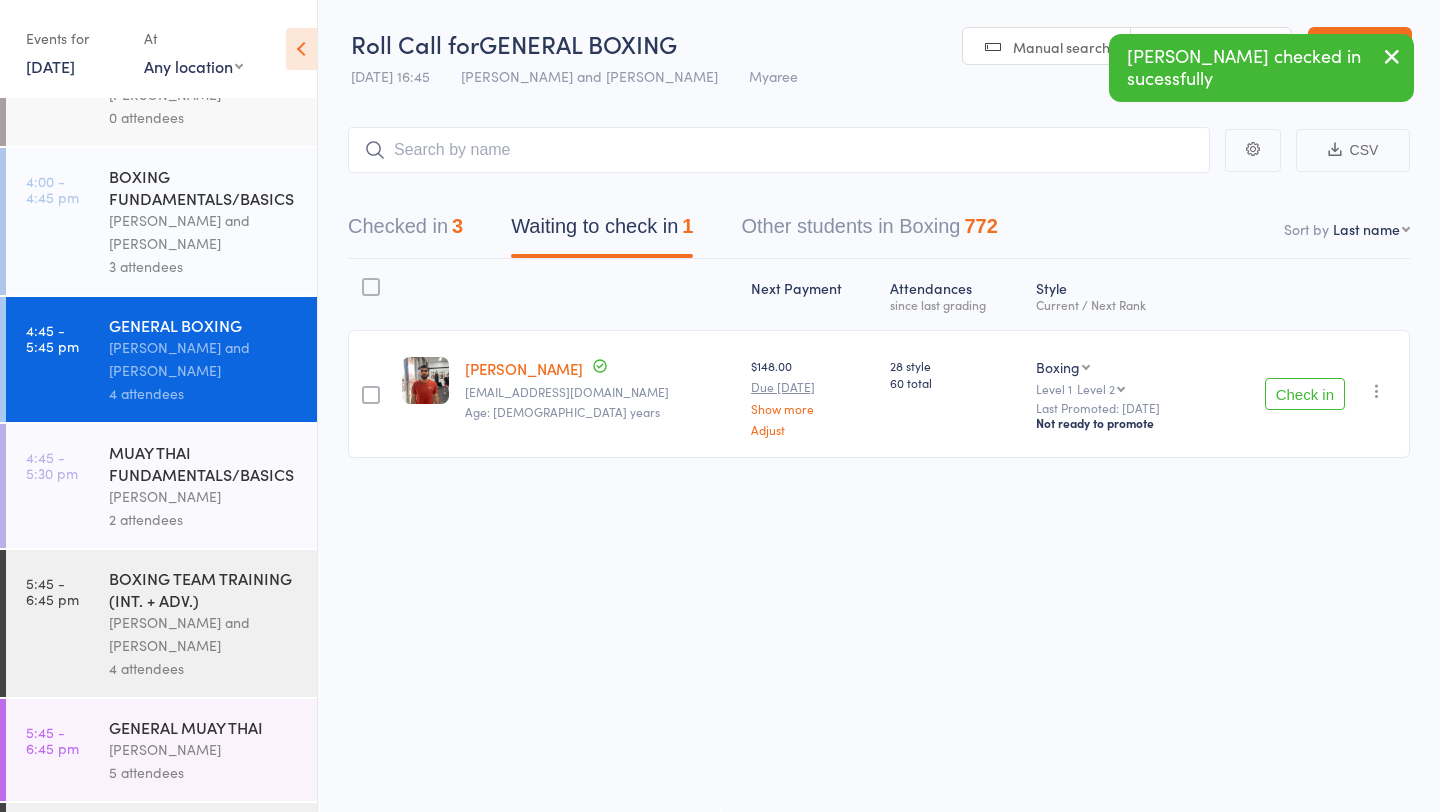scroll, scrollTop: 1066, scrollLeft: 0, axis: vertical 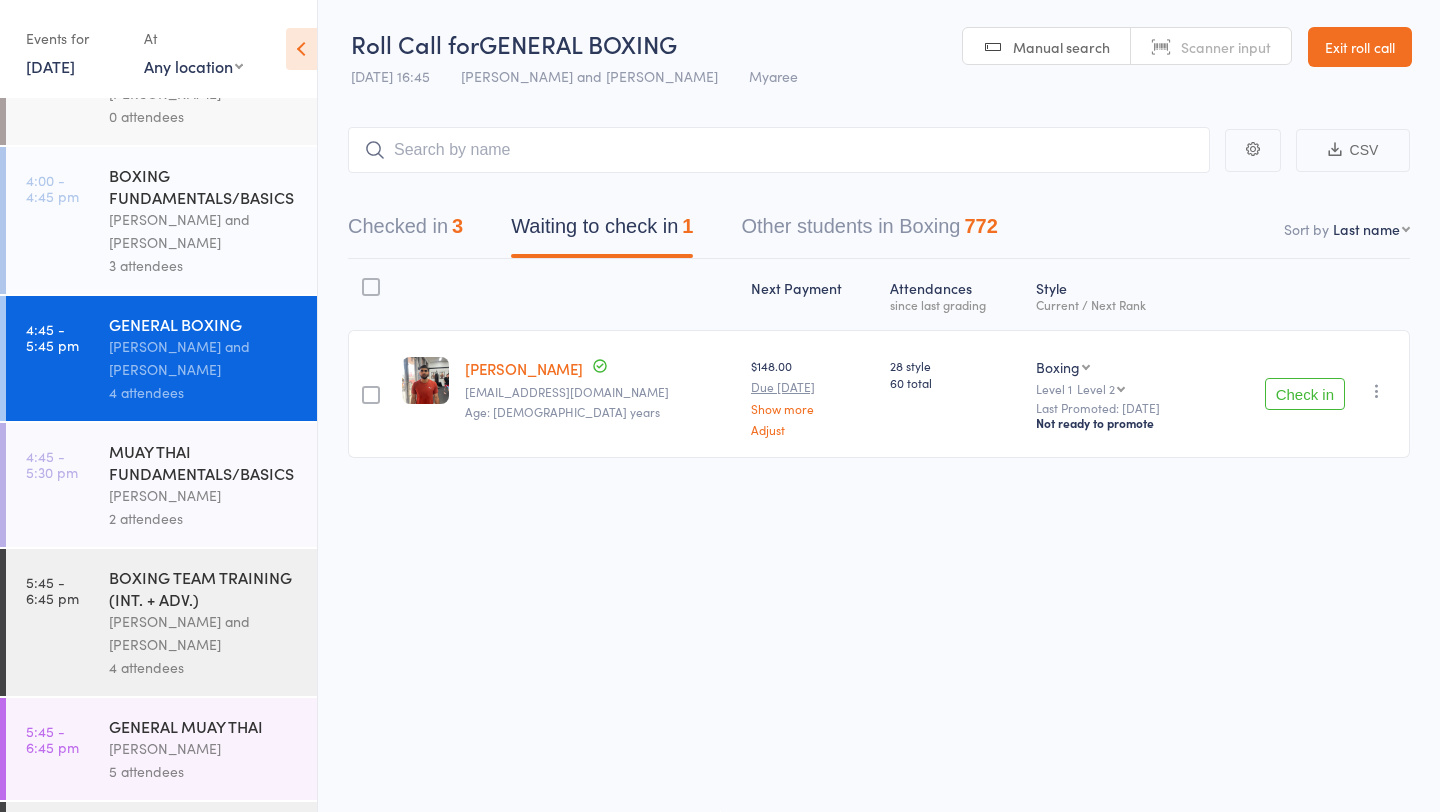 click on "[PERSON_NAME] and [PERSON_NAME]" at bounding box center (204, 231) 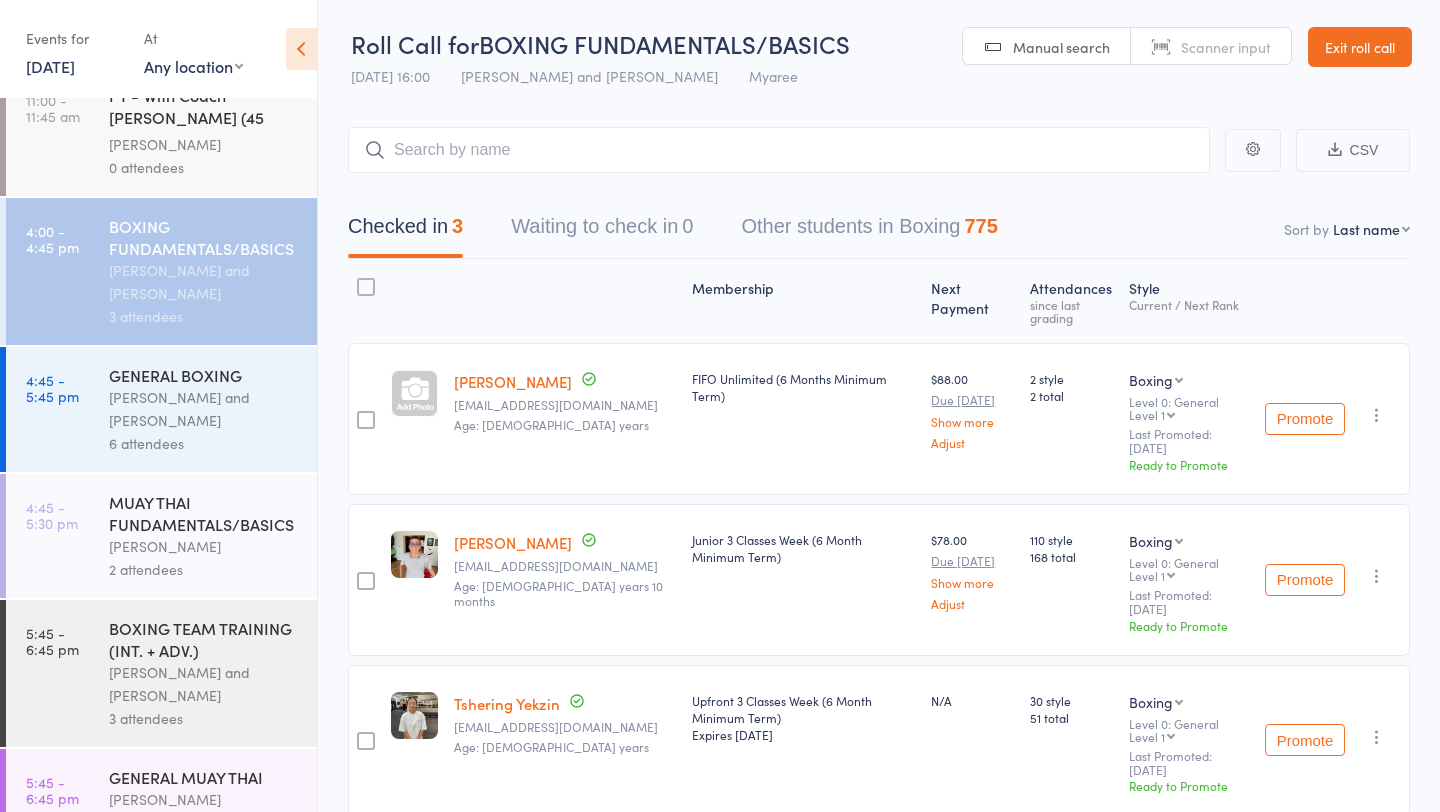 scroll, scrollTop: 1016, scrollLeft: 0, axis: vertical 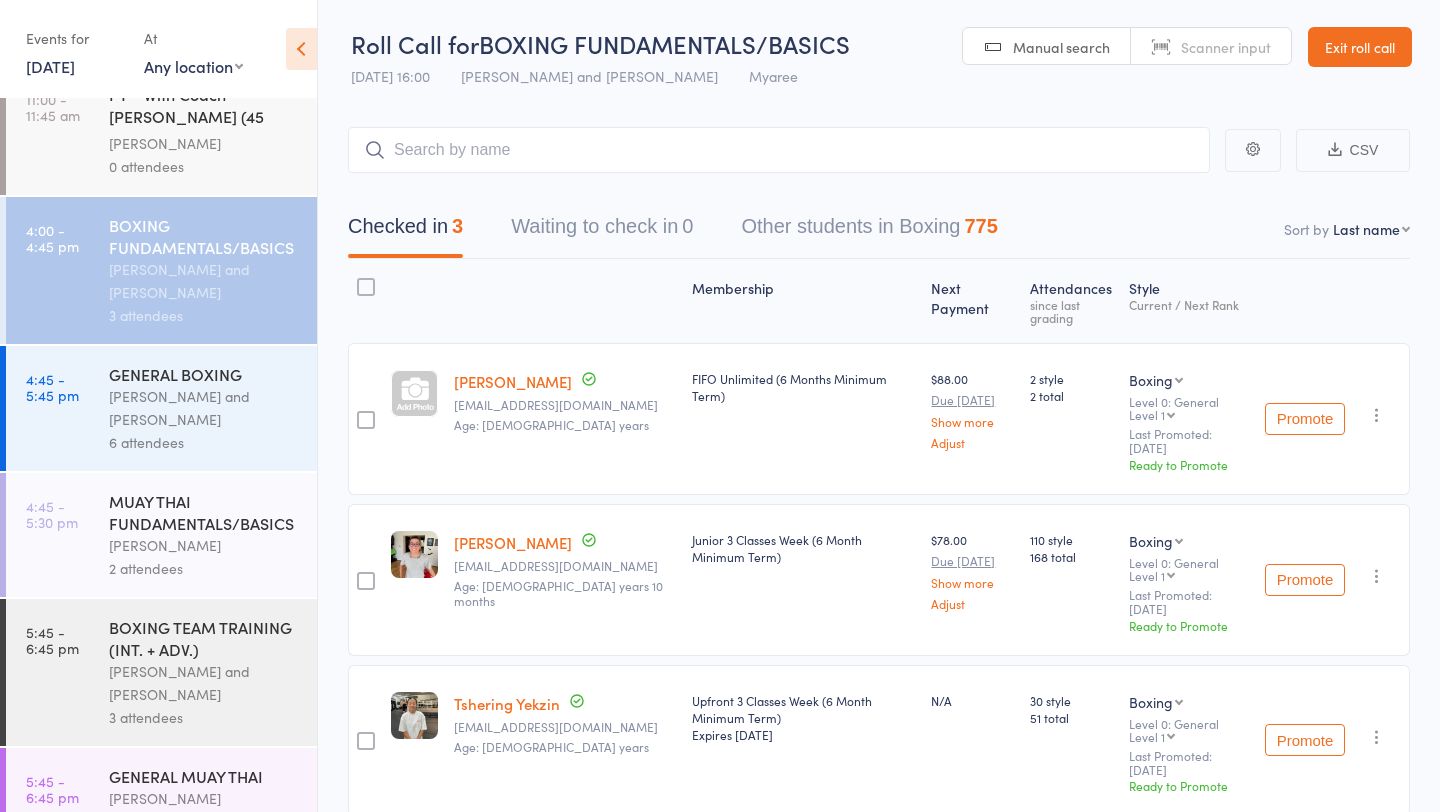click on "GENERAL BOXING" at bounding box center [204, 374] 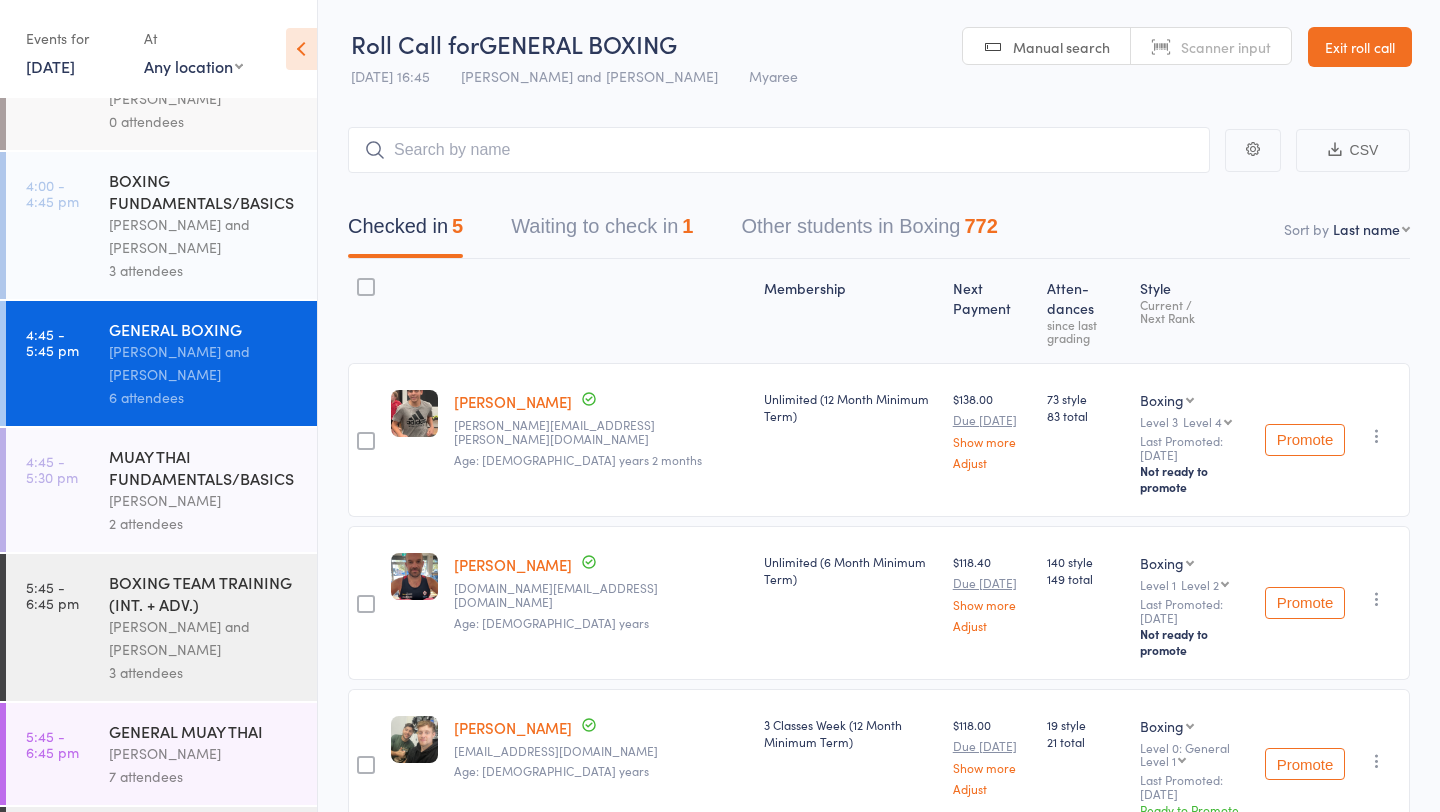 scroll, scrollTop: 1072, scrollLeft: 0, axis: vertical 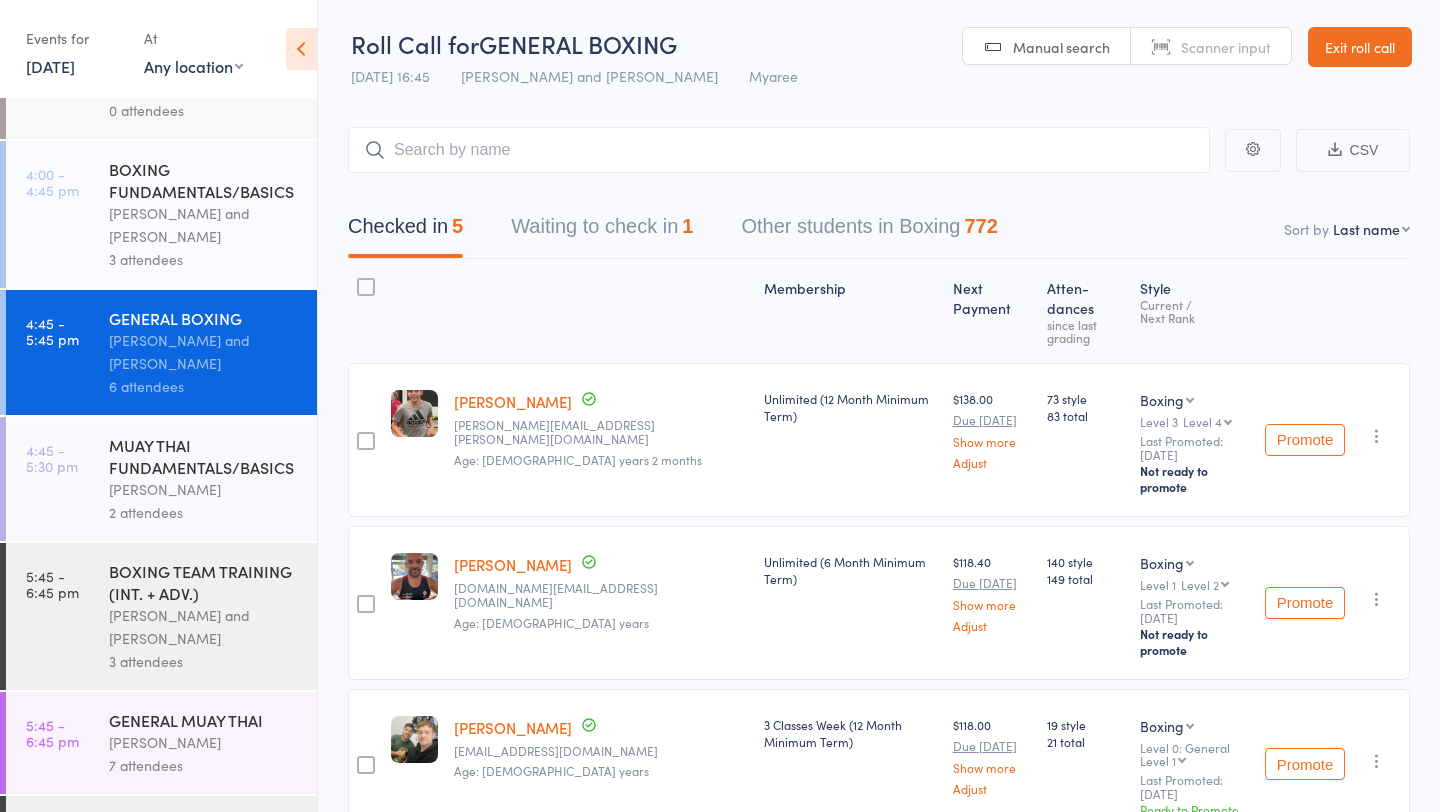 click on "Waiting to check in  1" at bounding box center (602, 231) 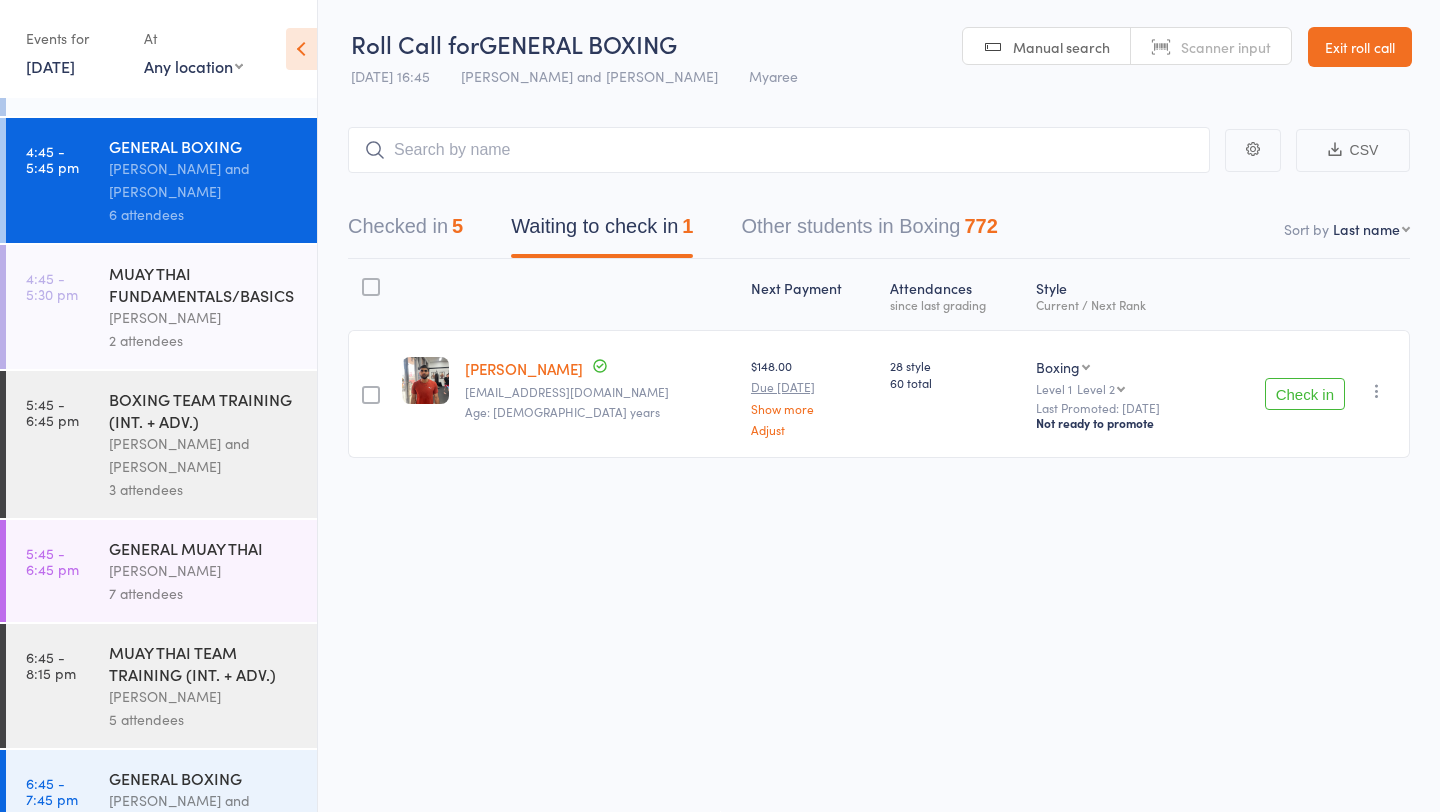 scroll, scrollTop: 1309, scrollLeft: 0, axis: vertical 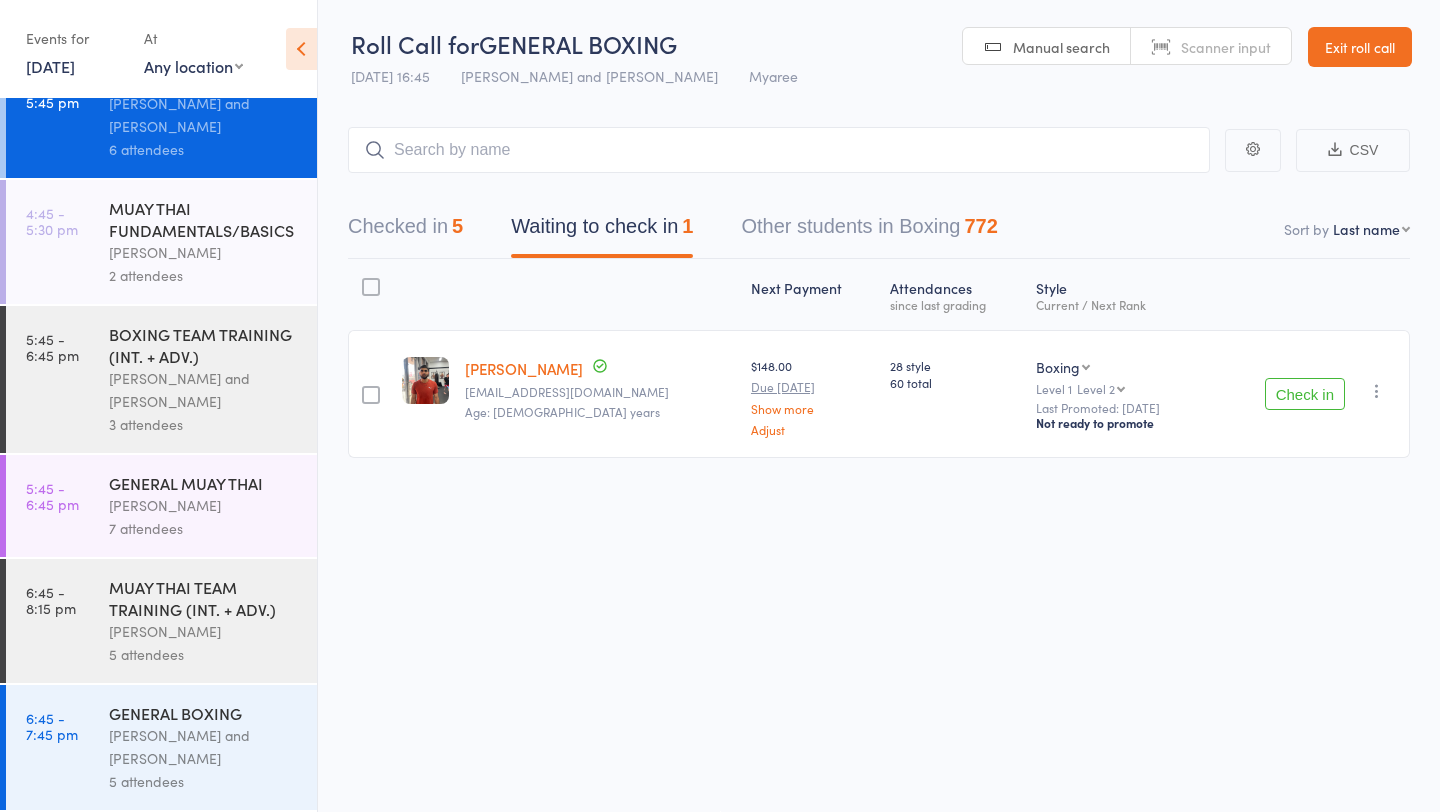 click on "[PERSON_NAME]" at bounding box center [204, 505] 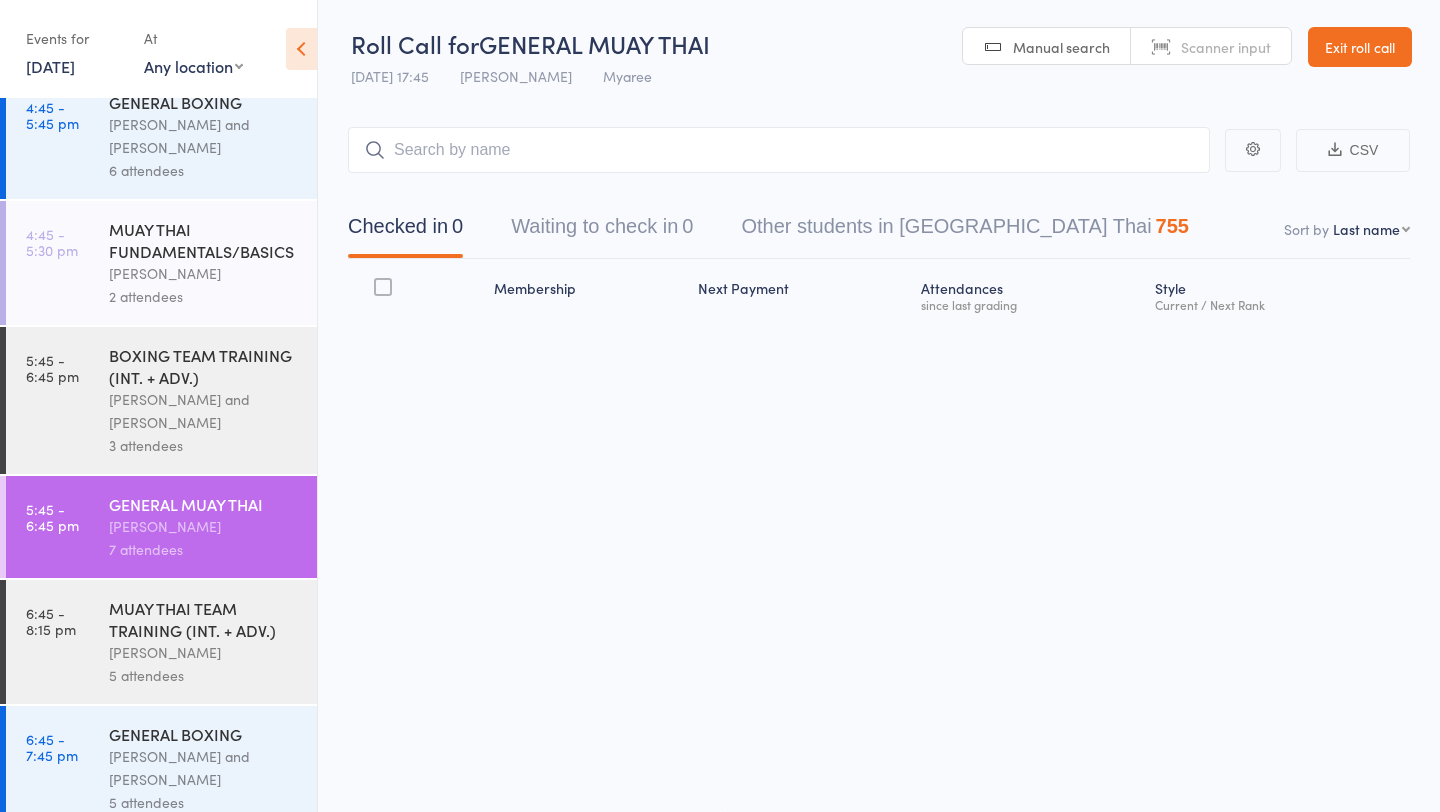 scroll, scrollTop: 1309, scrollLeft: 0, axis: vertical 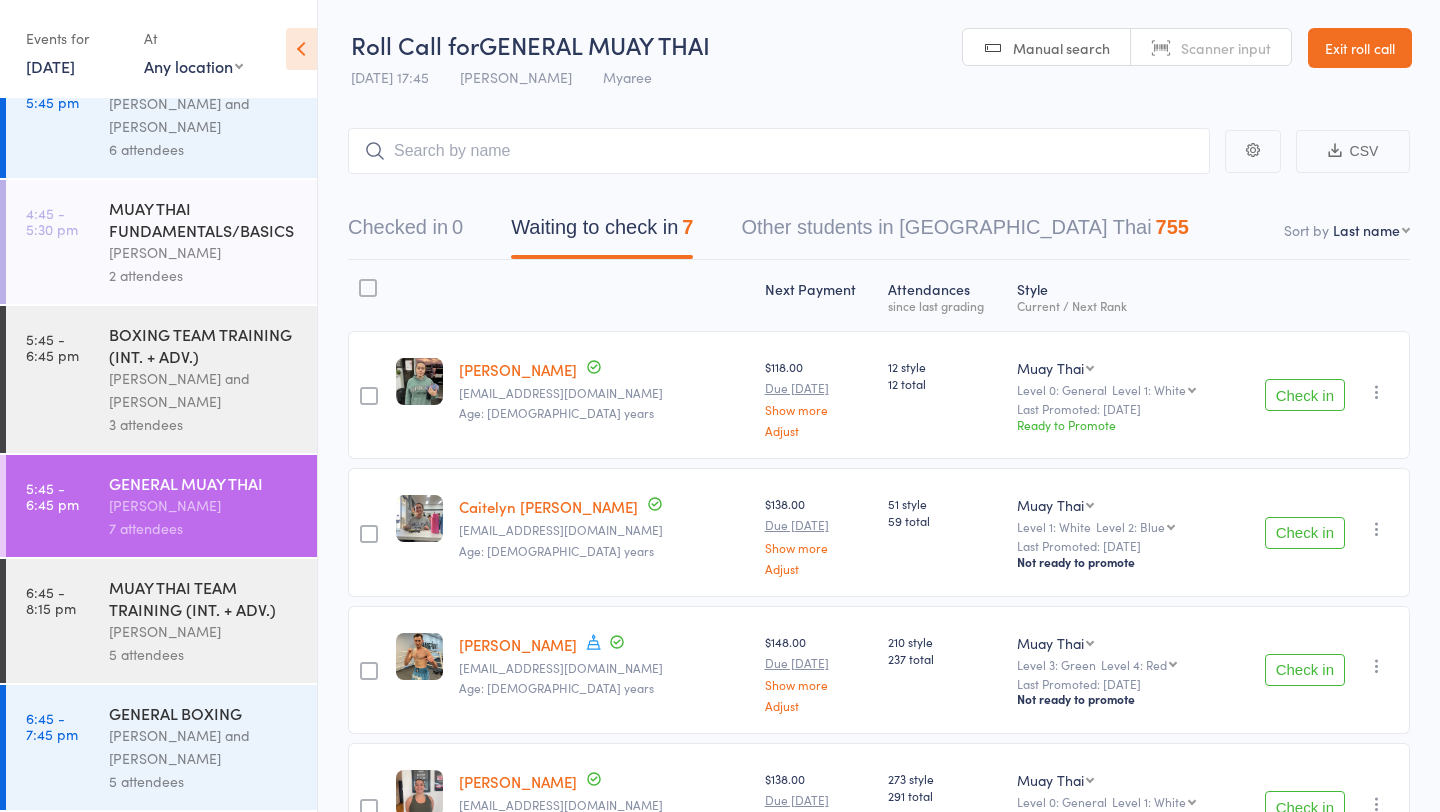 click at bounding box center (779, 151) 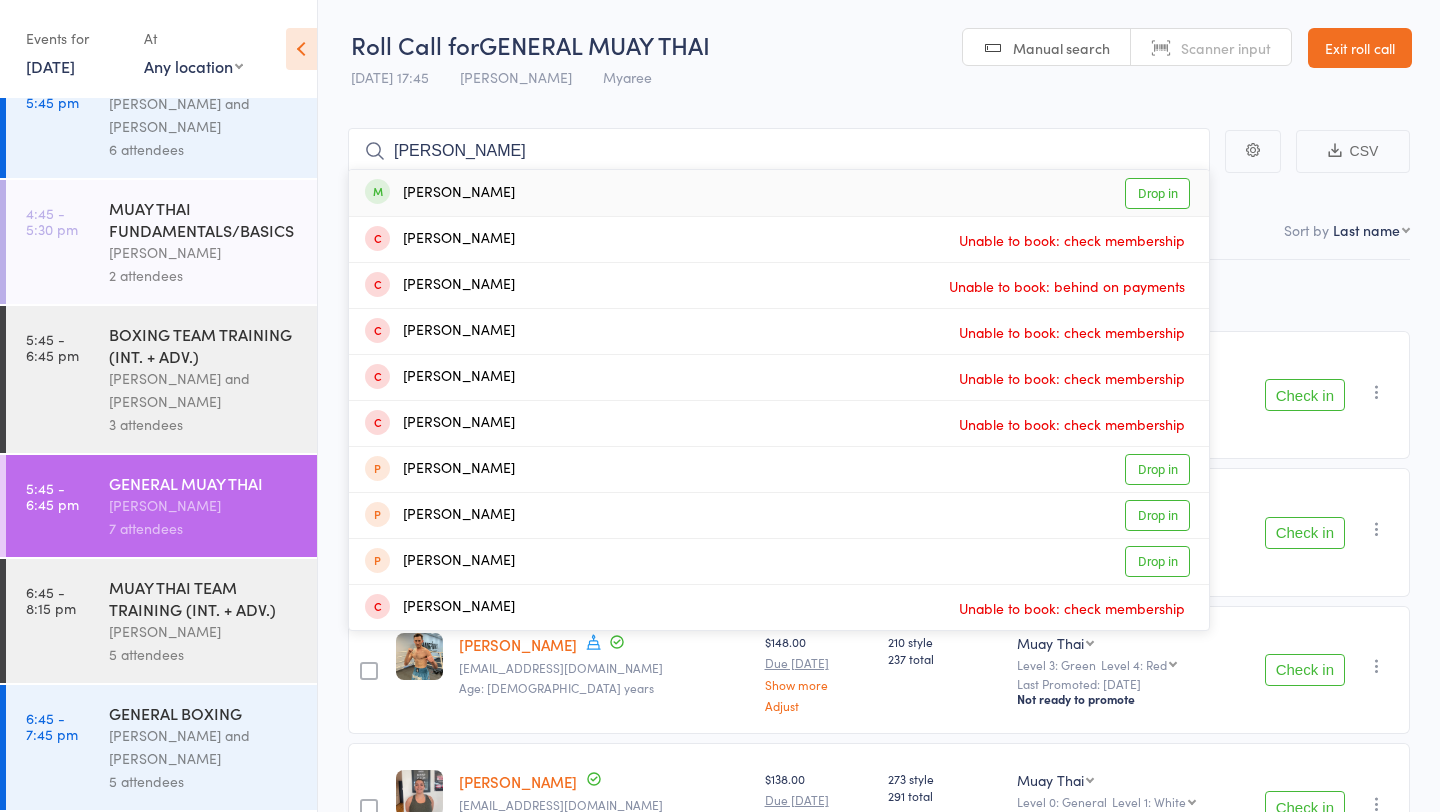 type on "[PERSON_NAME]" 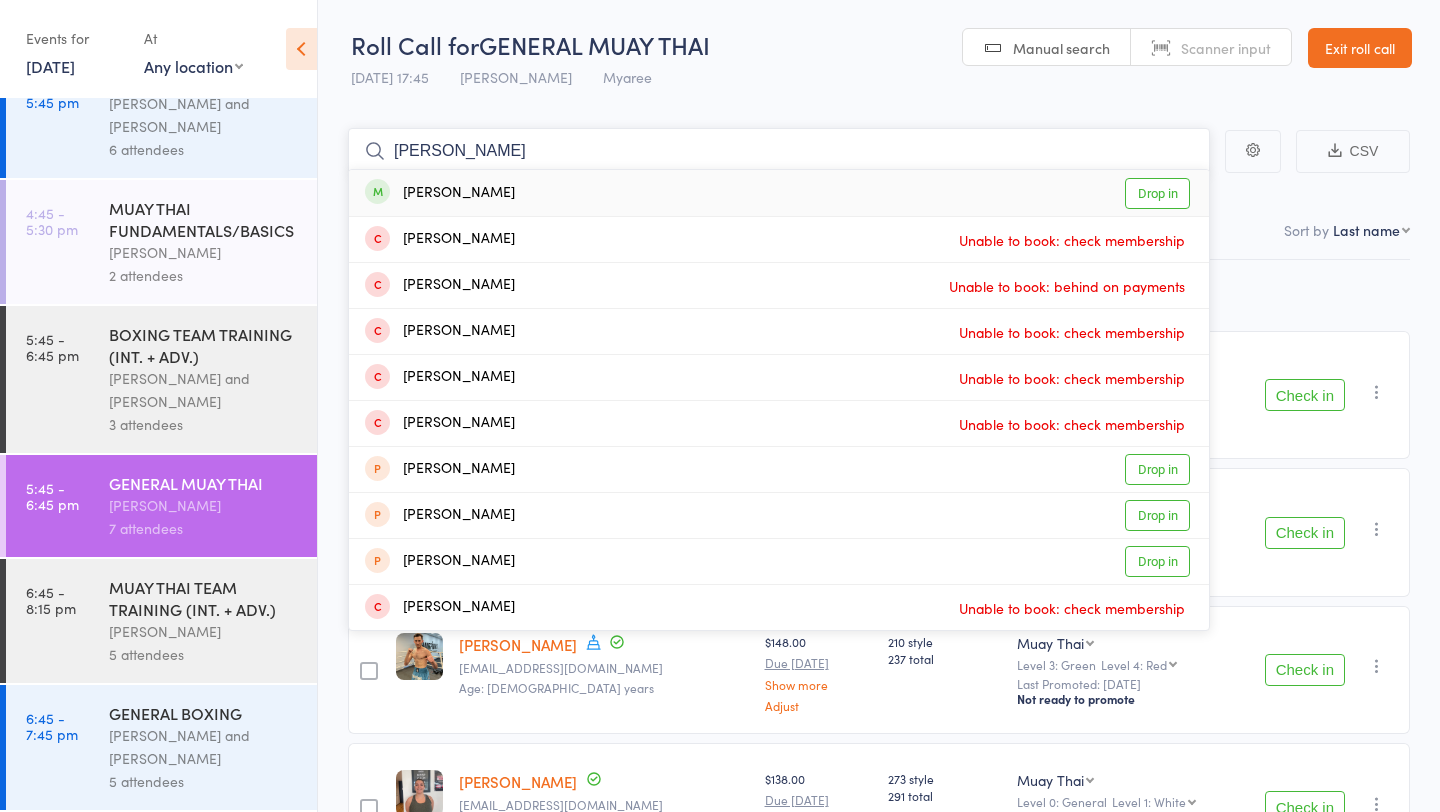 type 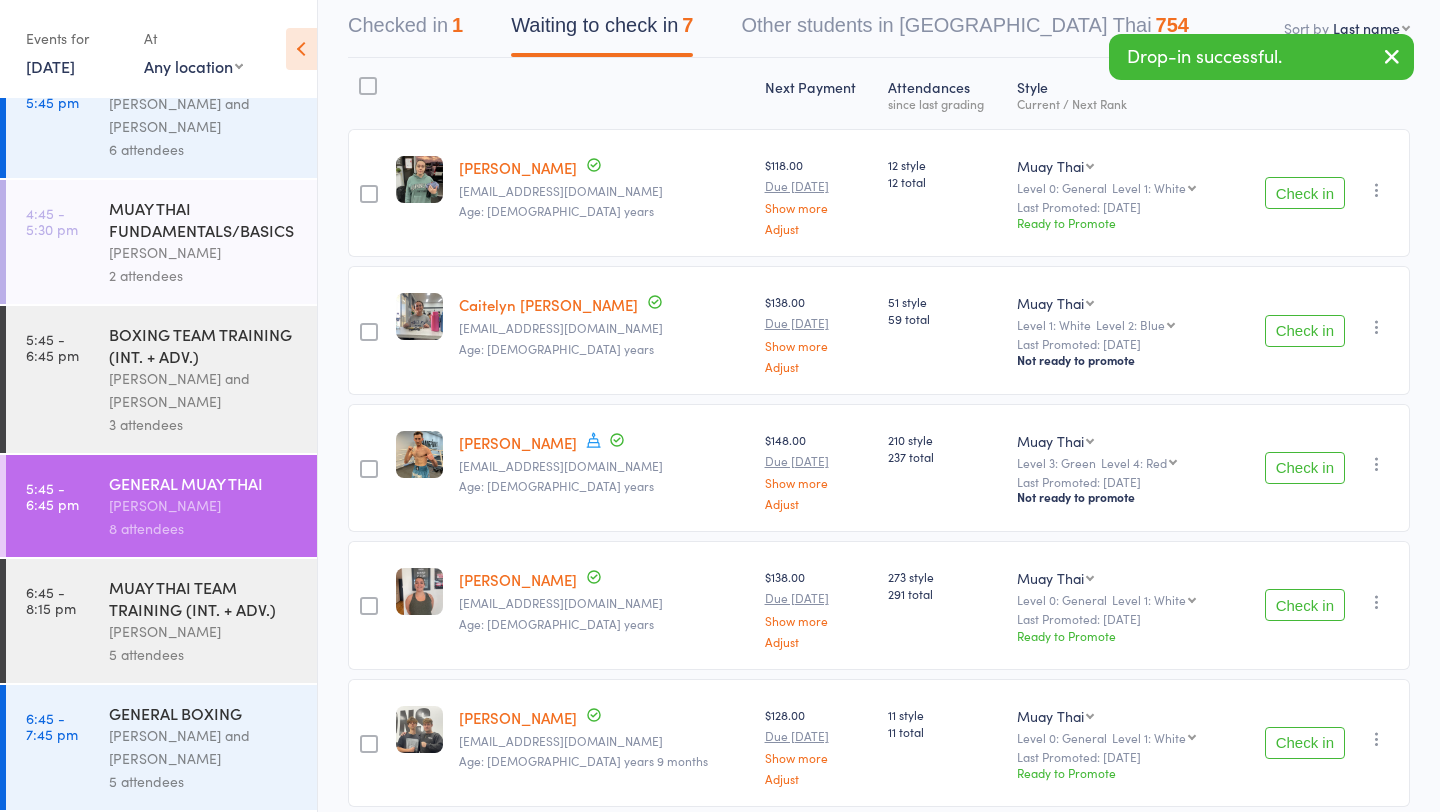 scroll, scrollTop: 226, scrollLeft: 0, axis: vertical 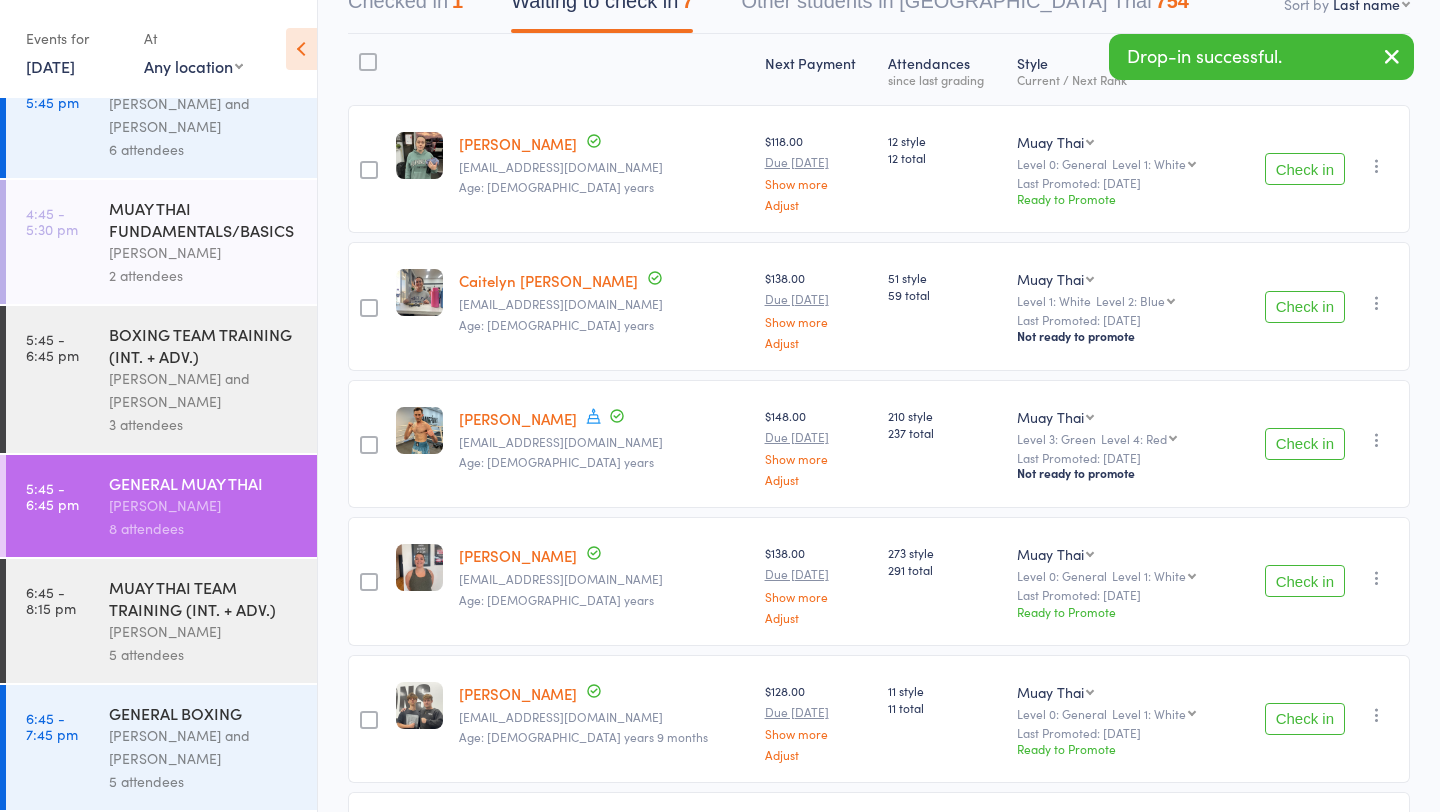 click on "Check in" at bounding box center (1305, 444) 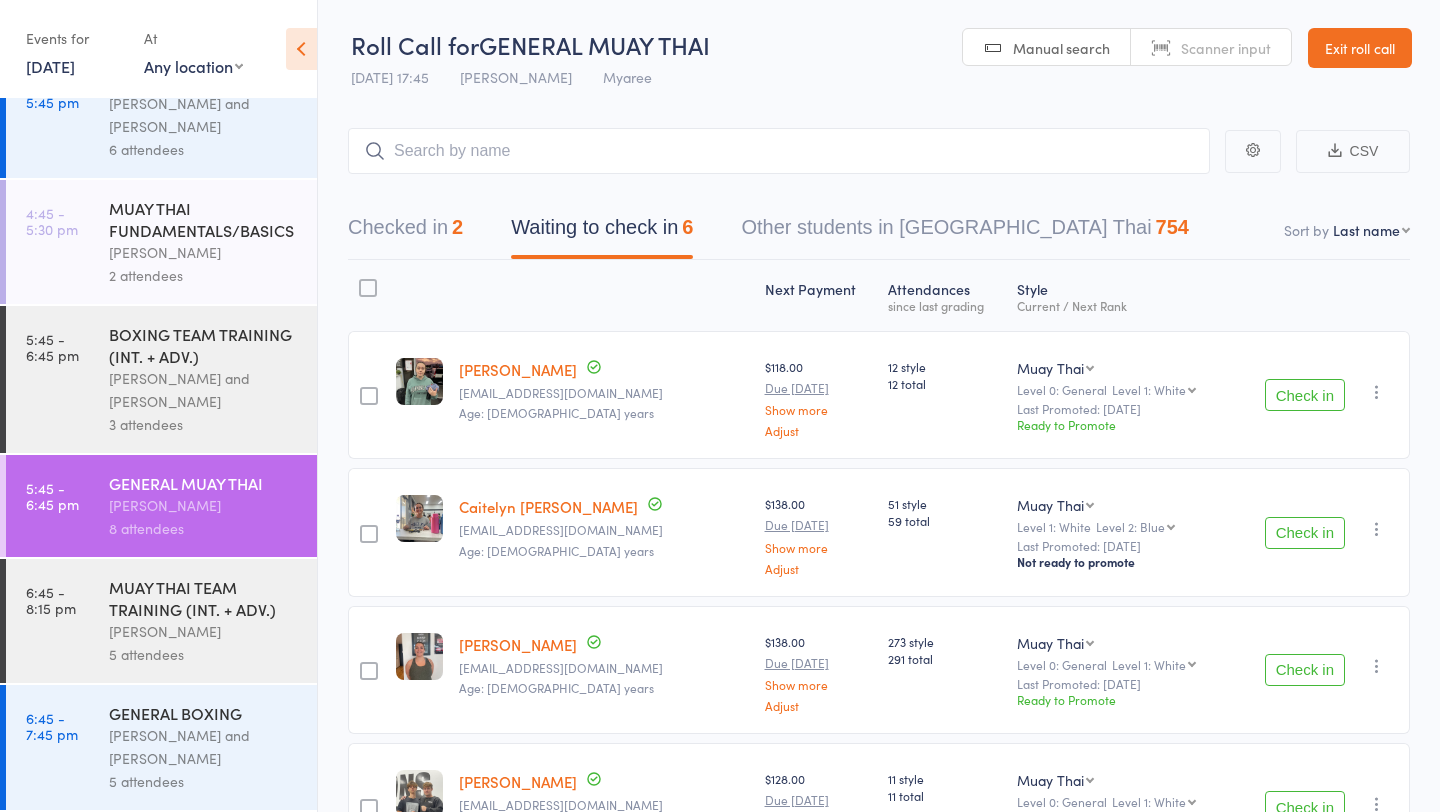 scroll, scrollTop: 420, scrollLeft: 0, axis: vertical 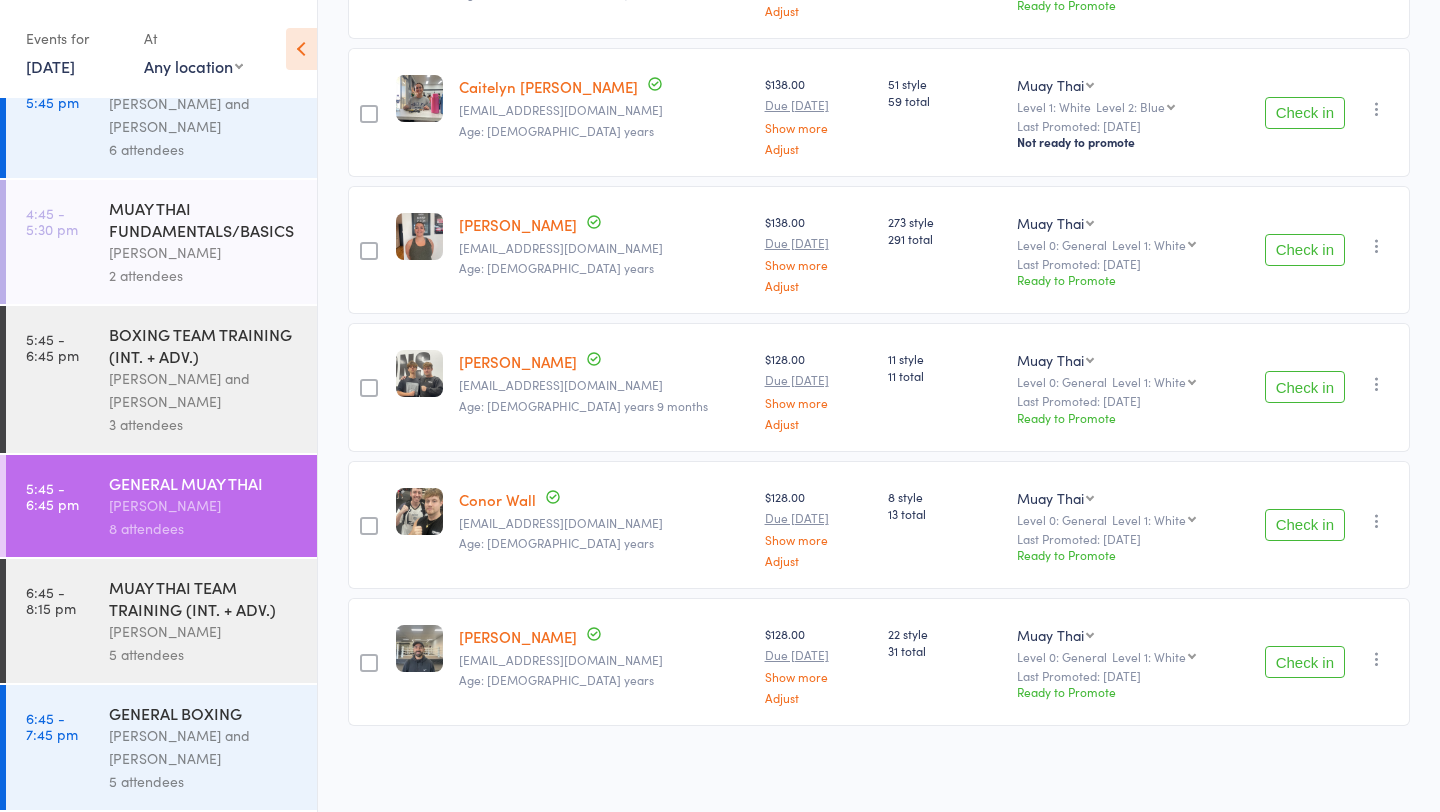click on "Check in" at bounding box center [1305, 662] 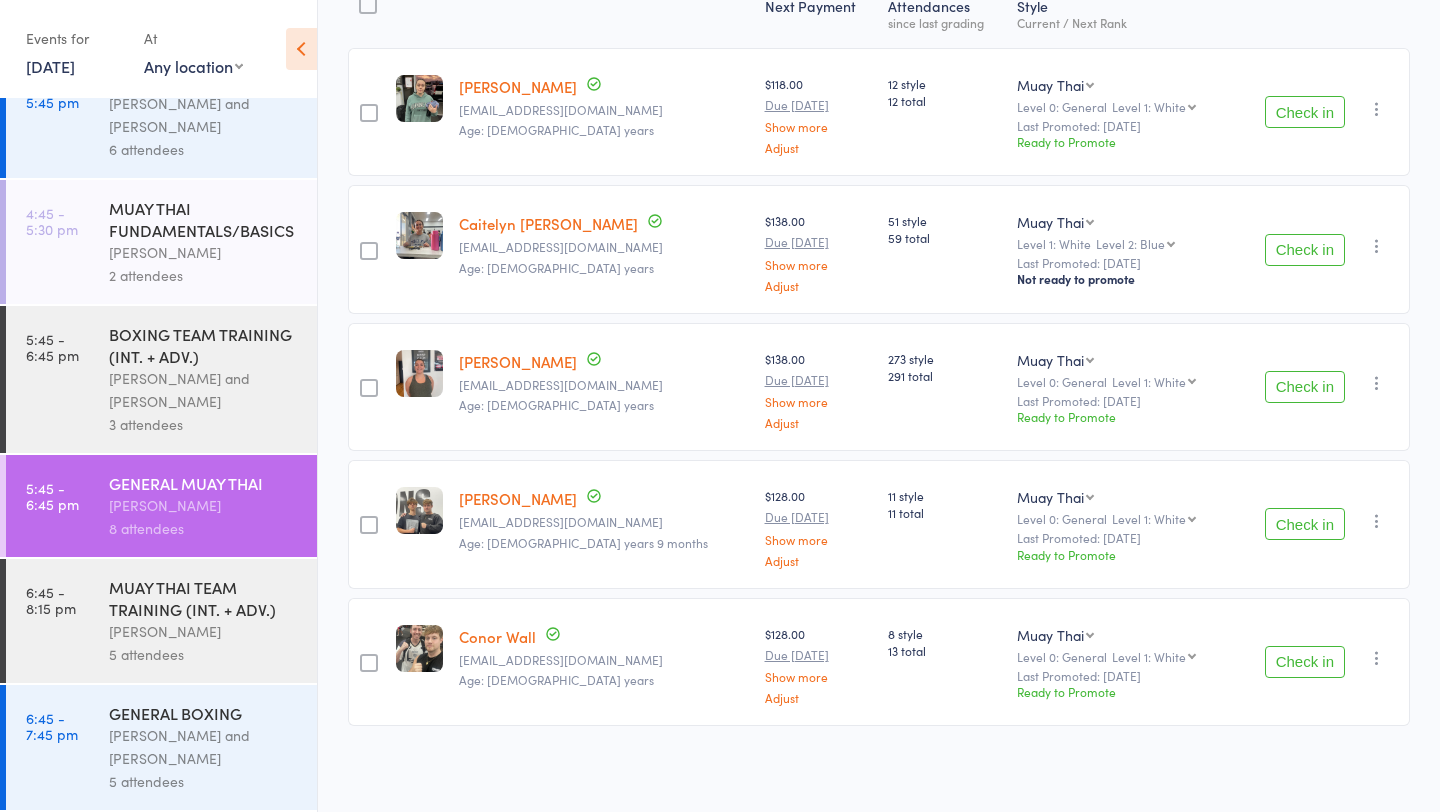 click on "Check in" at bounding box center [1305, 387] 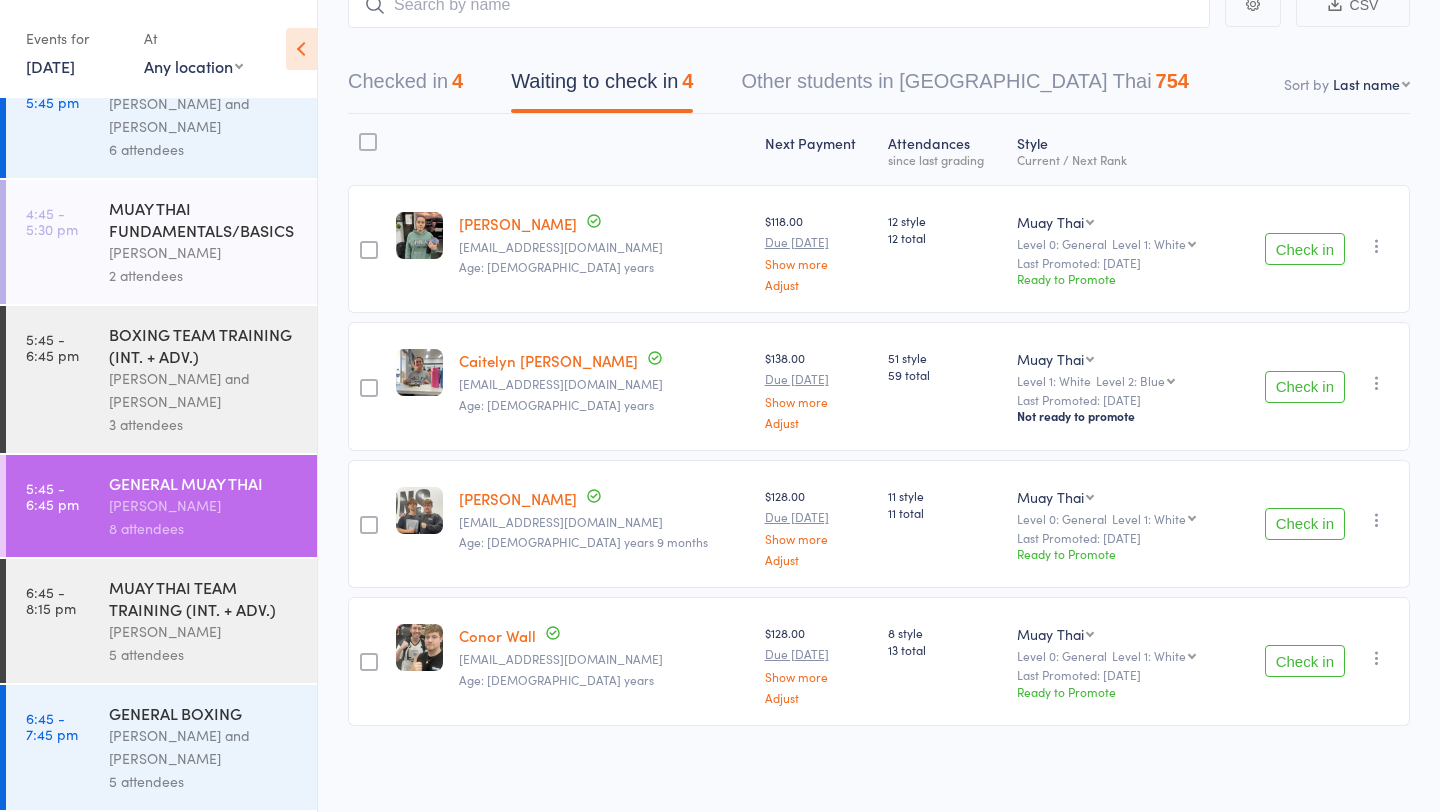 click on "MUAY THAI TEAM TRAINING (INT. + ADV.)" at bounding box center [204, 598] 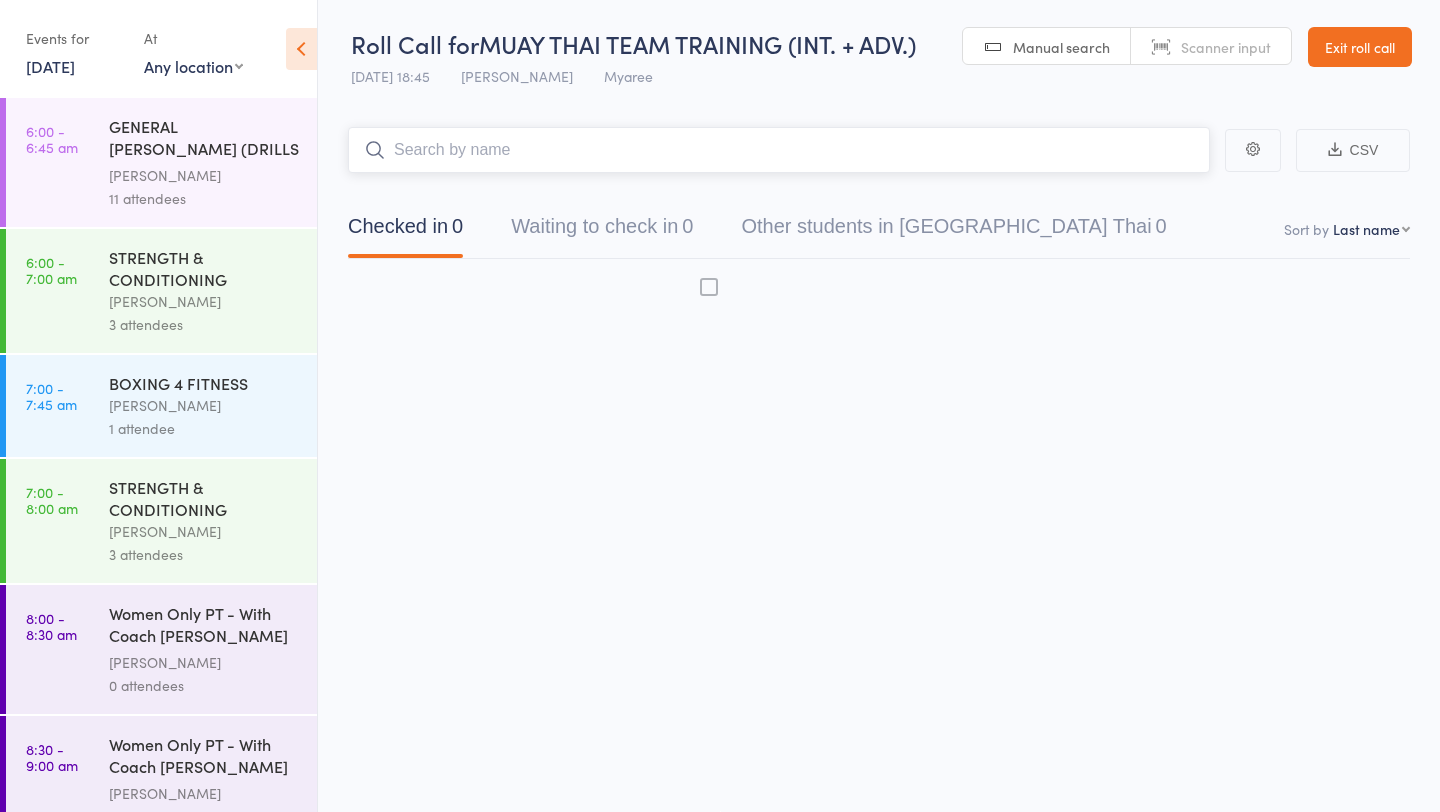 scroll, scrollTop: 1, scrollLeft: 0, axis: vertical 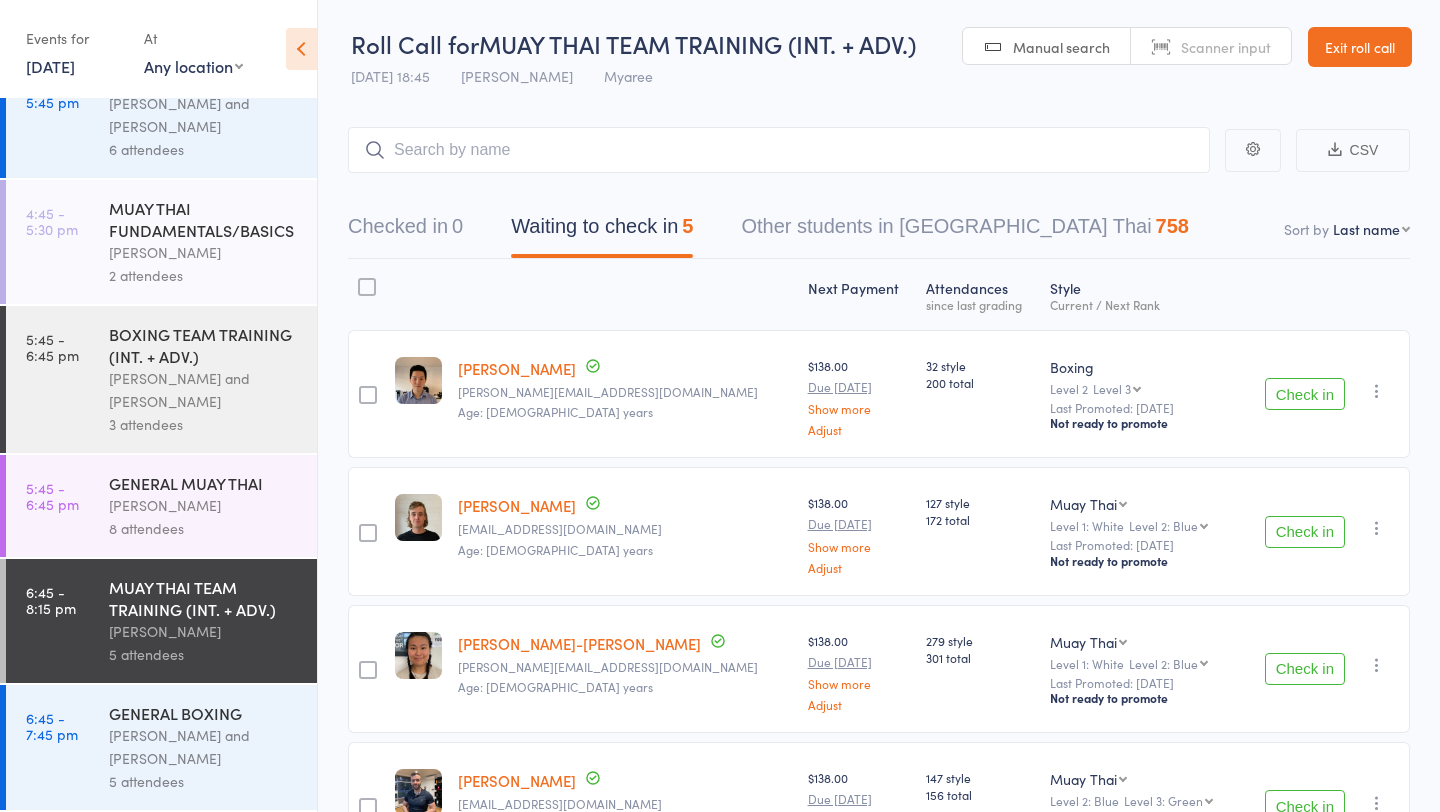 click on "BOXING TEAM TRAINING (INT. + ADV.)" at bounding box center (204, 345) 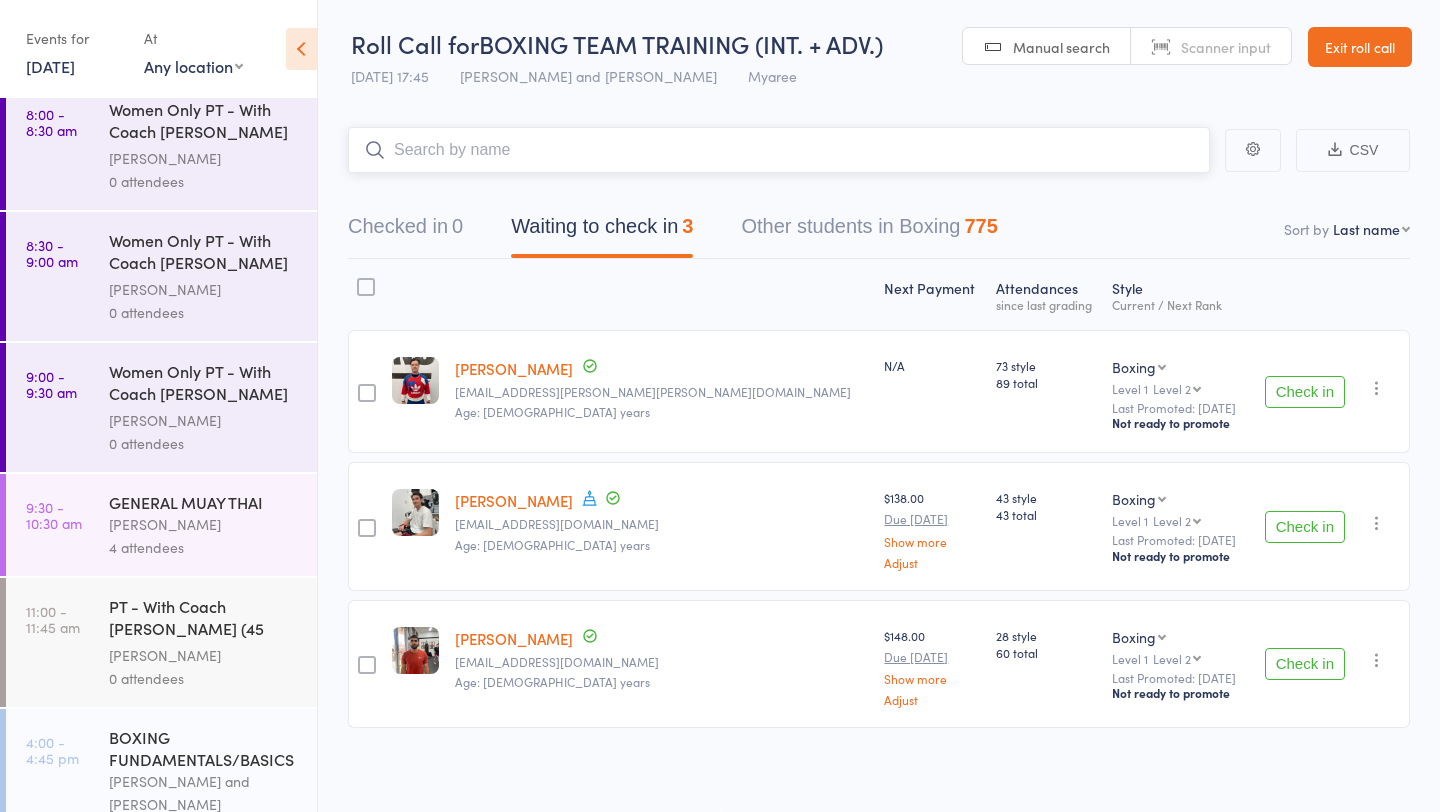 scroll, scrollTop: 1309, scrollLeft: 0, axis: vertical 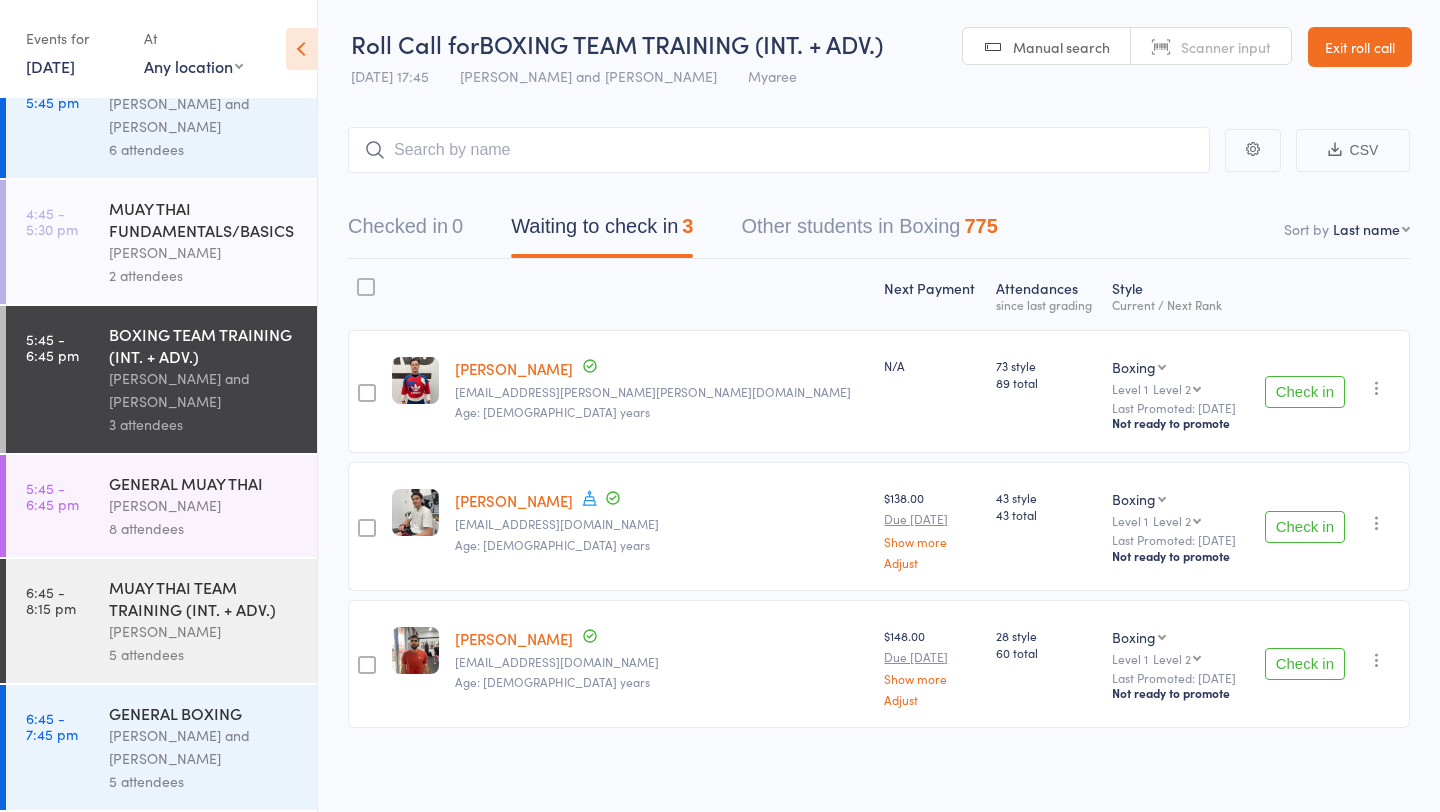 click on "GENERAL MUAY THAI" at bounding box center [204, 483] 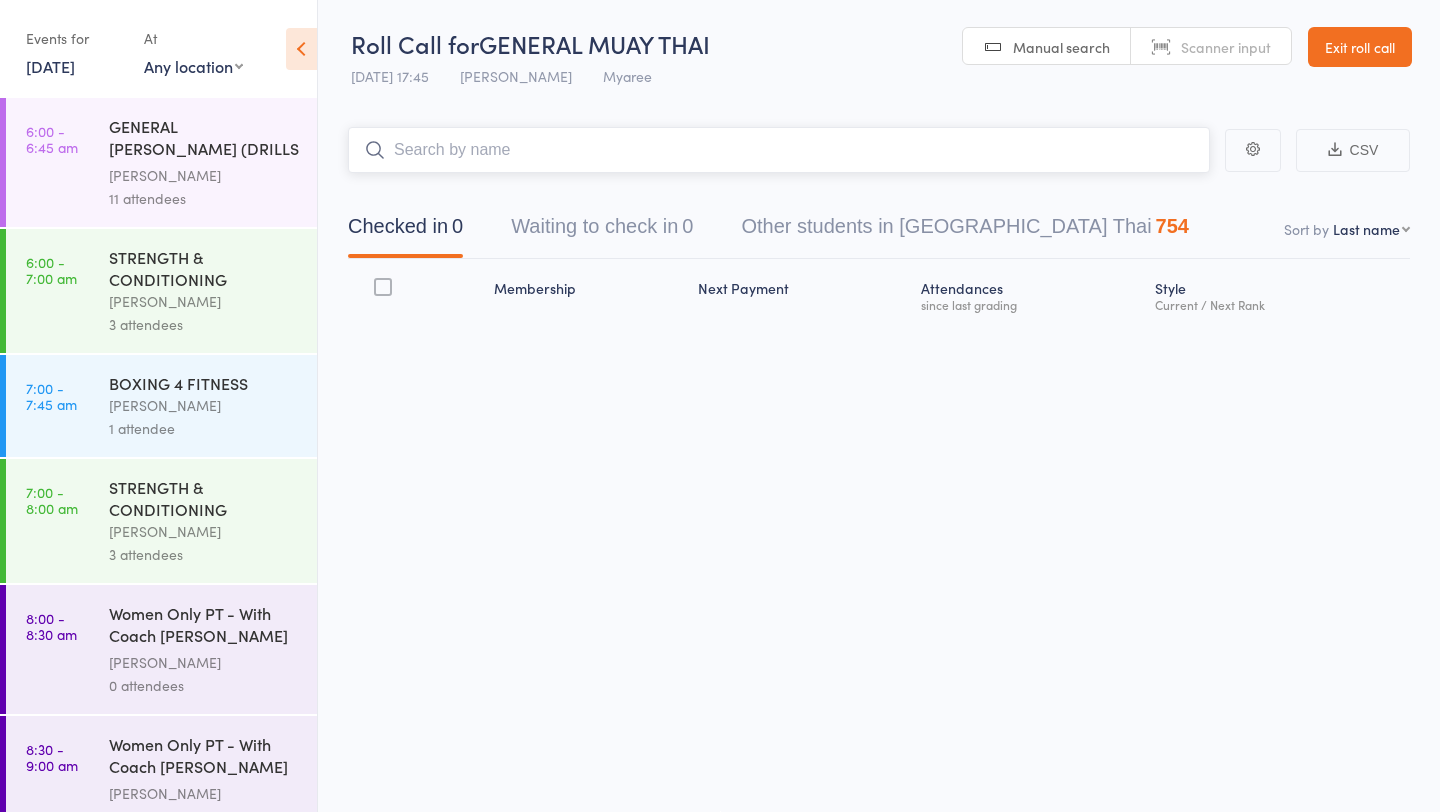 scroll, scrollTop: 1309, scrollLeft: 0, axis: vertical 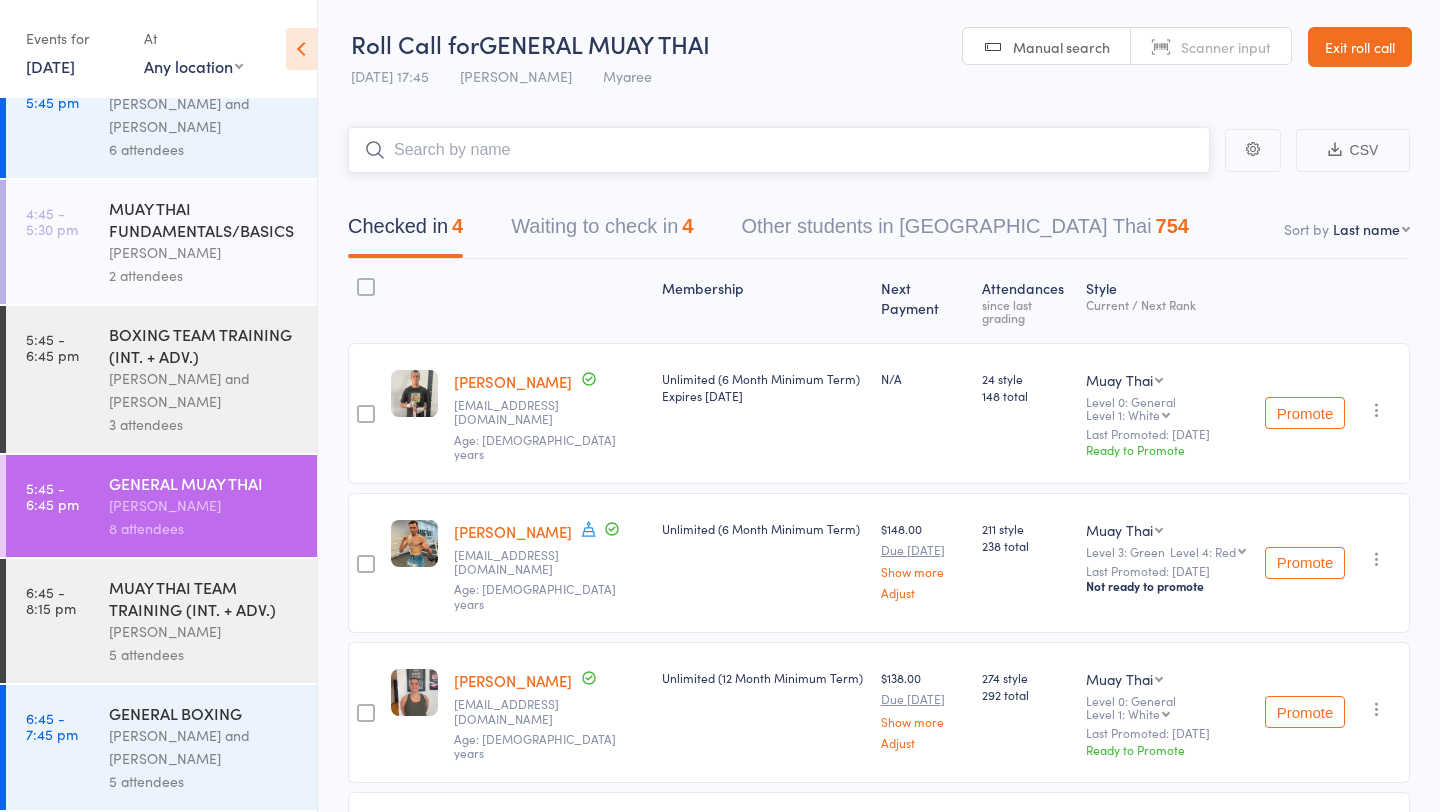 click on "Waiting to check in  4" at bounding box center [602, 231] 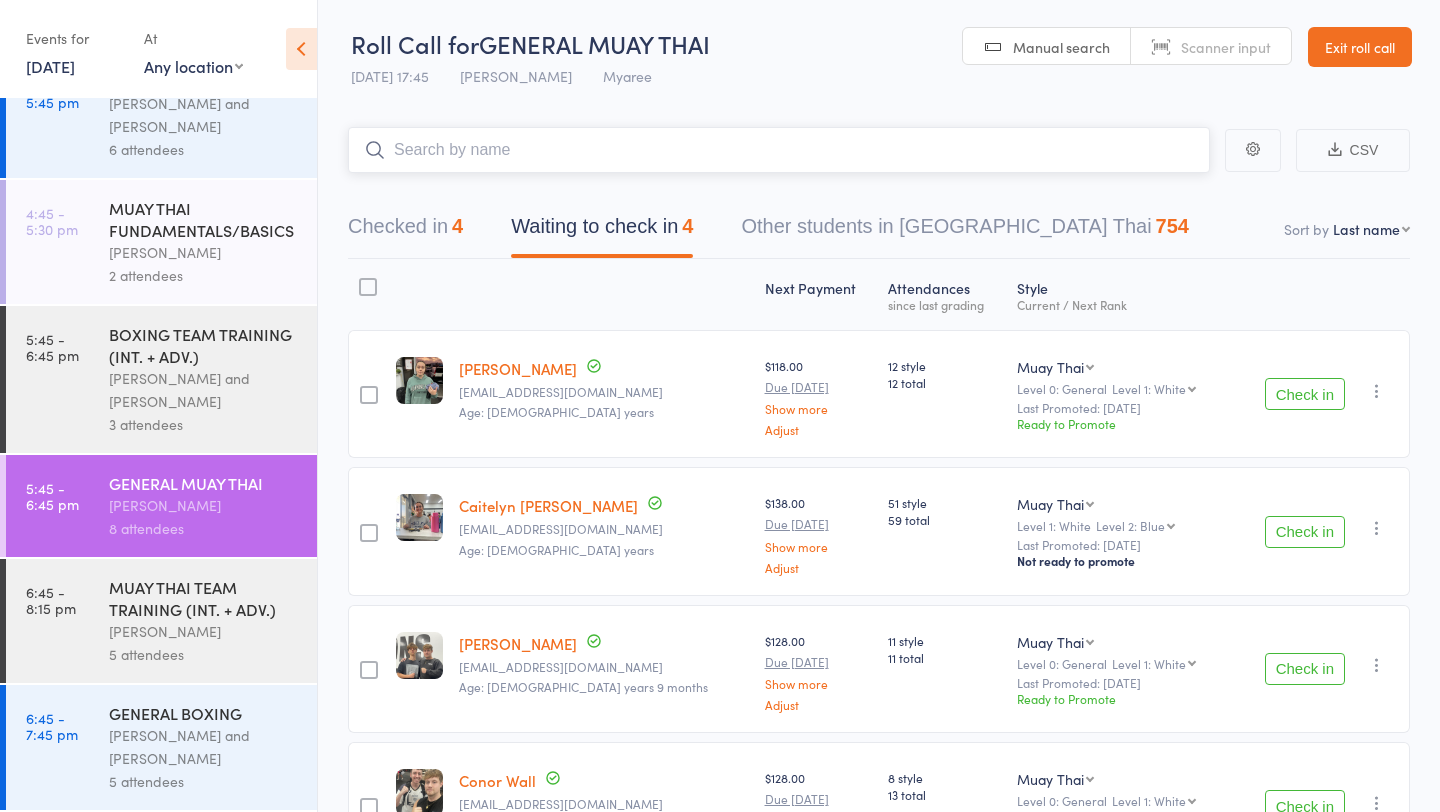 scroll, scrollTop: 146, scrollLeft: 0, axis: vertical 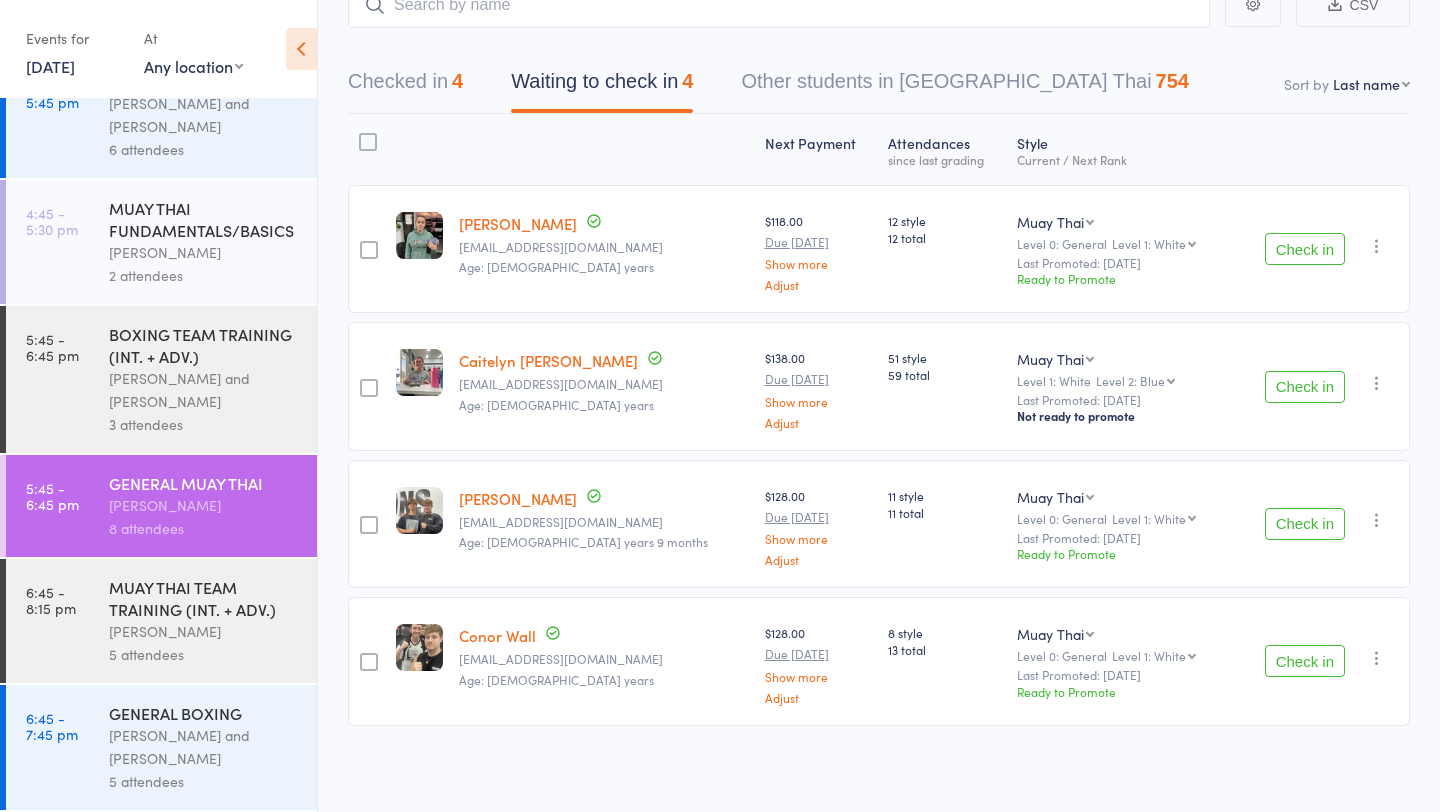 click on "MUAY THAI TEAM TRAINING (INT. + ADV.)" at bounding box center (204, 598) 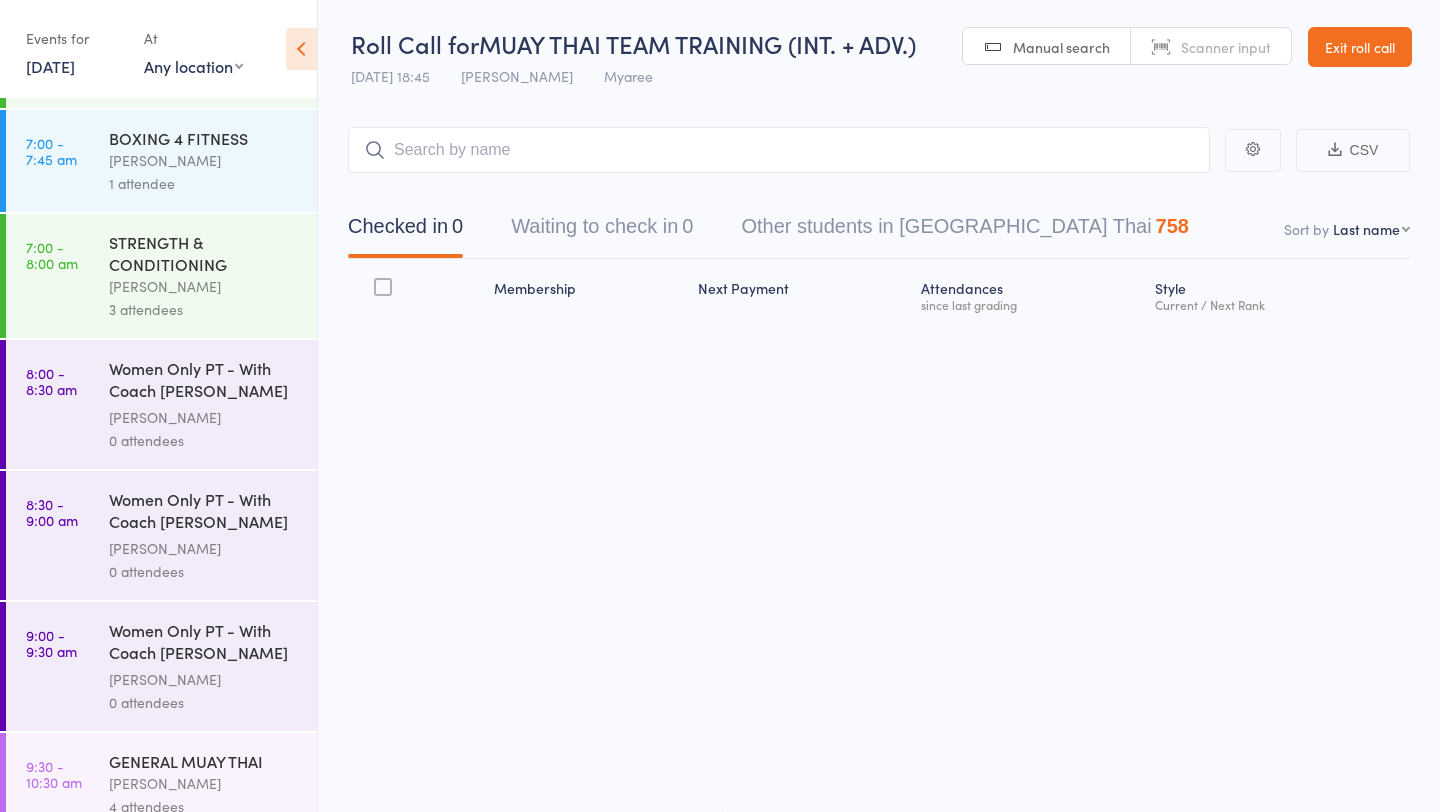 scroll, scrollTop: 1309, scrollLeft: 0, axis: vertical 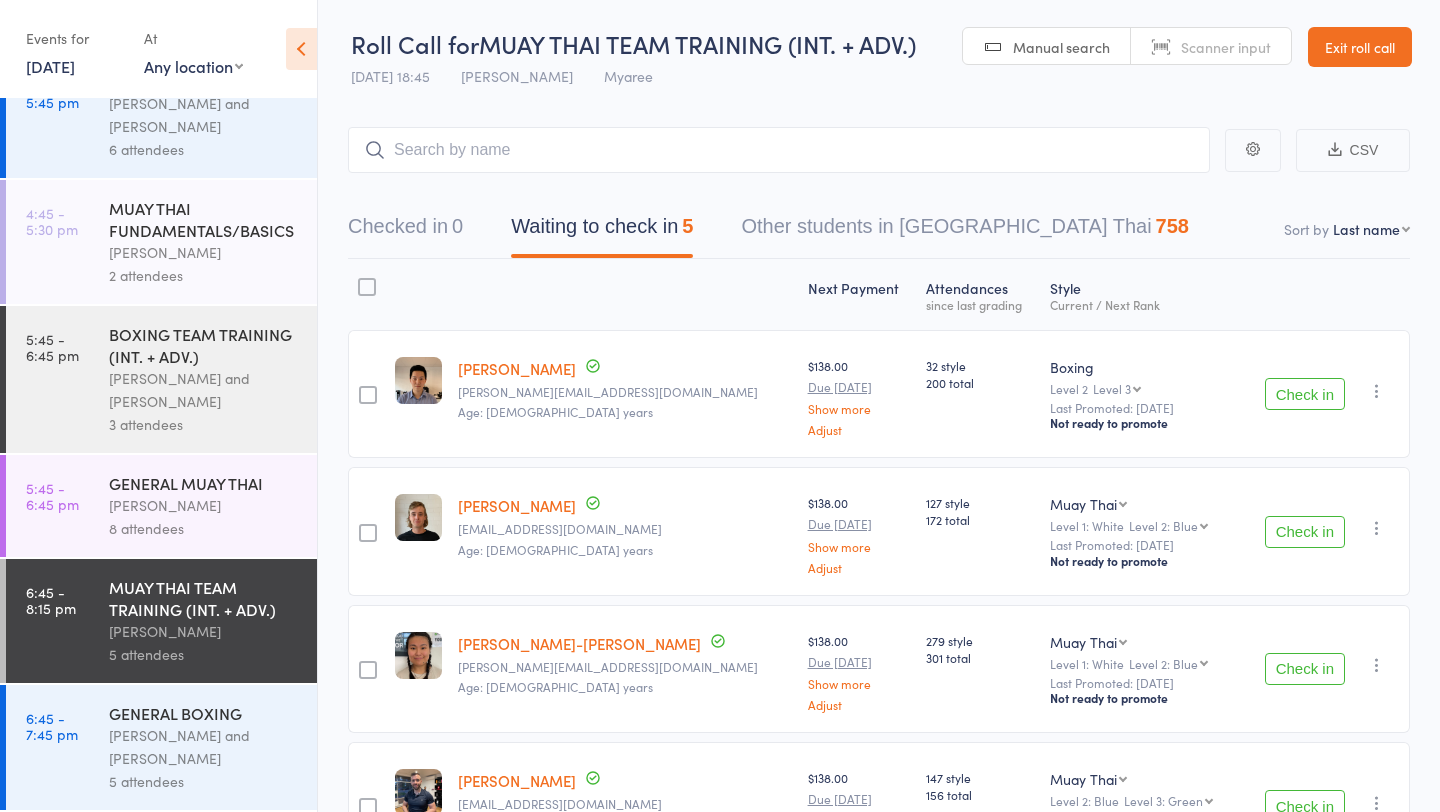 click on "Check in" at bounding box center (1305, 394) 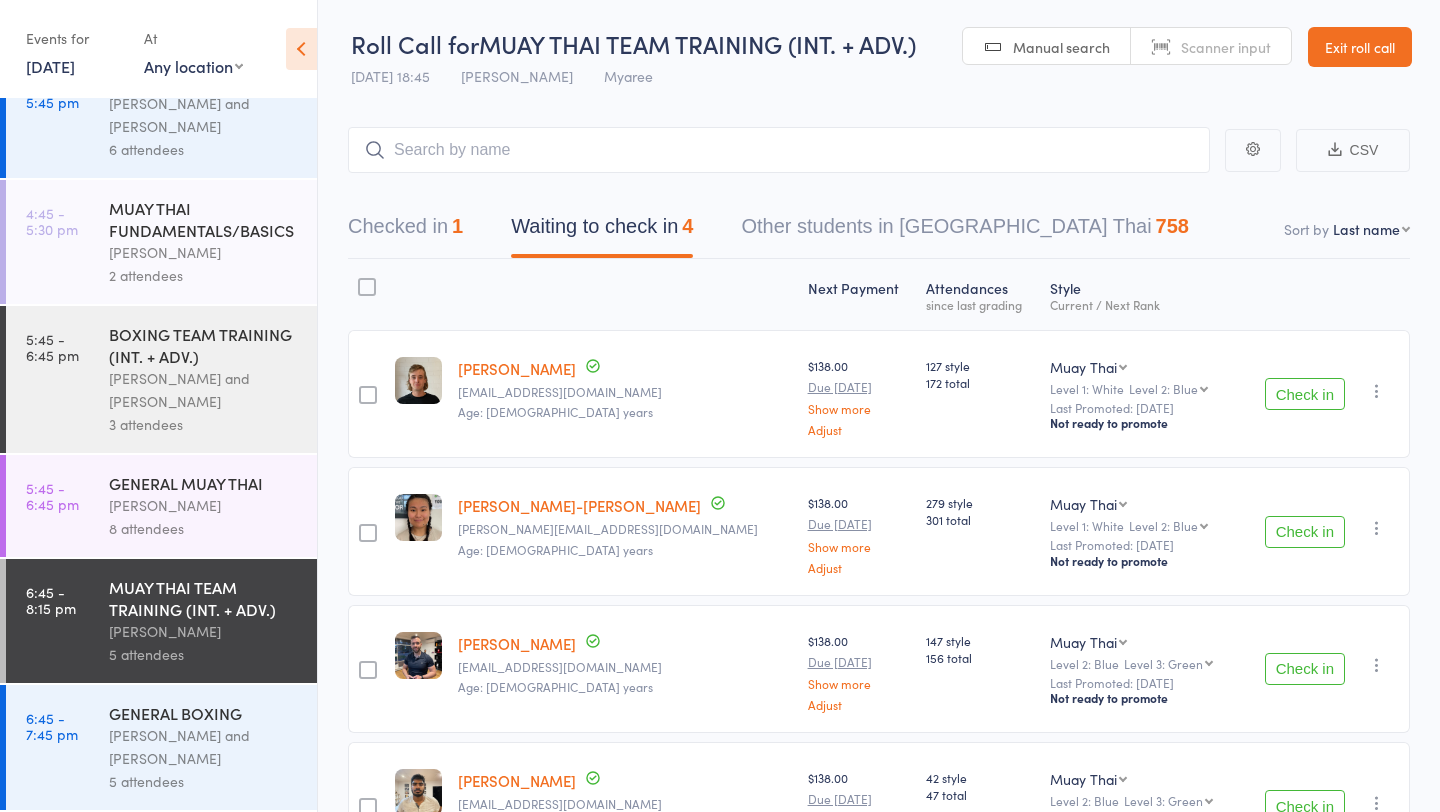 scroll, scrollTop: 146, scrollLeft: 0, axis: vertical 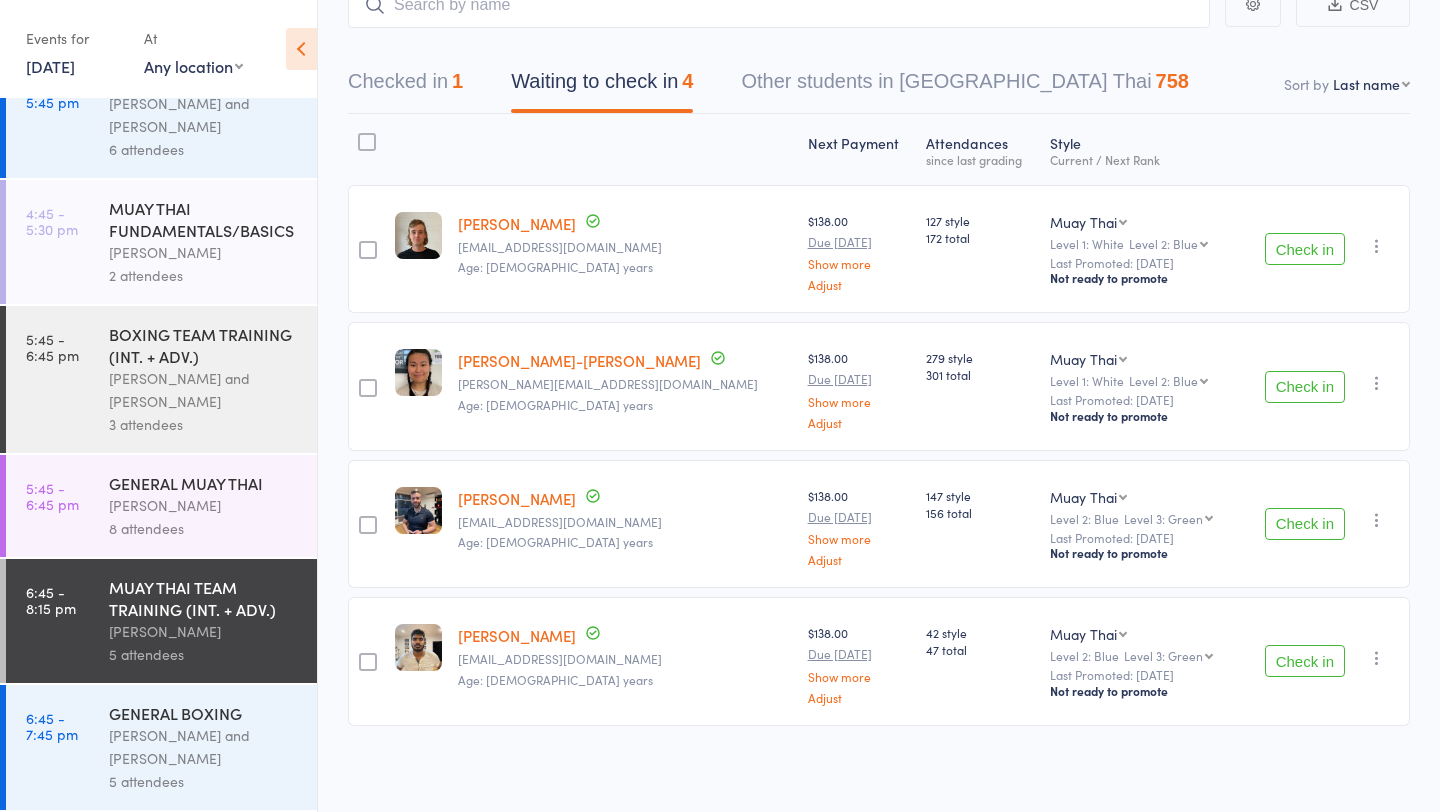 click on "GENERAL MUAY THAI" at bounding box center [204, 483] 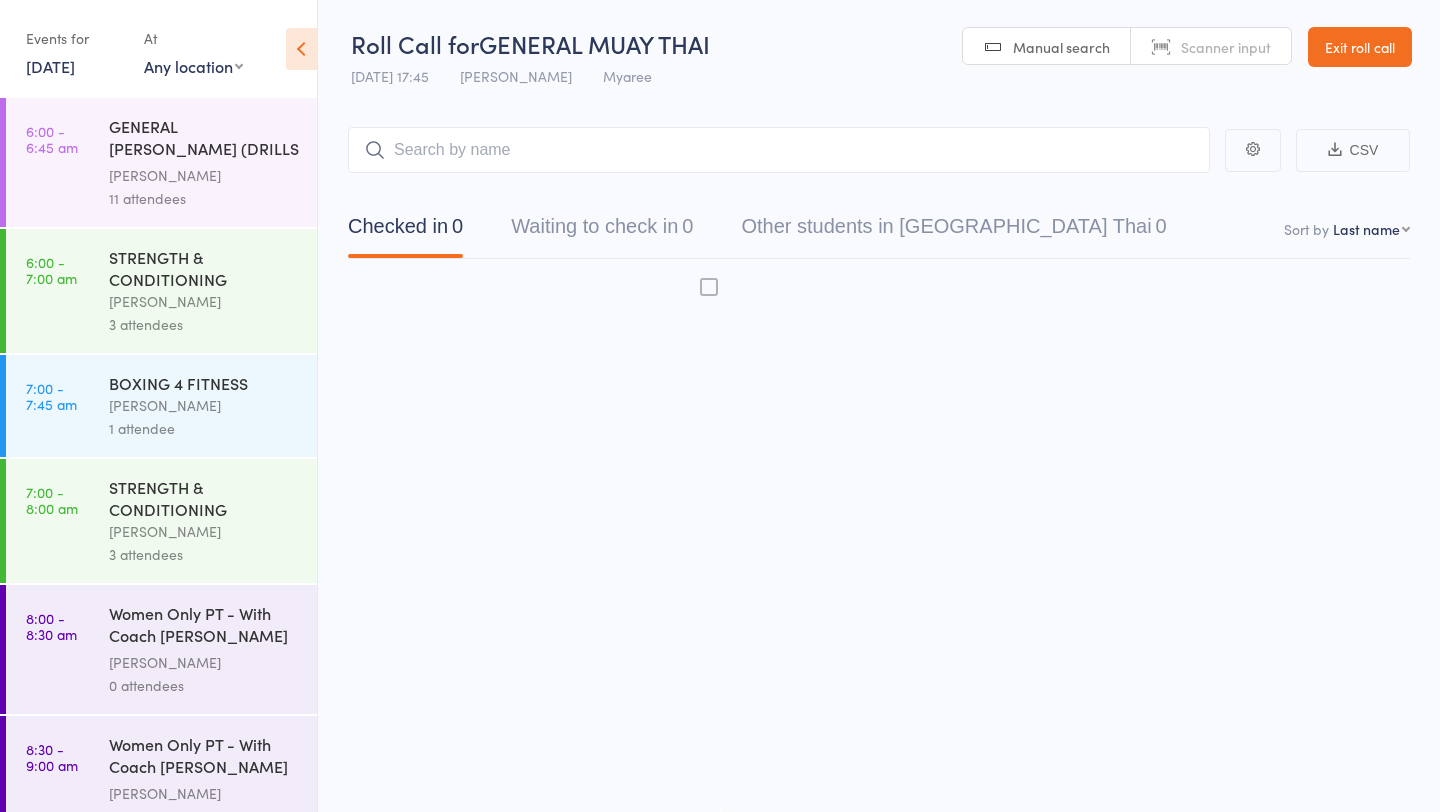 scroll, scrollTop: 1, scrollLeft: 0, axis: vertical 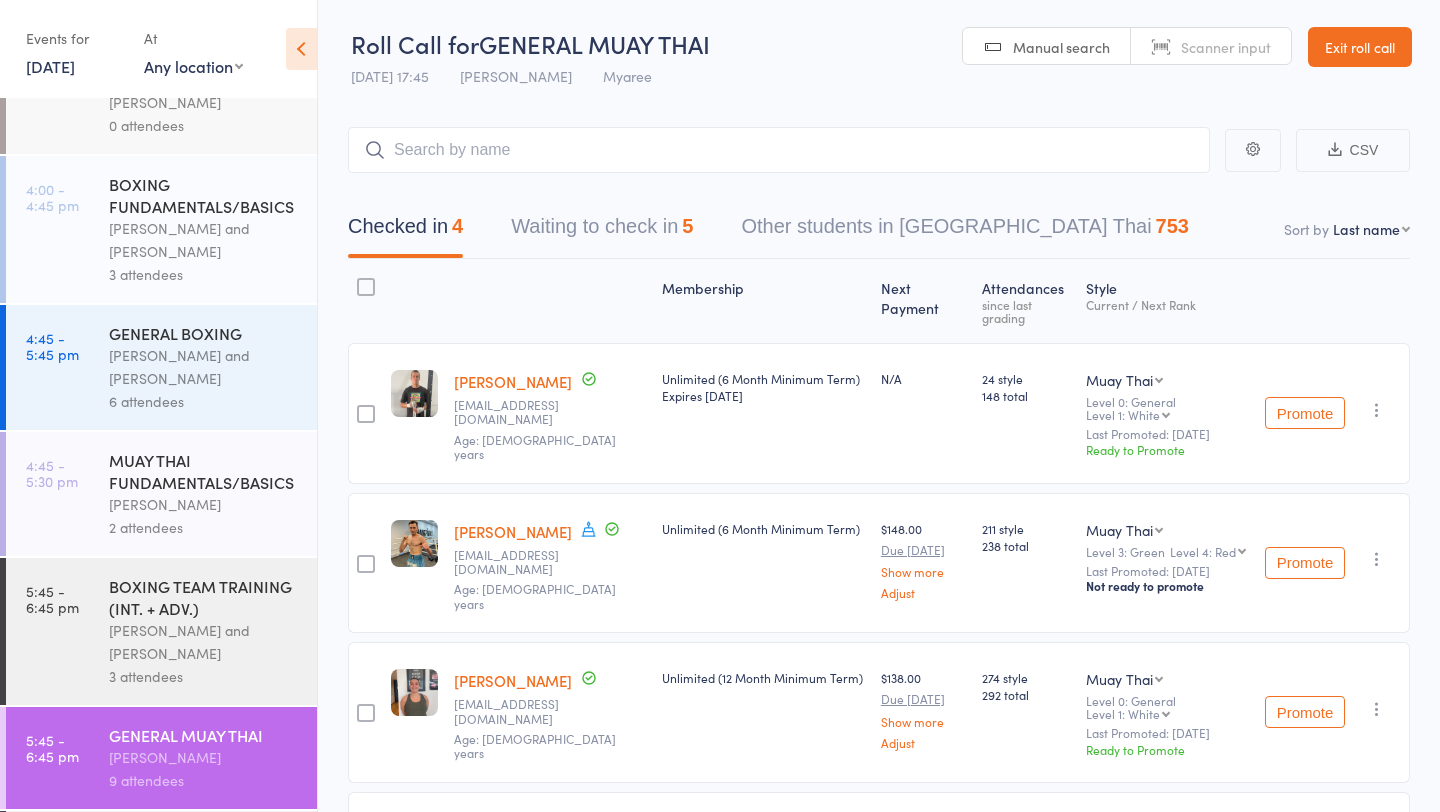 click on "Waiting to check in  5" at bounding box center [602, 231] 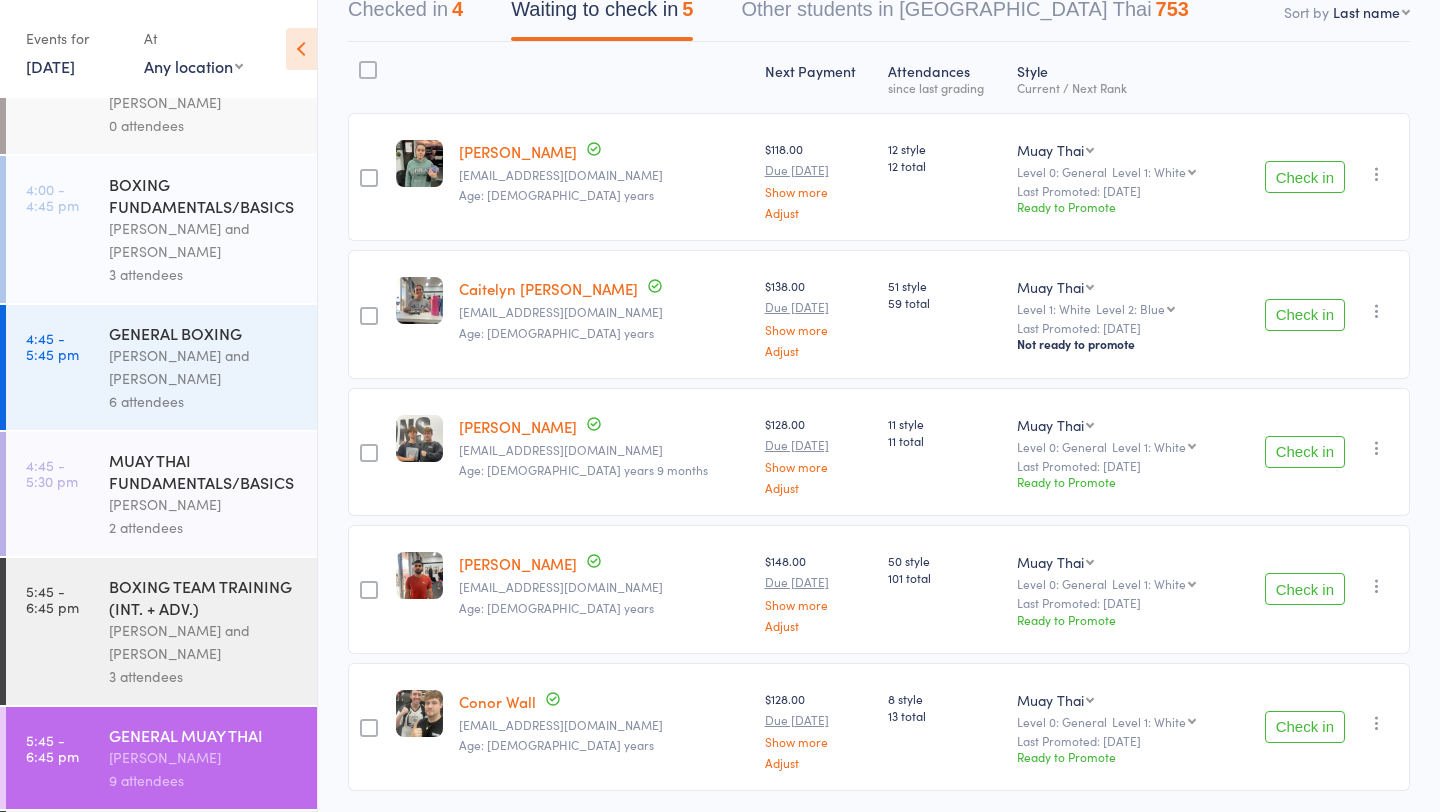 scroll, scrollTop: 222, scrollLeft: 0, axis: vertical 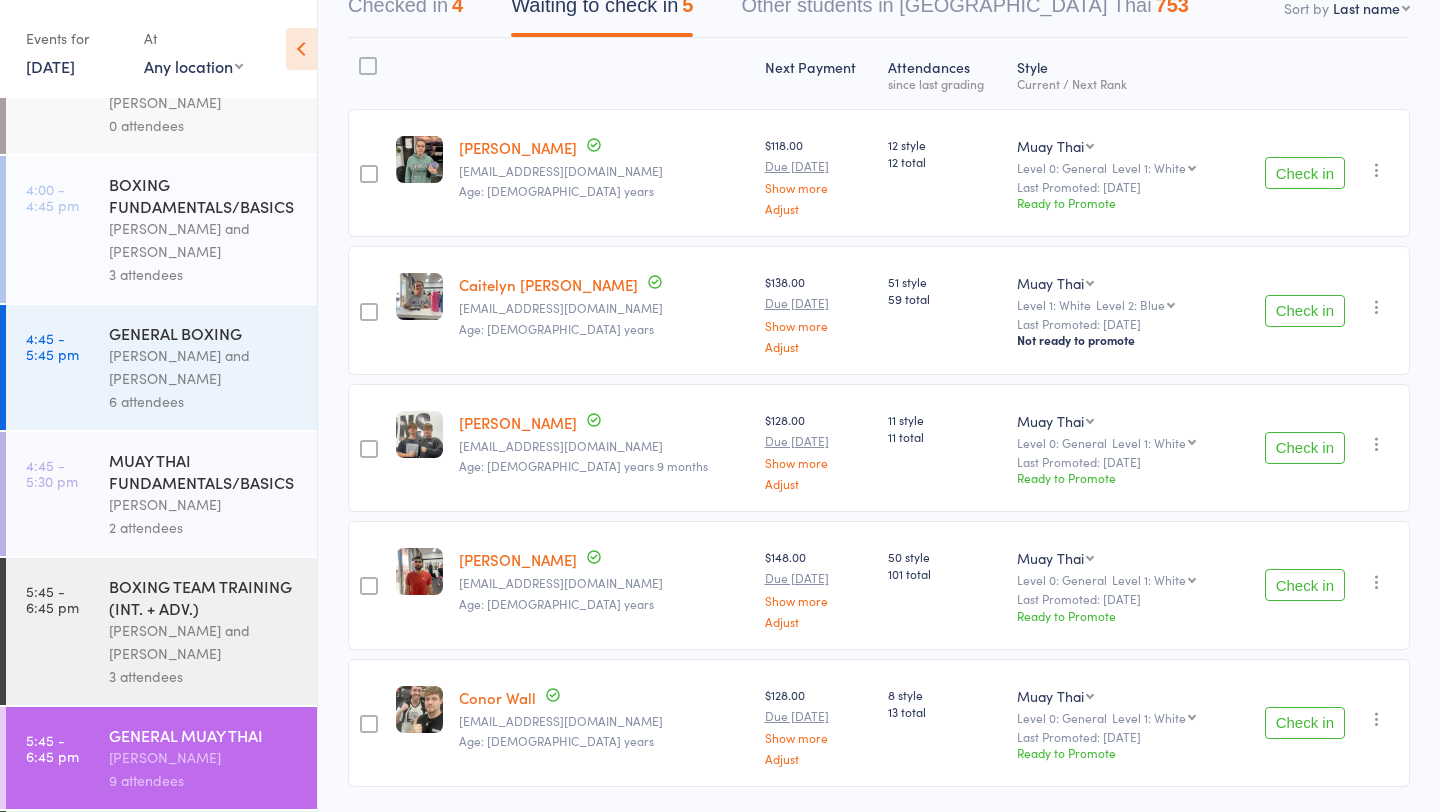 click on "Check in" at bounding box center (1305, 723) 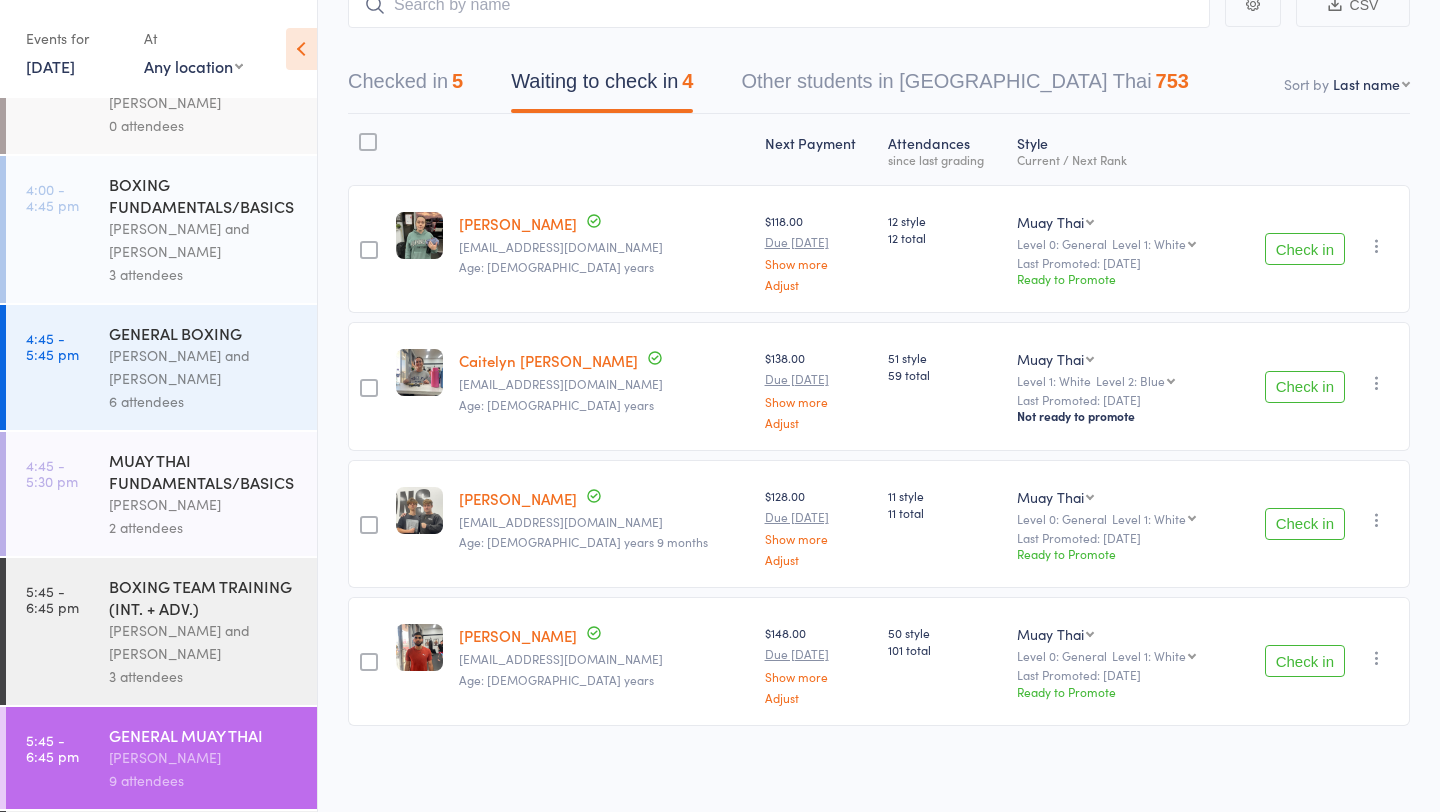 click on "BOXING TEAM TRAINING (INT. + ADV.)" at bounding box center [204, 597] 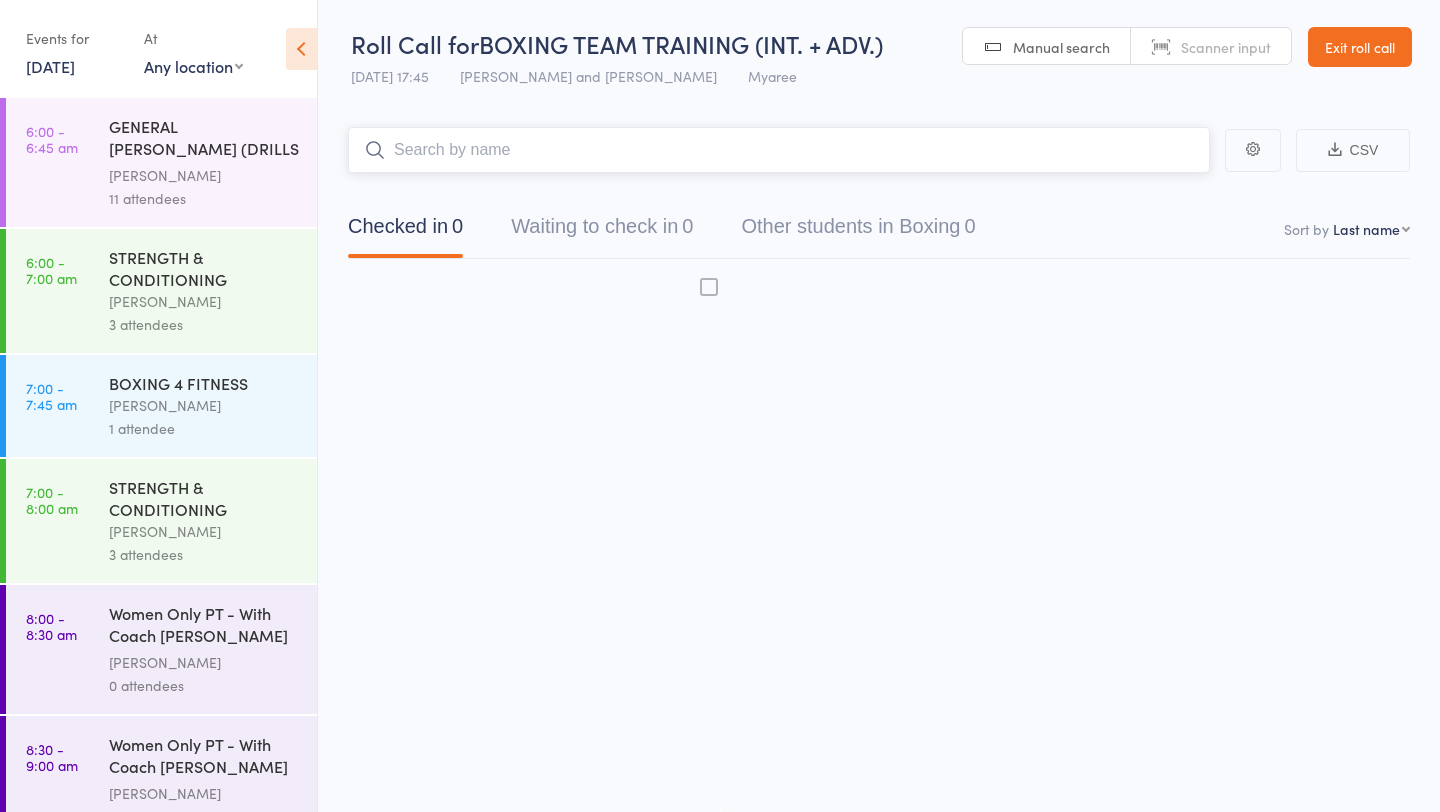 scroll, scrollTop: 1, scrollLeft: 0, axis: vertical 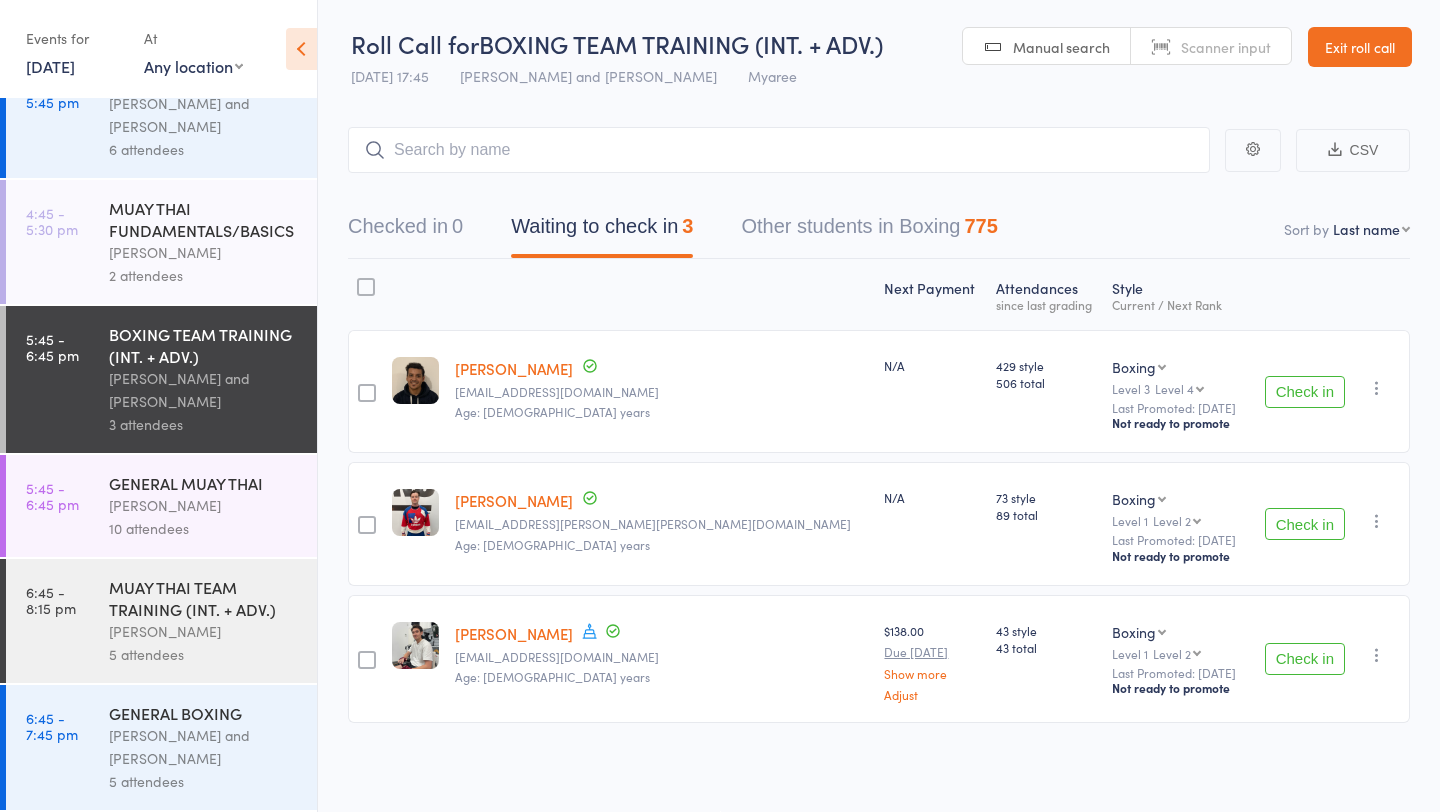 click on "[PERSON_NAME]" at bounding box center (204, 631) 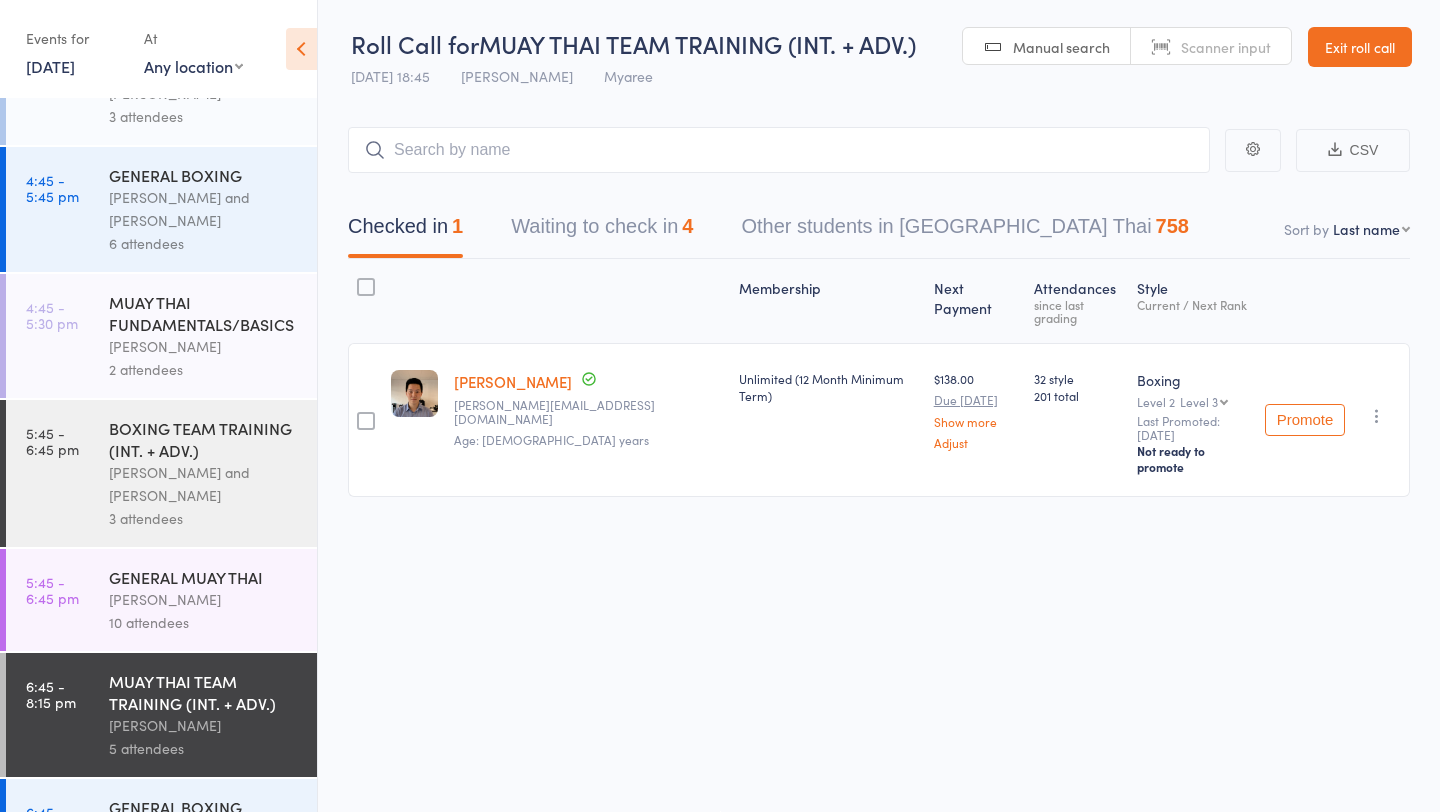 scroll, scrollTop: 1250, scrollLeft: 0, axis: vertical 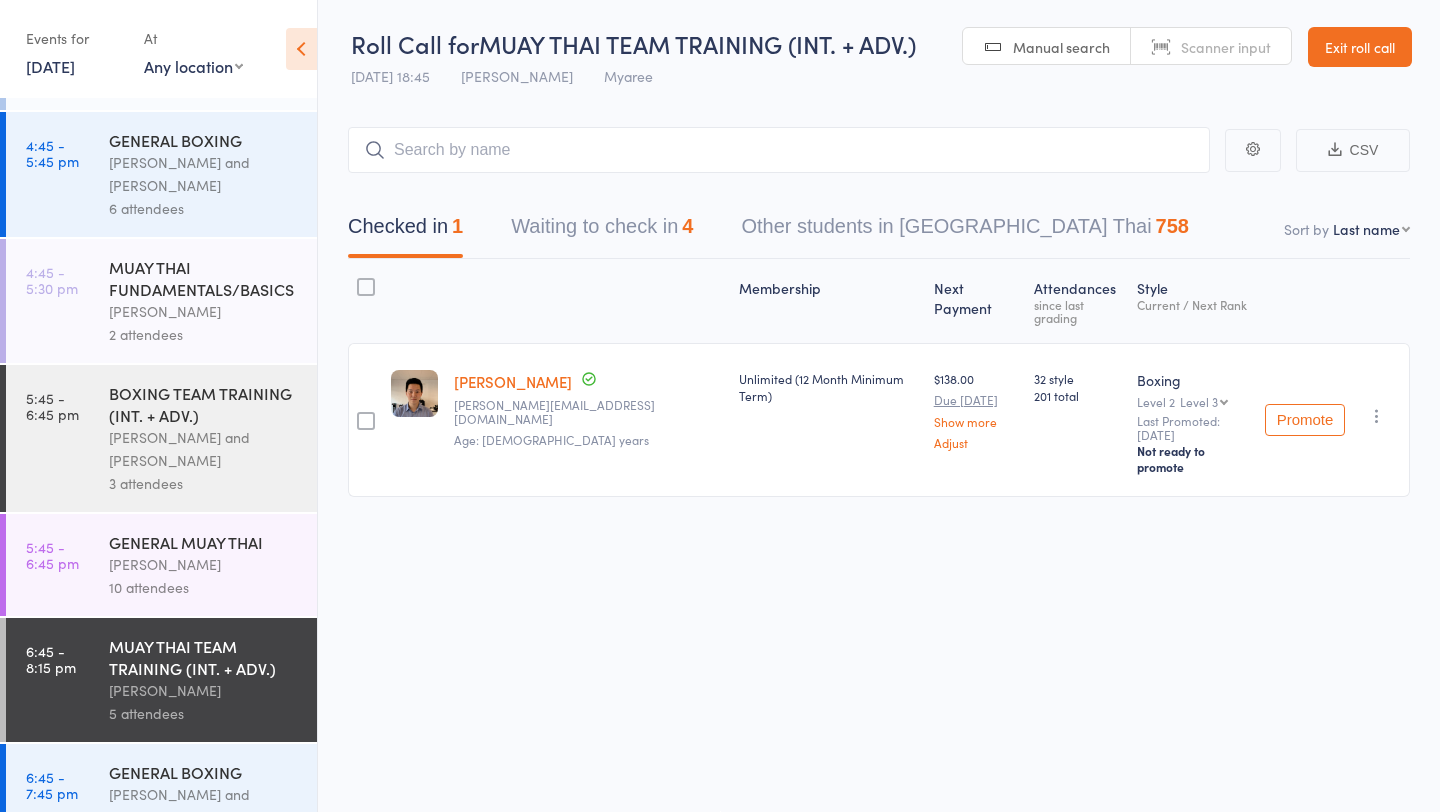 click on "Waiting to check in  4" at bounding box center (602, 231) 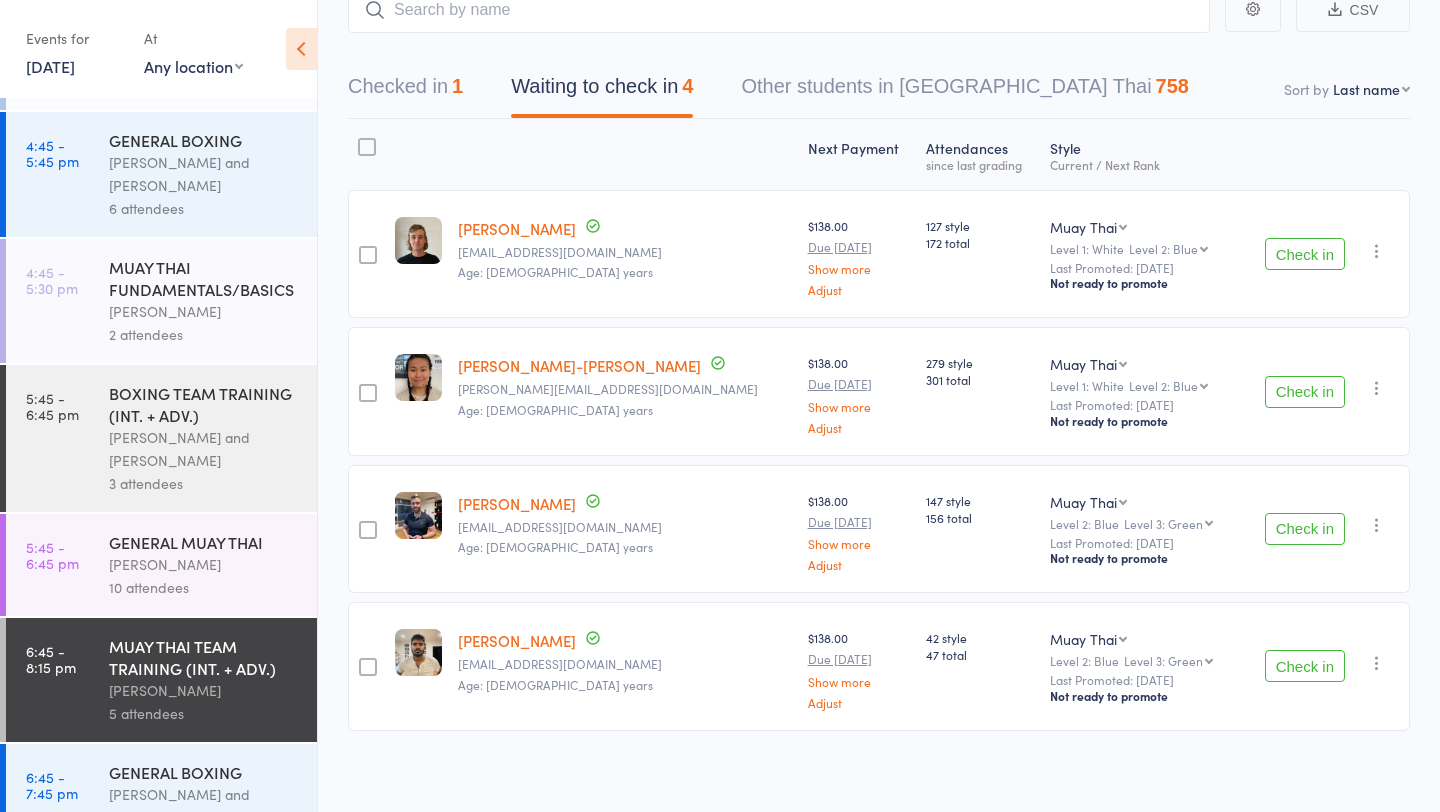 scroll, scrollTop: 142, scrollLeft: 0, axis: vertical 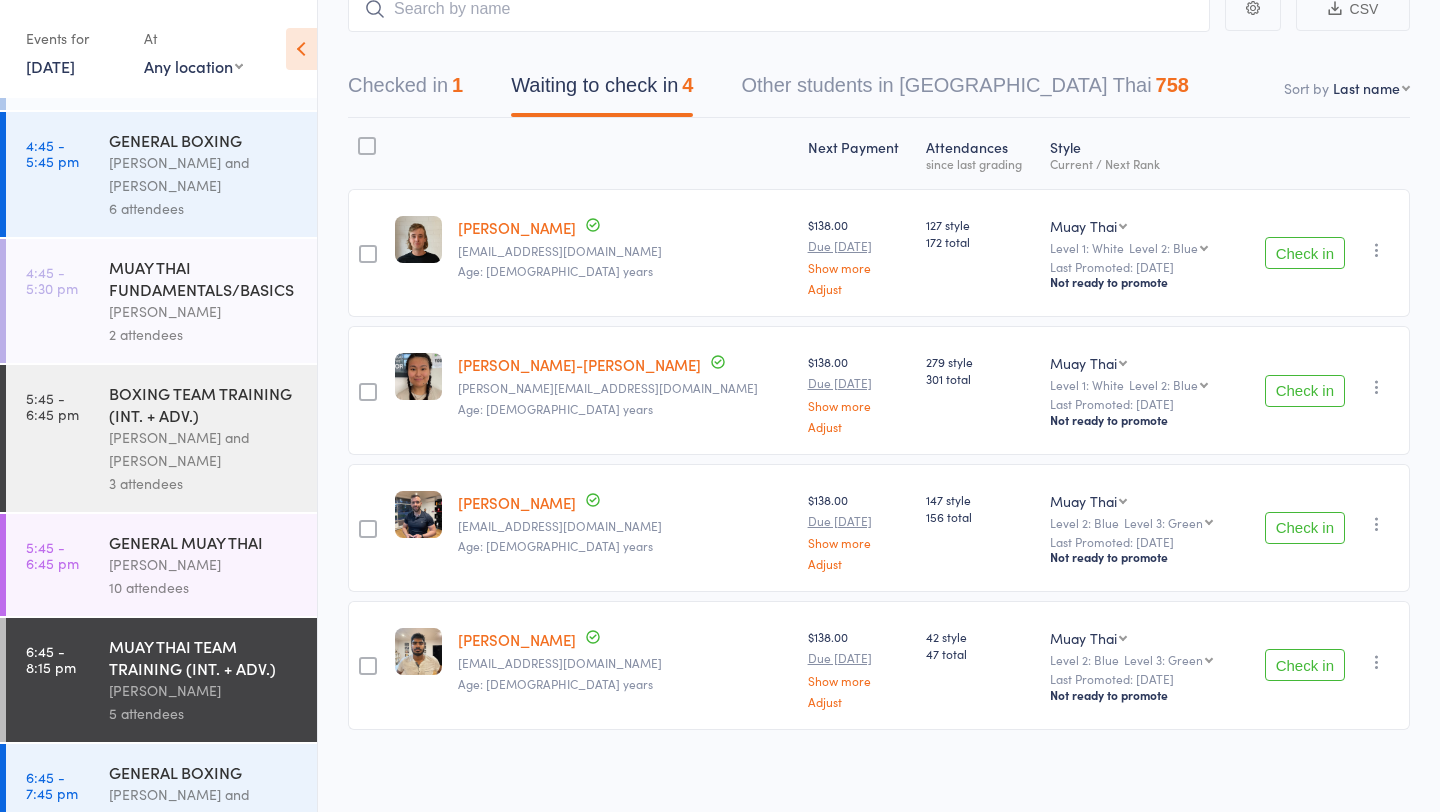 click on "GENERAL MUAY THAI" at bounding box center [204, 542] 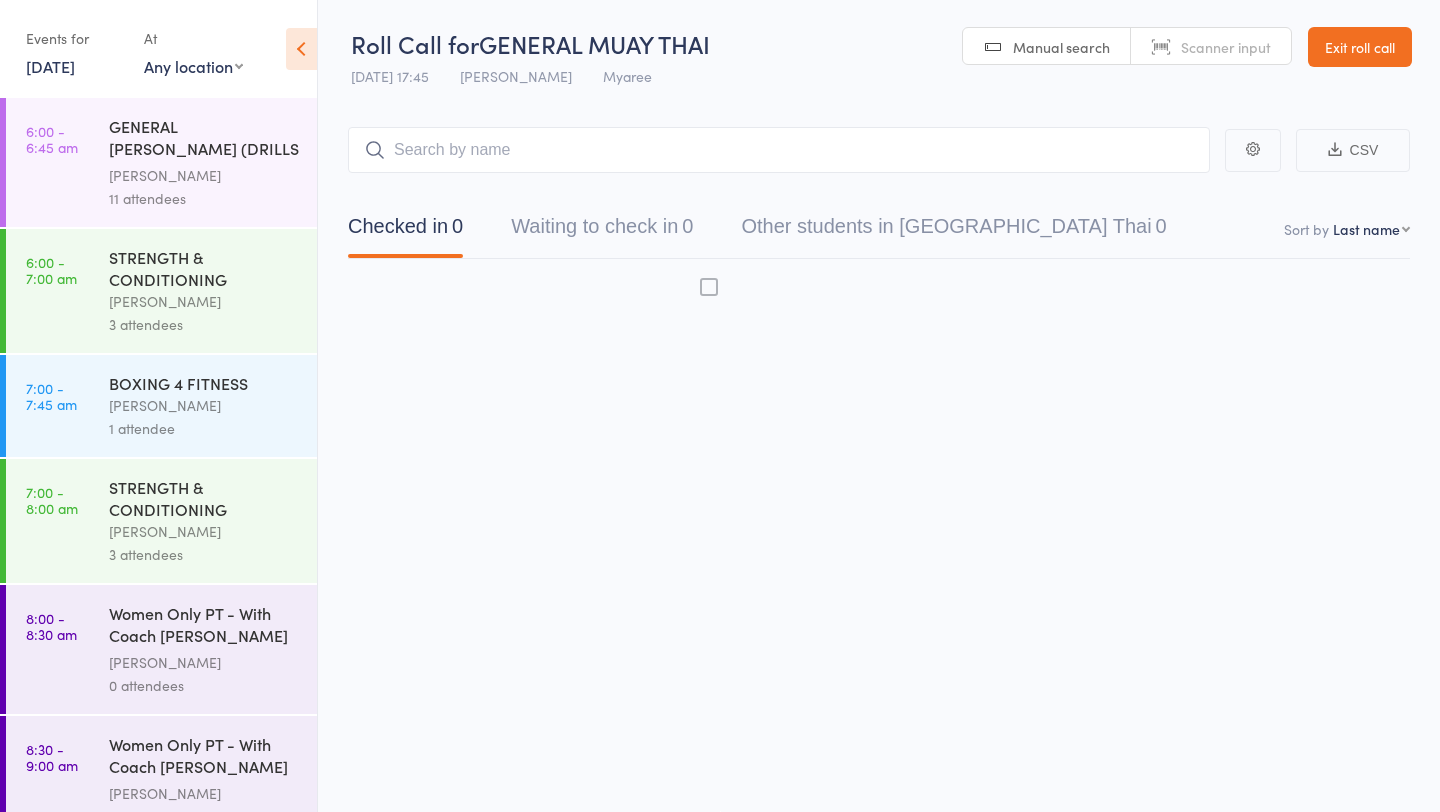 scroll, scrollTop: 1, scrollLeft: 0, axis: vertical 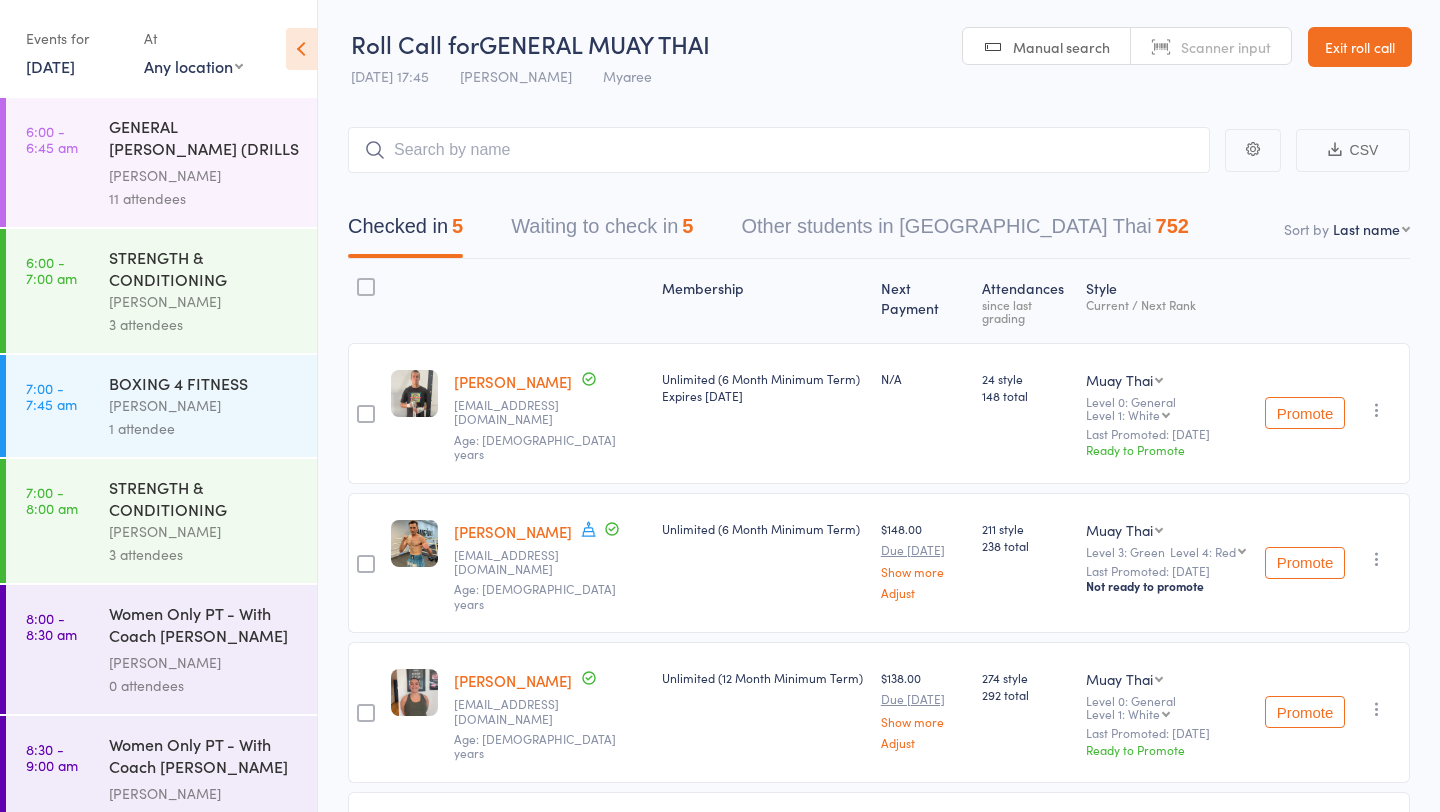 click on "Waiting to check in  5" at bounding box center (602, 231) 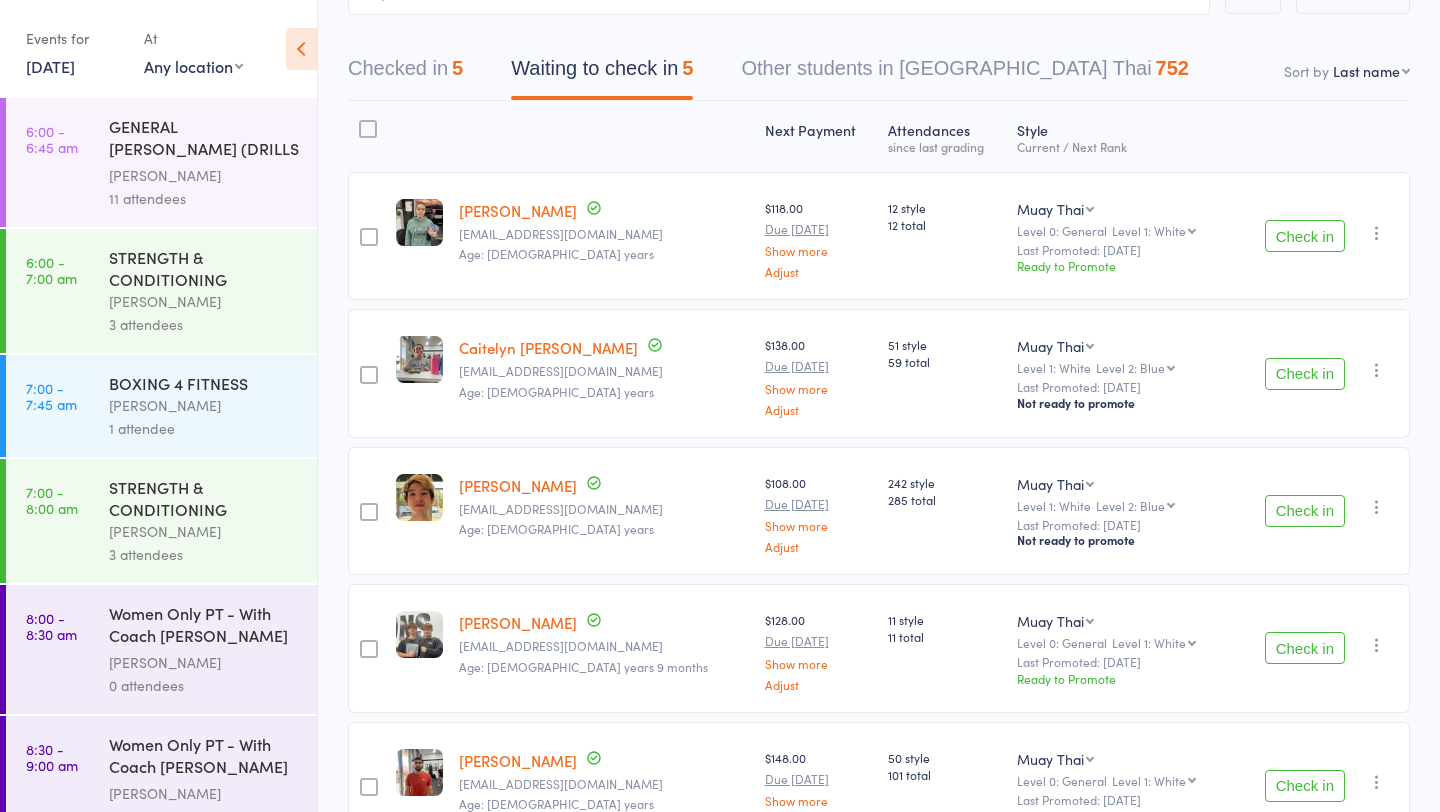 scroll, scrollTop: 161, scrollLeft: 0, axis: vertical 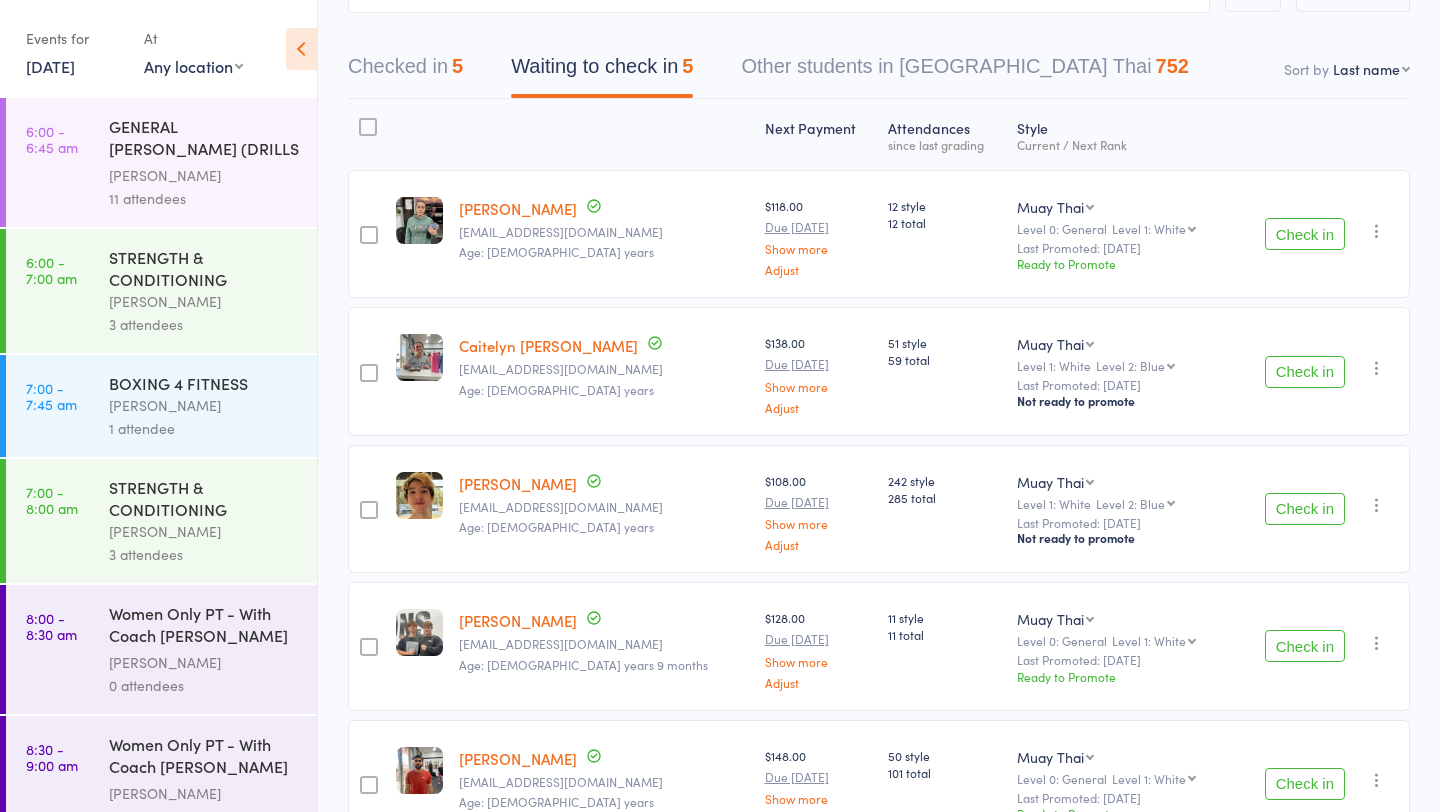 click on "Check in" at bounding box center (1305, 509) 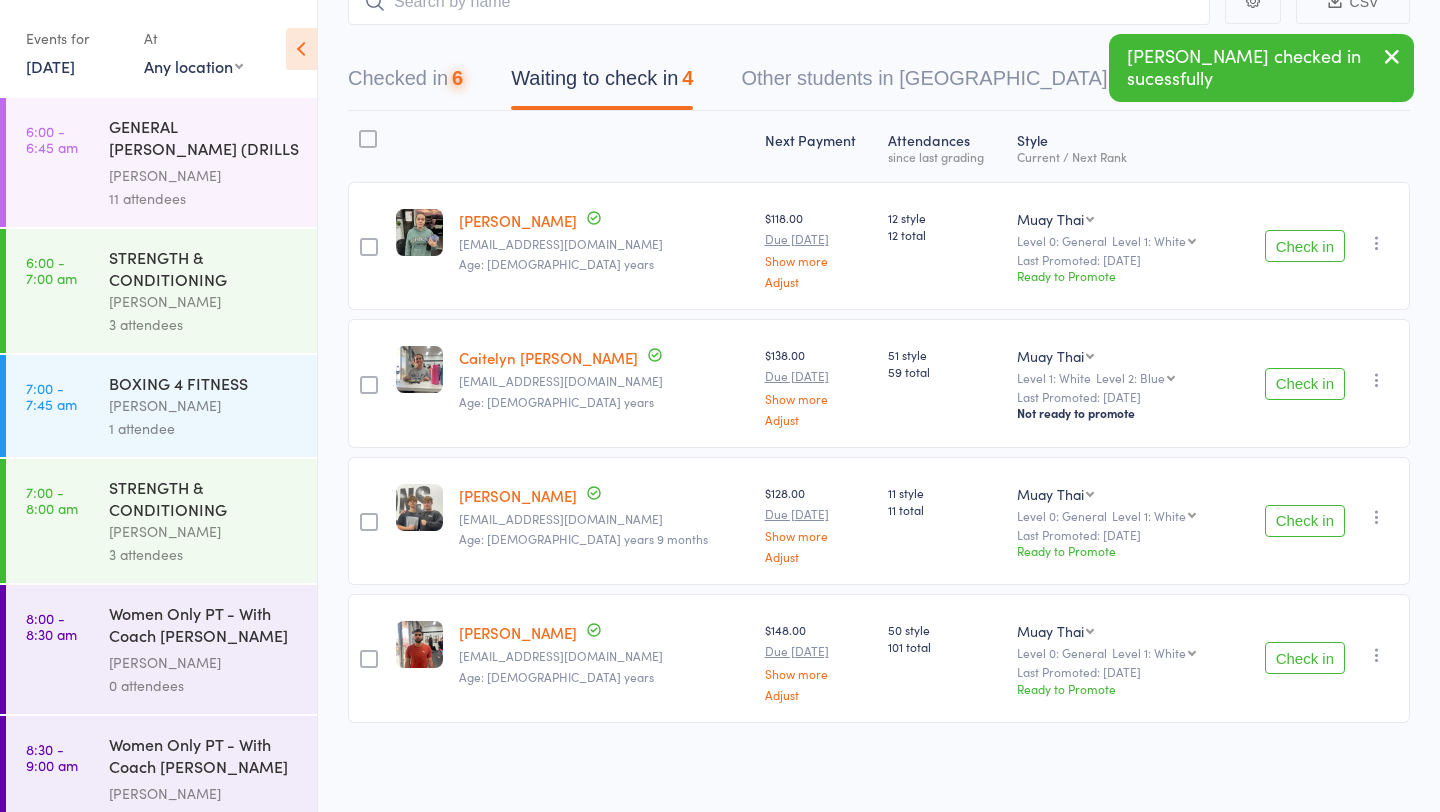 scroll, scrollTop: 146, scrollLeft: 0, axis: vertical 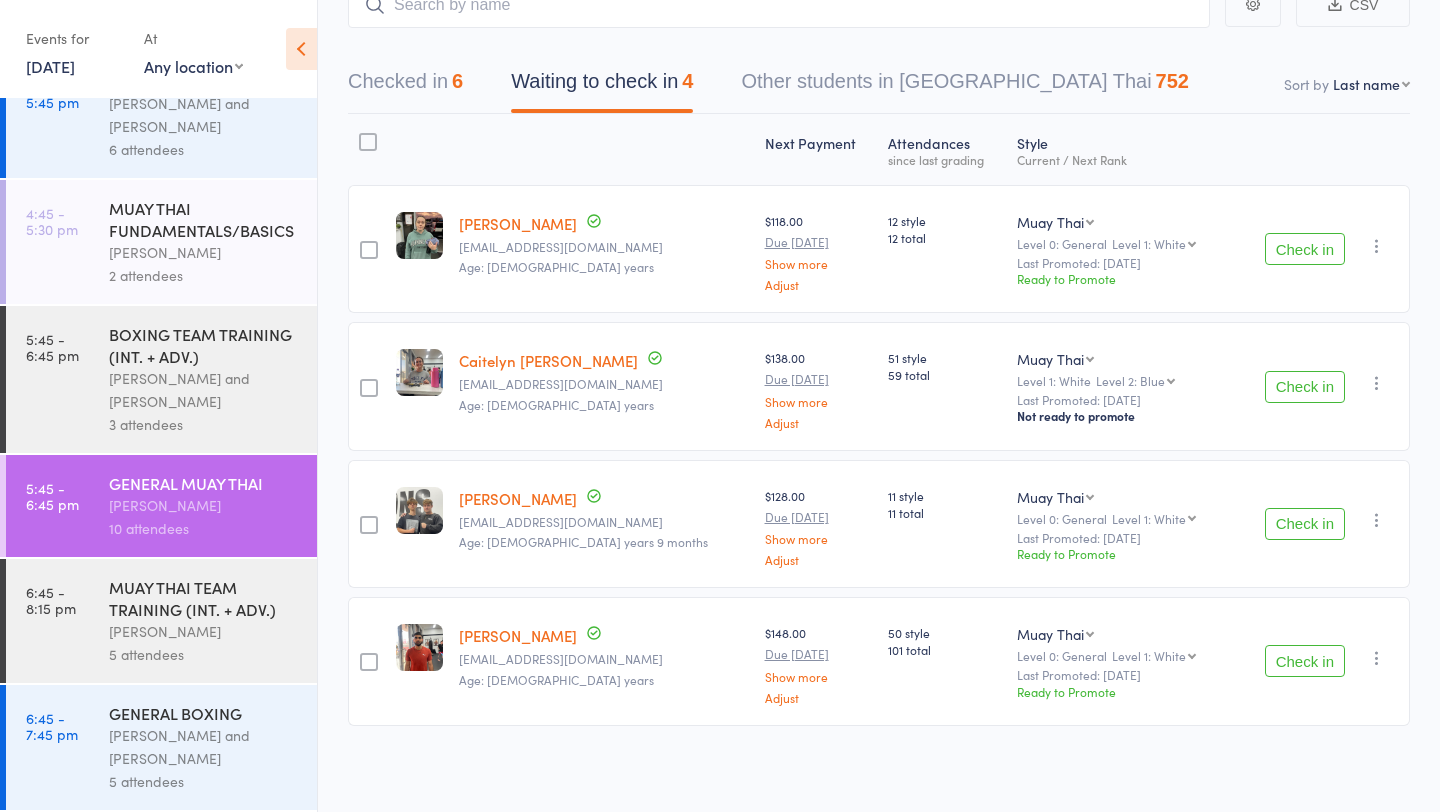 click on "[PERSON_NAME] and [PERSON_NAME]" at bounding box center [204, 390] 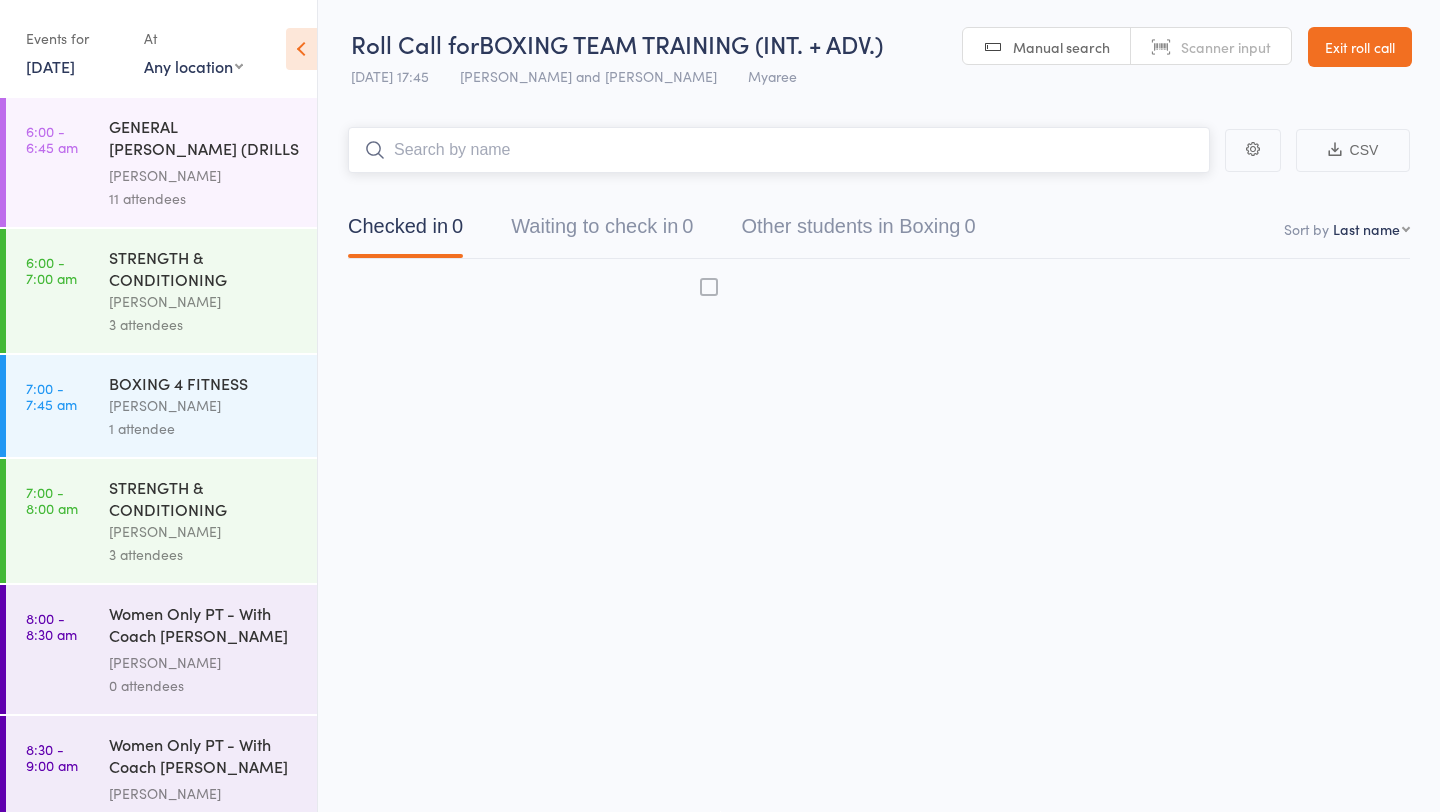 scroll, scrollTop: 1, scrollLeft: 0, axis: vertical 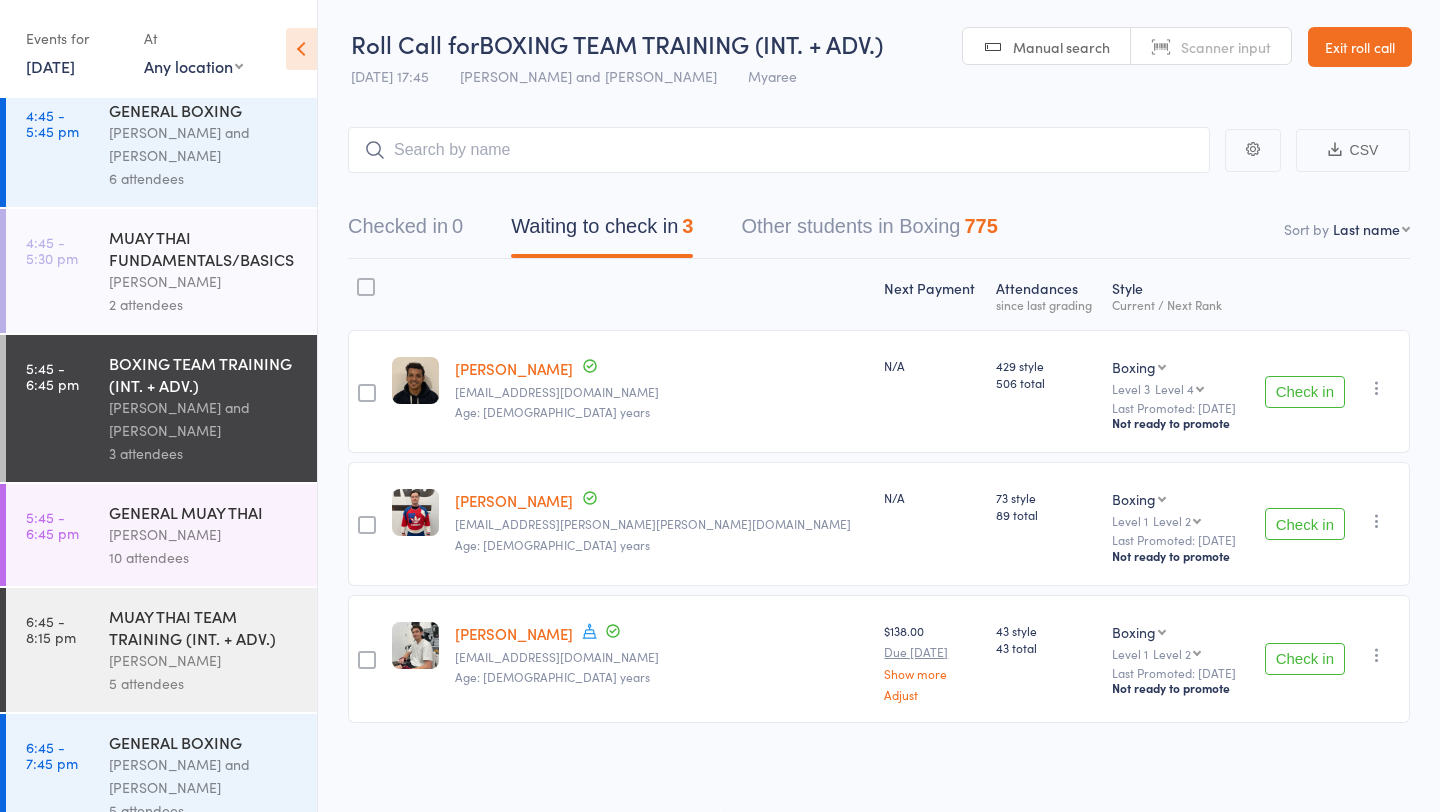 click on "Check in" at bounding box center [1305, 524] 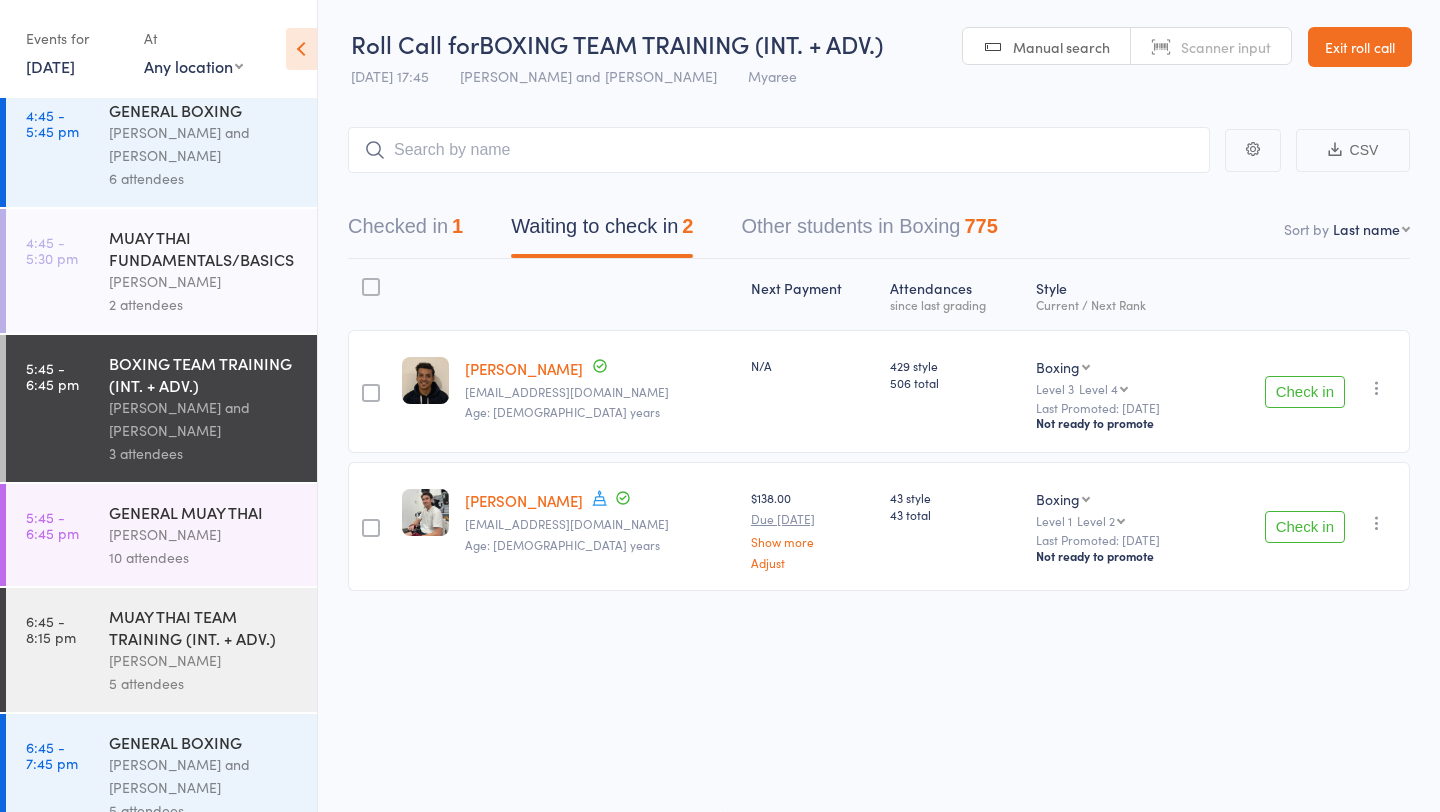 click on "GENERAL MUAY THAI" at bounding box center (204, 512) 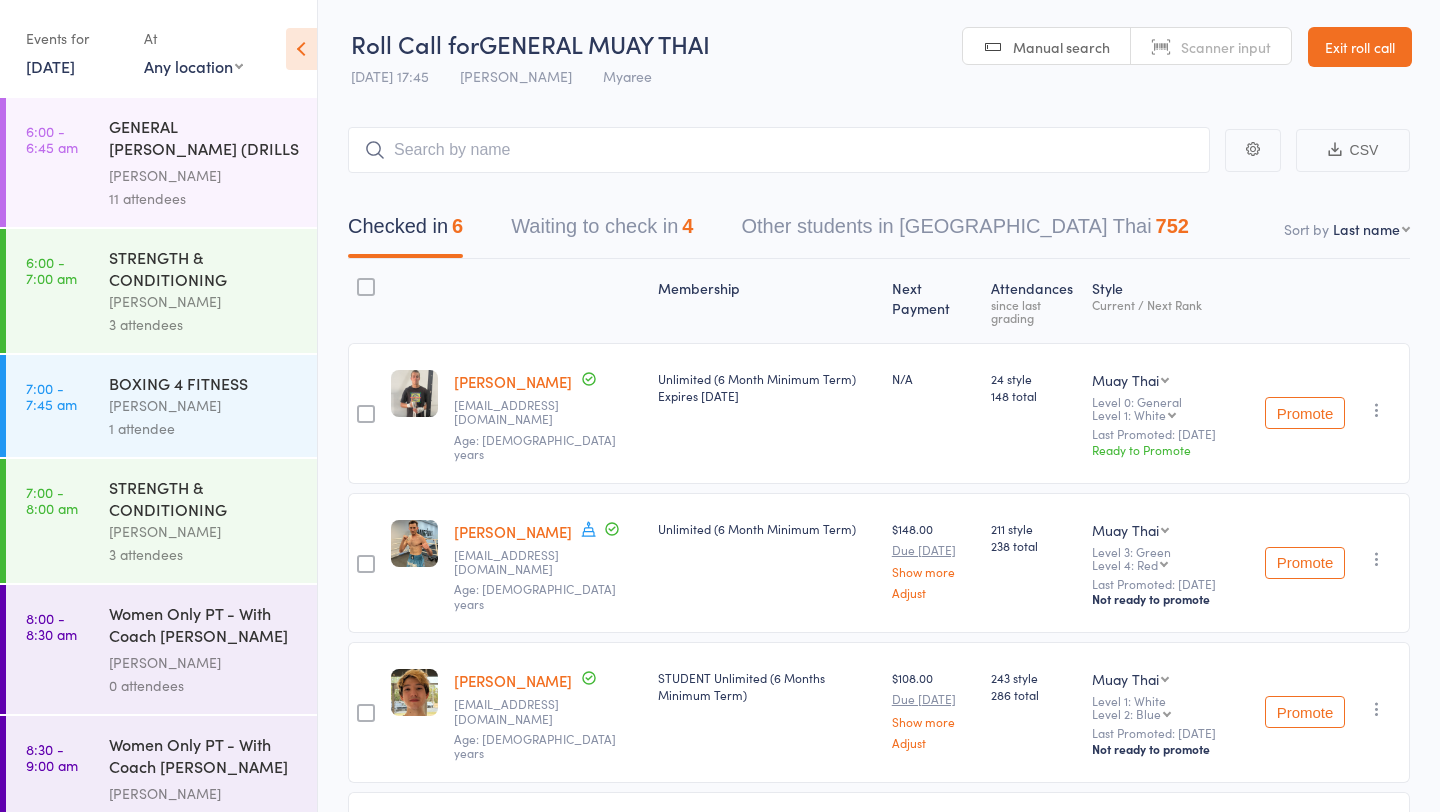 click on "Checked in  6 Waiting to check in  4 Other students in [GEOGRAPHIC_DATA] Thai  752" at bounding box center (879, 216) 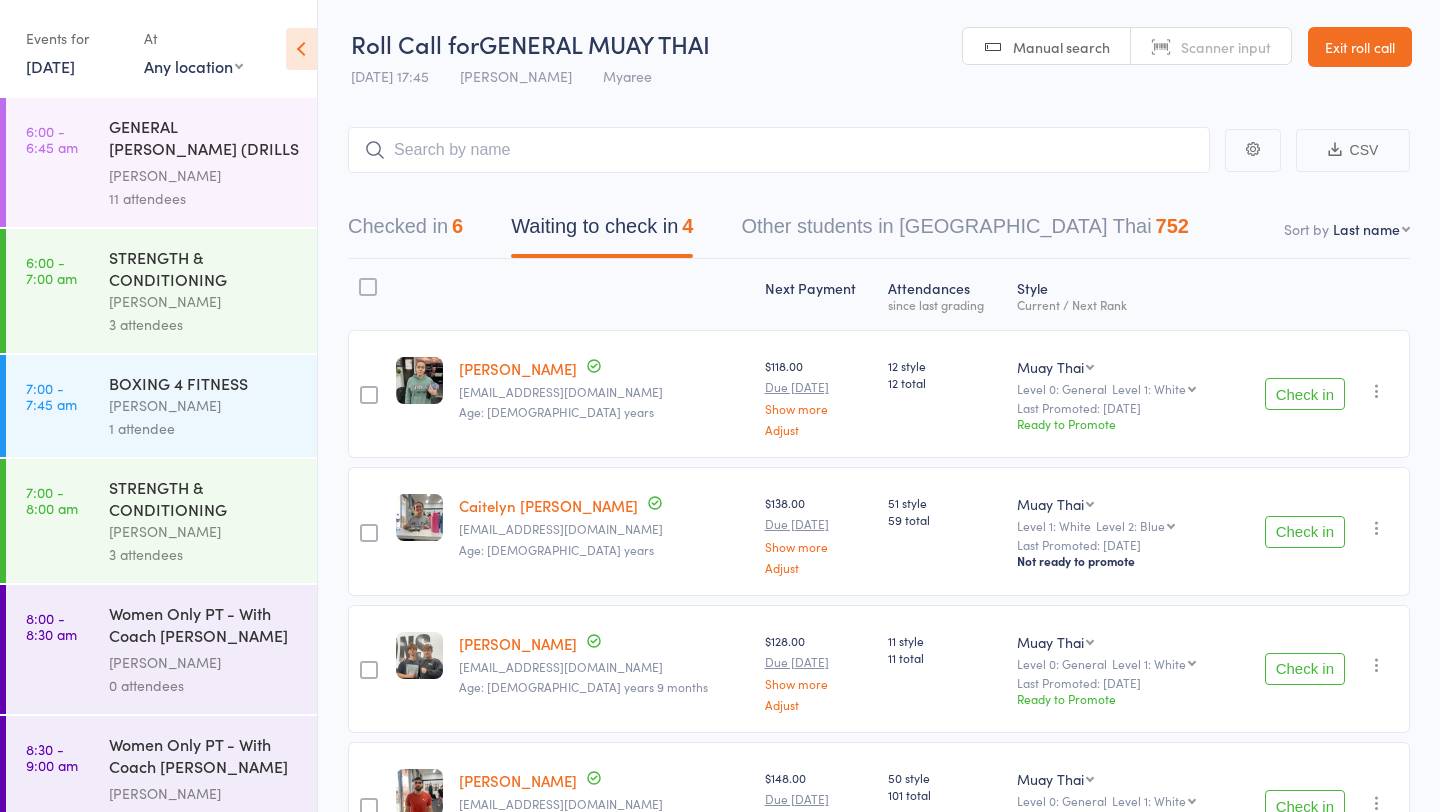 scroll, scrollTop: 139, scrollLeft: 0, axis: vertical 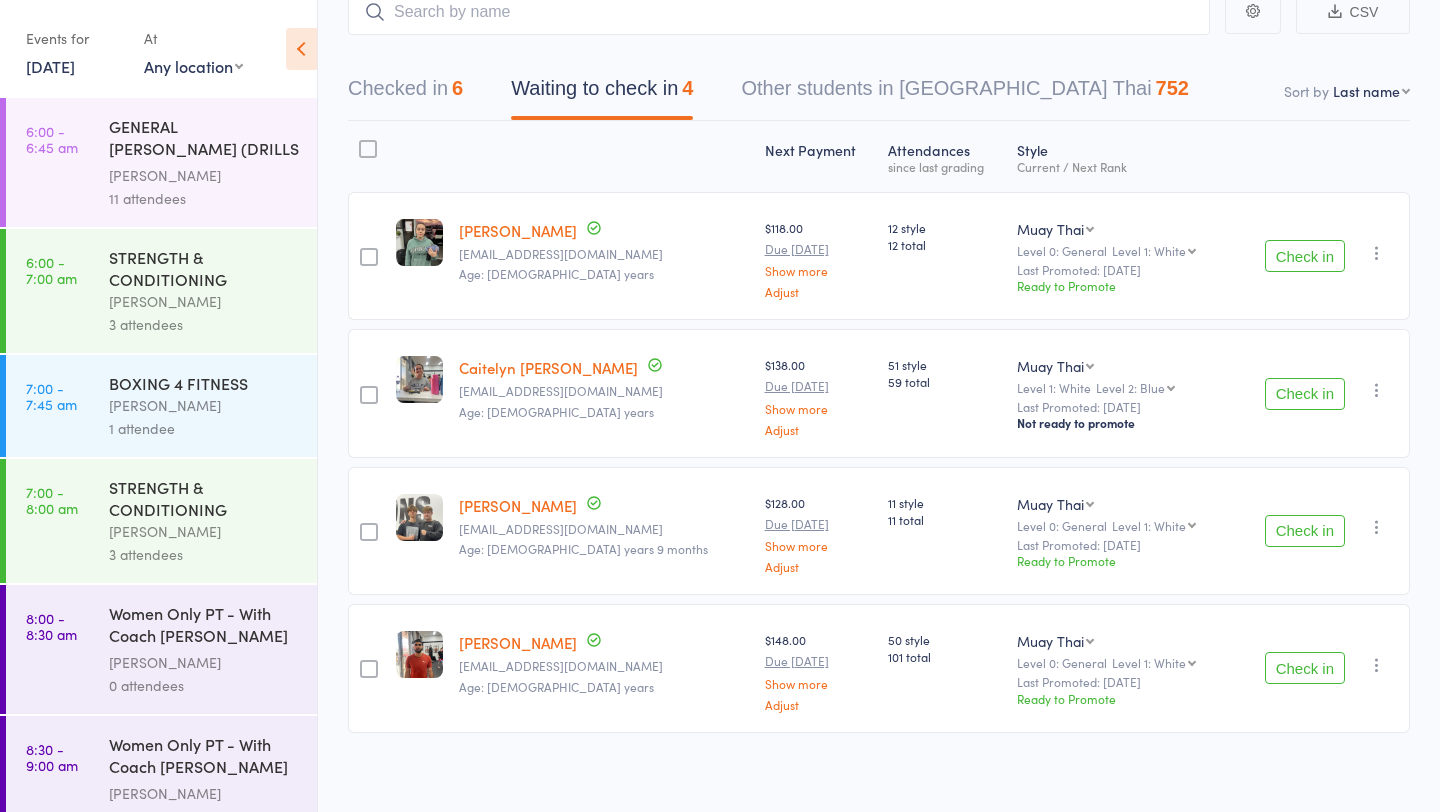 click on "Check in" at bounding box center (1305, 531) 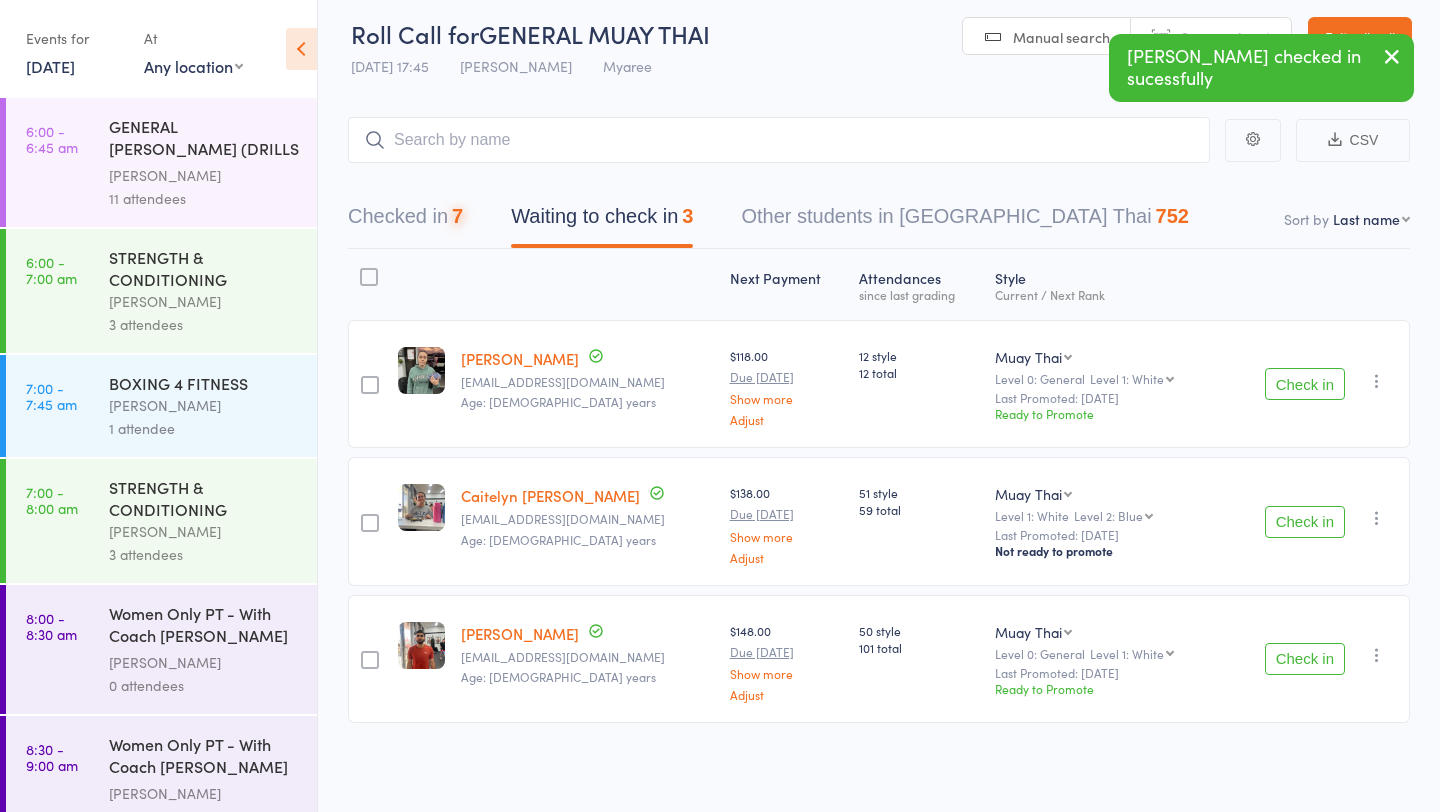 scroll, scrollTop: 9, scrollLeft: 0, axis: vertical 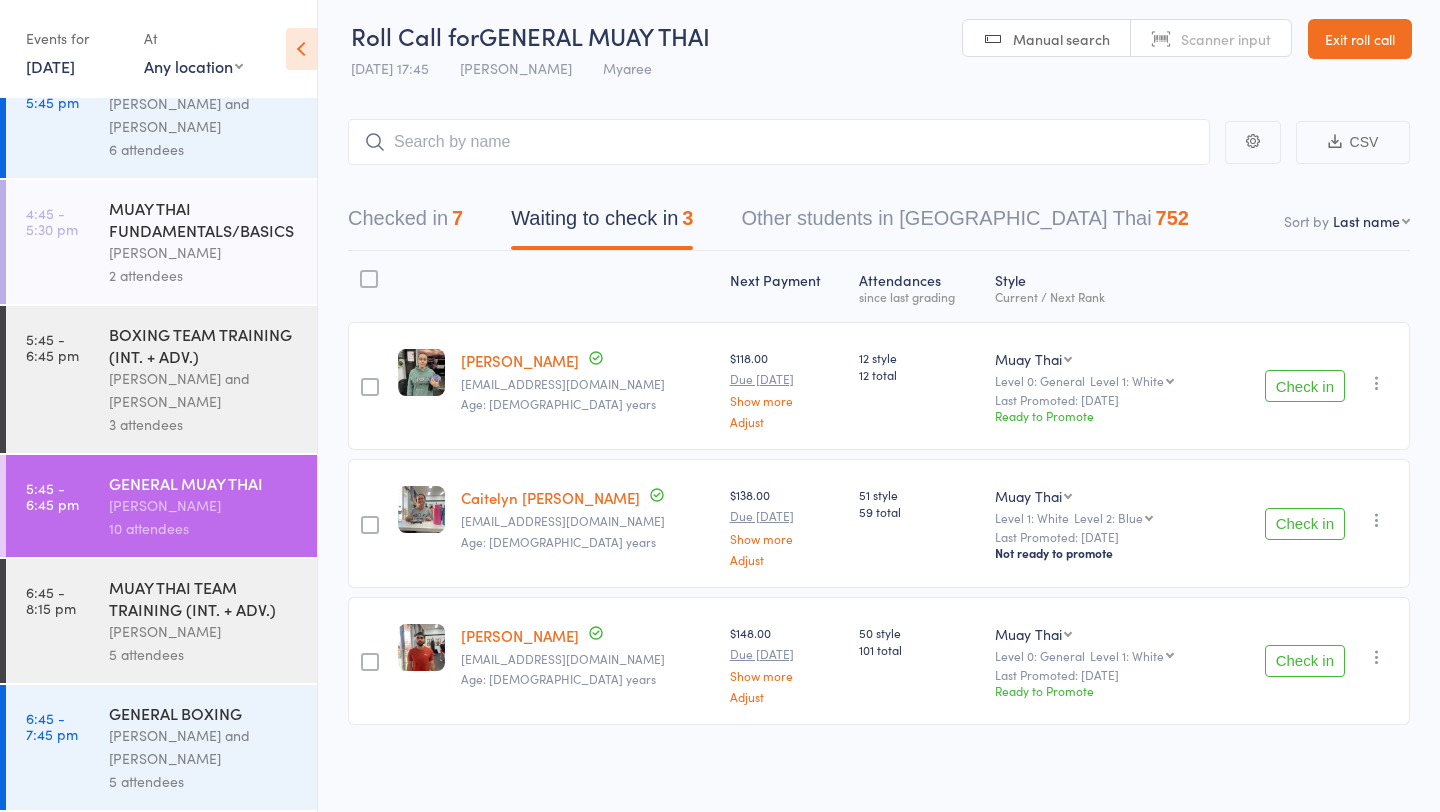 click on "[PERSON_NAME] and [PERSON_NAME]" at bounding box center (204, 390) 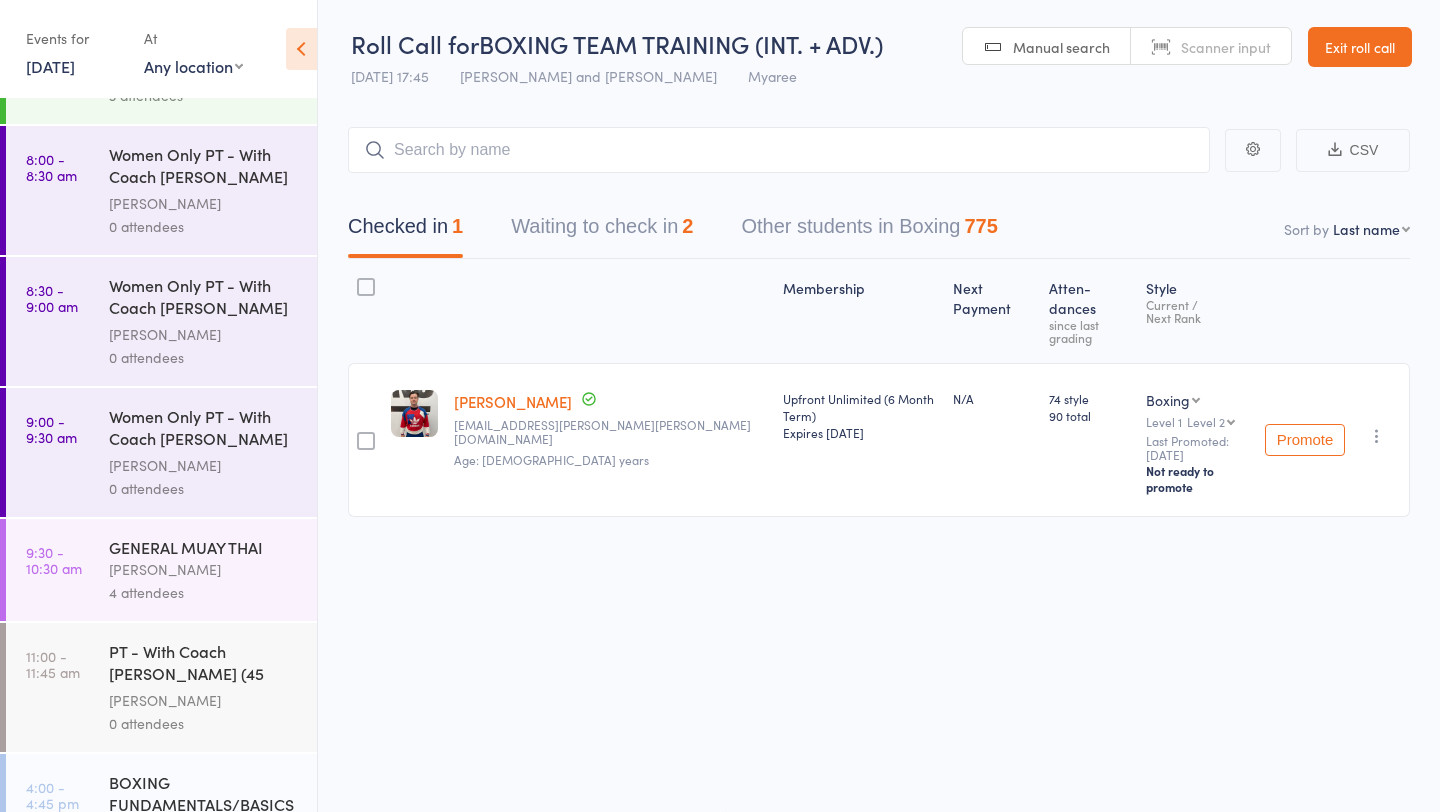 scroll, scrollTop: 1248, scrollLeft: 0, axis: vertical 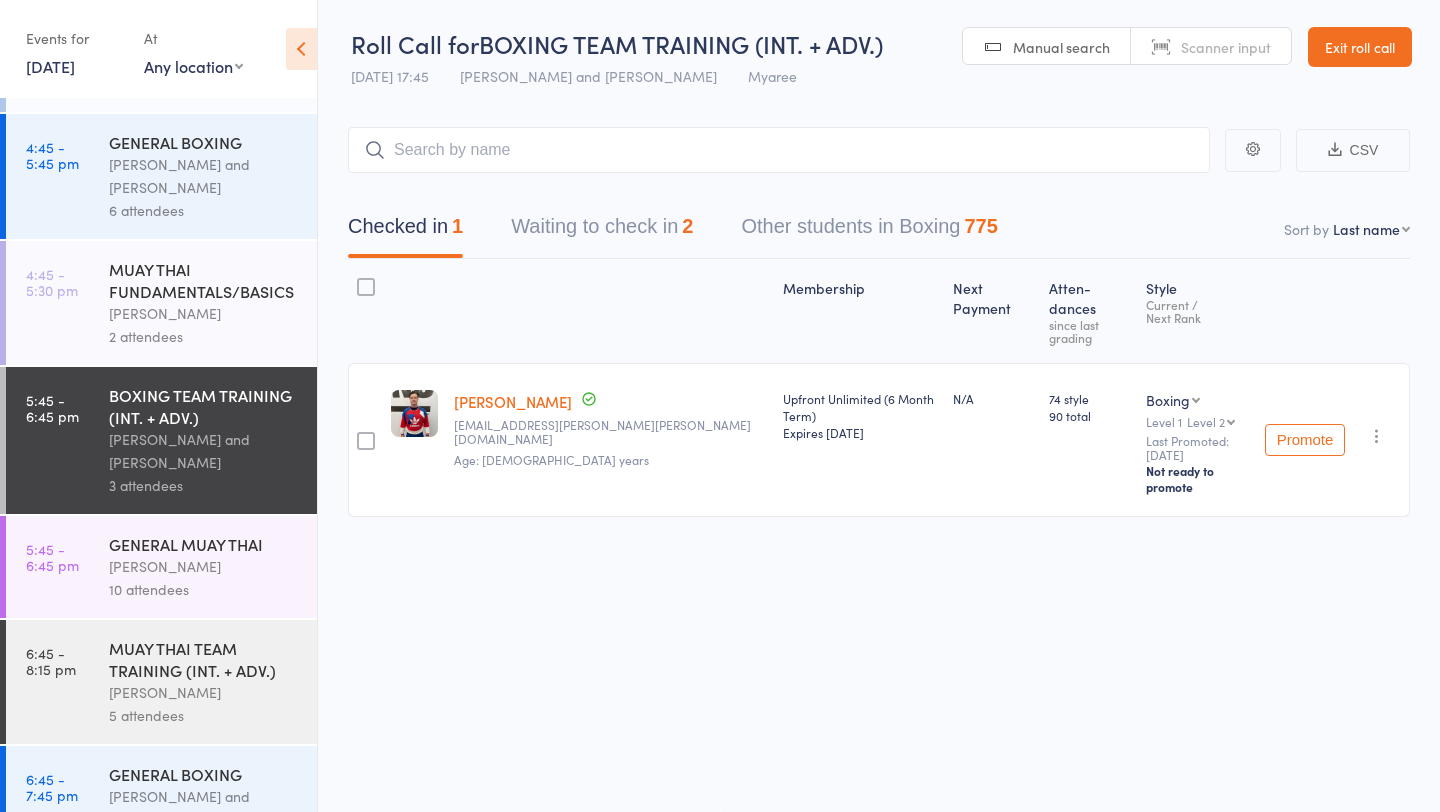 click on "Waiting to check in  2" at bounding box center (602, 231) 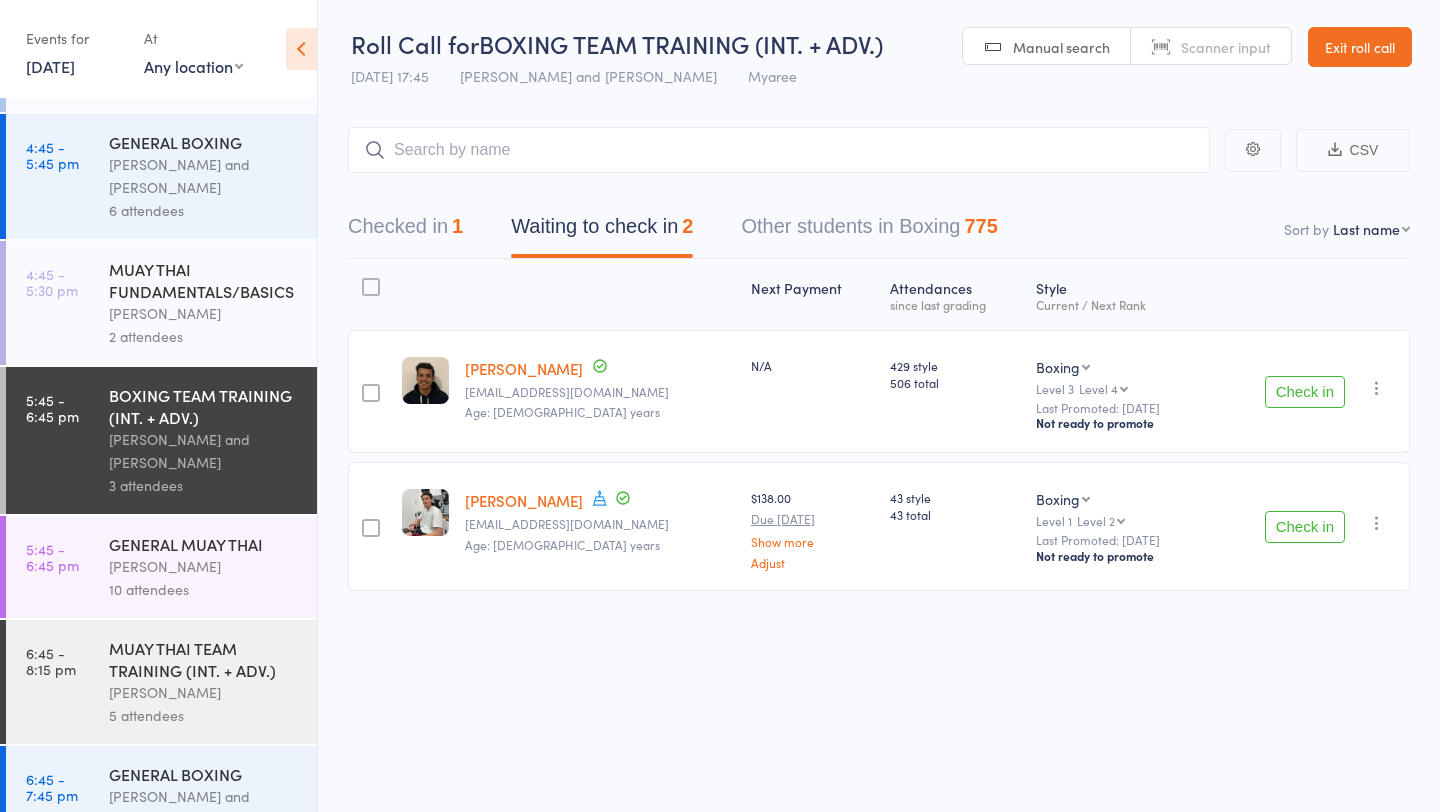 click on "Check in" at bounding box center [1305, 527] 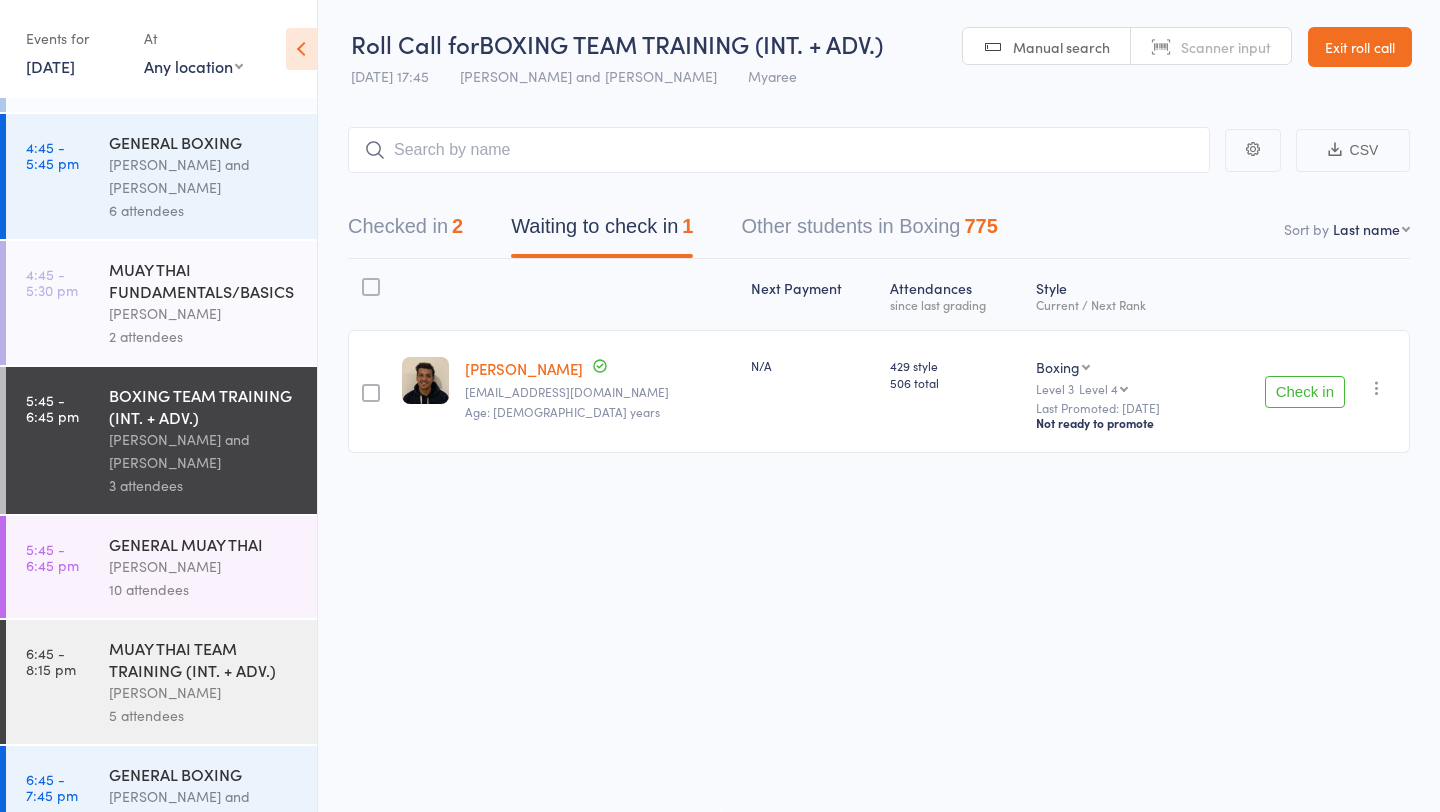 scroll, scrollTop: 1309, scrollLeft: 0, axis: vertical 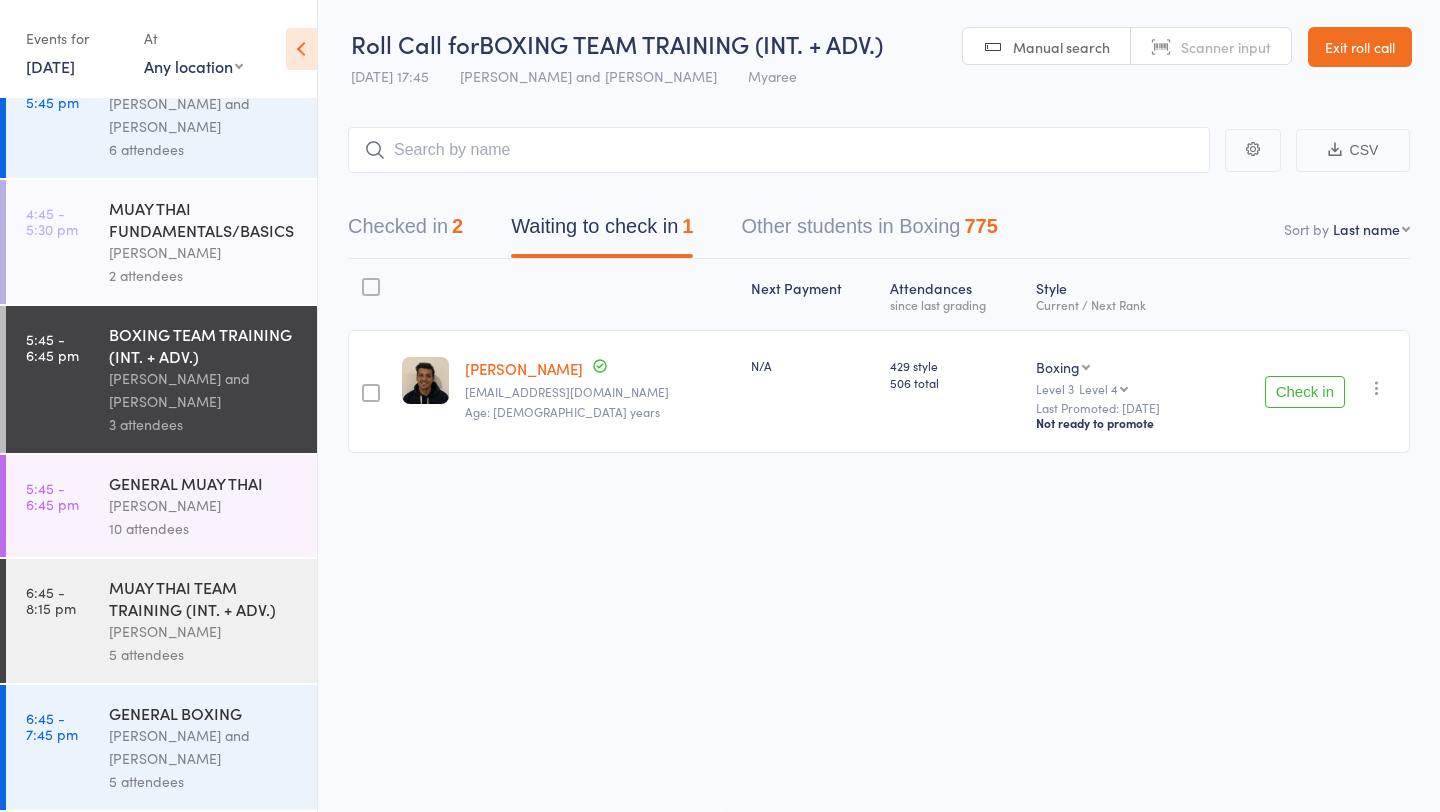 click on "GENERAL MUAY THAI" at bounding box center [204, 483] 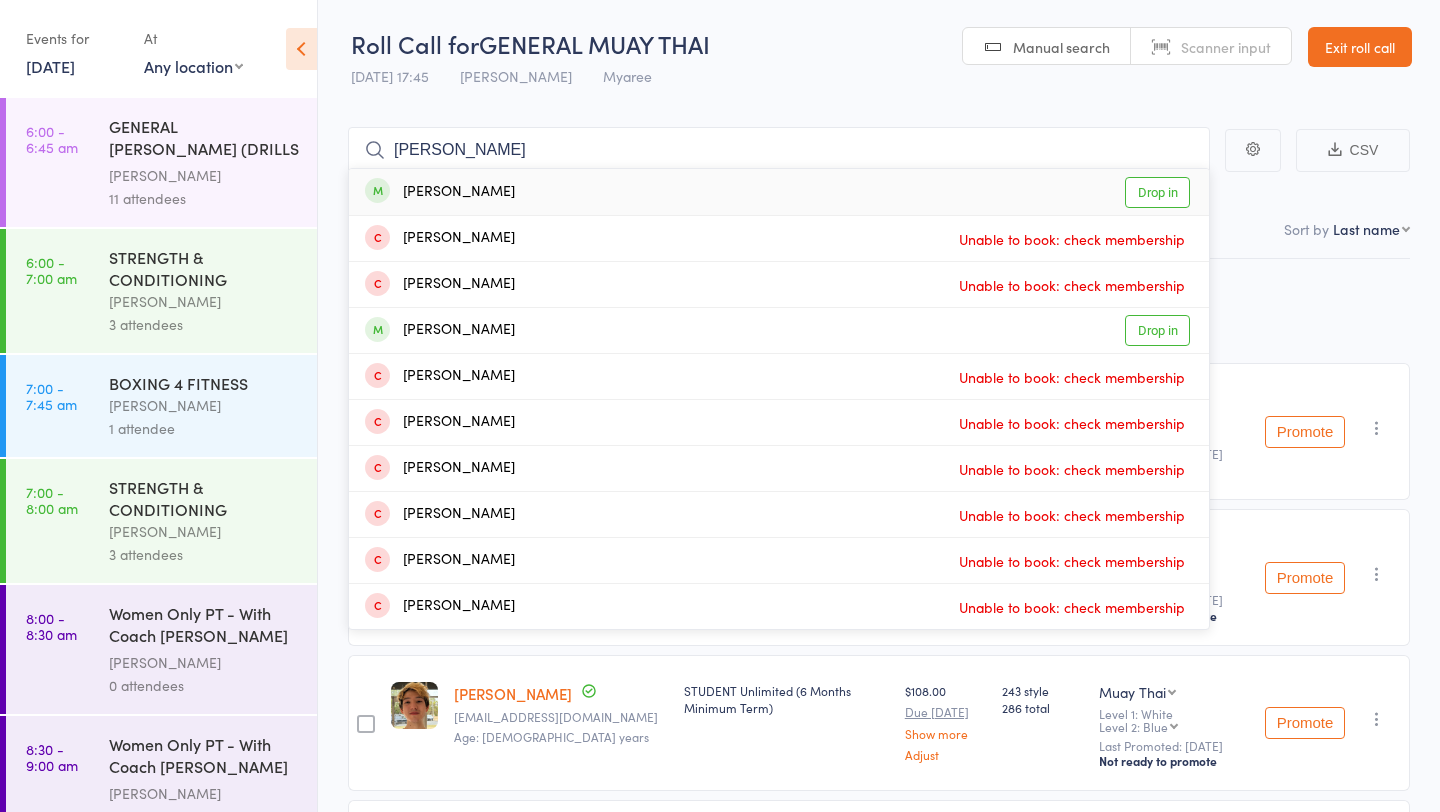 type on "[PERSON_NAME]" 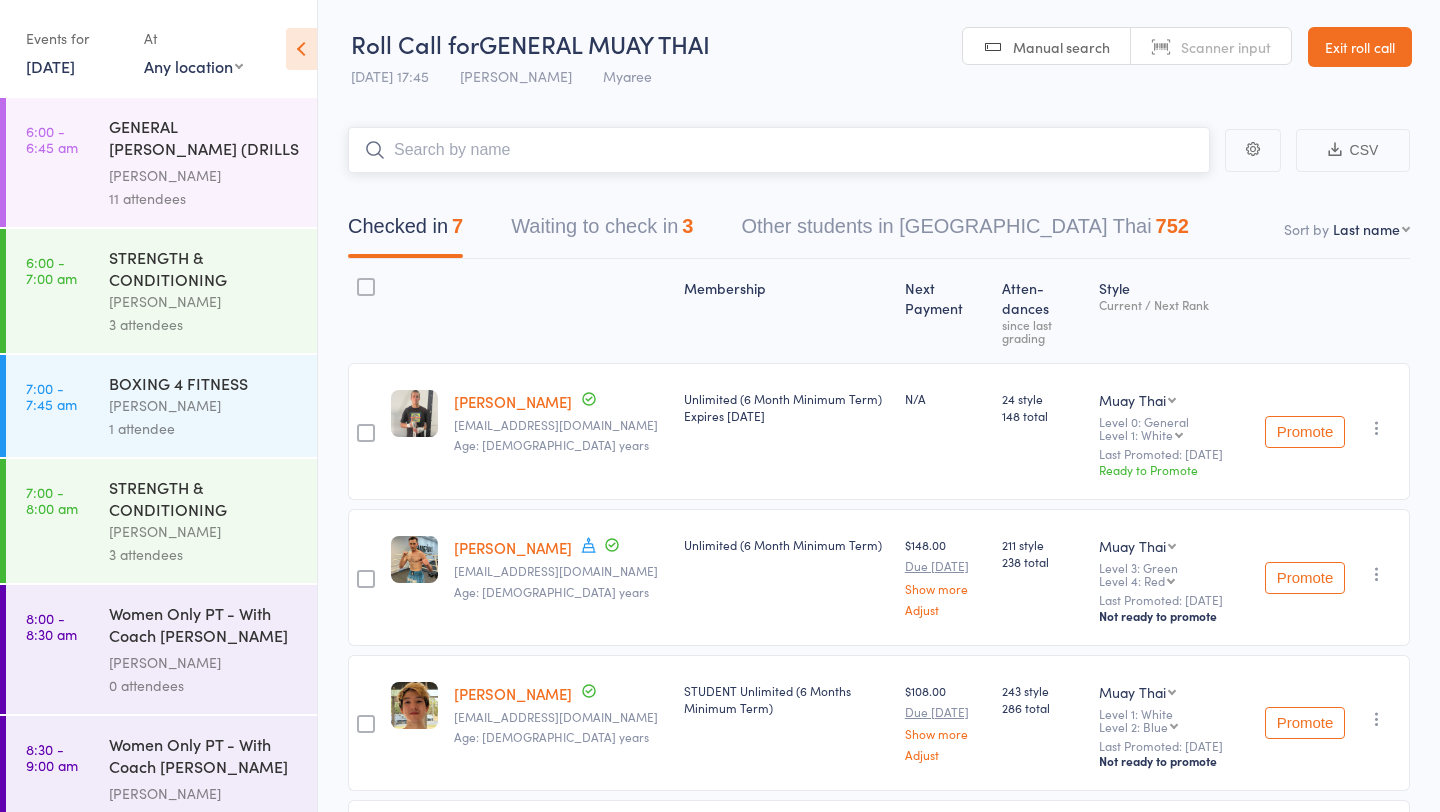 click on "Waiting to check in  3" at bounding box center [602, 231] 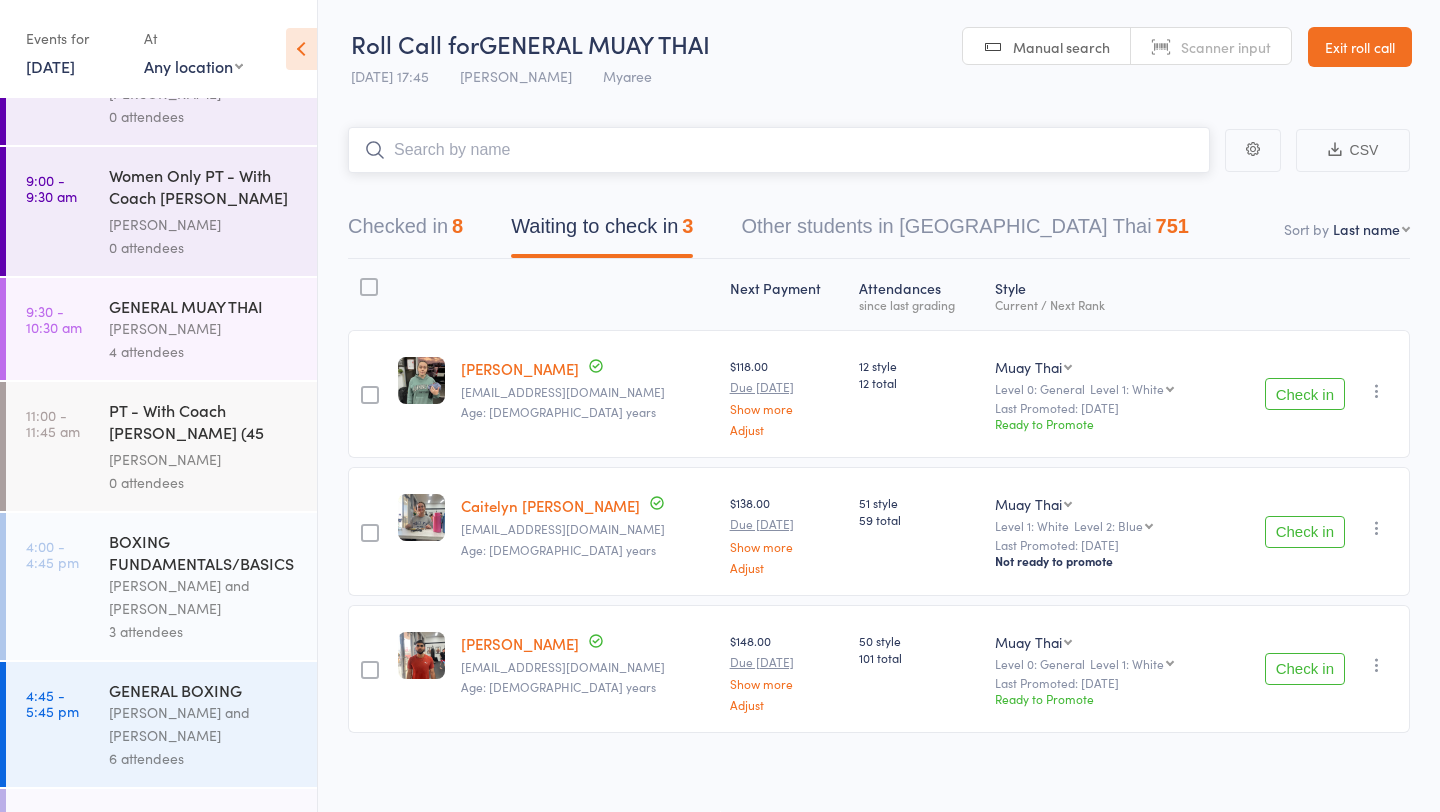 scroll, scrollTop: 1309, scrollLeft: 0, axis: vertical 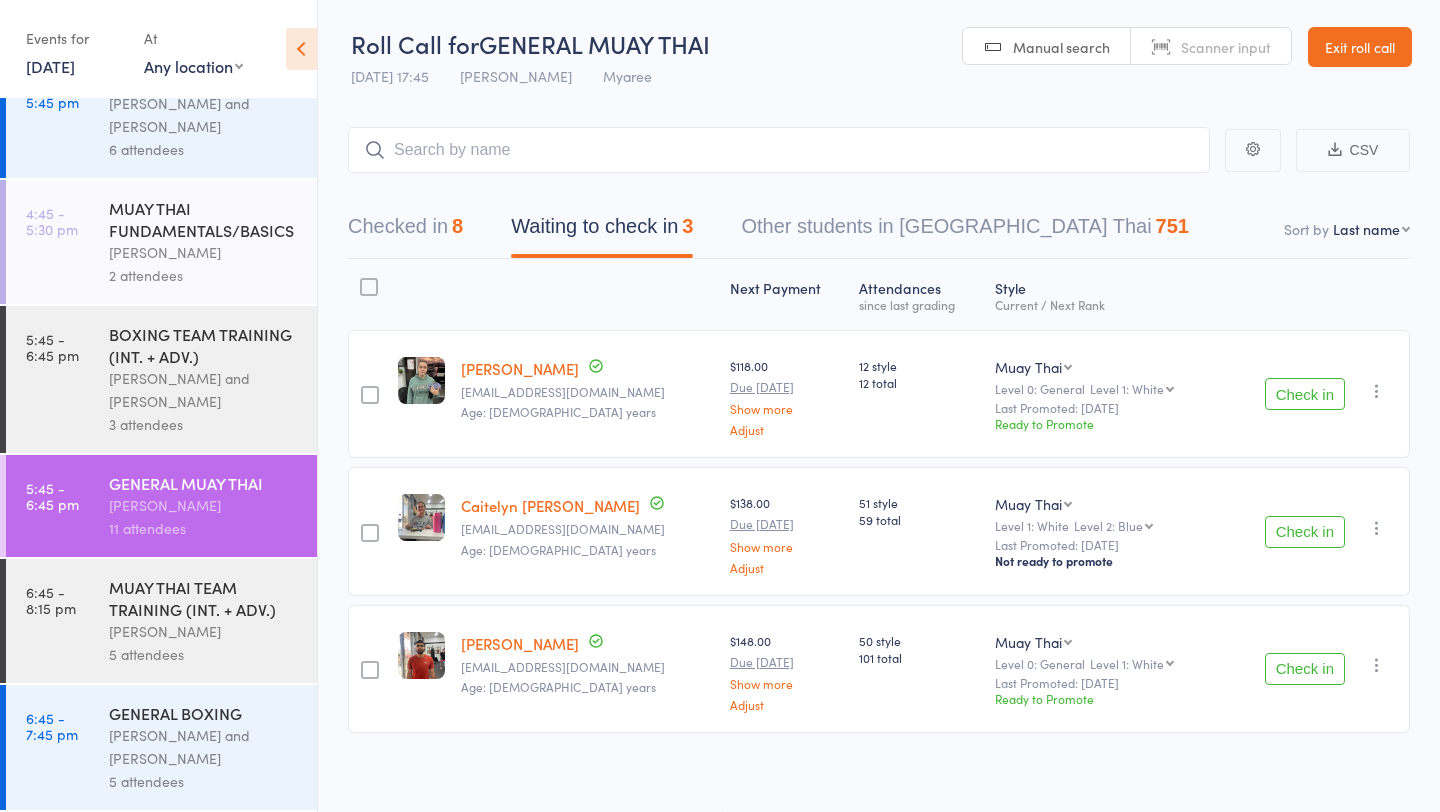 click on "Check in" at bounding box center (1305, 532) 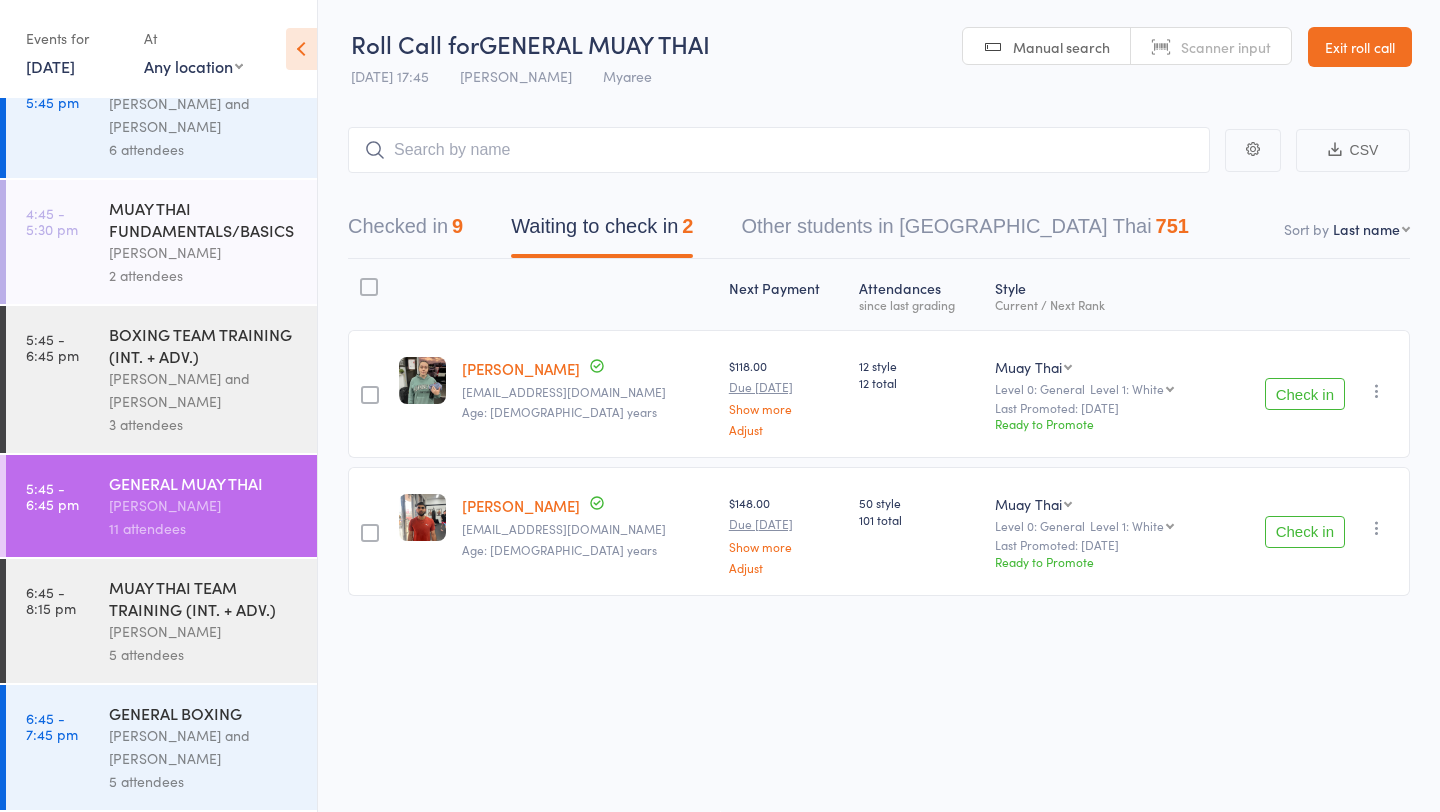 click on "BOXING TEAM TRAINING (INT. + ADV.)" at bounding box center (204, 345) 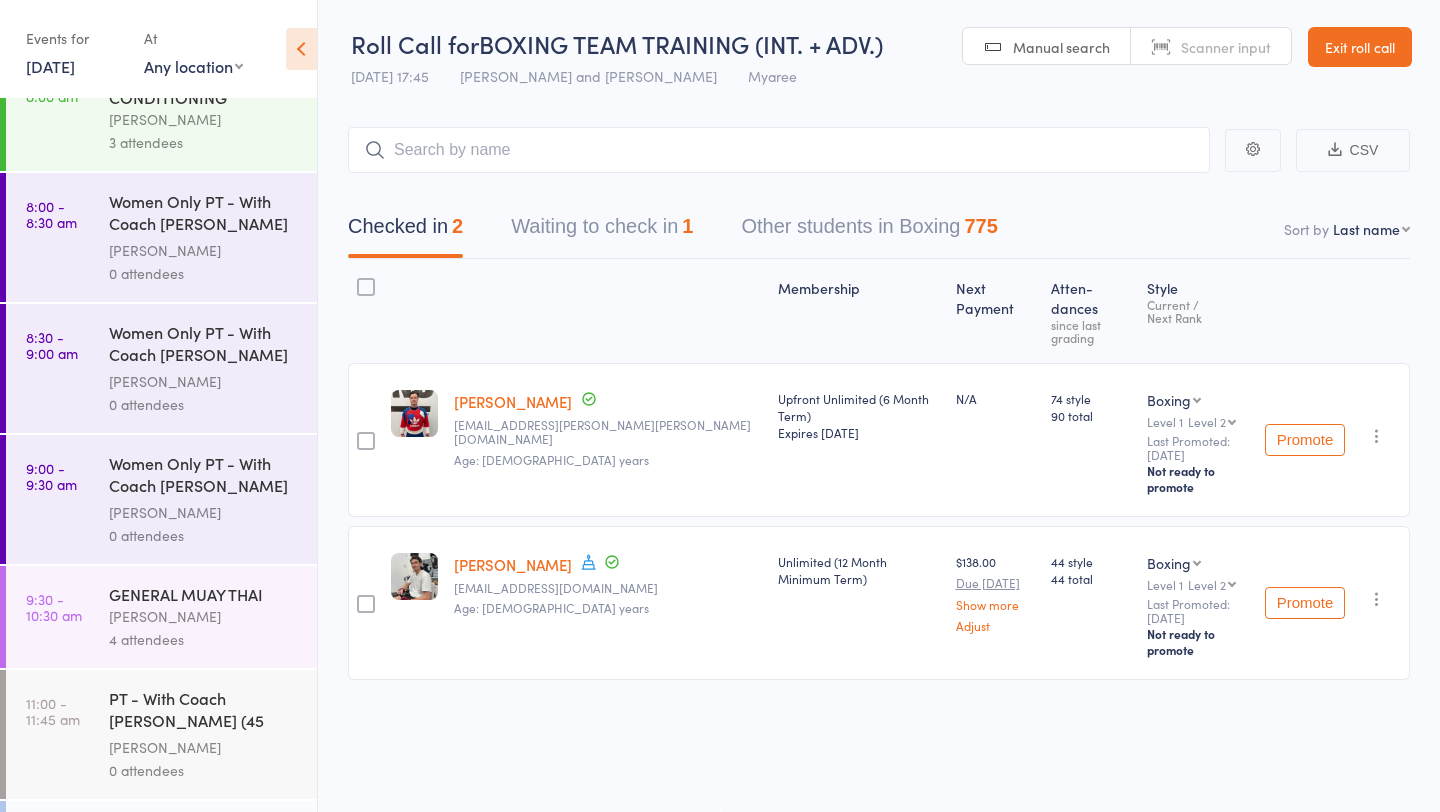 scroll, scrollTop: 842, scrollLeft: 0, axis: vertical 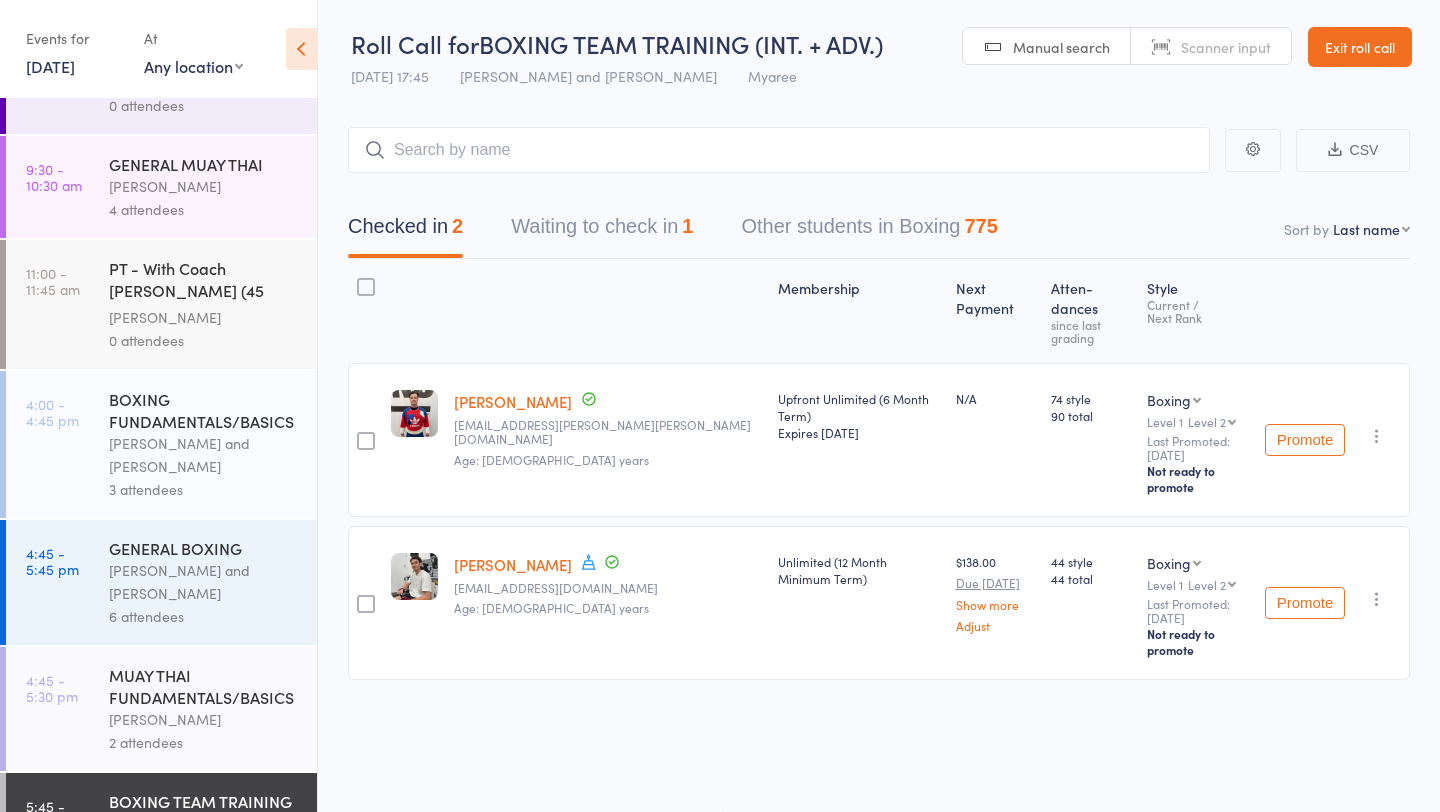 click on "Waiting to check in  1" at bounding box center [602, 231] 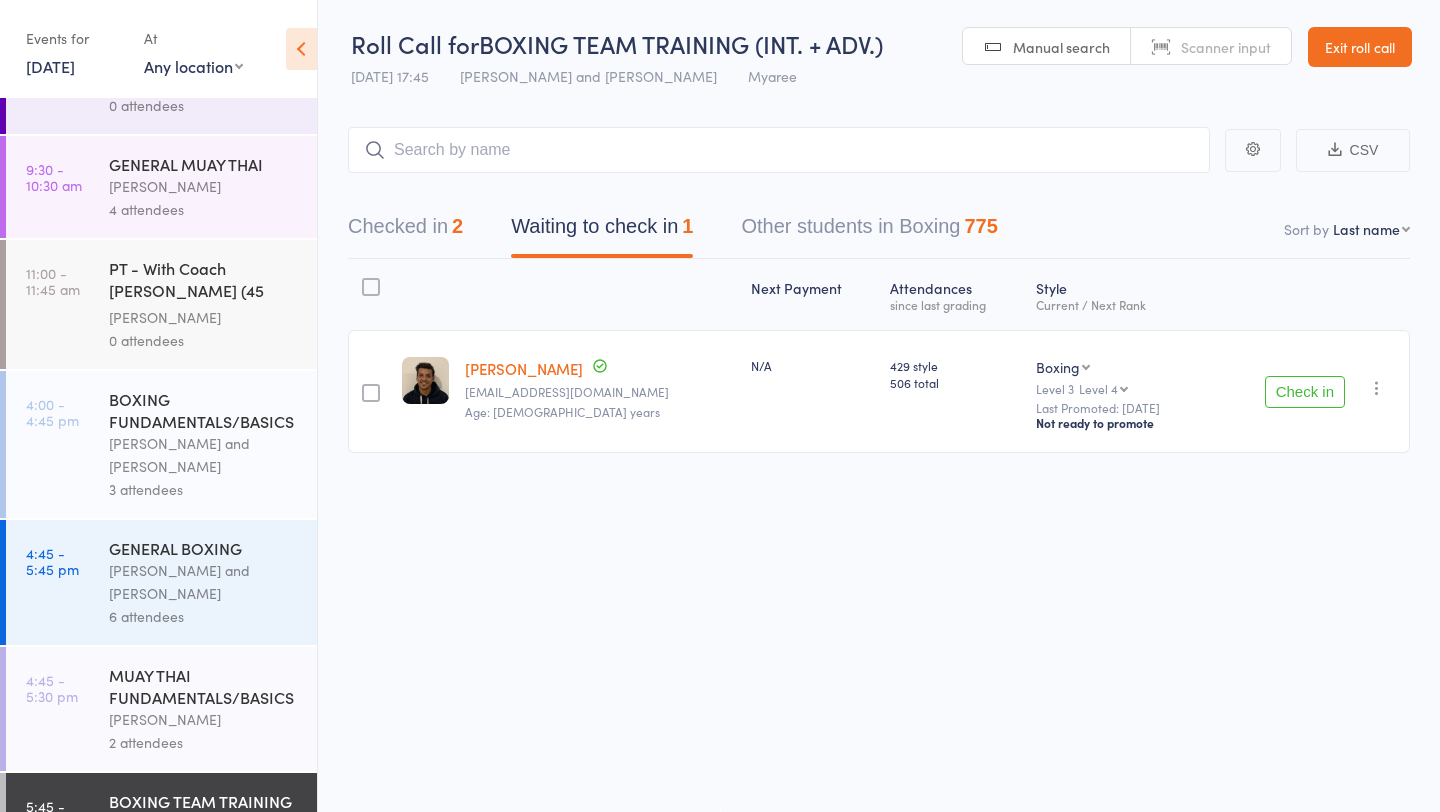 click on "Check in" at bounding box center (1305, 392) 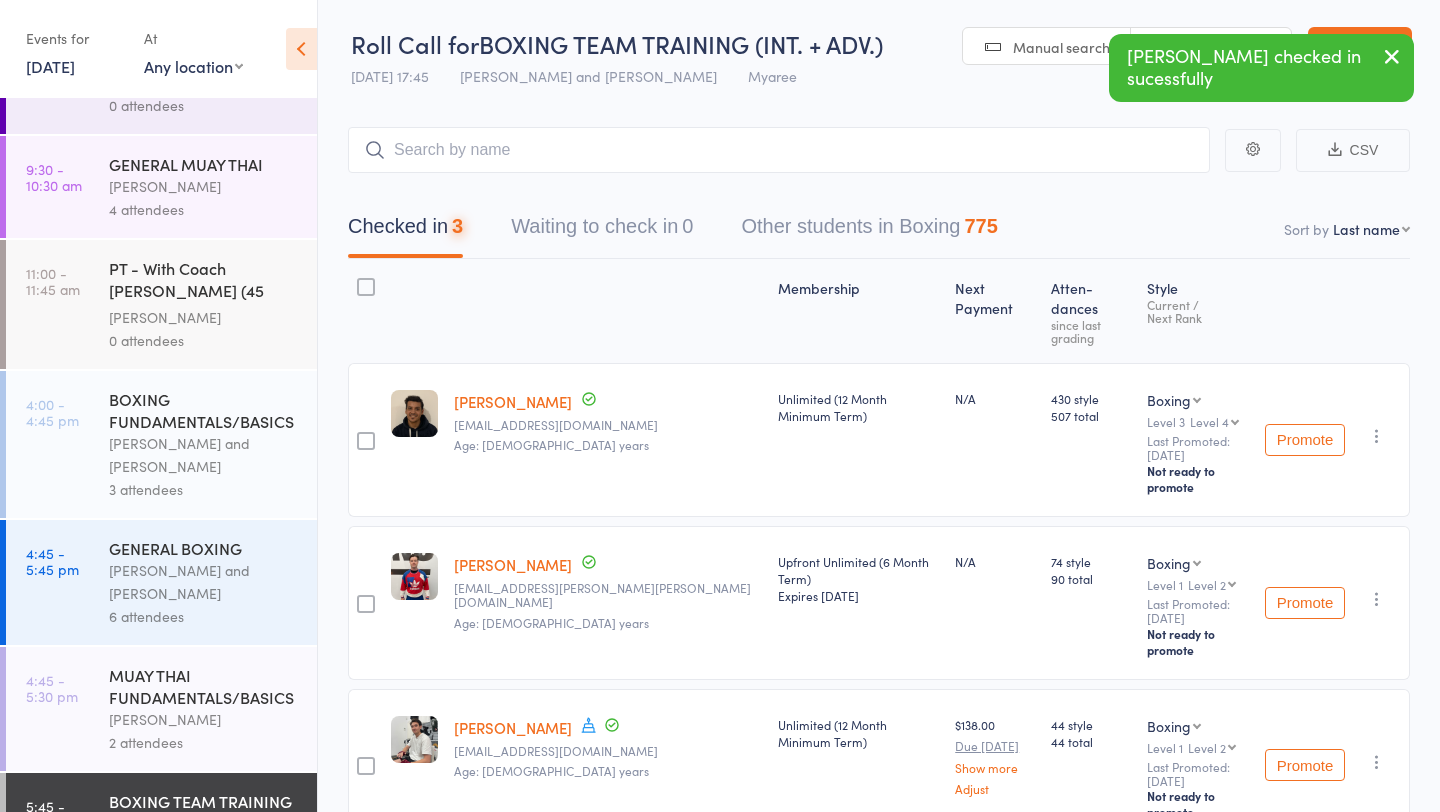 scroll, scrollTop: 1309, scrollLeft: 0, axis: vertical 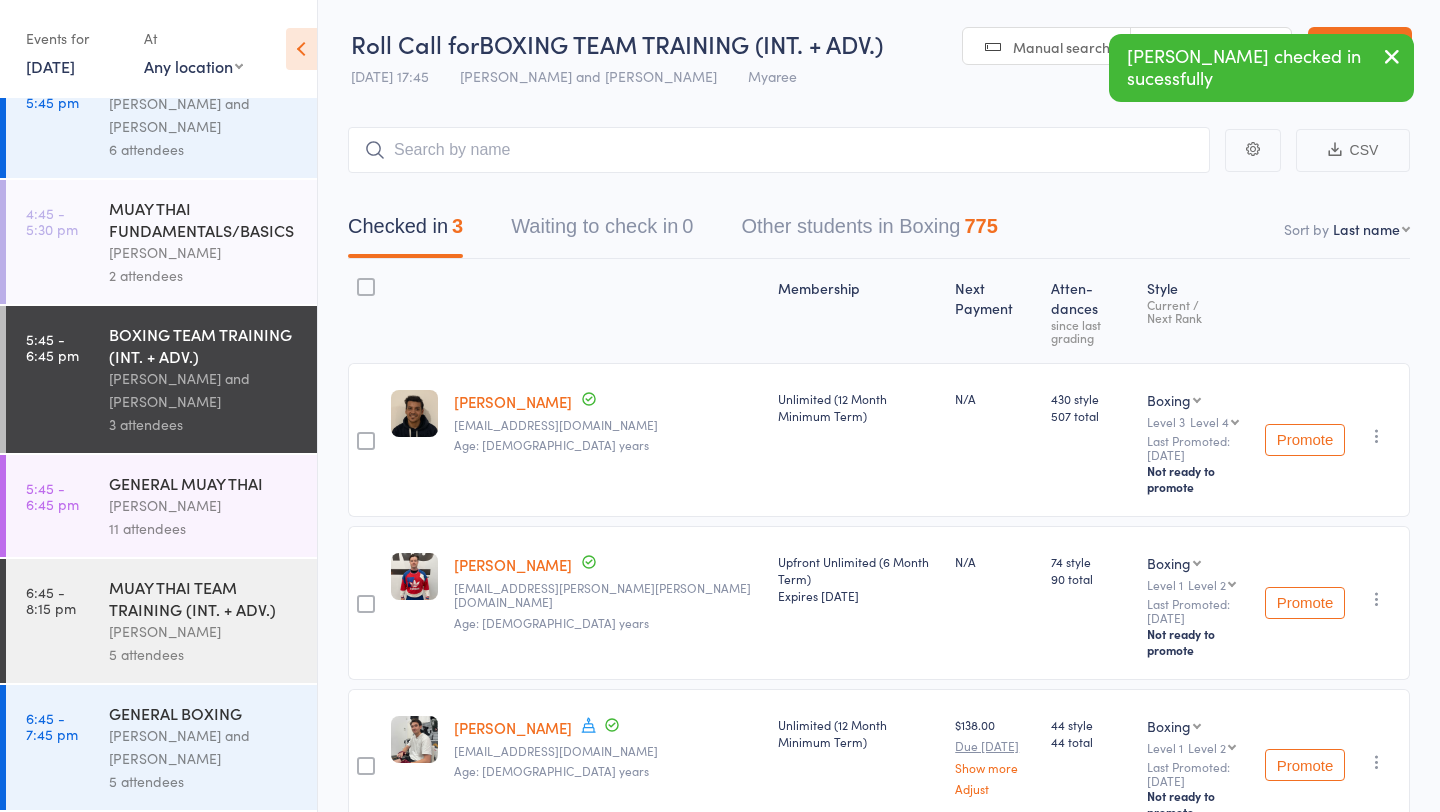 click on "GENERAL MUAY THAI" at bounding box center (204, 483) 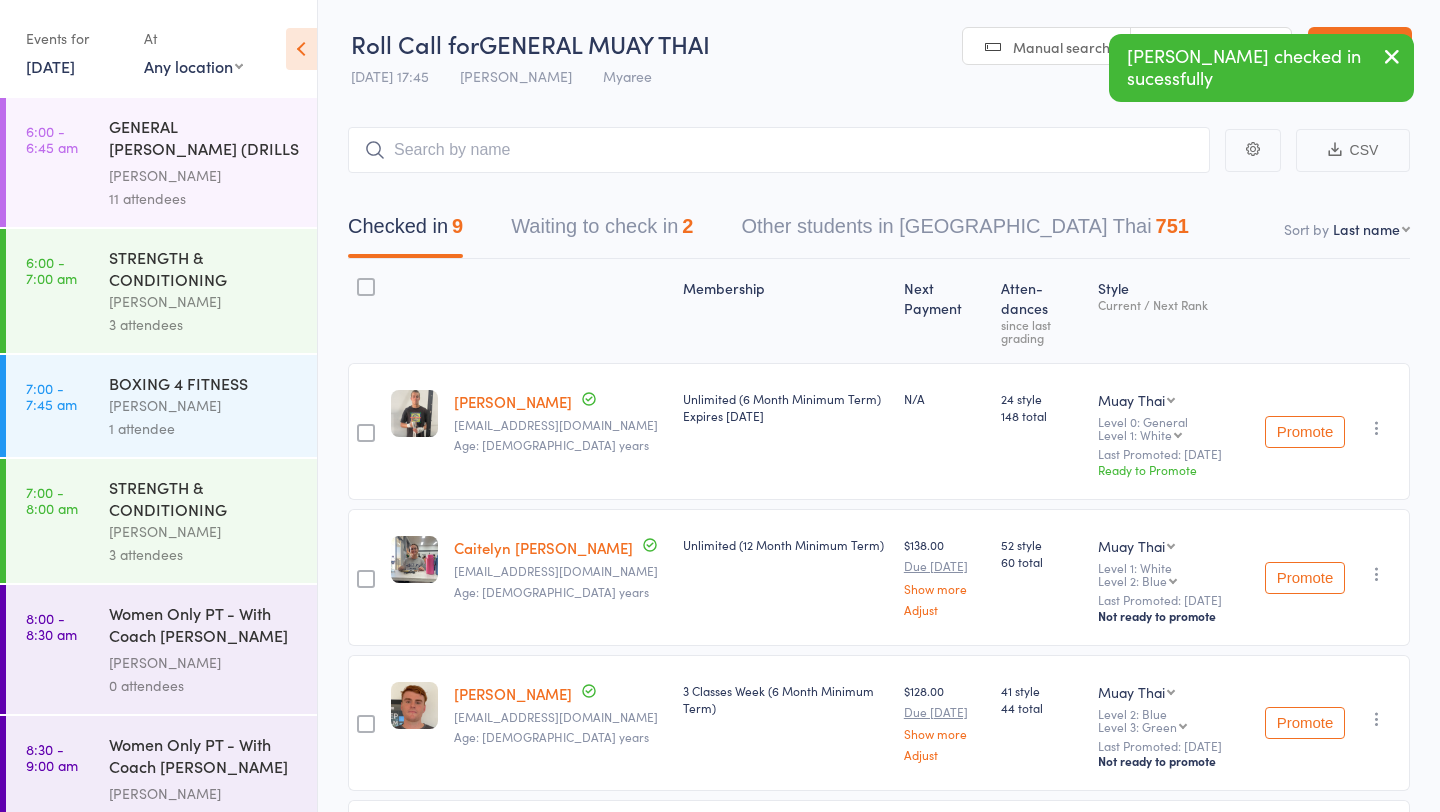 click on "Waiting to check in  2" at bounding box center (602, 231) 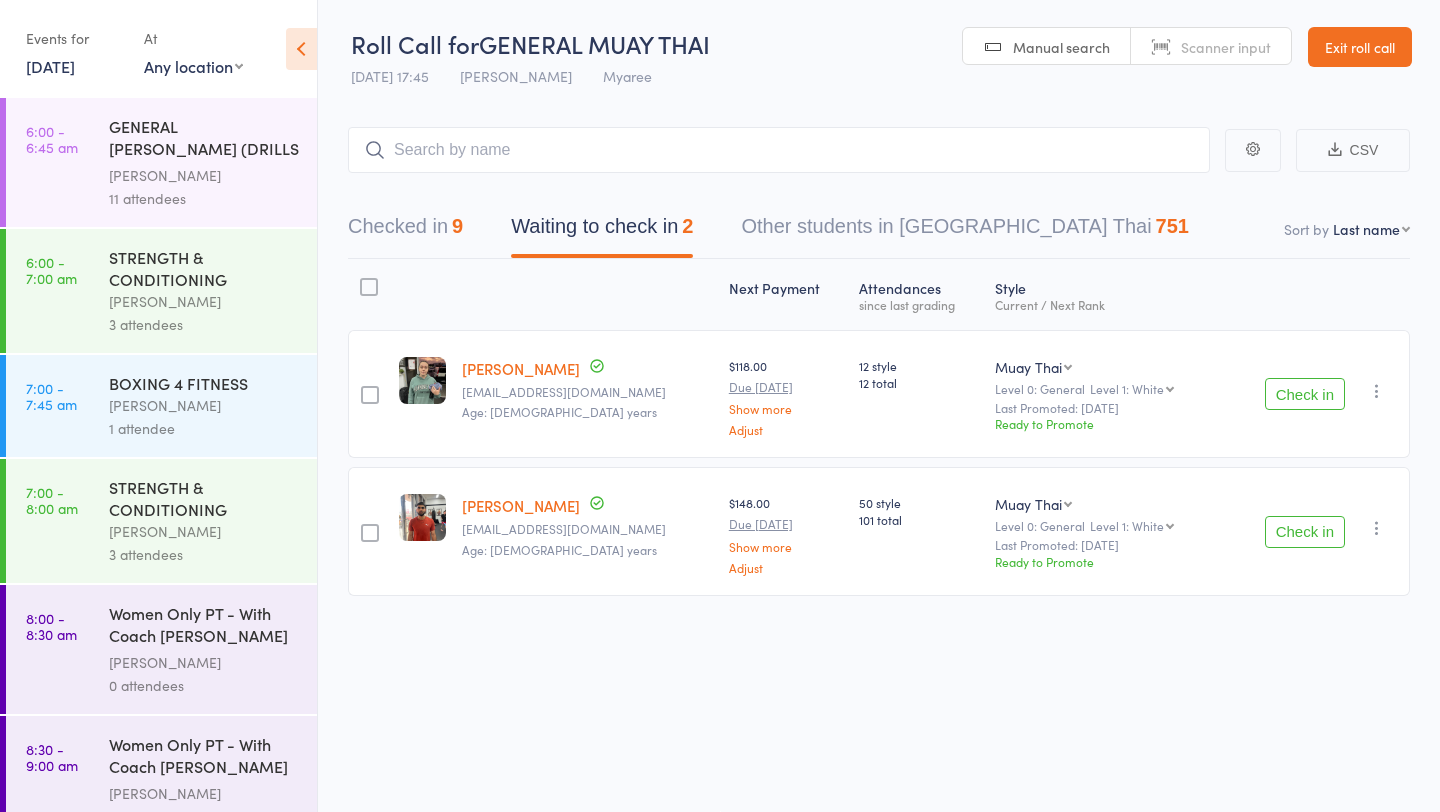 click on "Check in" at bounding box center [1305, 532] 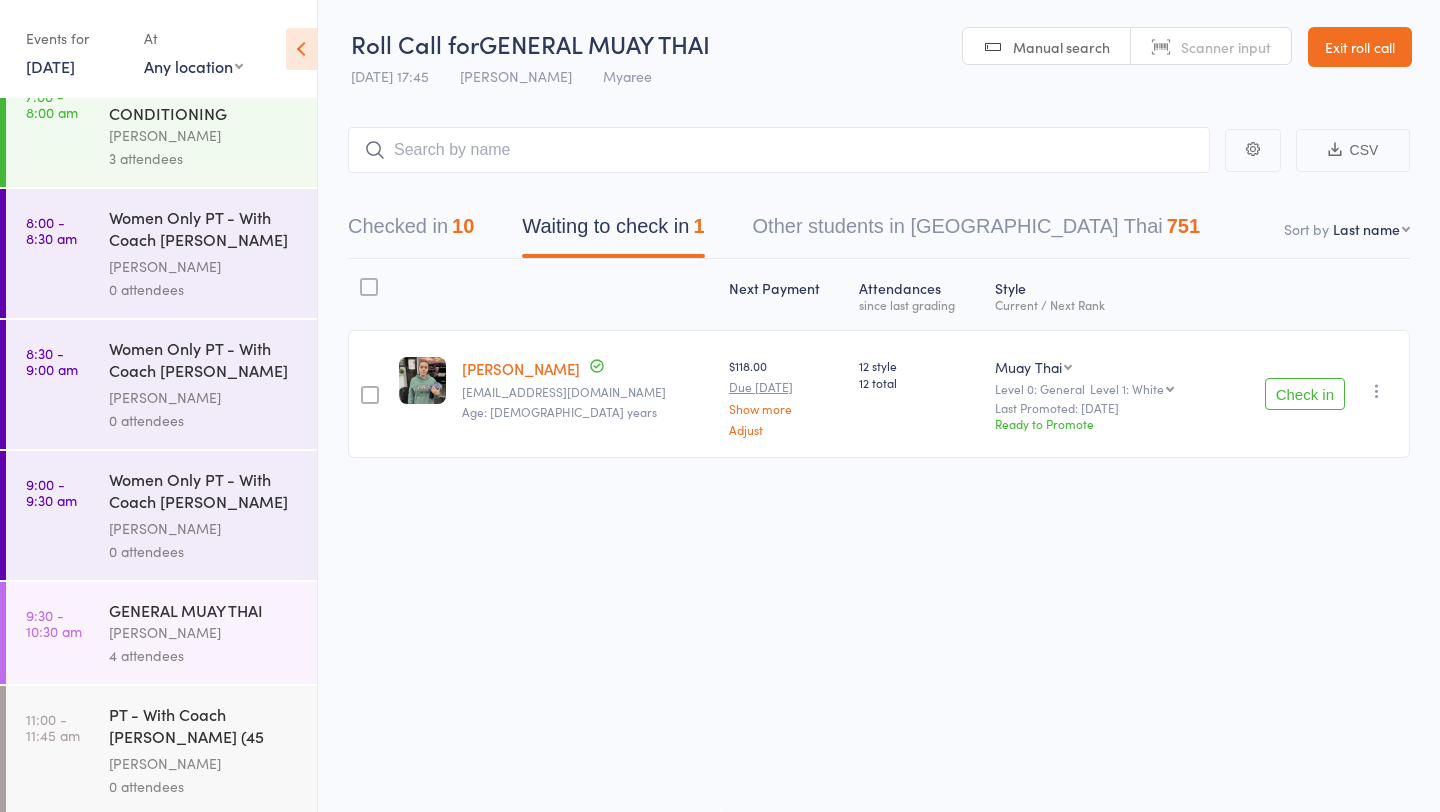 scroll, scrollTop: 1309, scrollLeft: 0, axis: vertical 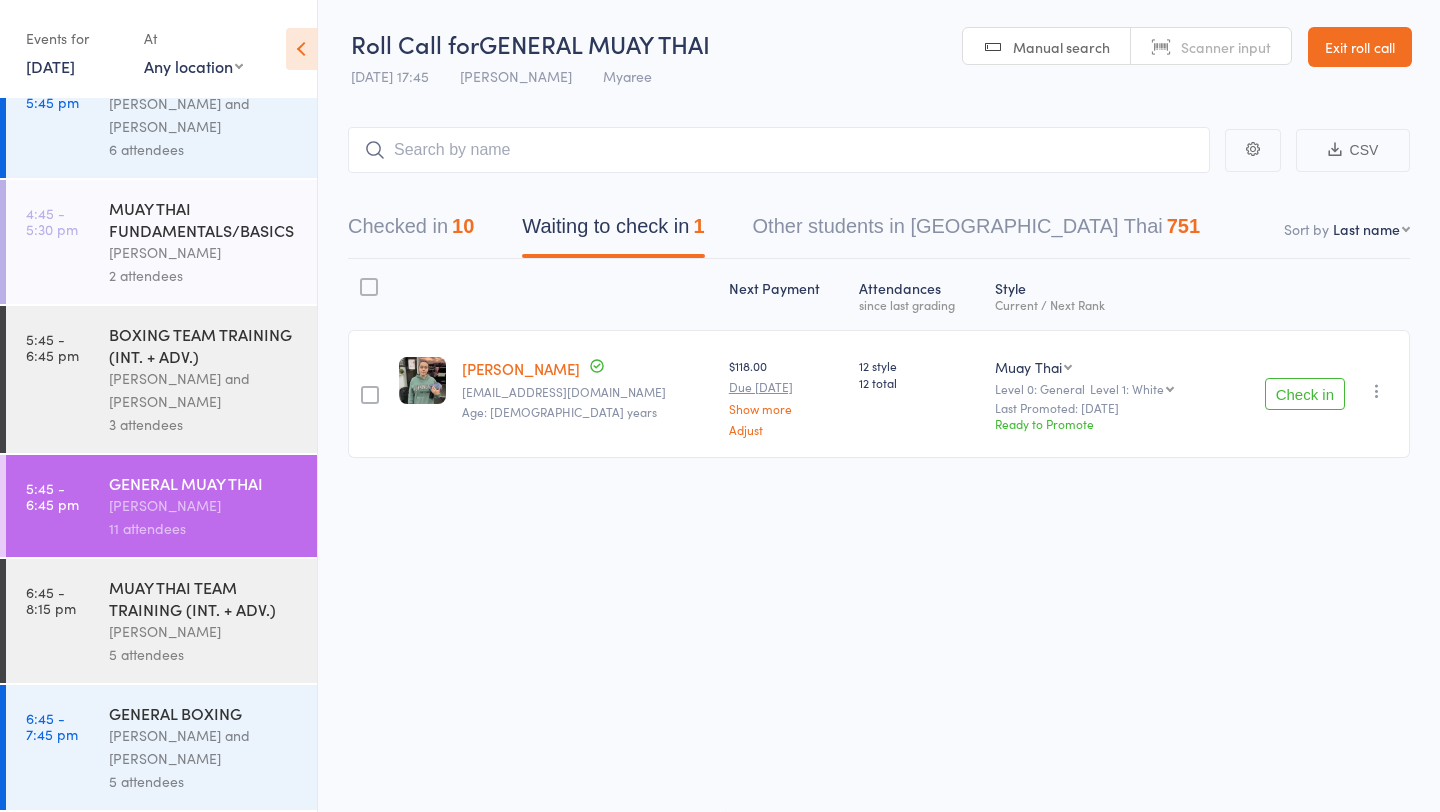 click on "MUAY THAI TEAM TRAINING (INT. + ADV.)" at bounding box center (204, 598) 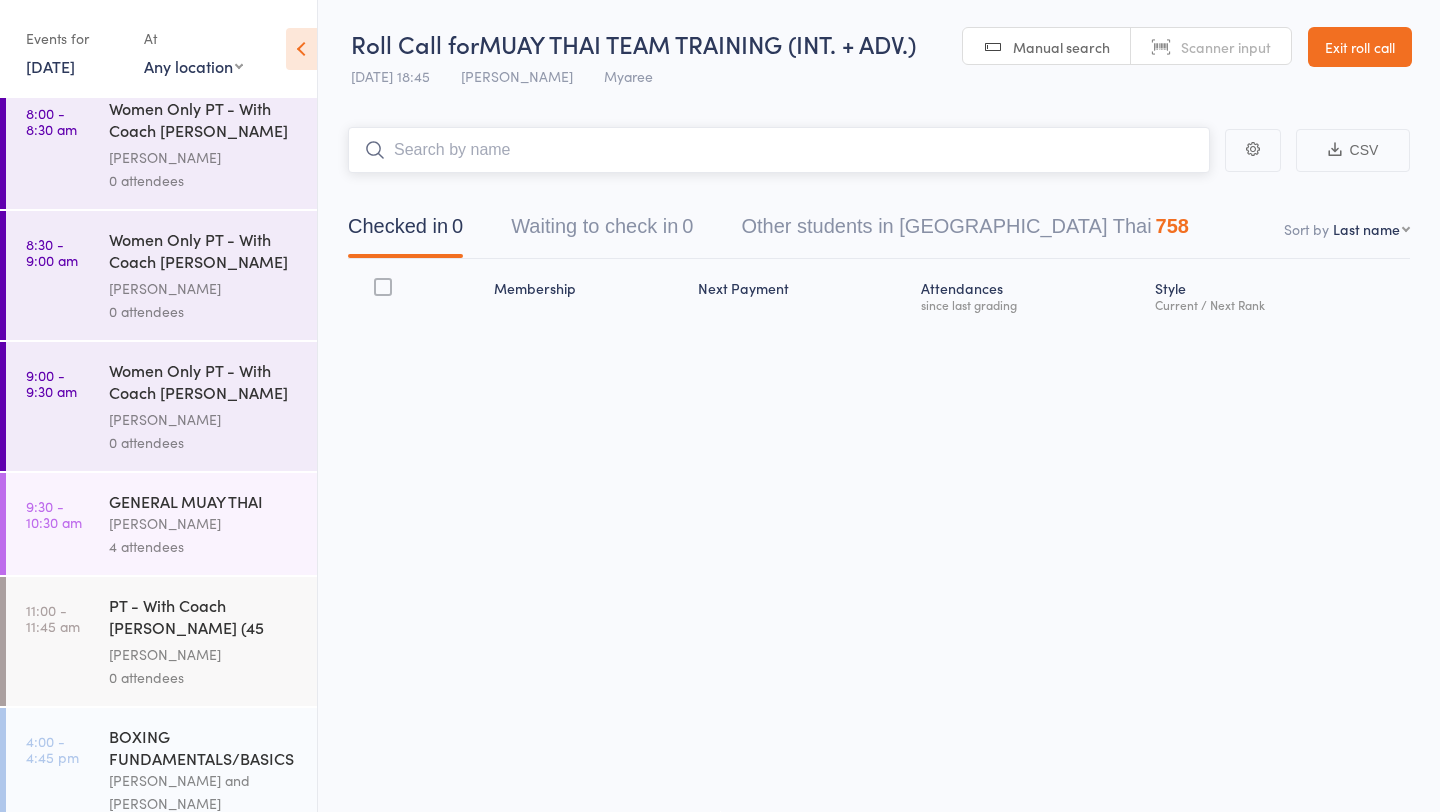 scroll, scrollTop: 1309, scrollLeft: 0, axis: vertical 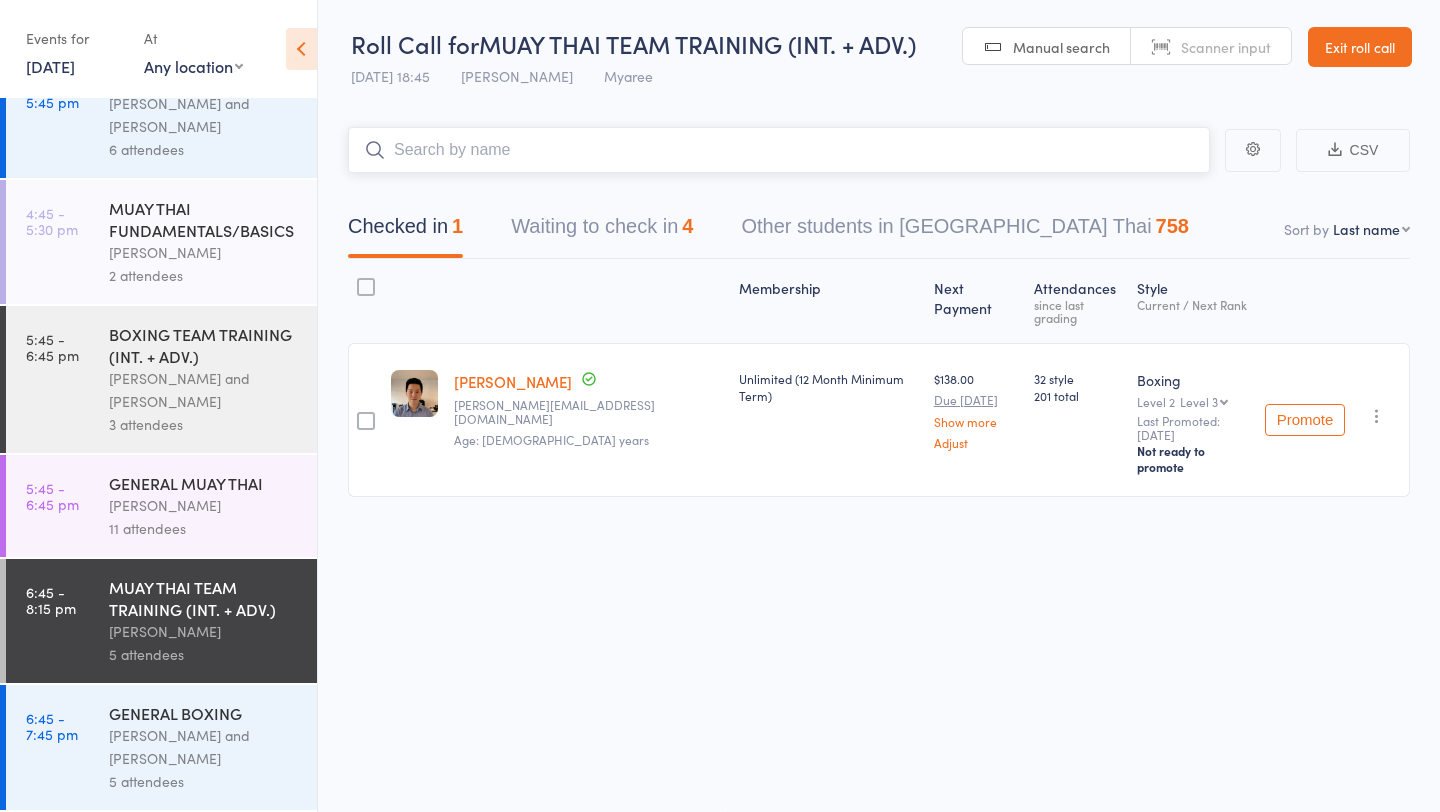 click on "Waiting to check in  4" at bounding box center [602, 231] 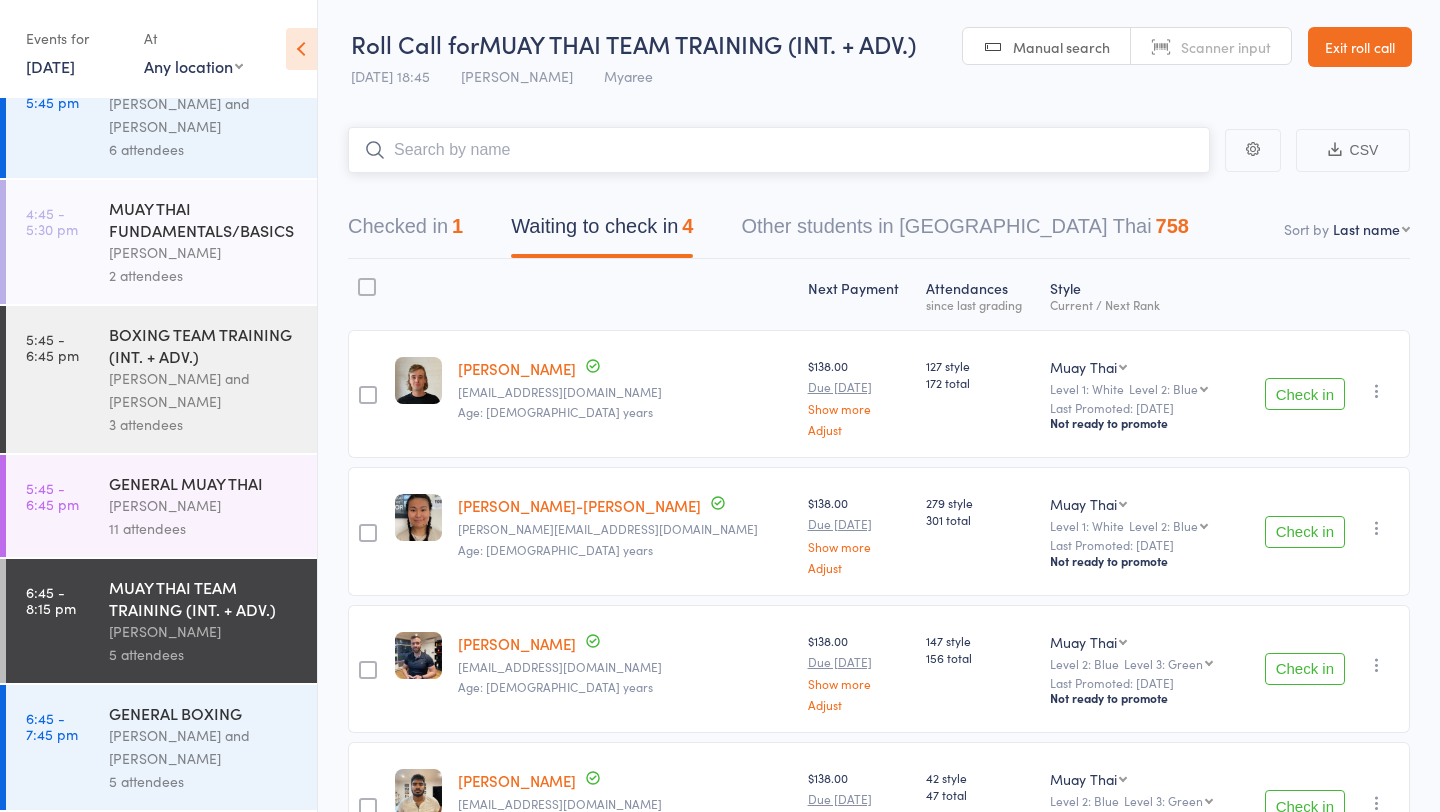 scroll, scrollTop: 146, scrollLeft: 0, axis: vertical 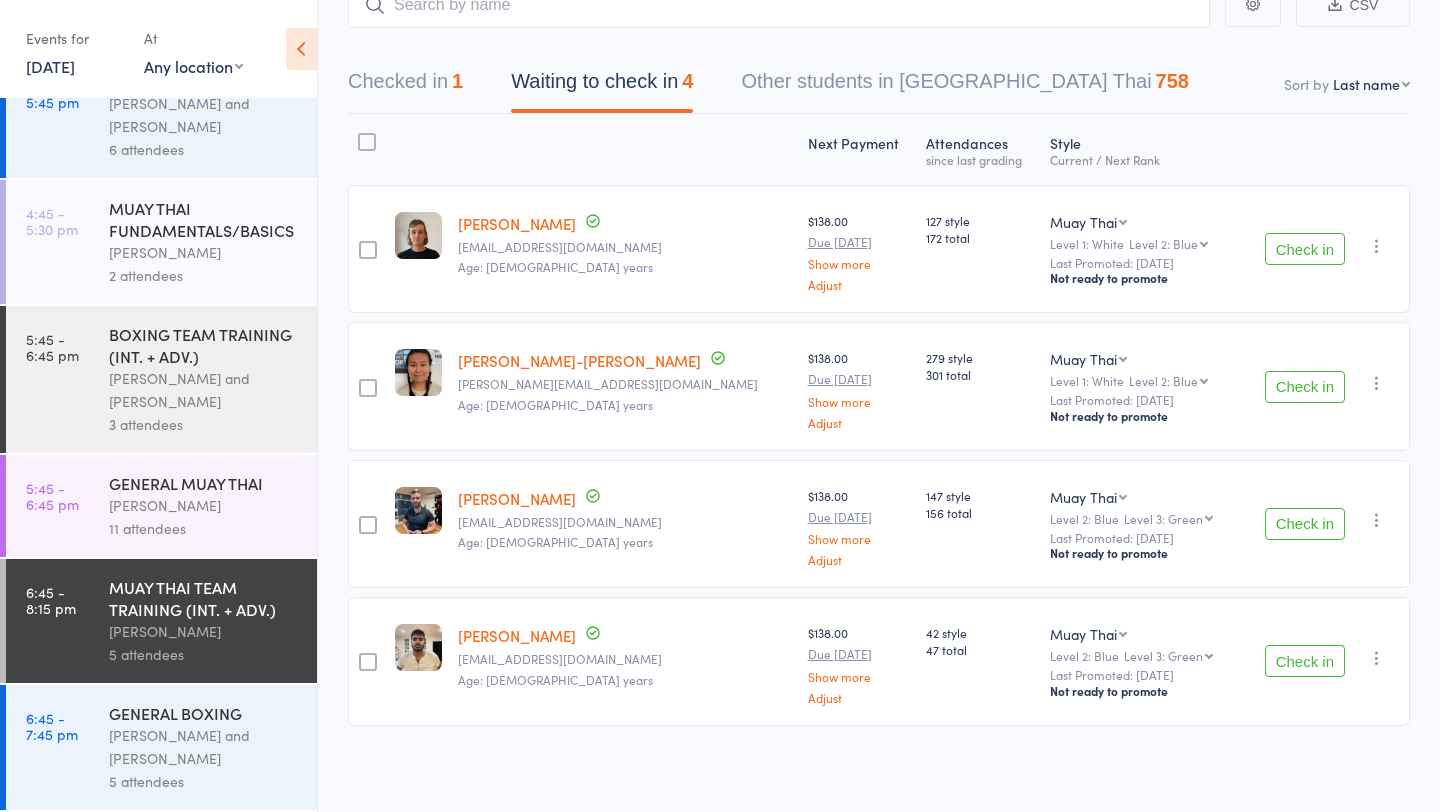 click on "BOXING TEAM TRAINING (INT. + ADV.)" at bounding box center (204, 345) 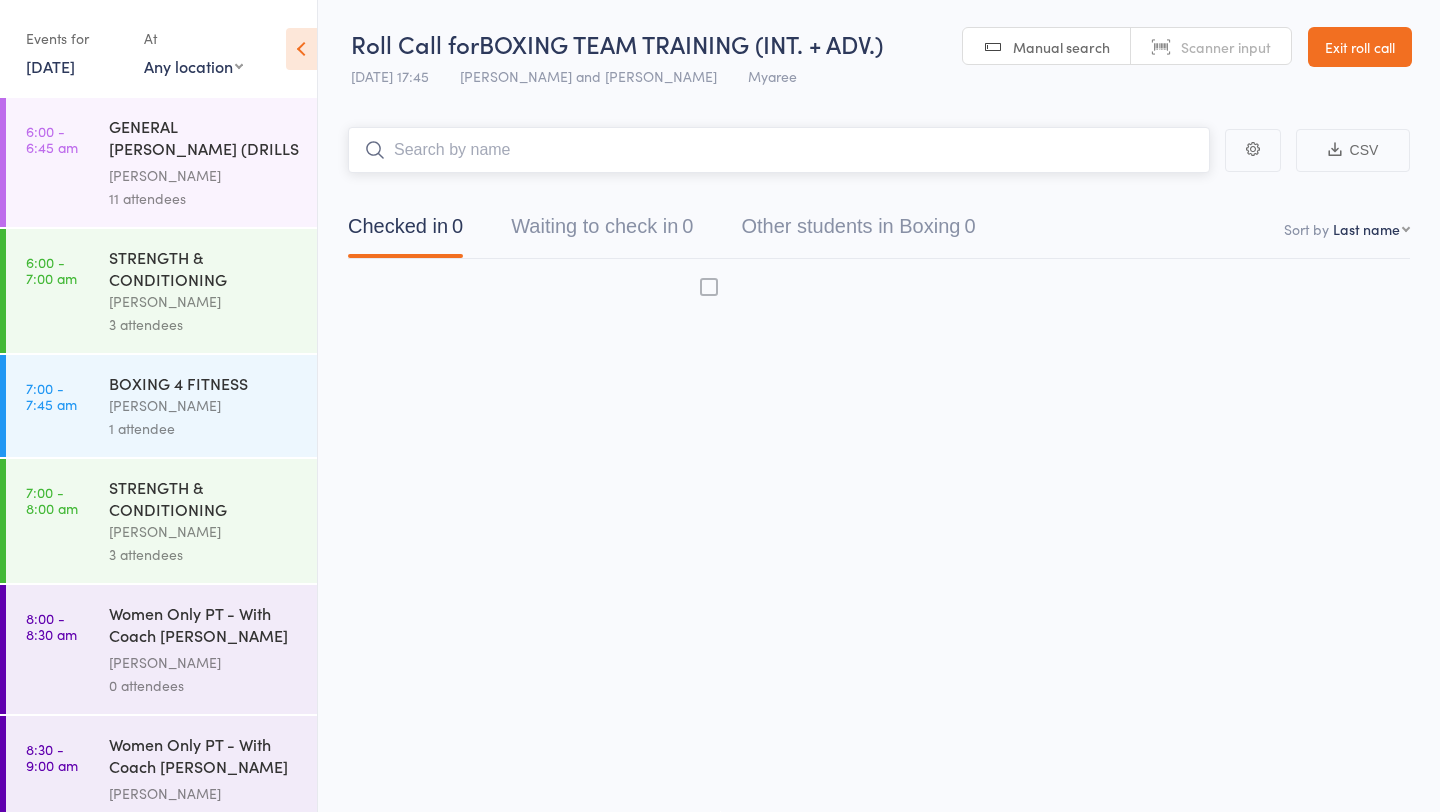 scroll, scrollTop: 1, scrollLeft: 0, axis: vertical 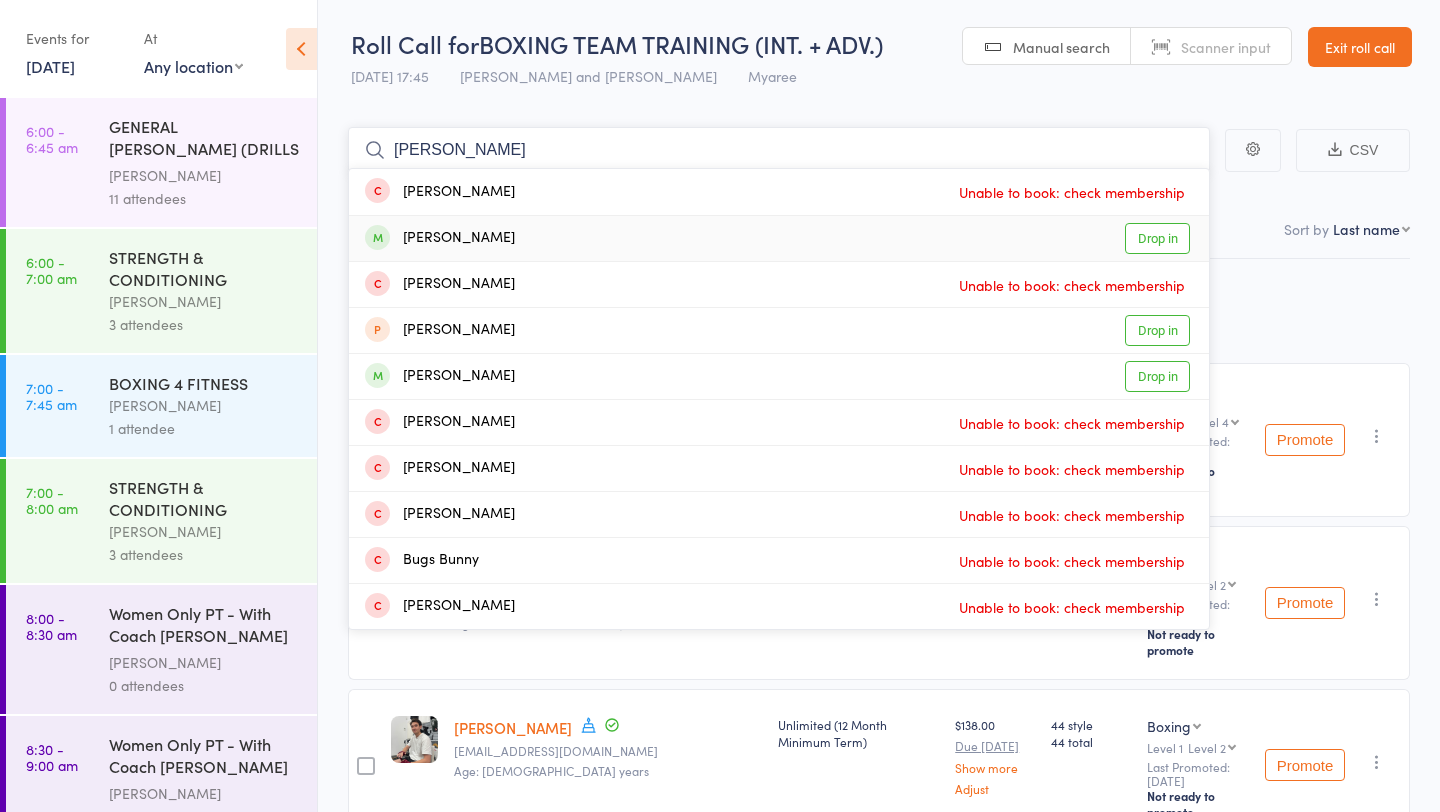 type on "[PERSON_NAME]" 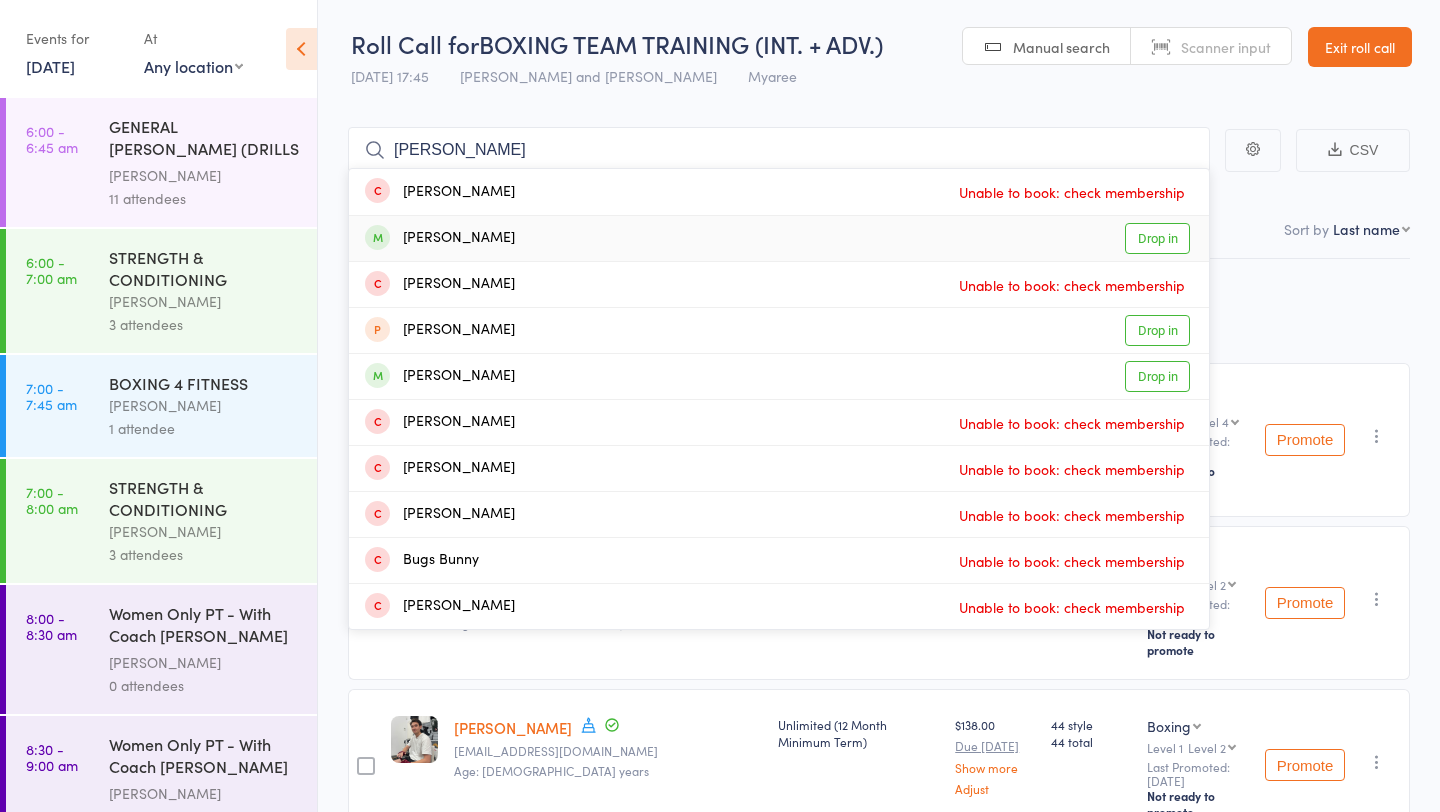 click on "Drop in" at bounding box center [1157, 238] 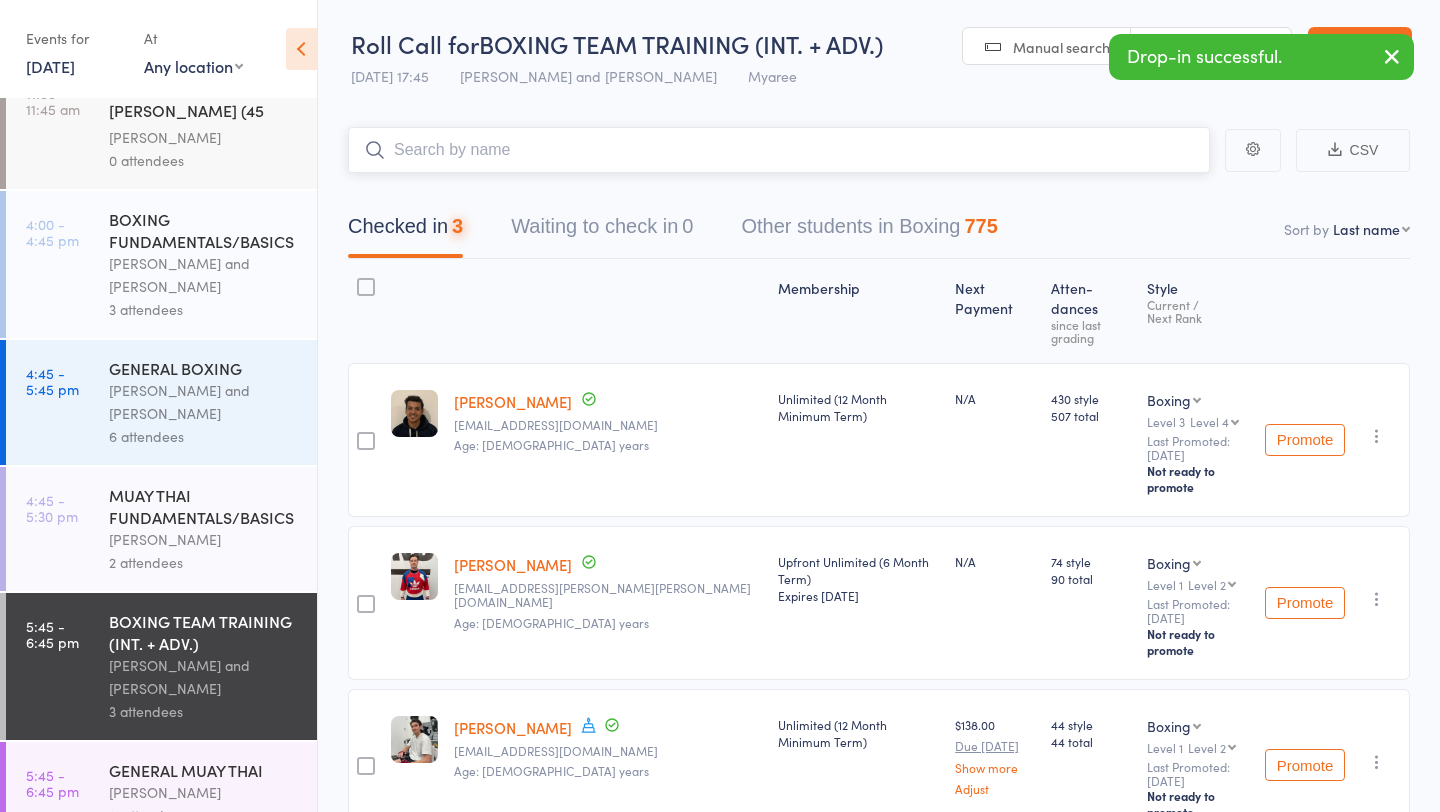 scroll, scrollTop: 1309, scrollLeft: 0, axis: vertical 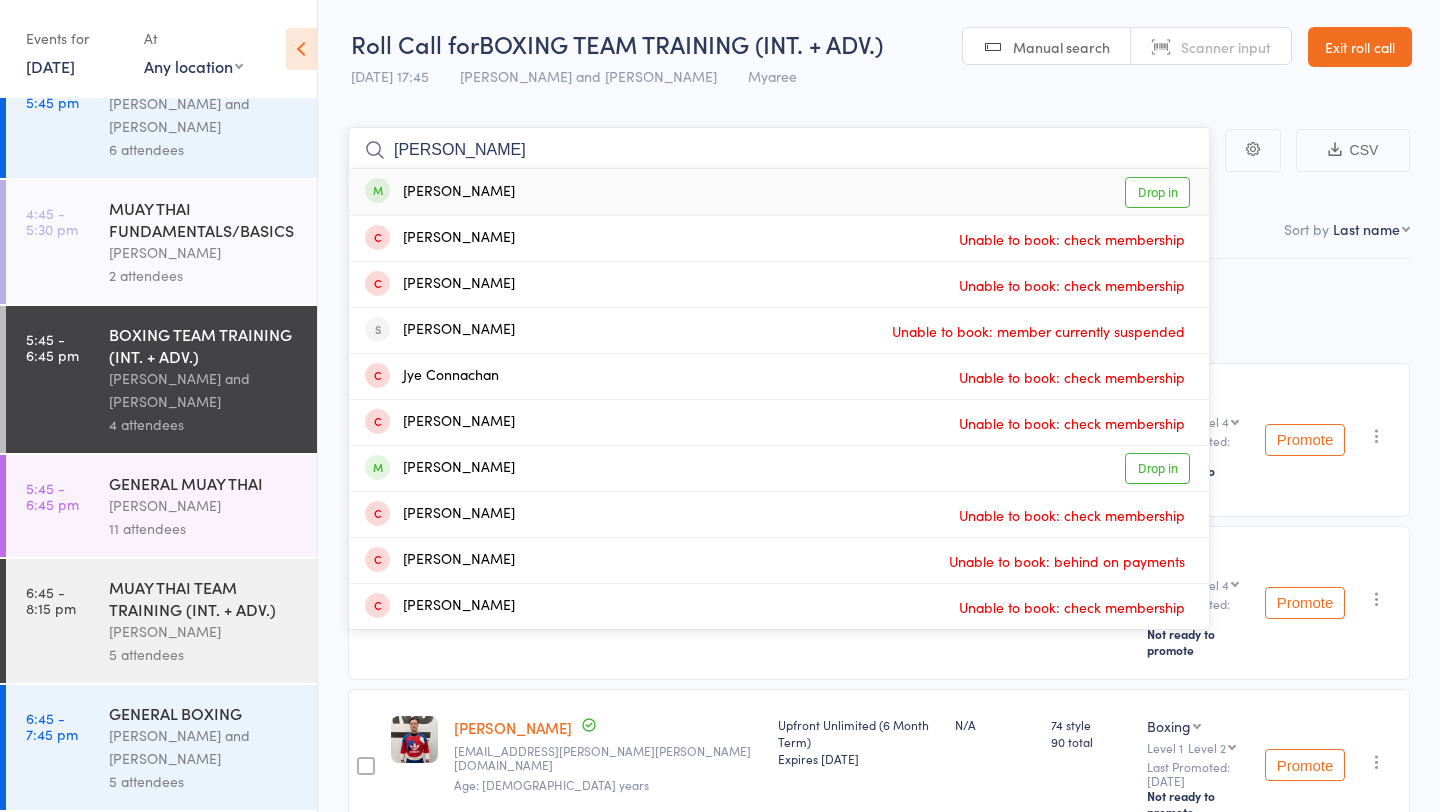 type on "[PERSON_NAME]" 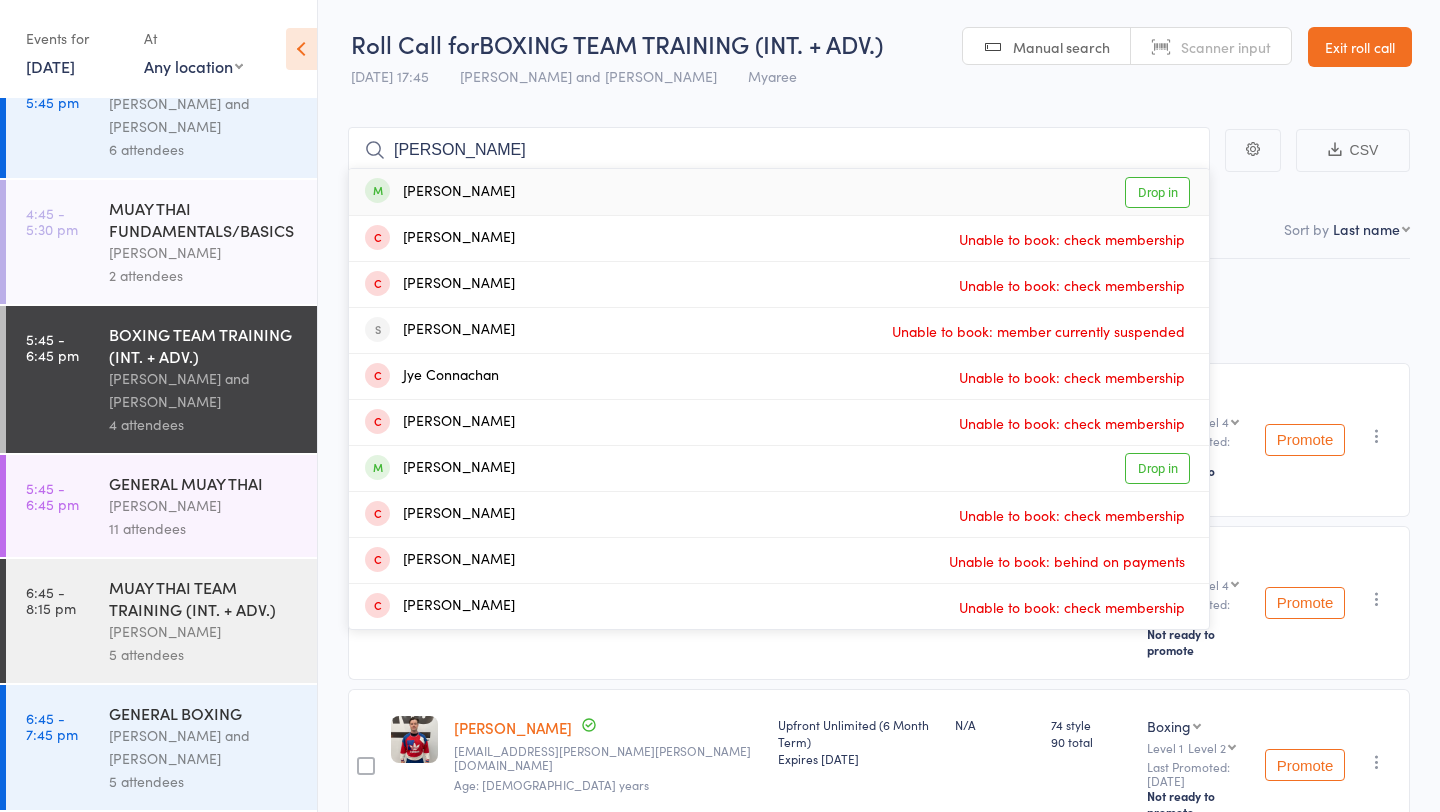 click on "Drop in" at bounding box center [1157, 192] 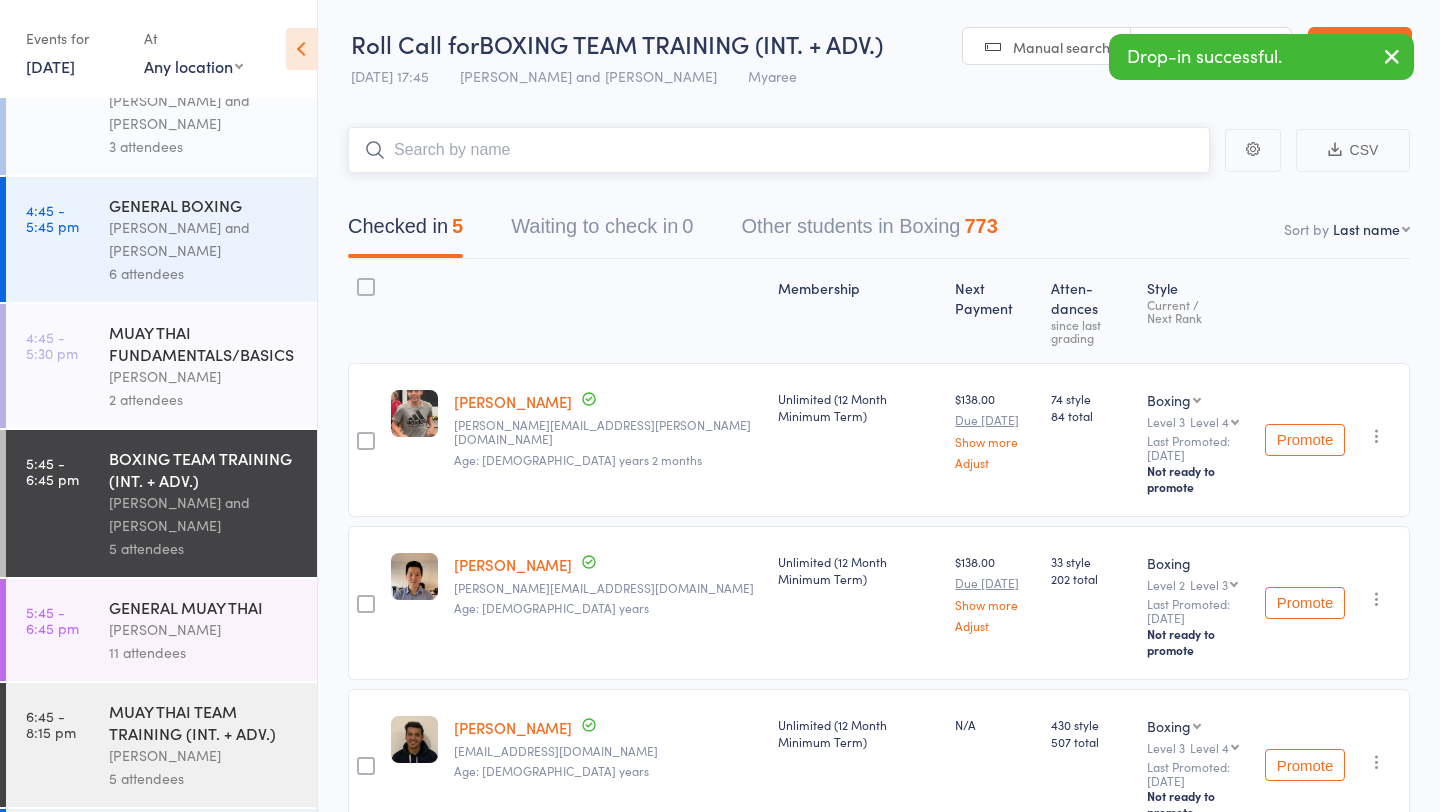 scroll, scrollTop: 1174, scrollLeft: 0, axis: vertical 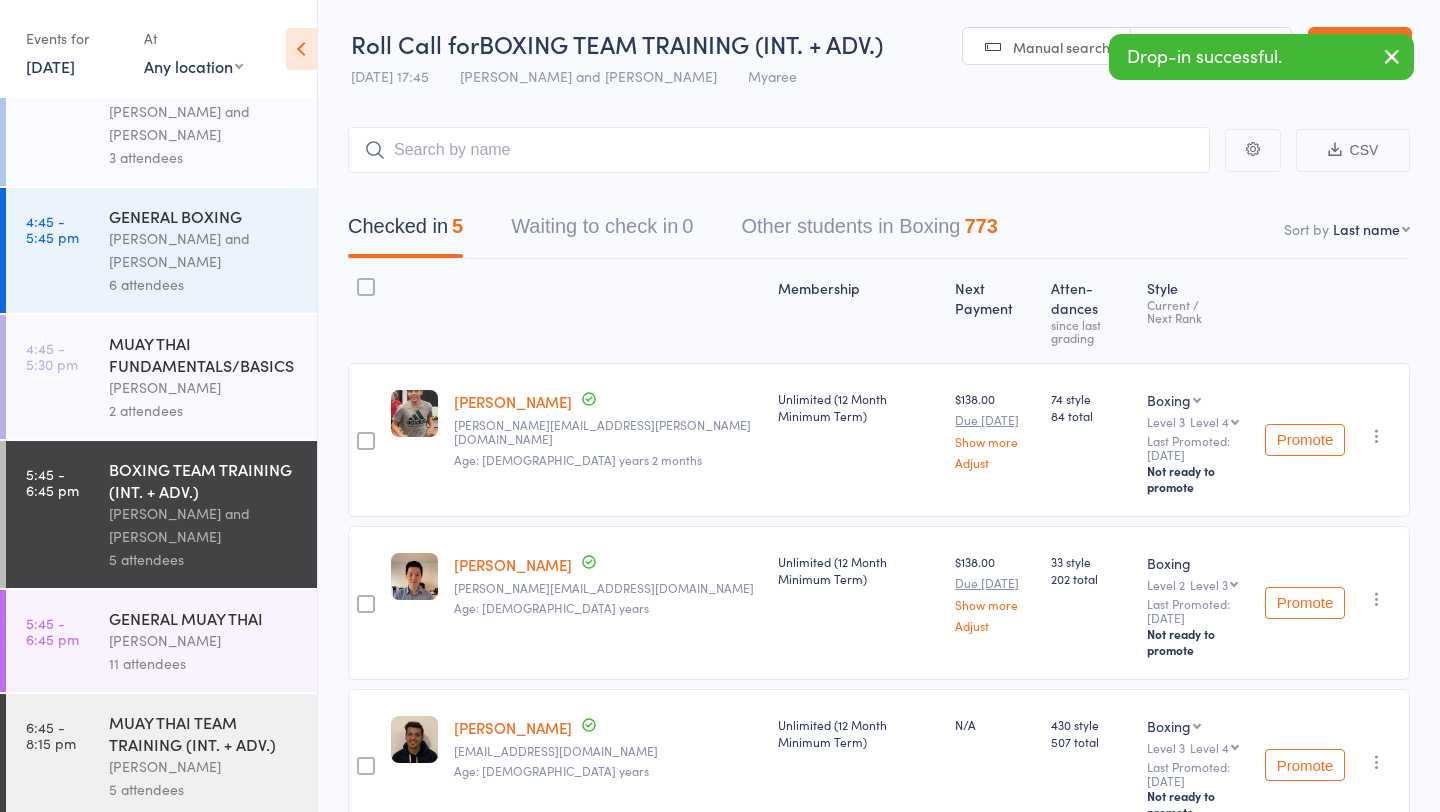 click on "GENERAL BOXING" at bounding box center (204, 216) 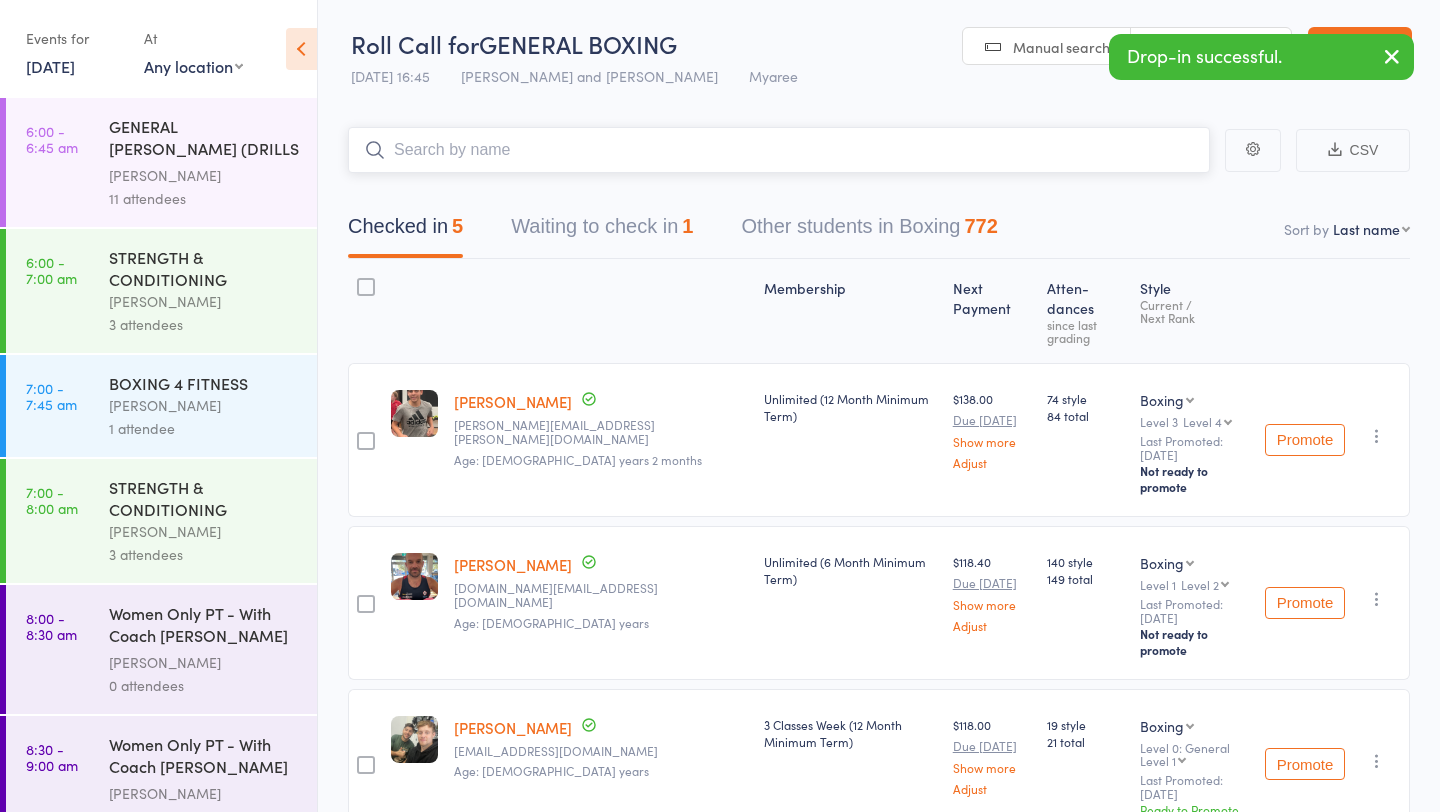 type on "b" 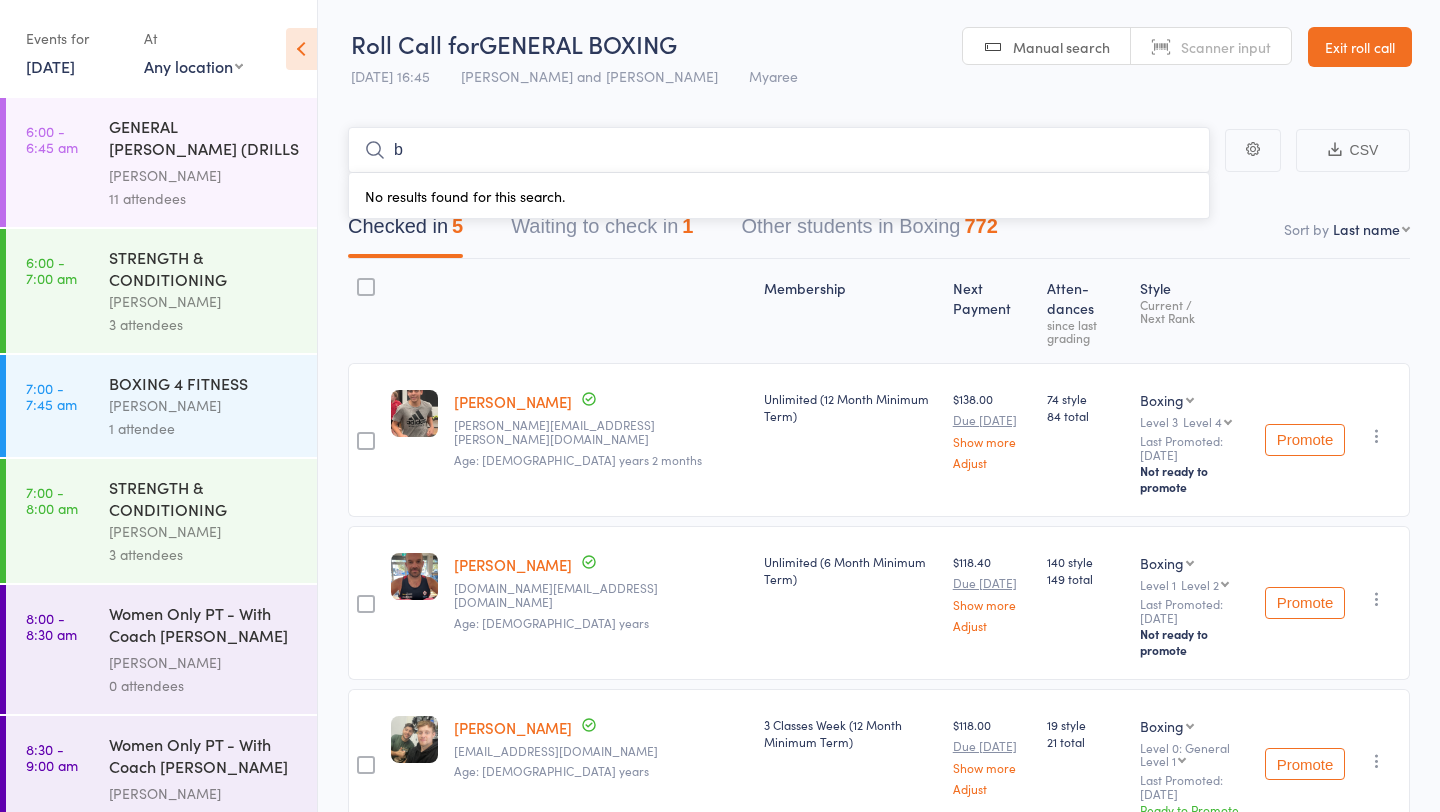type 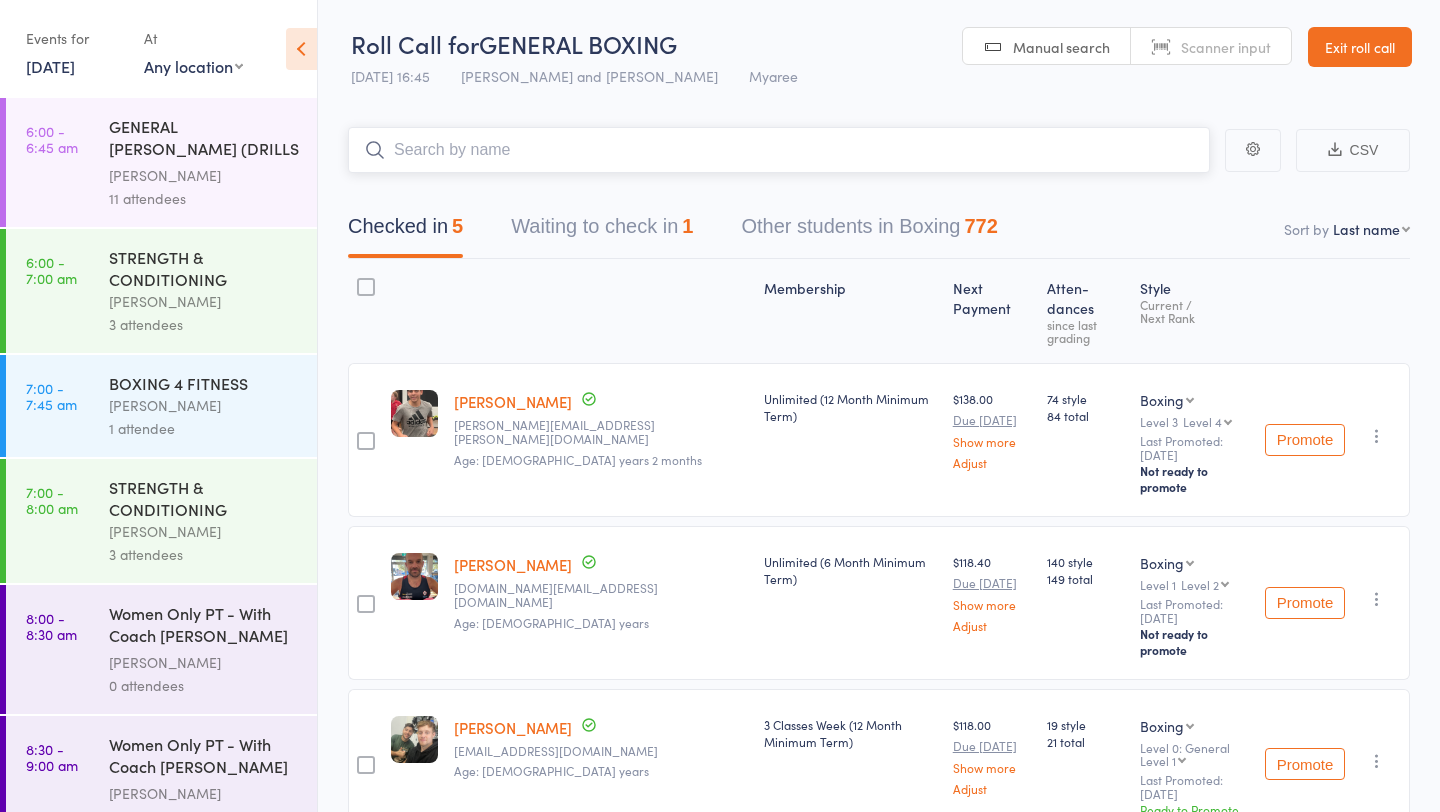 click on "Waiting to check in  1" at bounding box center [602, 231] 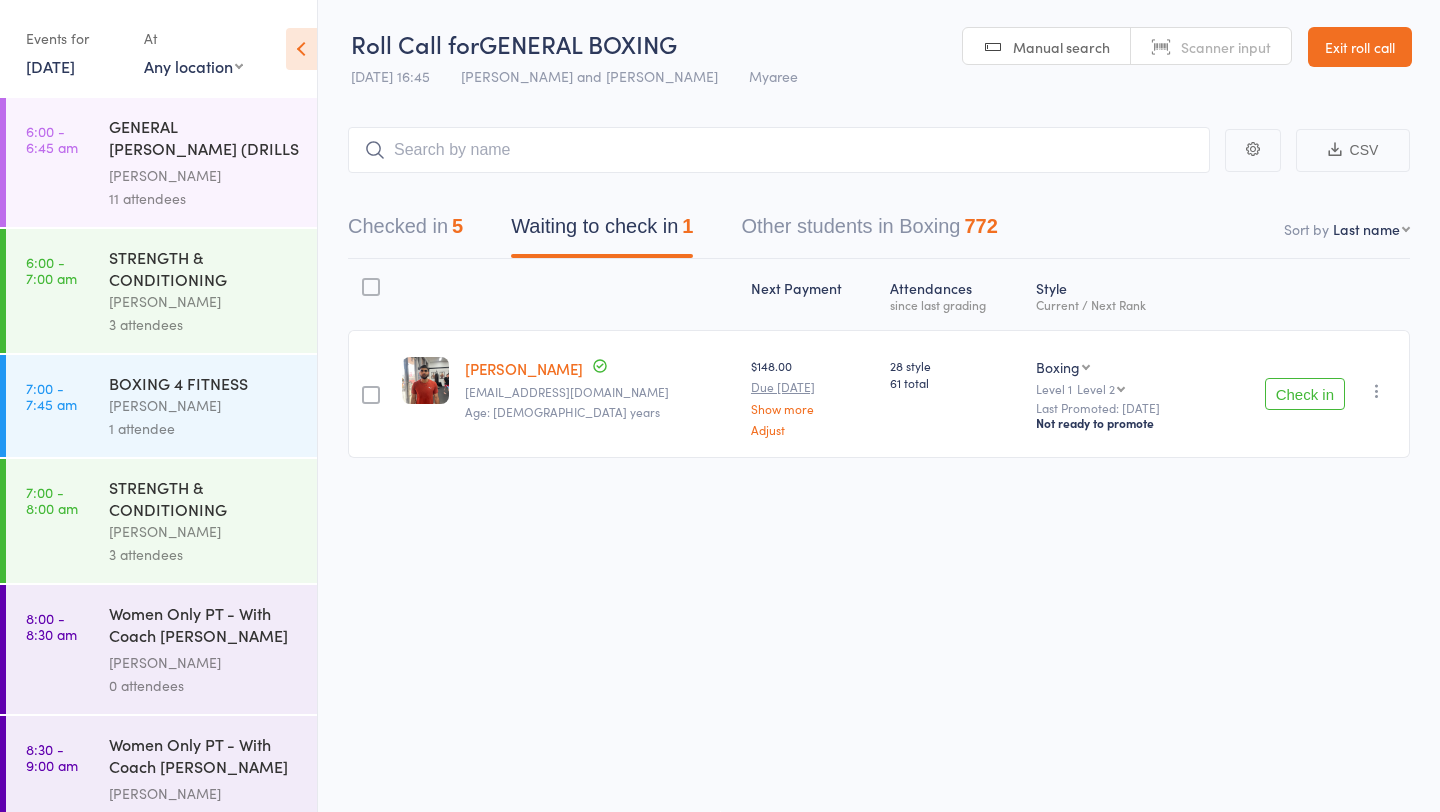 click at bounding box center (1377, 391) 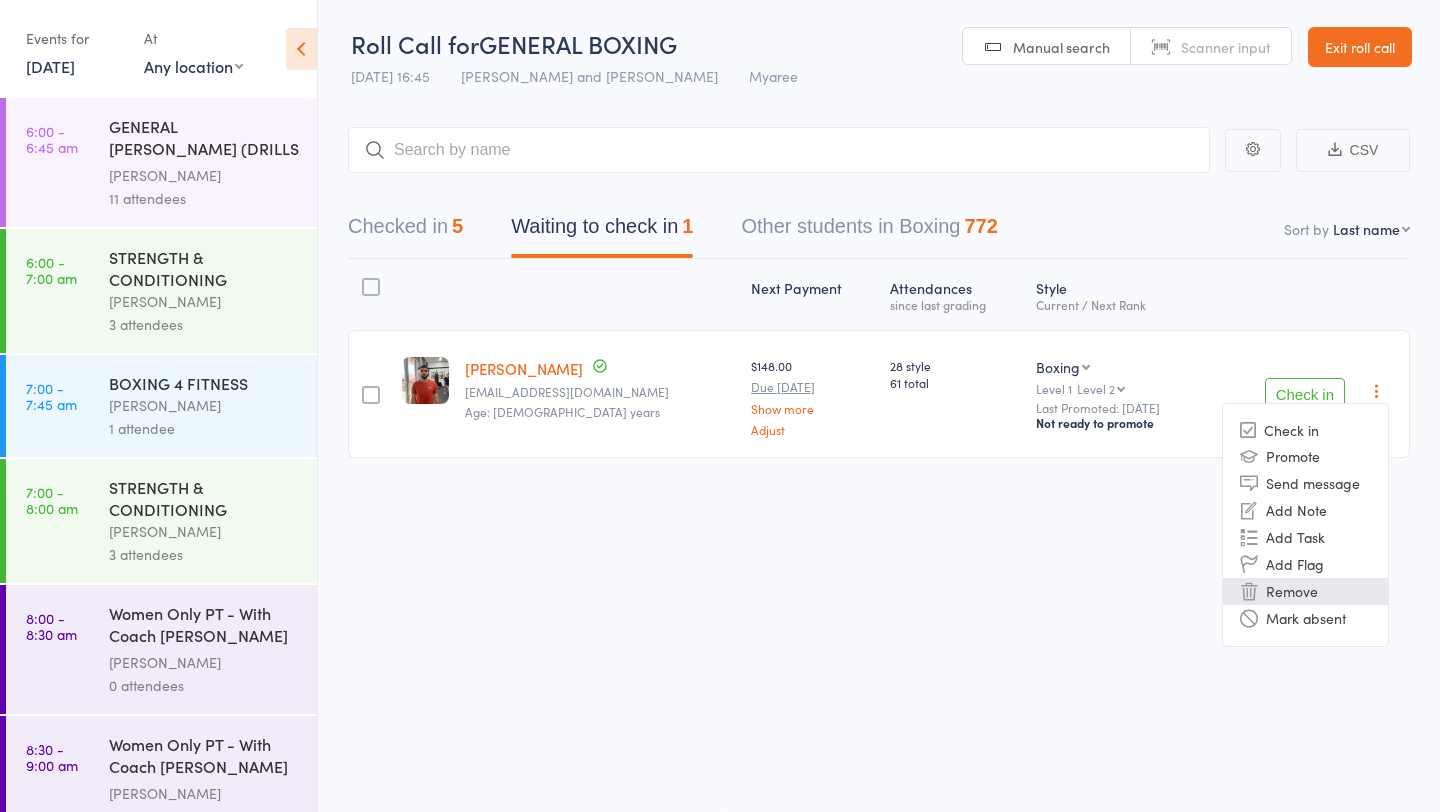 click on "Remove" at bounding box center (1305, 591) 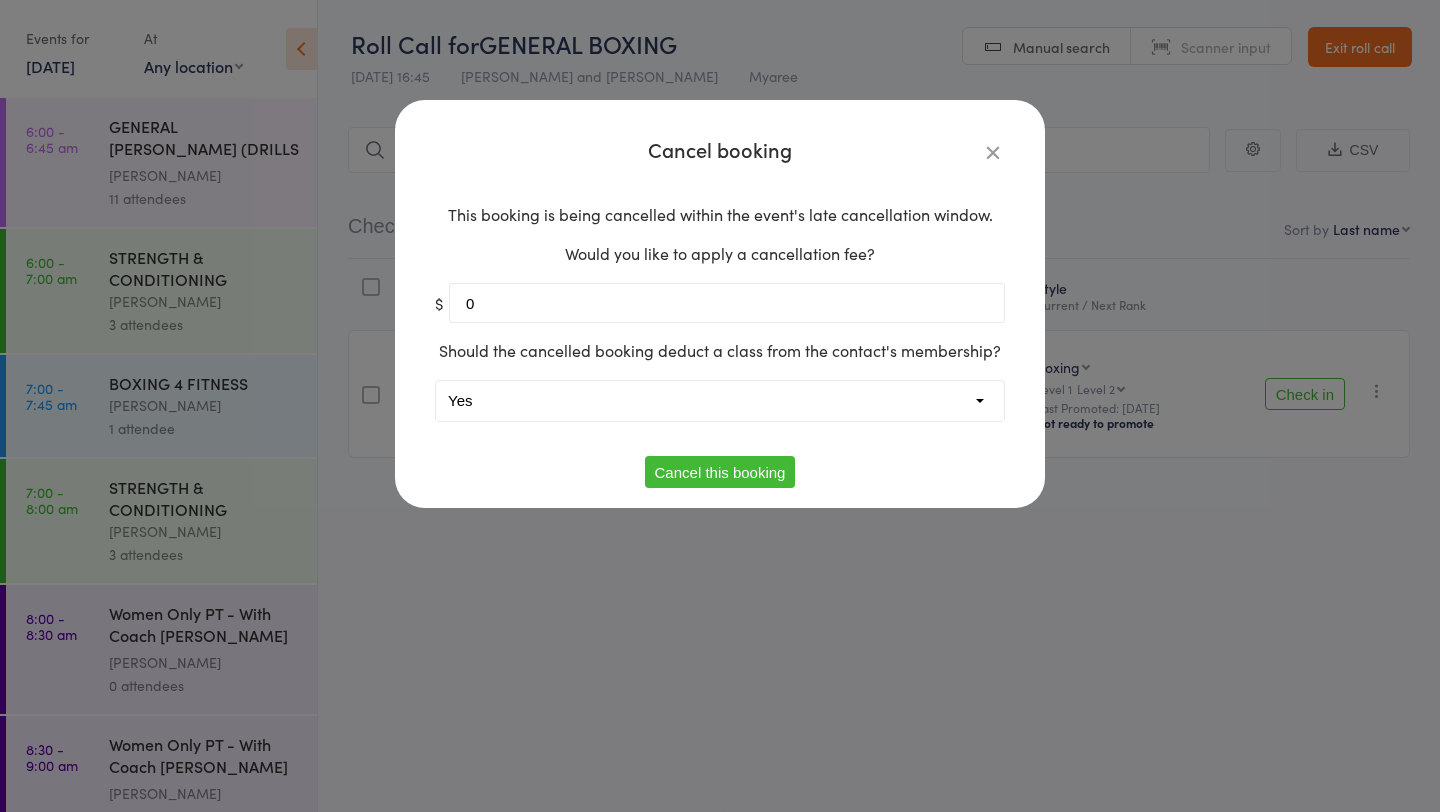 type on "0" 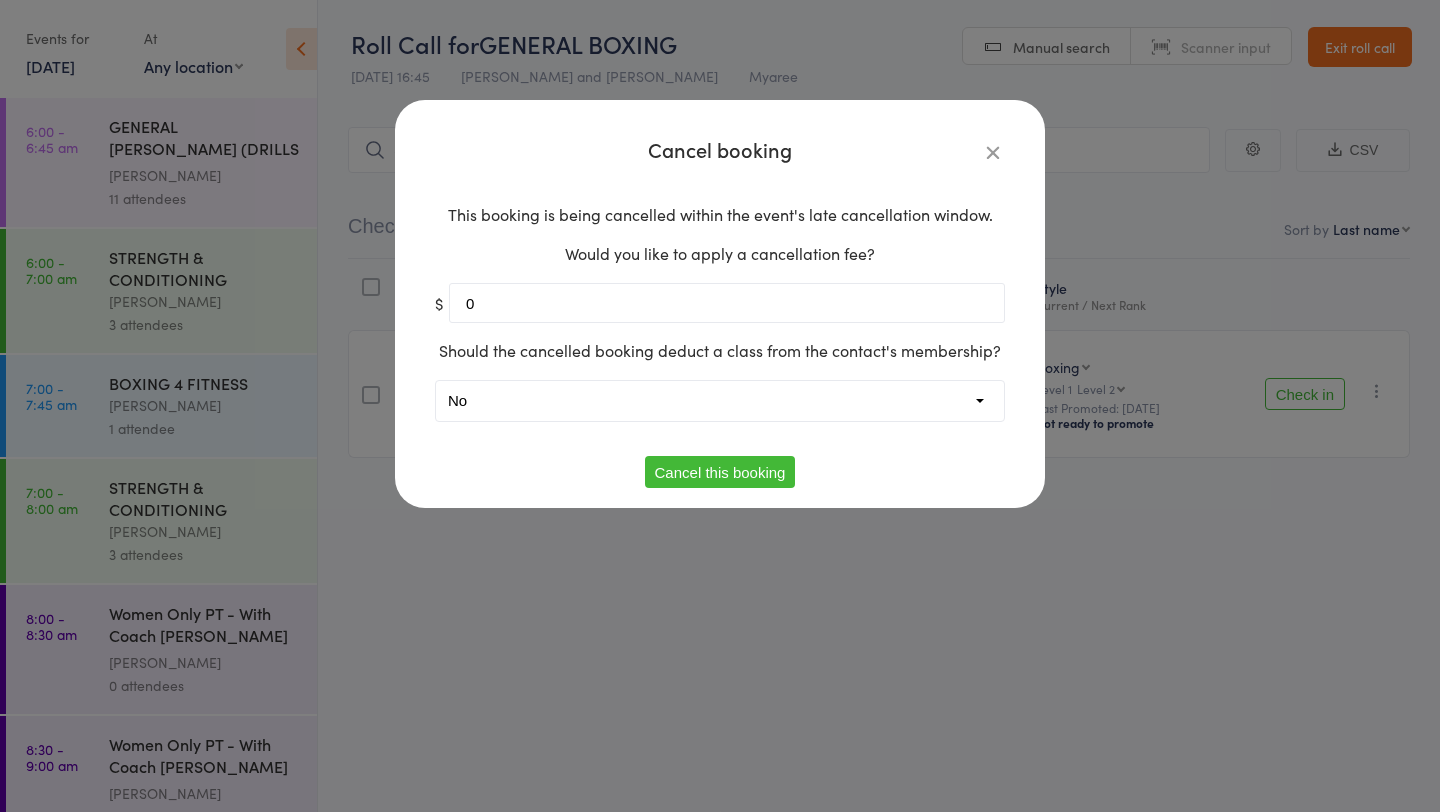 click on "Cancel this booking" at bounding box center [720, 472] 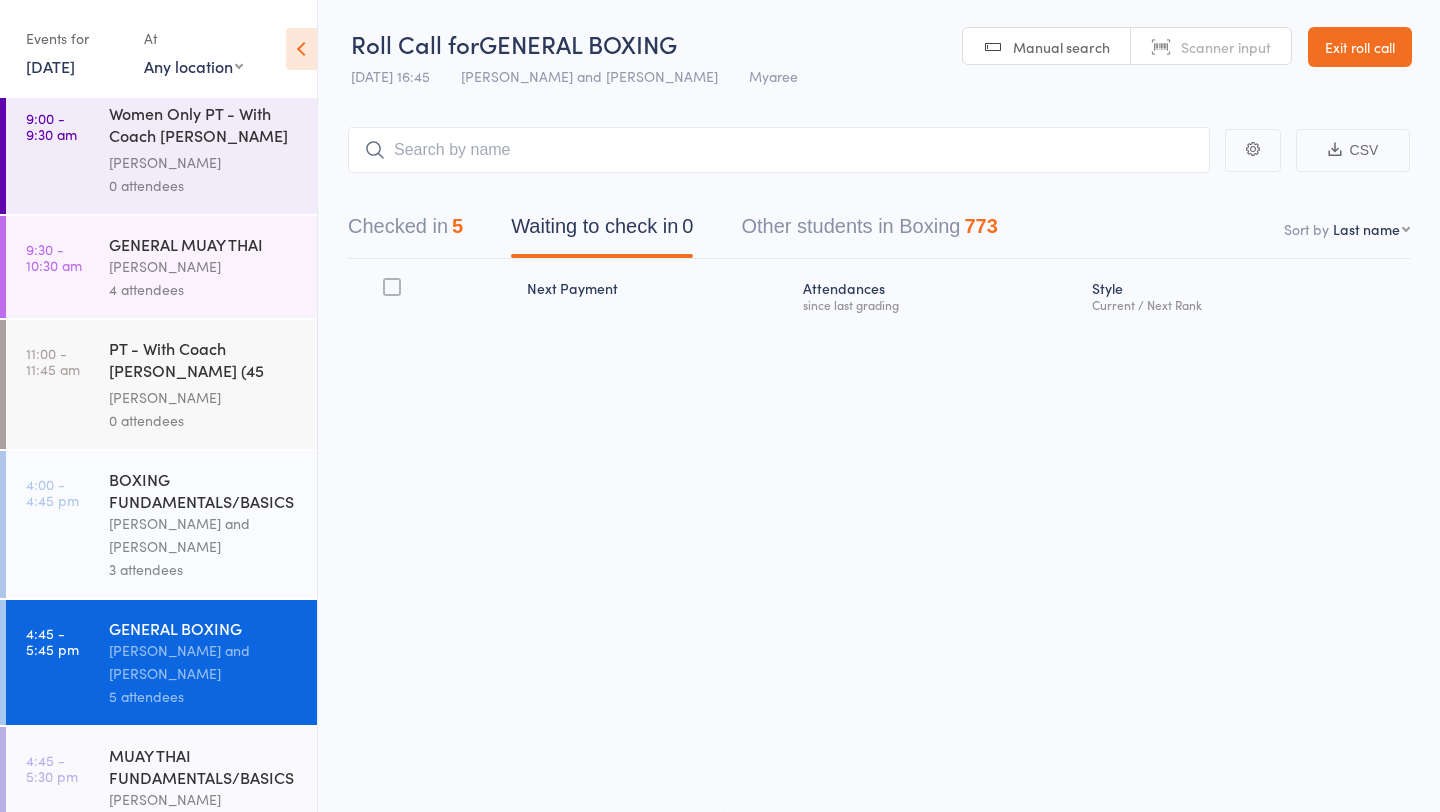 scroll, scrollTop: 681, scrollLeft: 0, axis: vertical 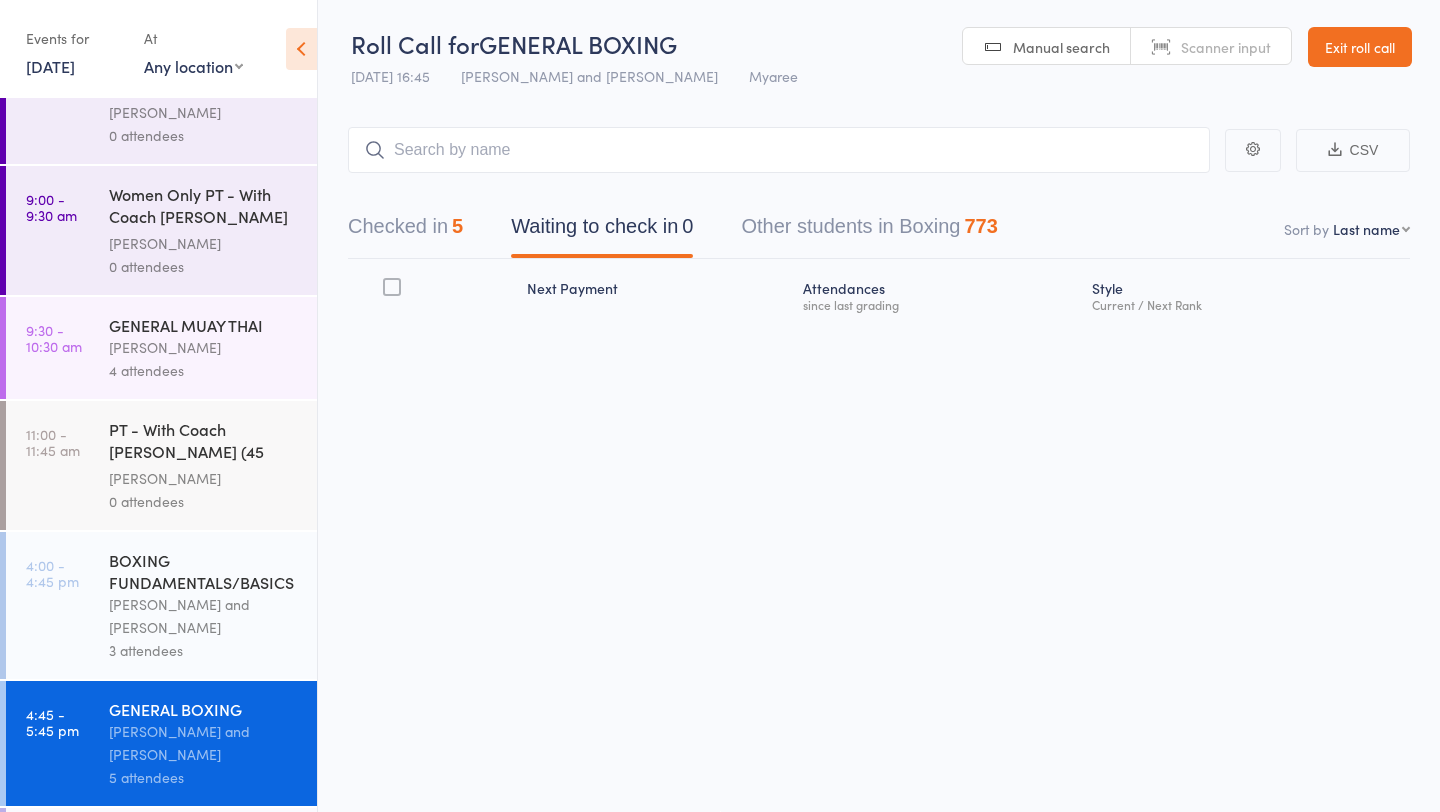 click on "[PERSON_NAME] and [PERSON_NAME]" at bounding box center [204, 616] 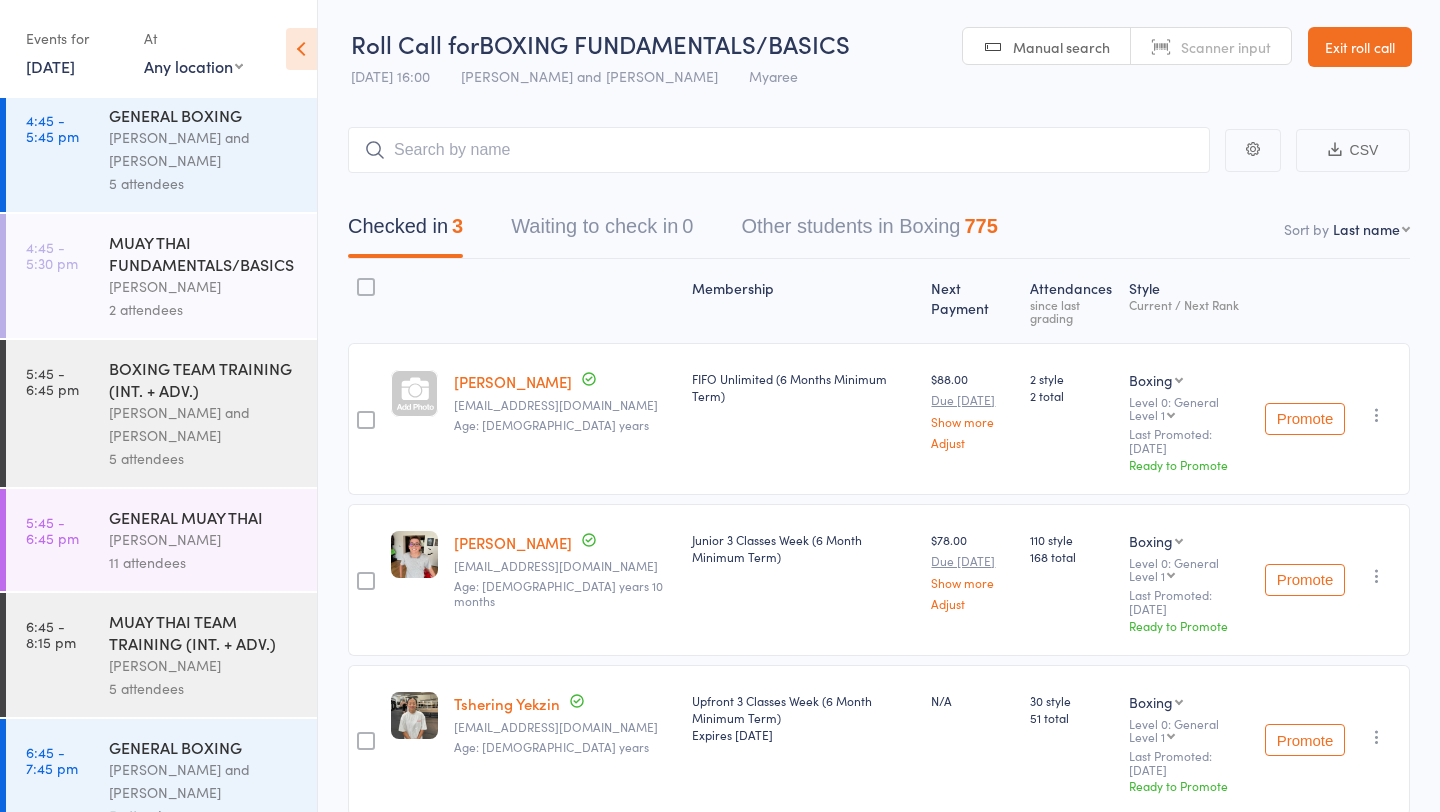 scroll, scrollTop: 1309, scrollLeft: 0, axis: vertical 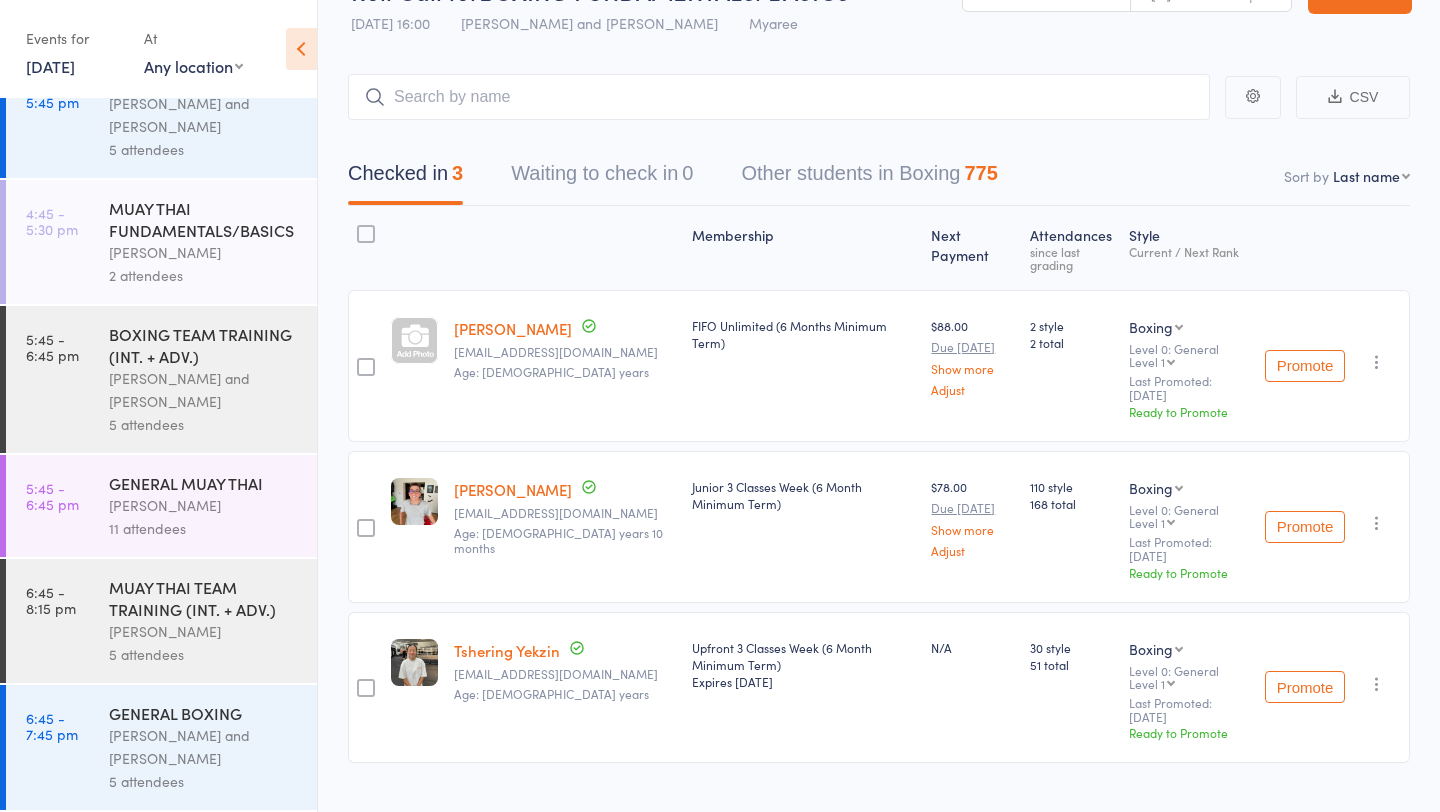 click on "[PERSON_NAME] and [PERSON_NAME]" at bounding box center [204, 747] 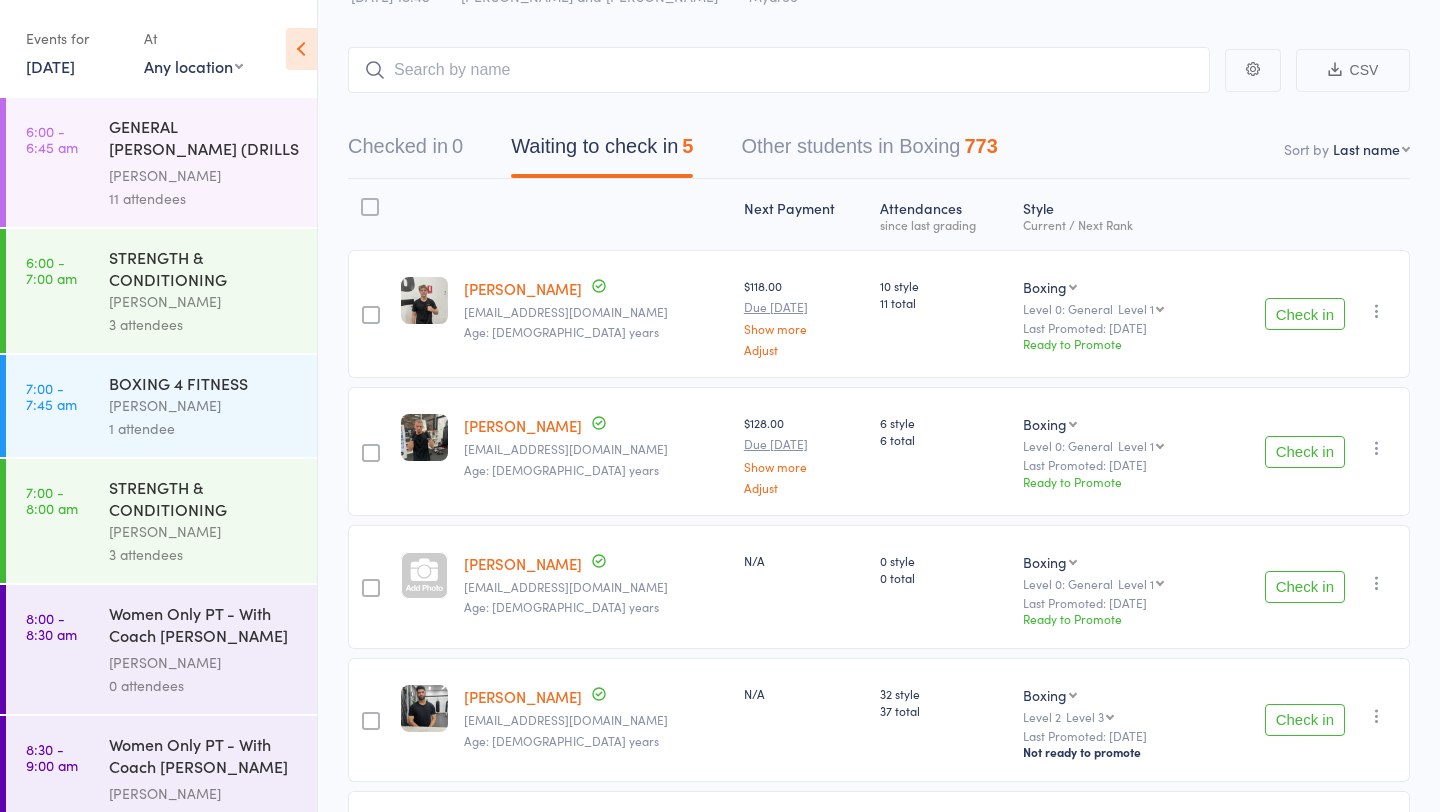 scroll, scrollTop: 0, scrollLeft: 0, axis: both 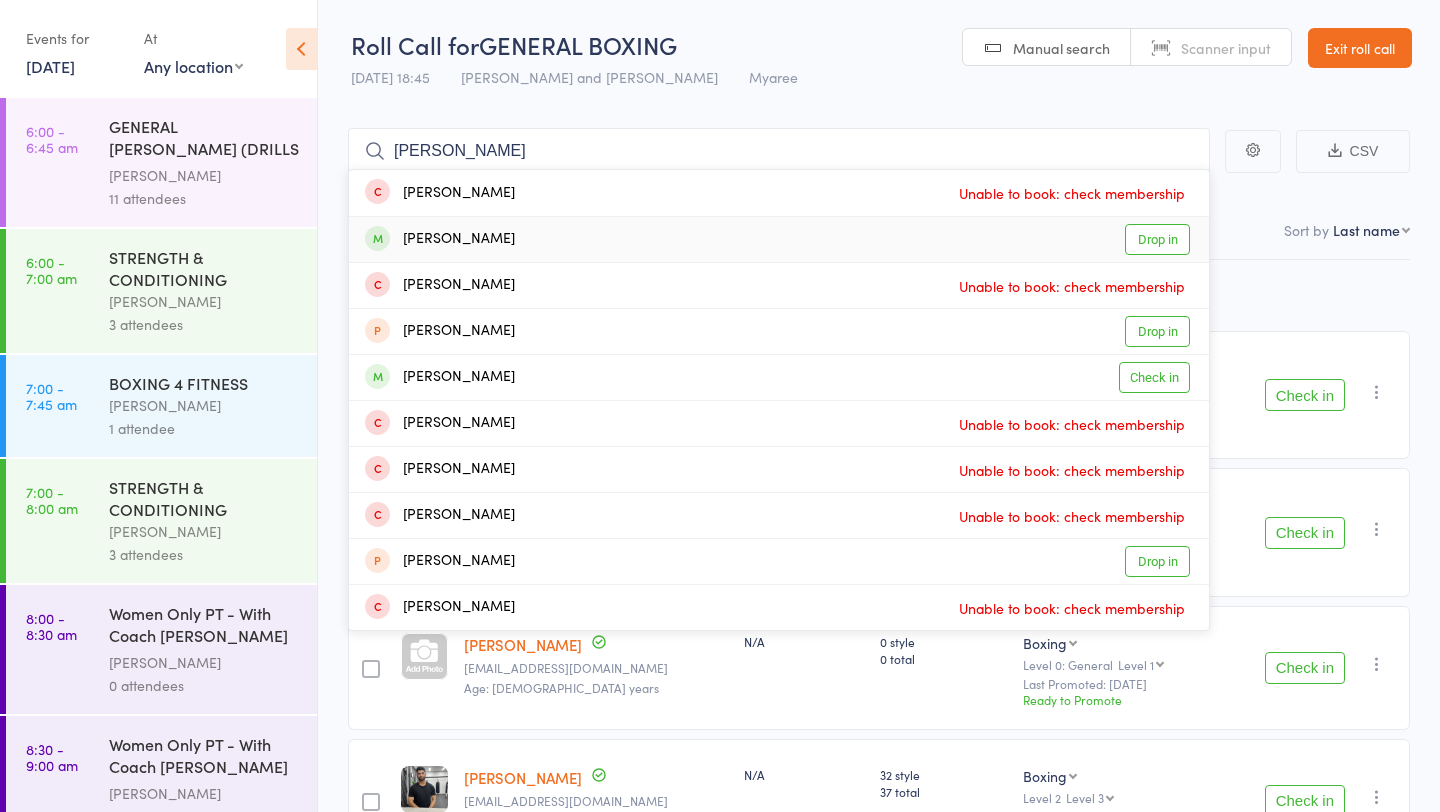 type on "[PERSON_NAME]" 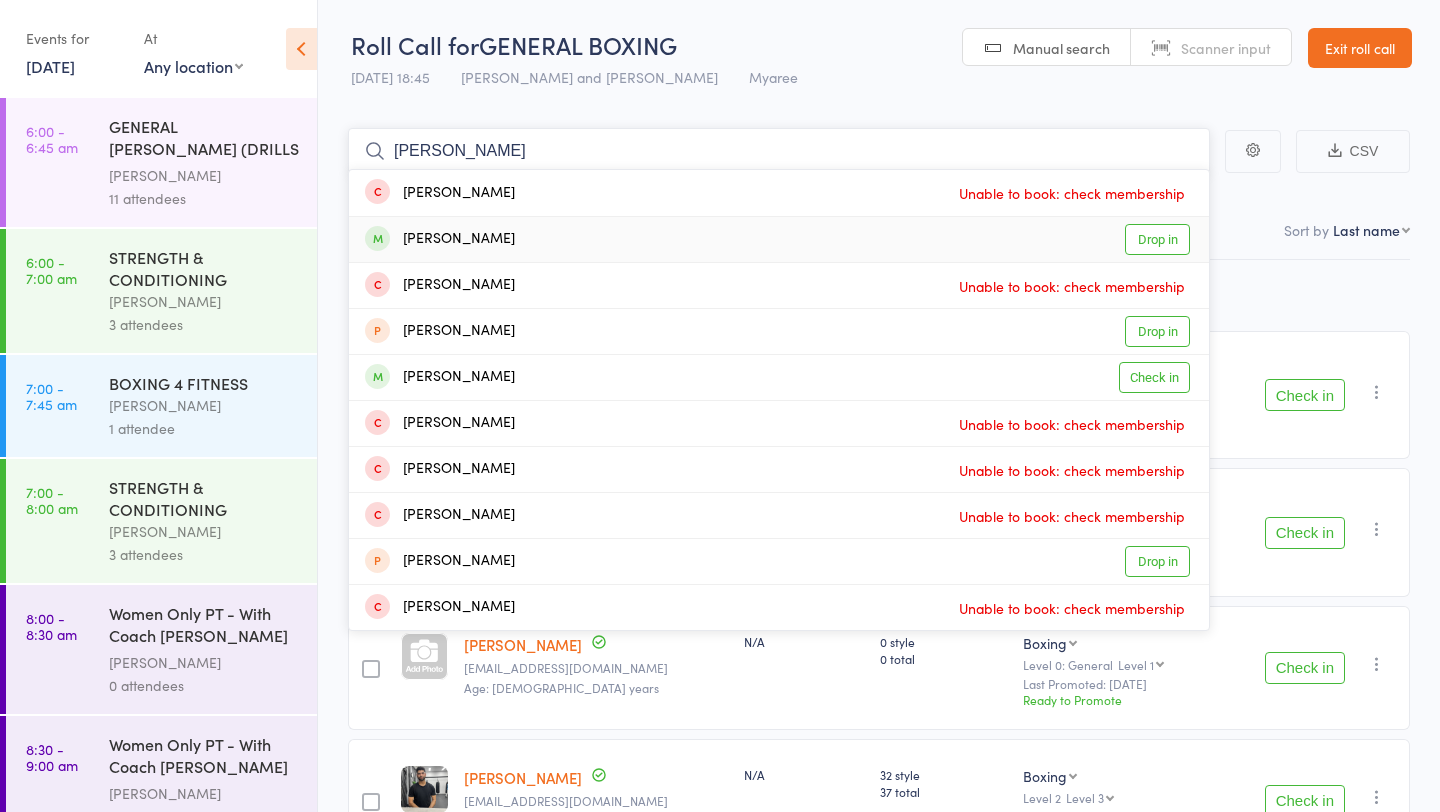 type 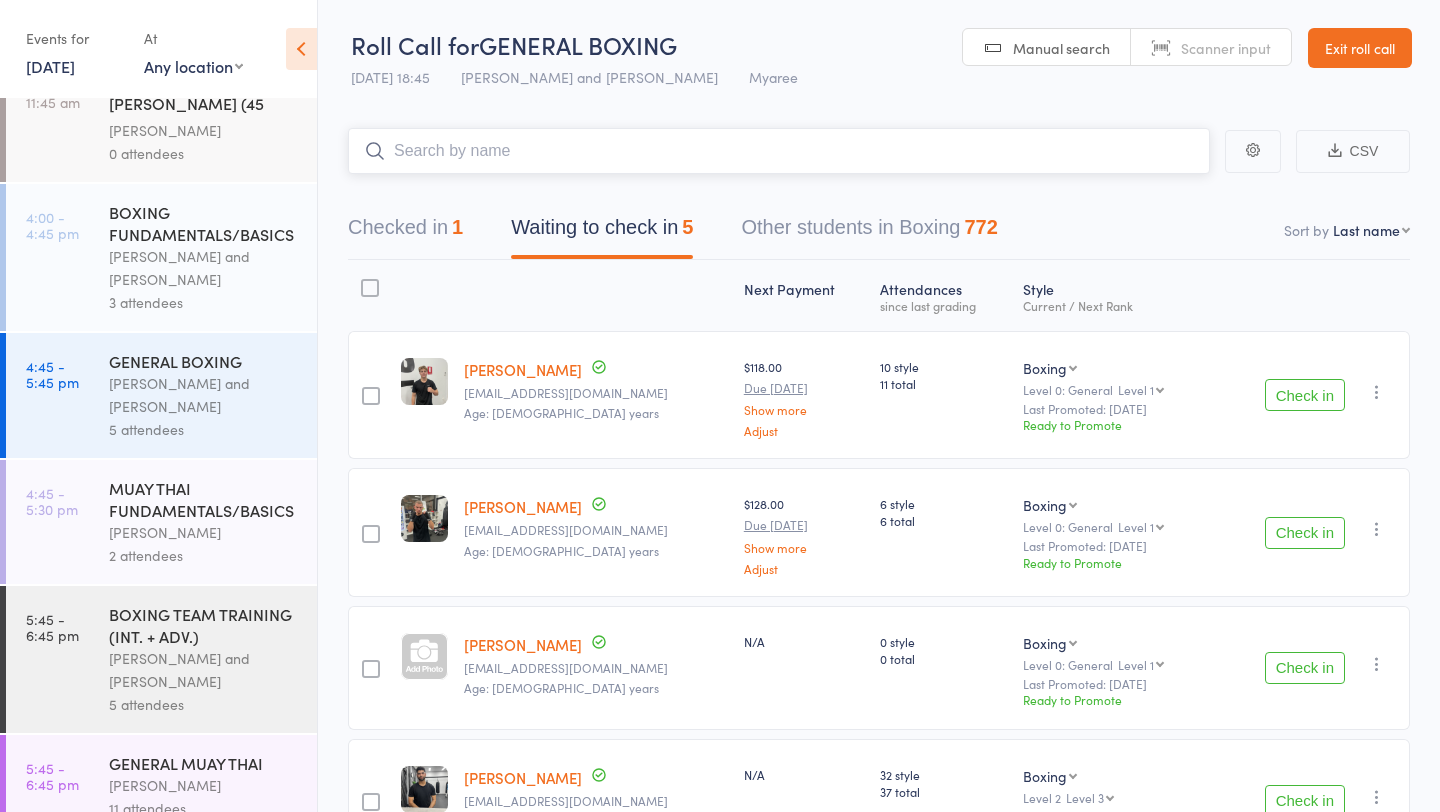 scroll, scrollTop: 1309, scrollLeft: 0, axis: vertical 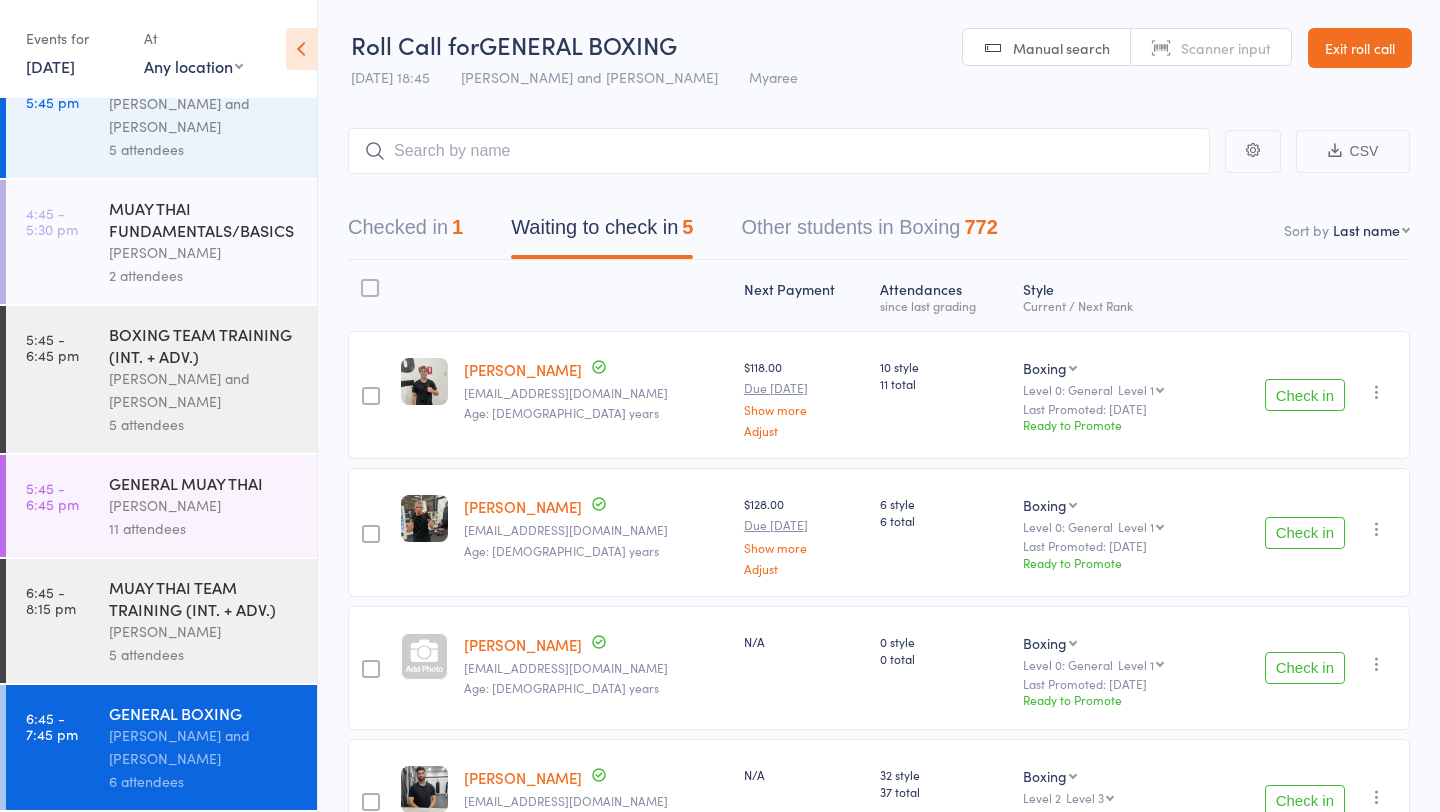 click on "11 attendees" at bounding box center [204, 528] 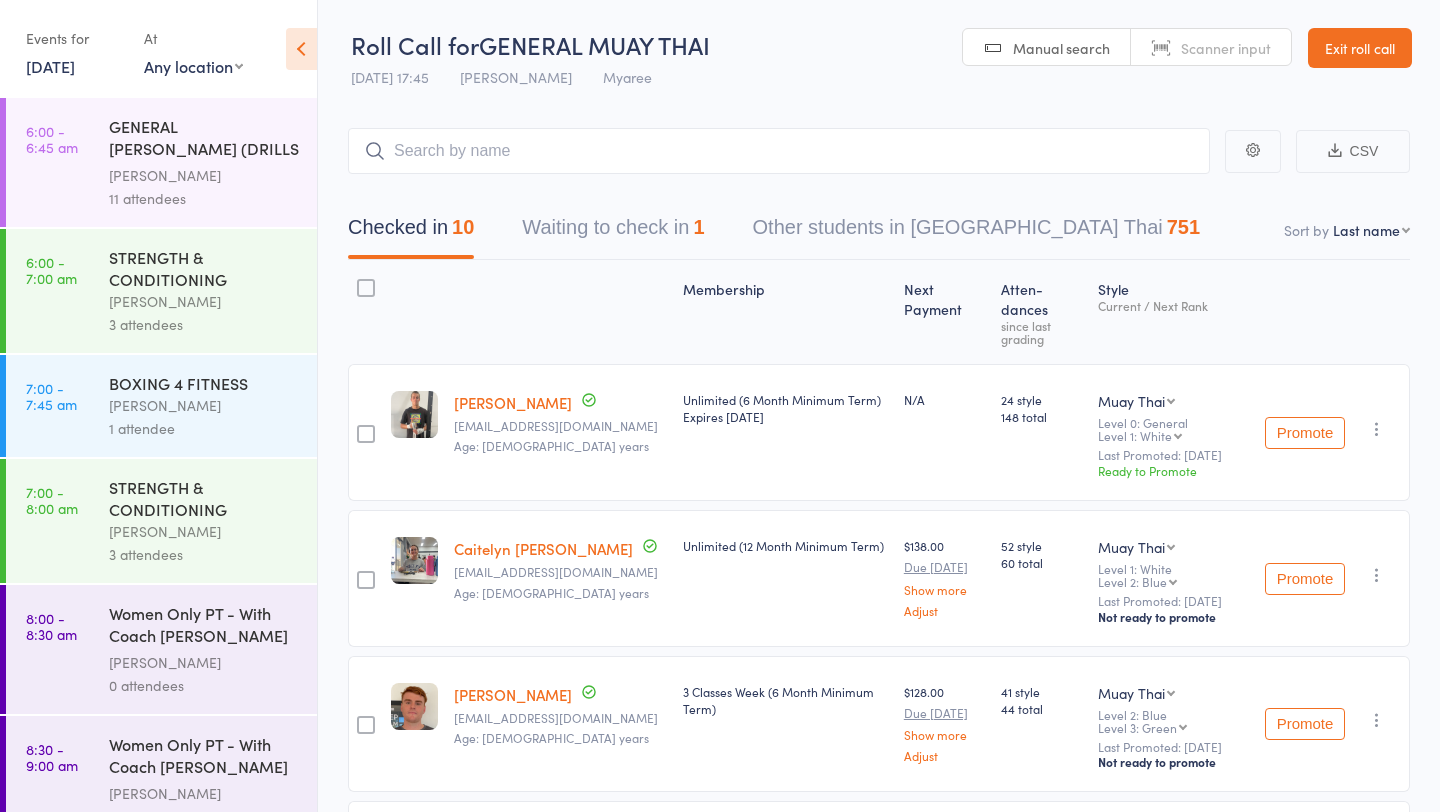 click on "Waiting to check in  1" at bounding box center [613, 232] 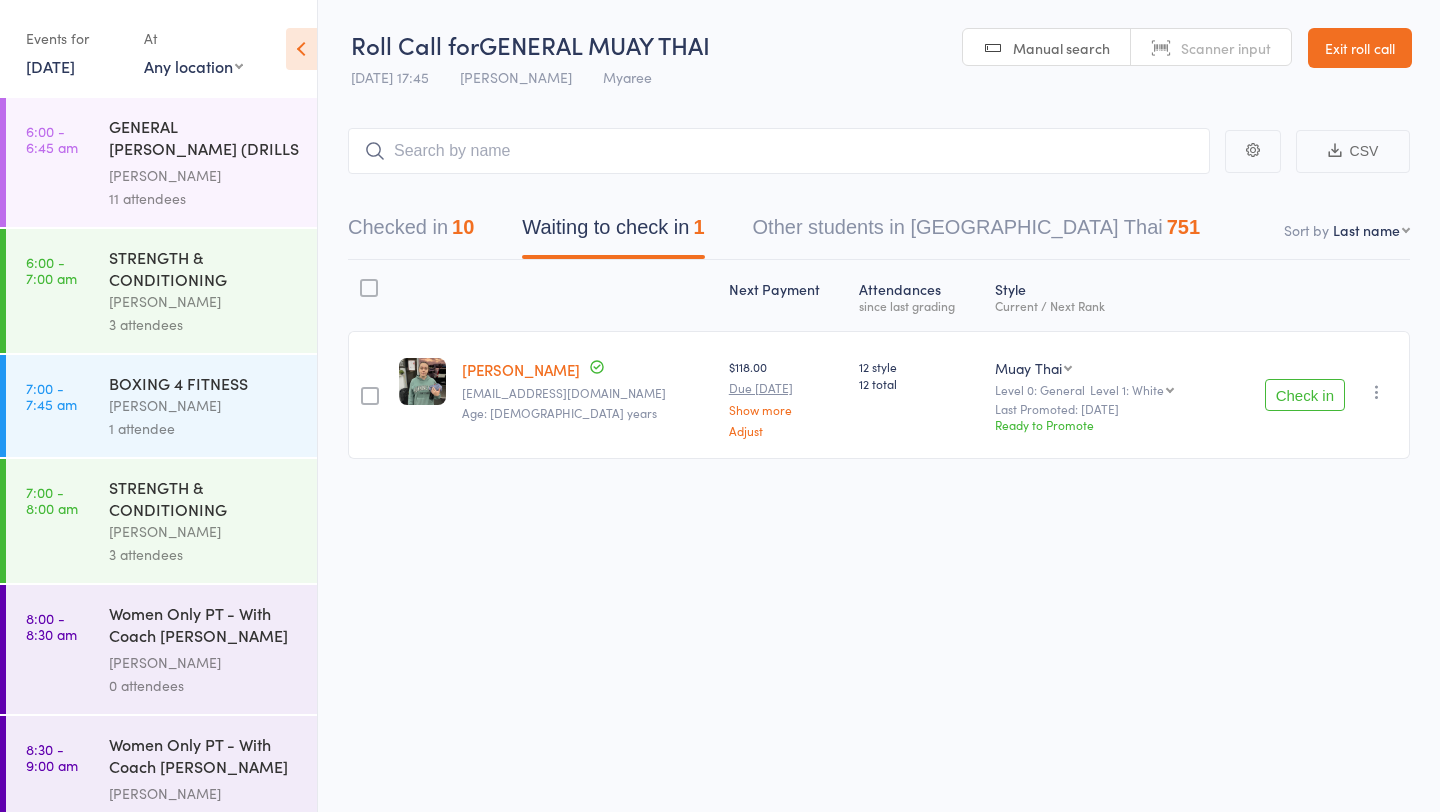 click on "Check in" at bounding box center [1305, 395] 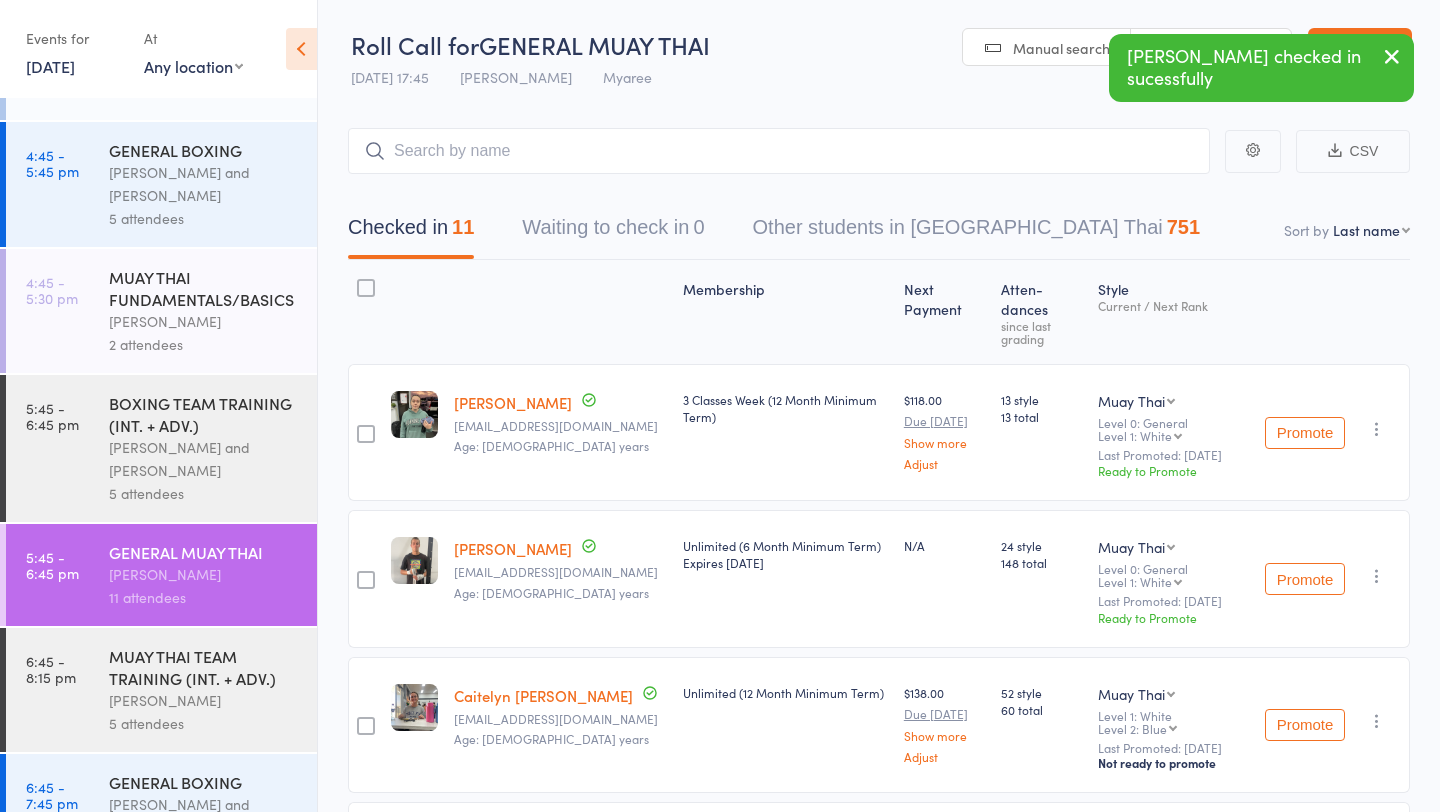 scroll, scrollTop: 1309, scrollLeft: 0, axis: vertical 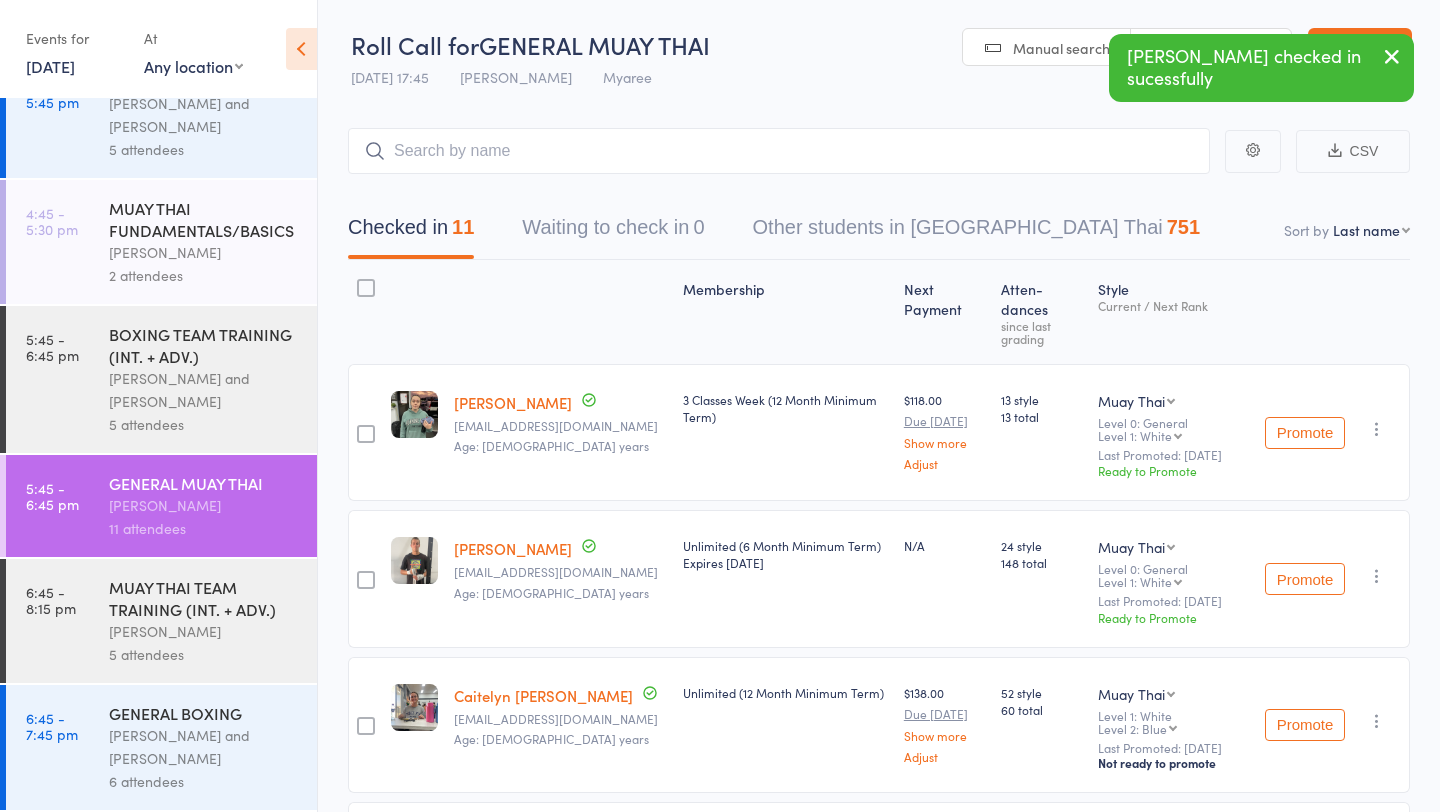 click on "MUAY THAI TEAM TRAINING (INT. + ADV.)" at bounding box center (204, 598) 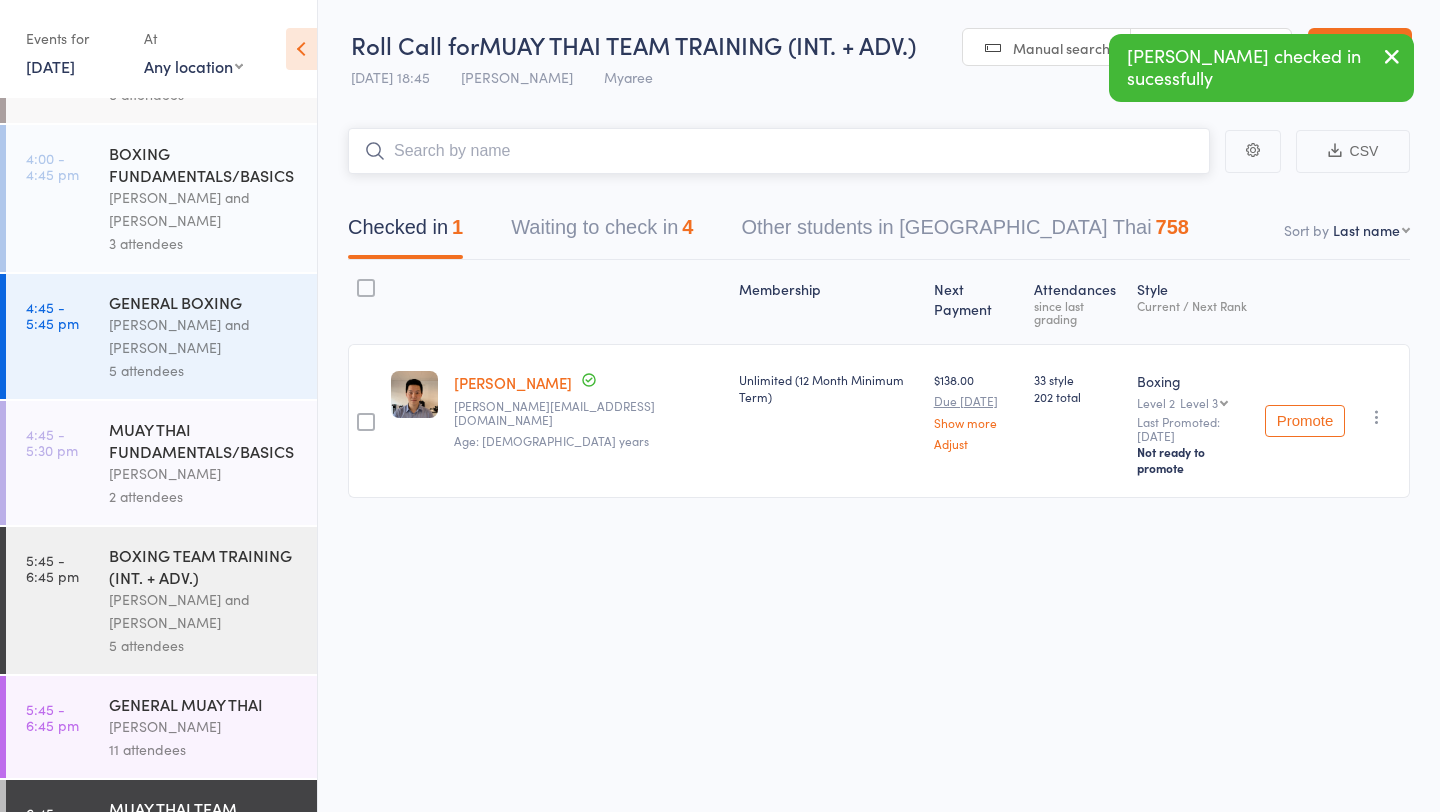 scroll, scrollTop: 1309, scrollLeft: 0, axis: vertical 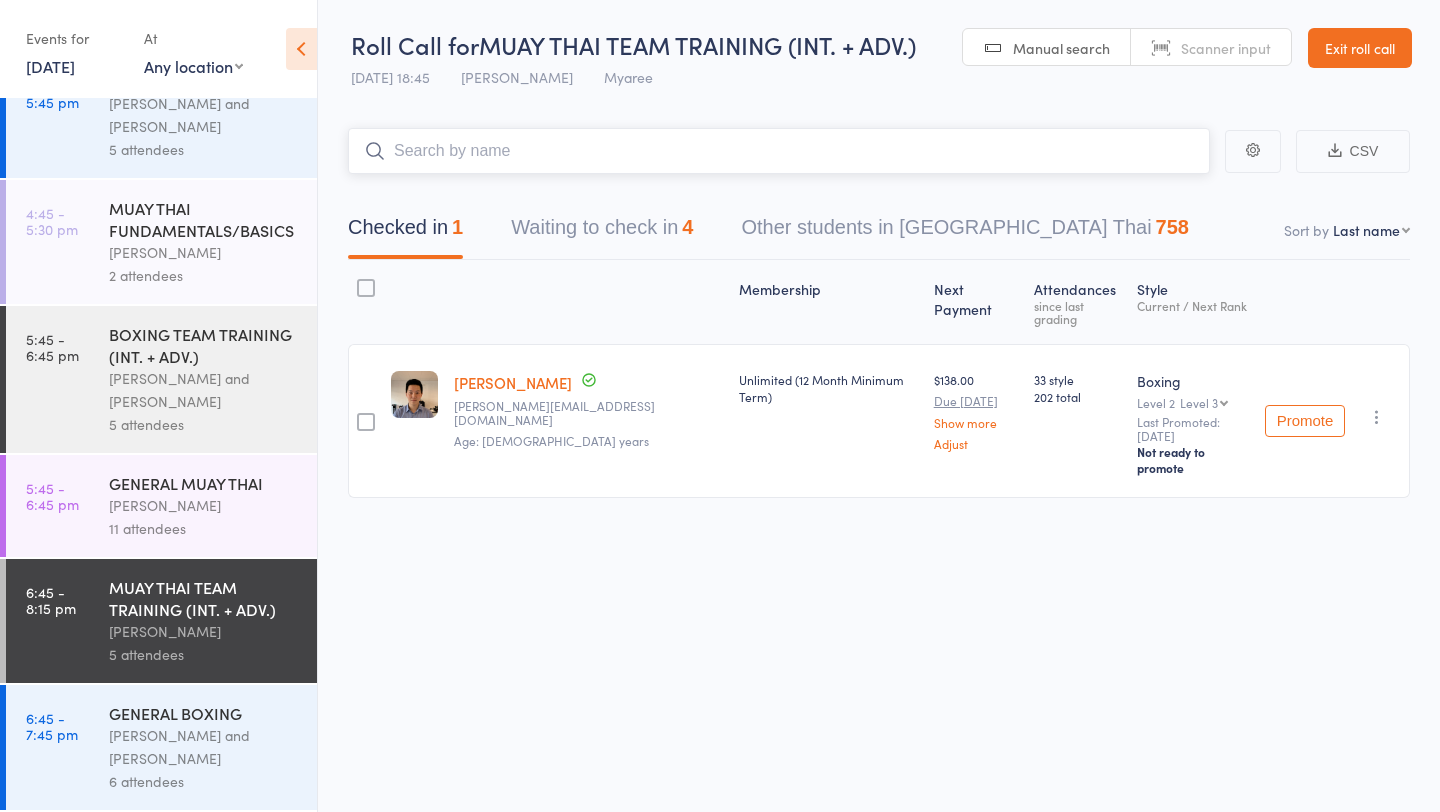click on "Waiting to check in  4" at bounding box center (602, 232) 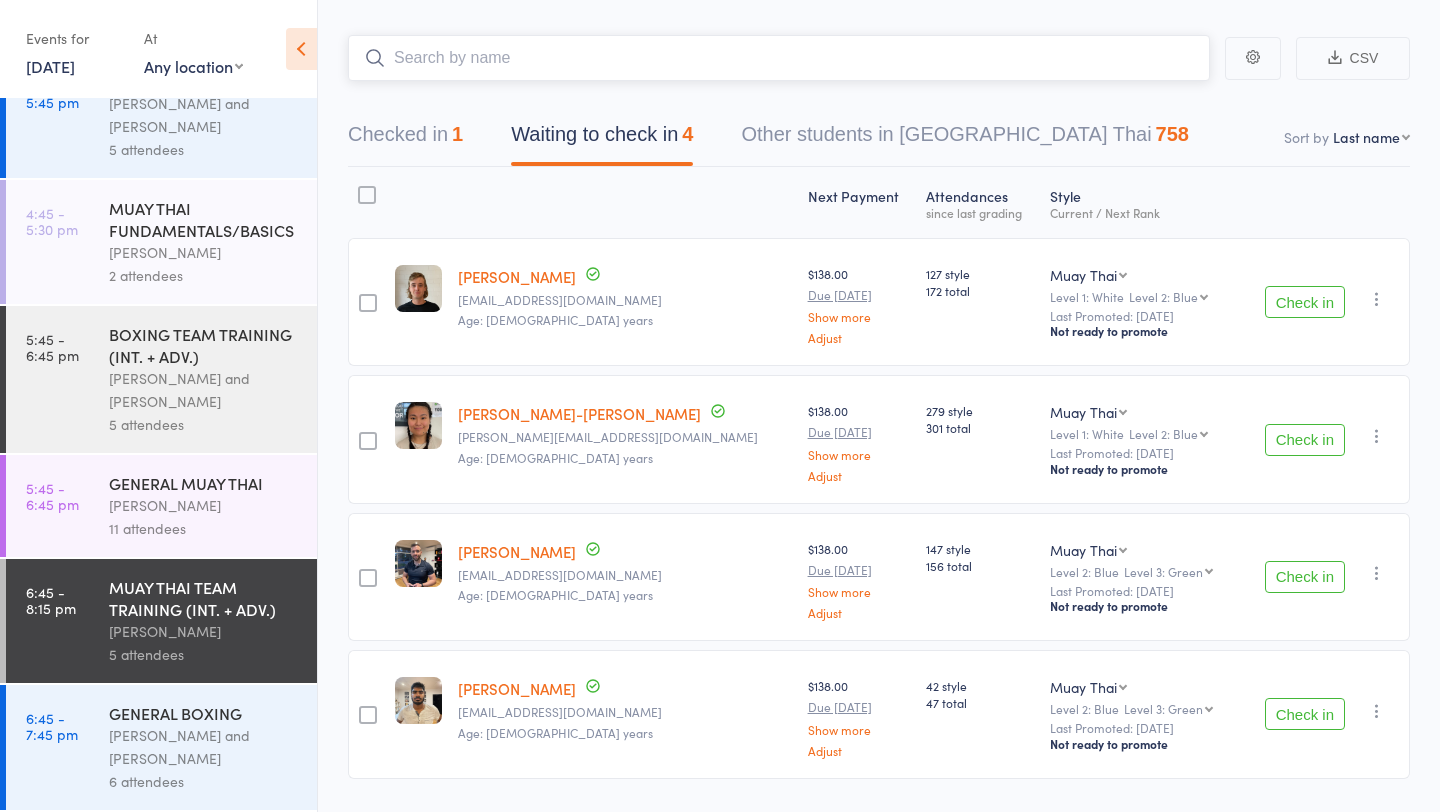 scroll, scrollTop: 146, scrollLeft: 0, axis: vertical 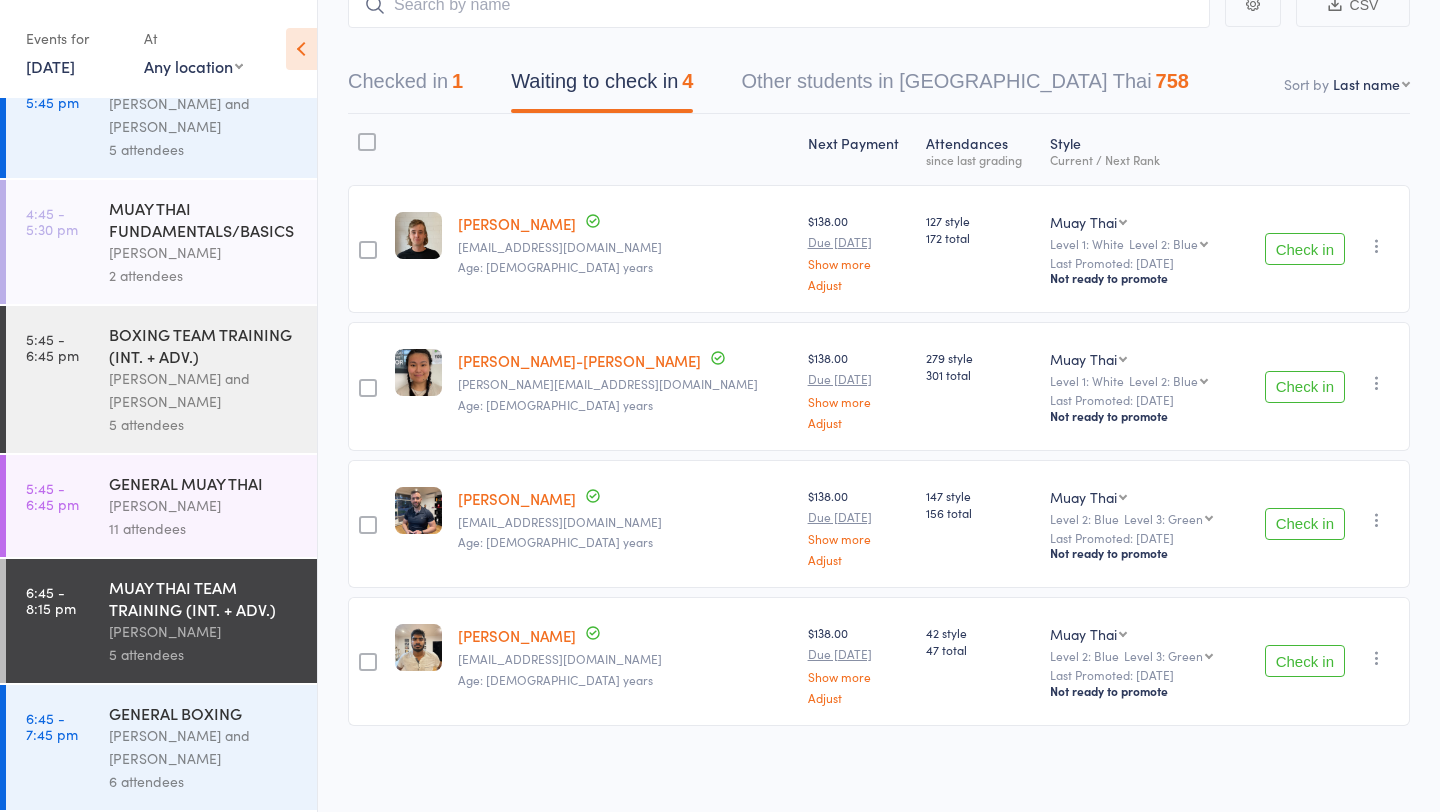 click on "Check in" at bounding box center (1305, 524) 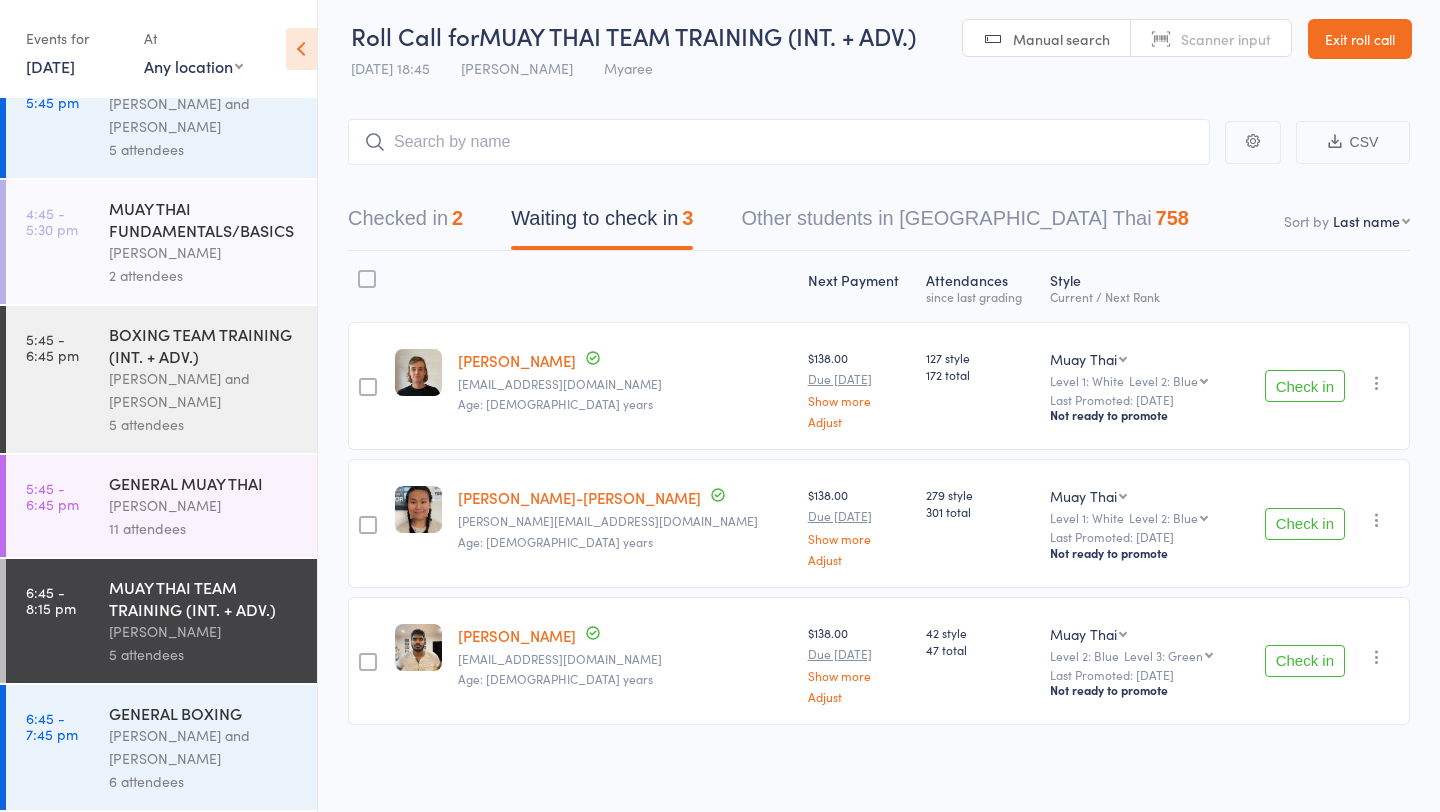 click on "Check in" at bounding box center [1305, 661] 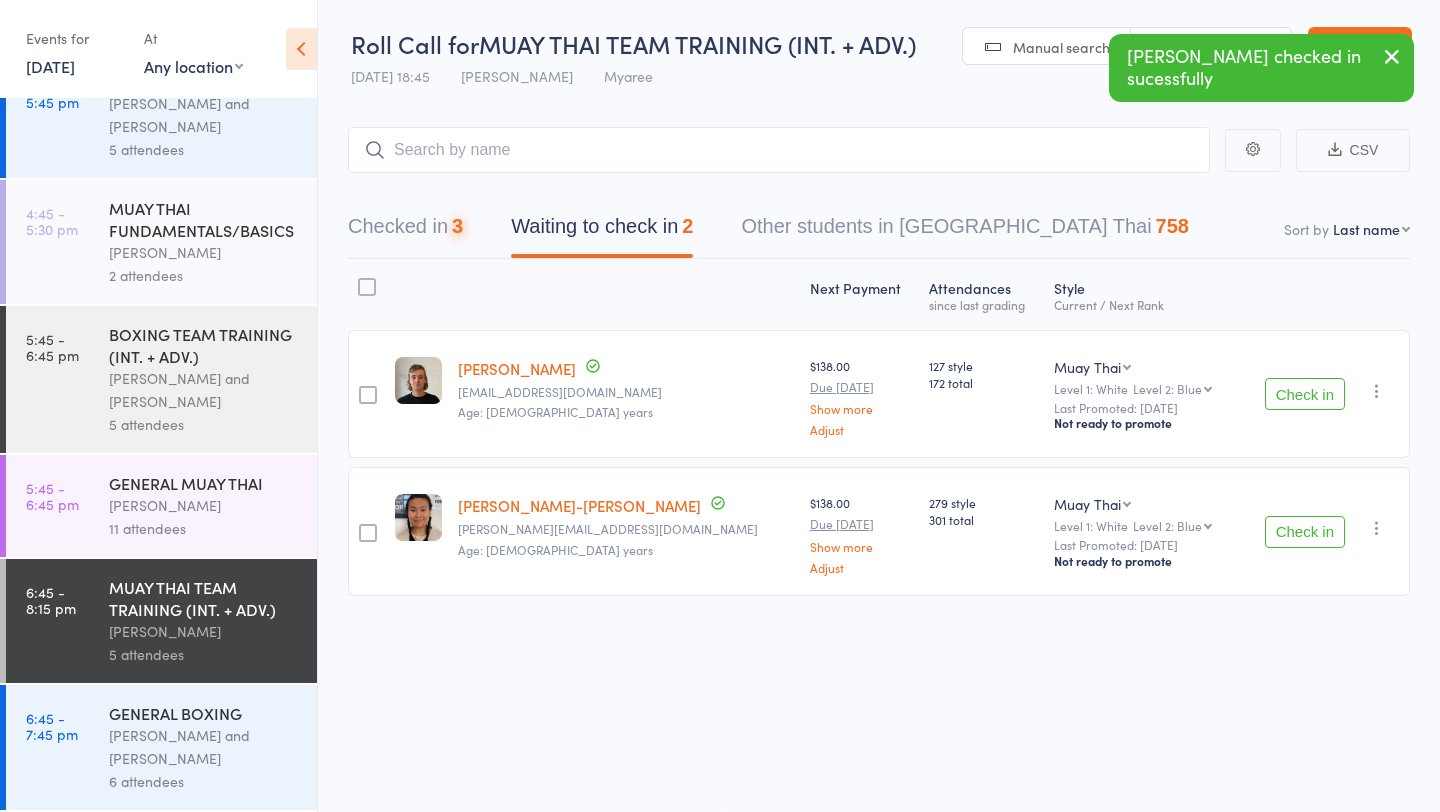 scroll, scrollTop: 1, scrollLeft: 0, axis: vertical 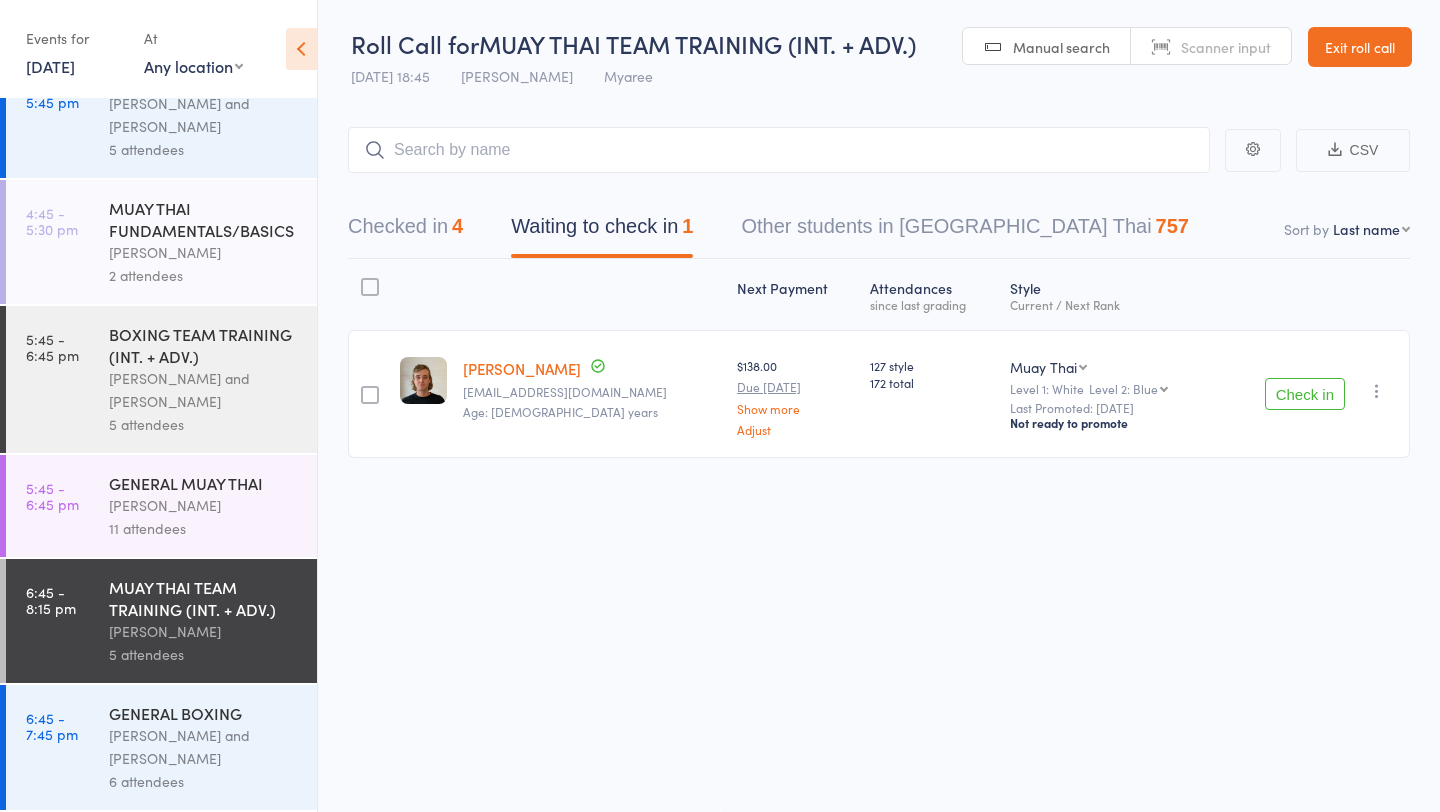 click on "[PERSON_NAME] and [PERSON_NAME]" at bounding box center (204, 747) 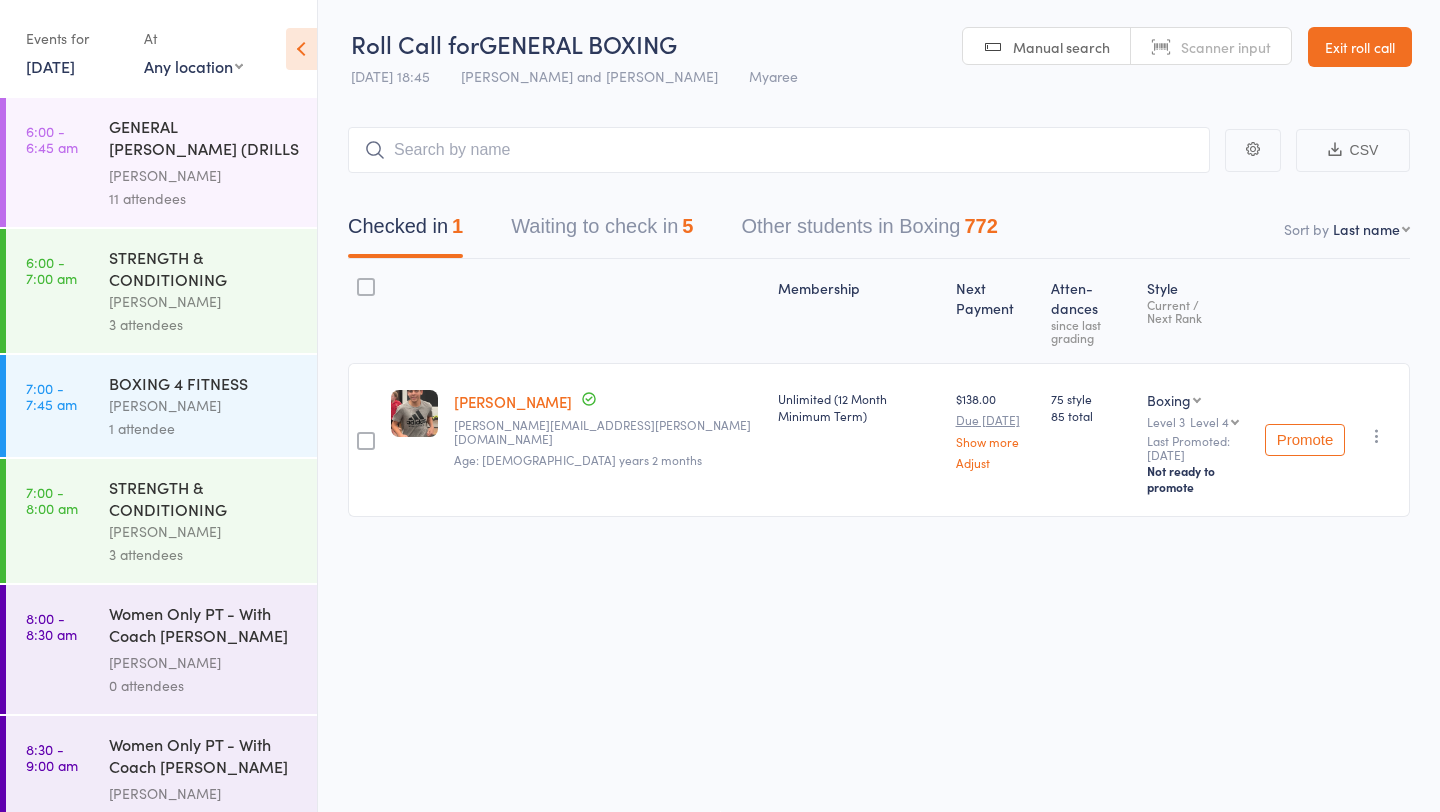 click on "Waiting to check in  5" at bounding box center (602, 231) 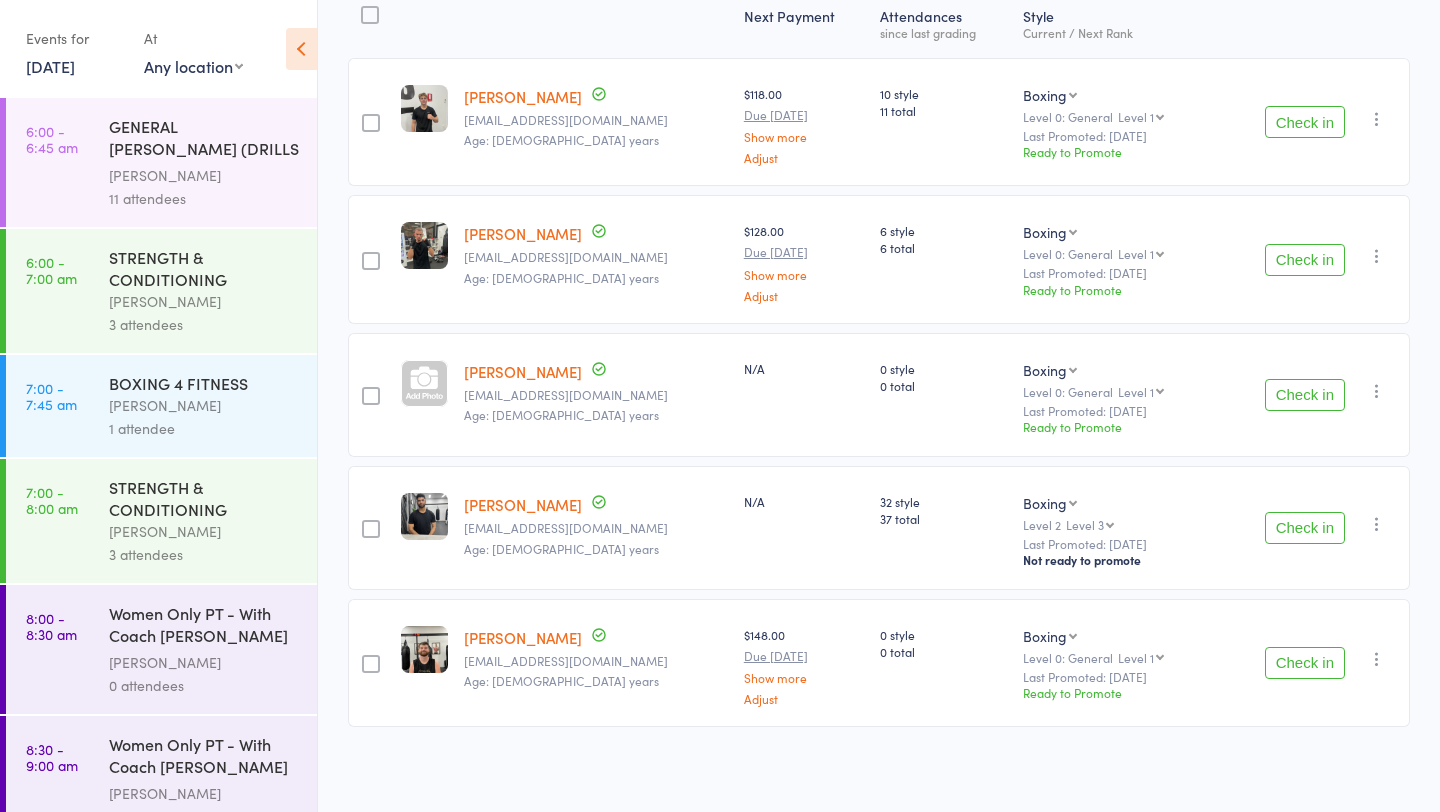 scroll, scrollTop: 275, scrollLeft: 0, axis: vertical 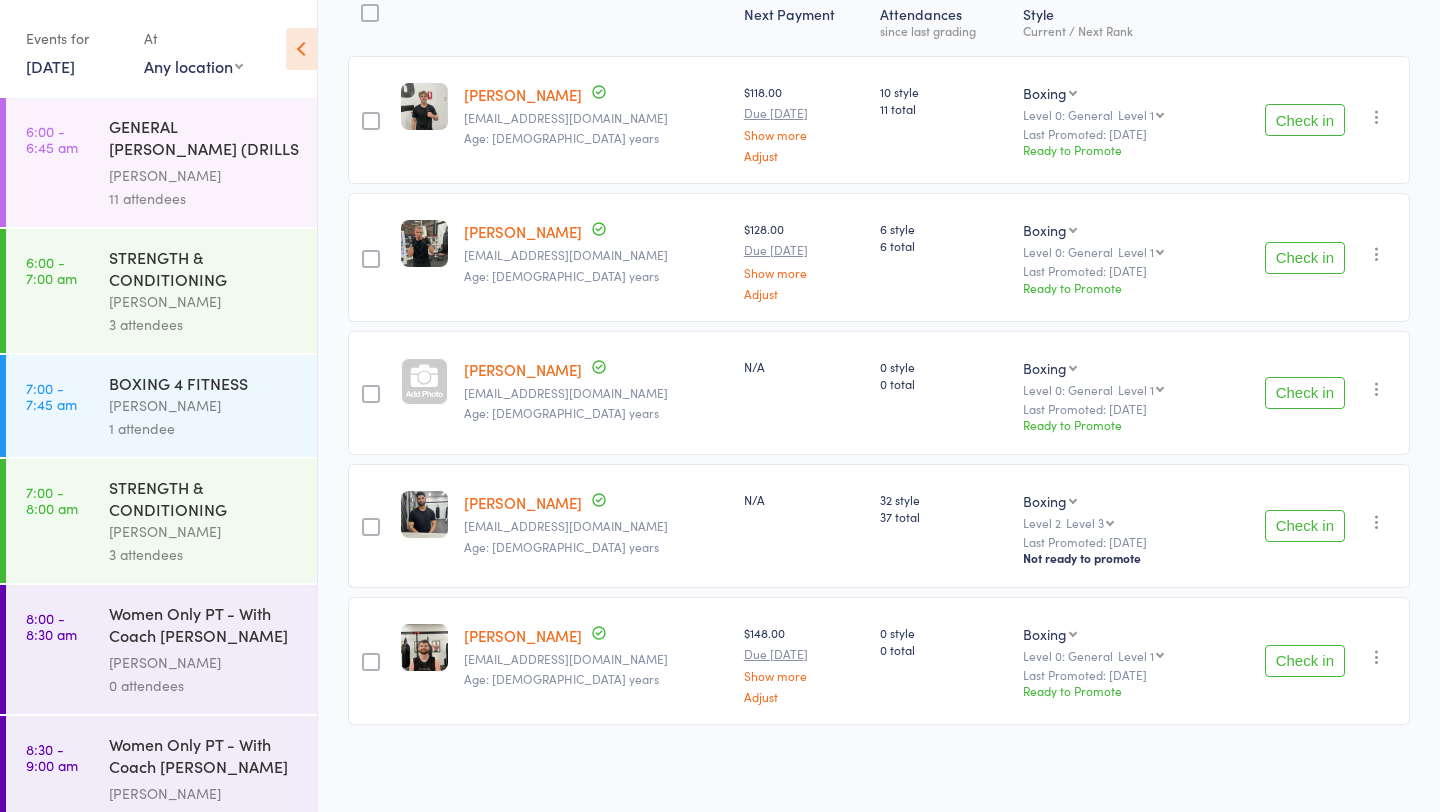 click on "Check in" at bounding box center (1305, 661) 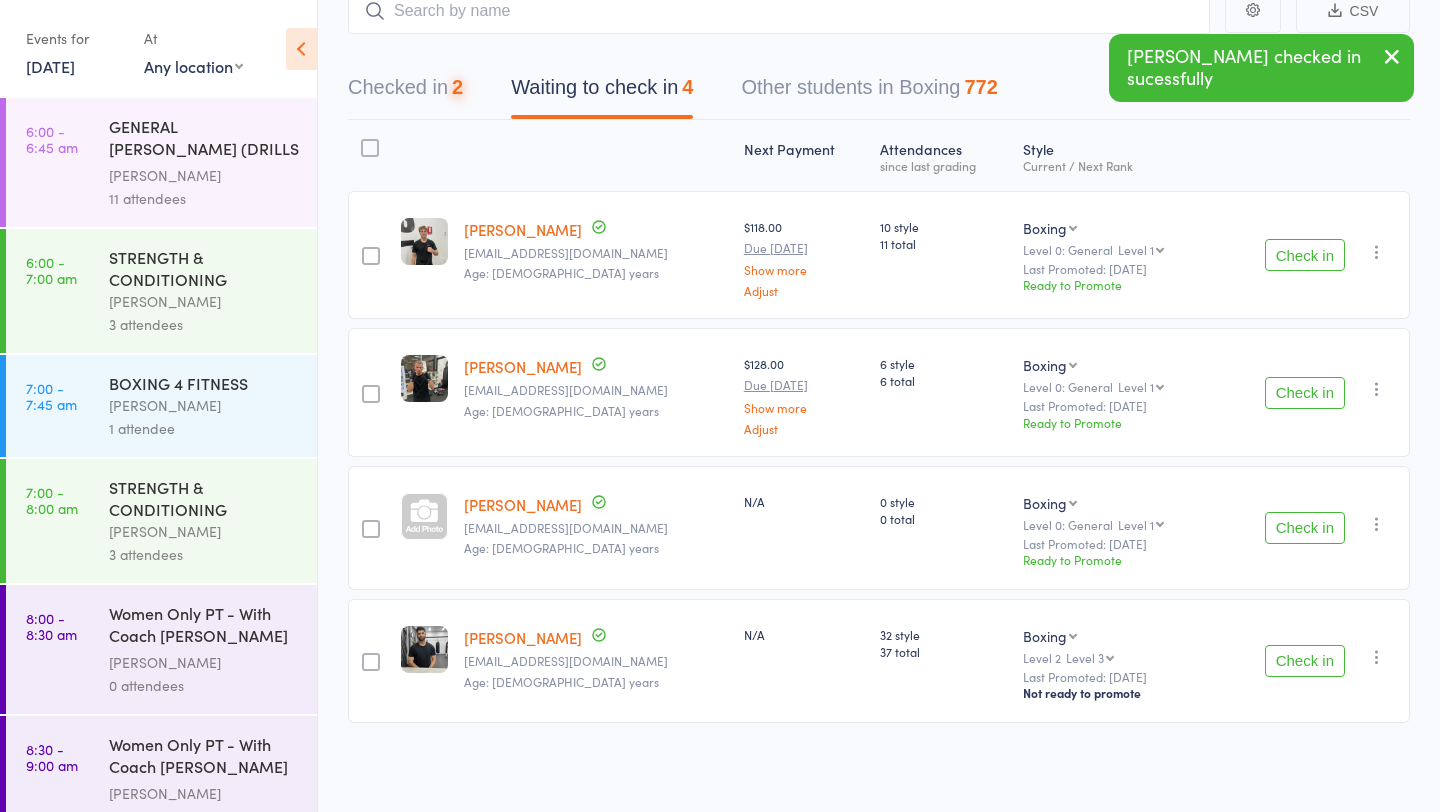 scroll, scrollTop: 138, scrollLeft: 0, axis: vertical 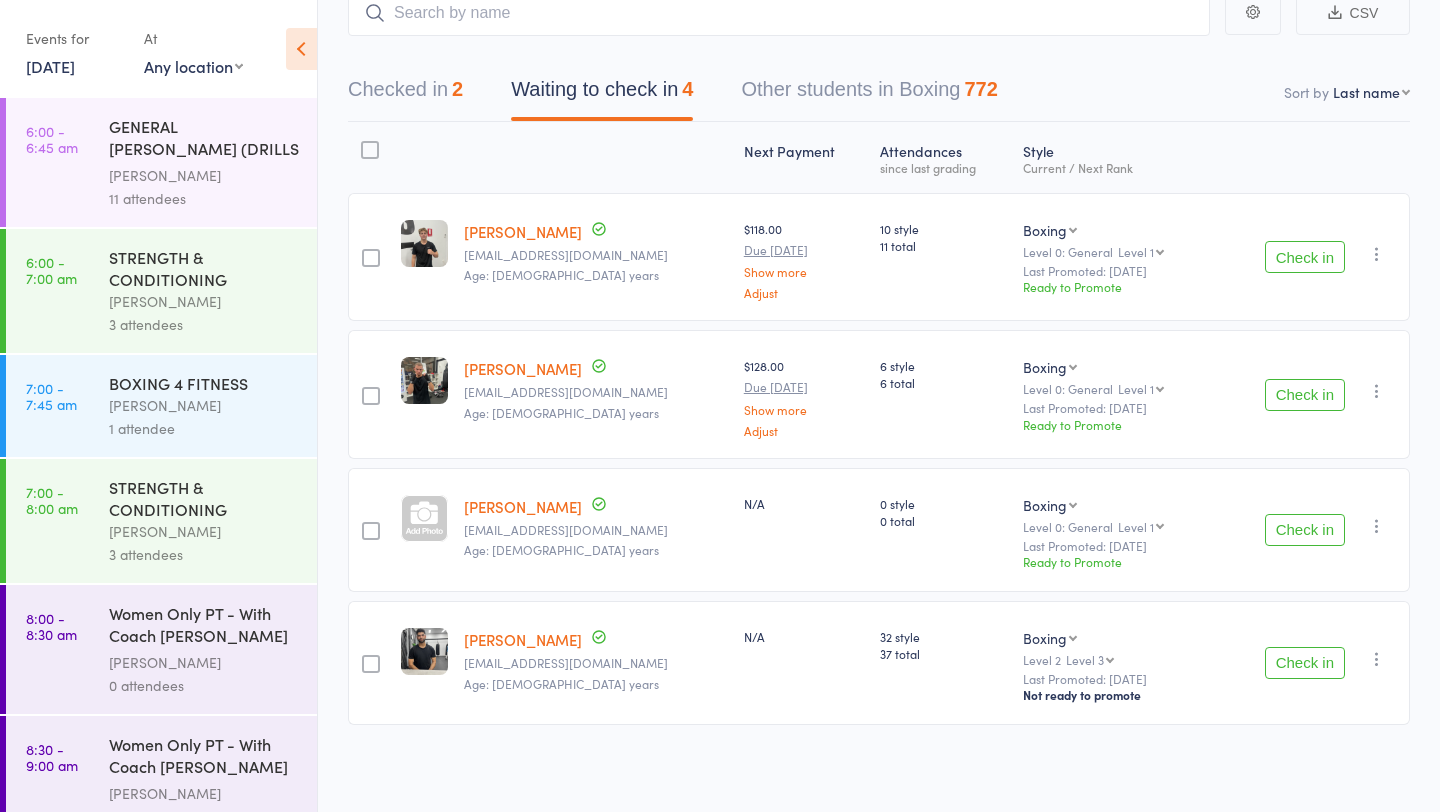click on "Check in" at bounding box center [1305, 530] 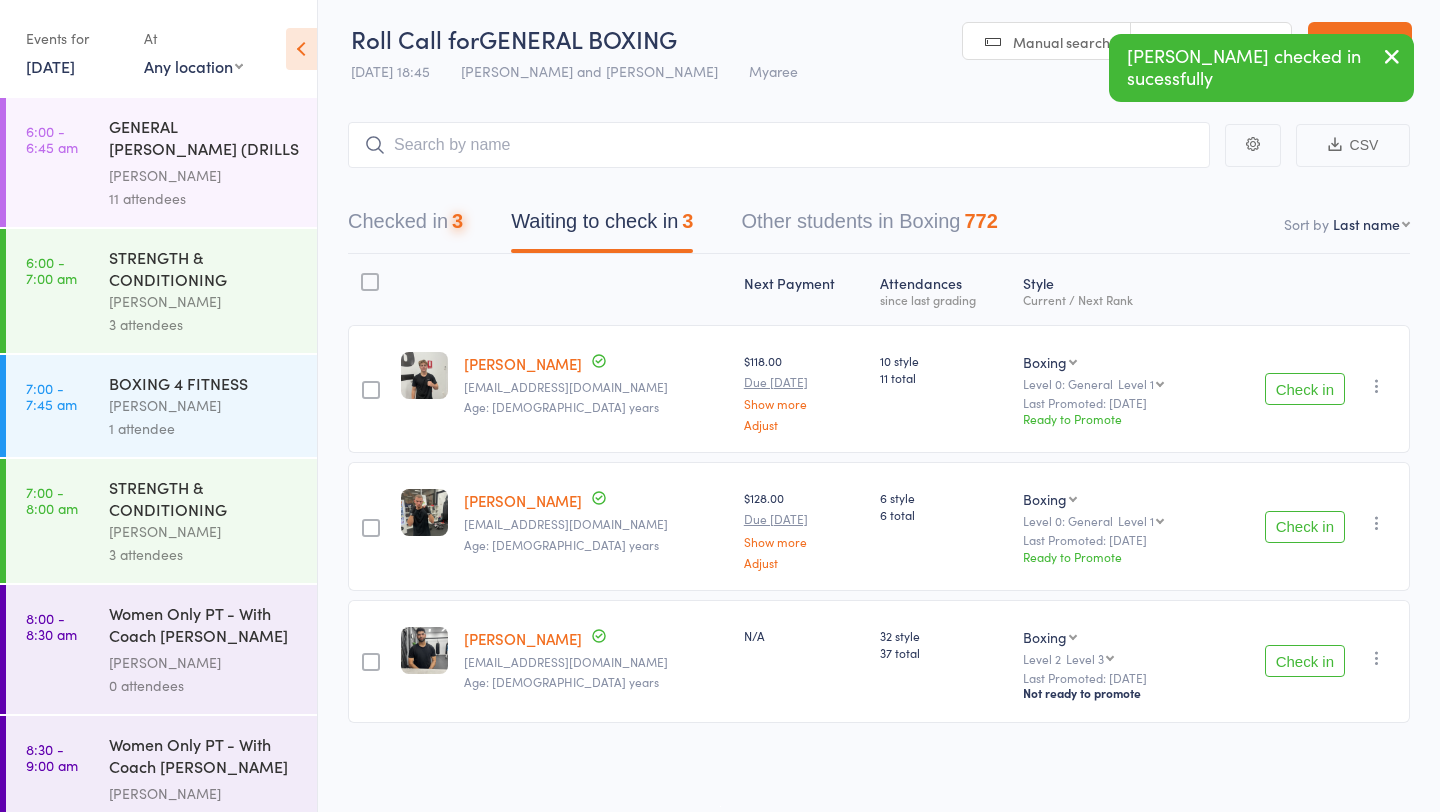 scroll, scrollTop: 5, scrollLeft: 0, axis: vertical 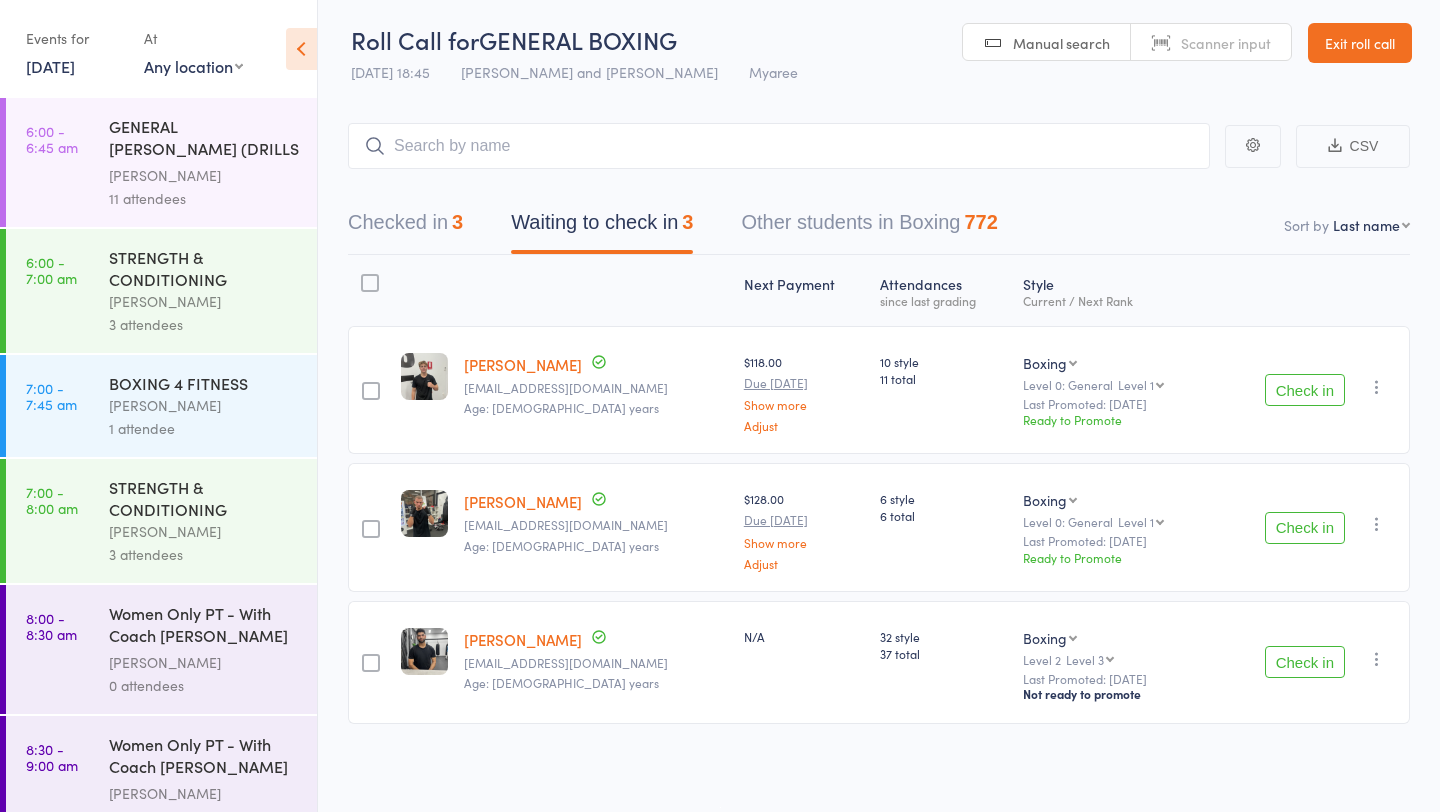 click on "Check in" at bounding box center [1305, 662] 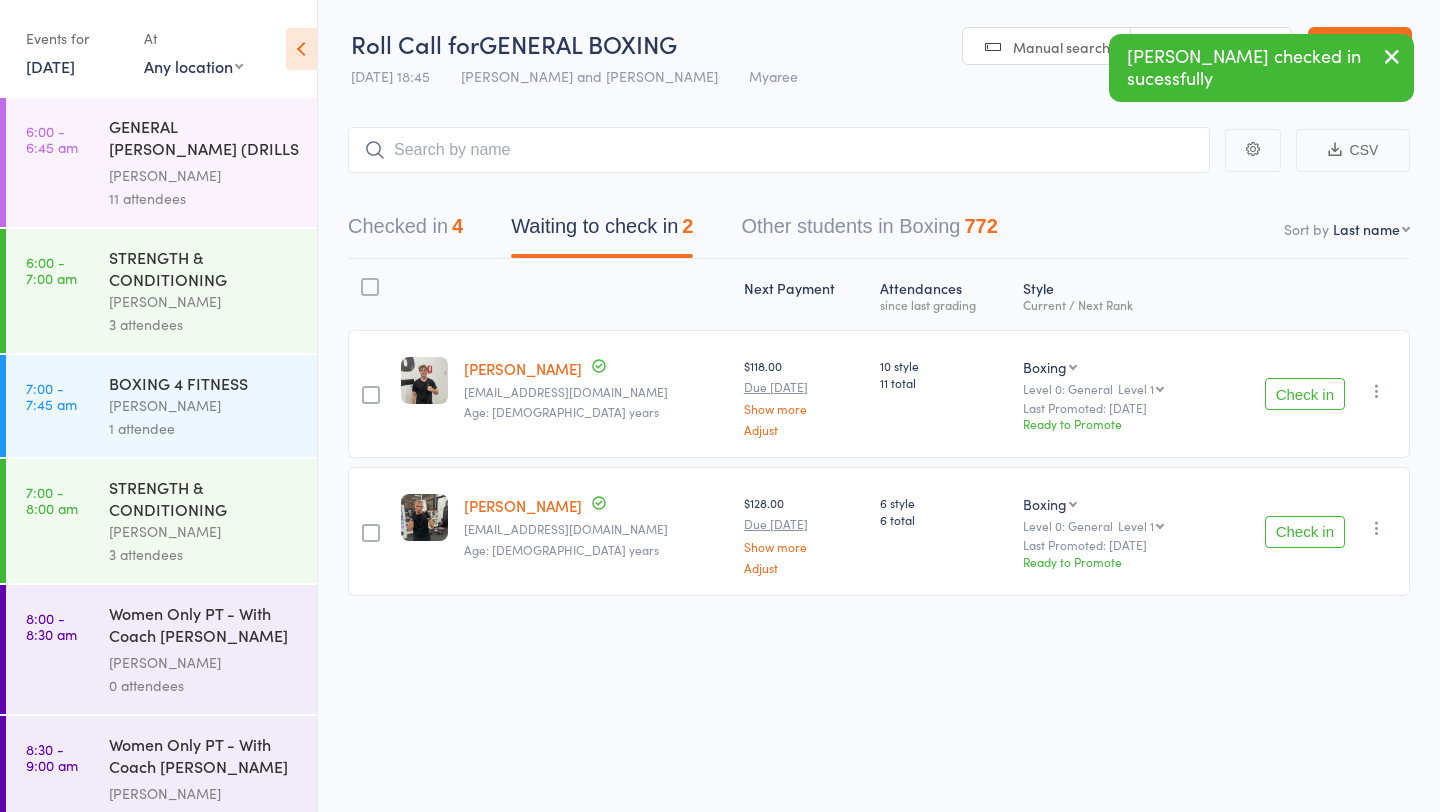 click on "Check in" at bounding box center [1305, 394] 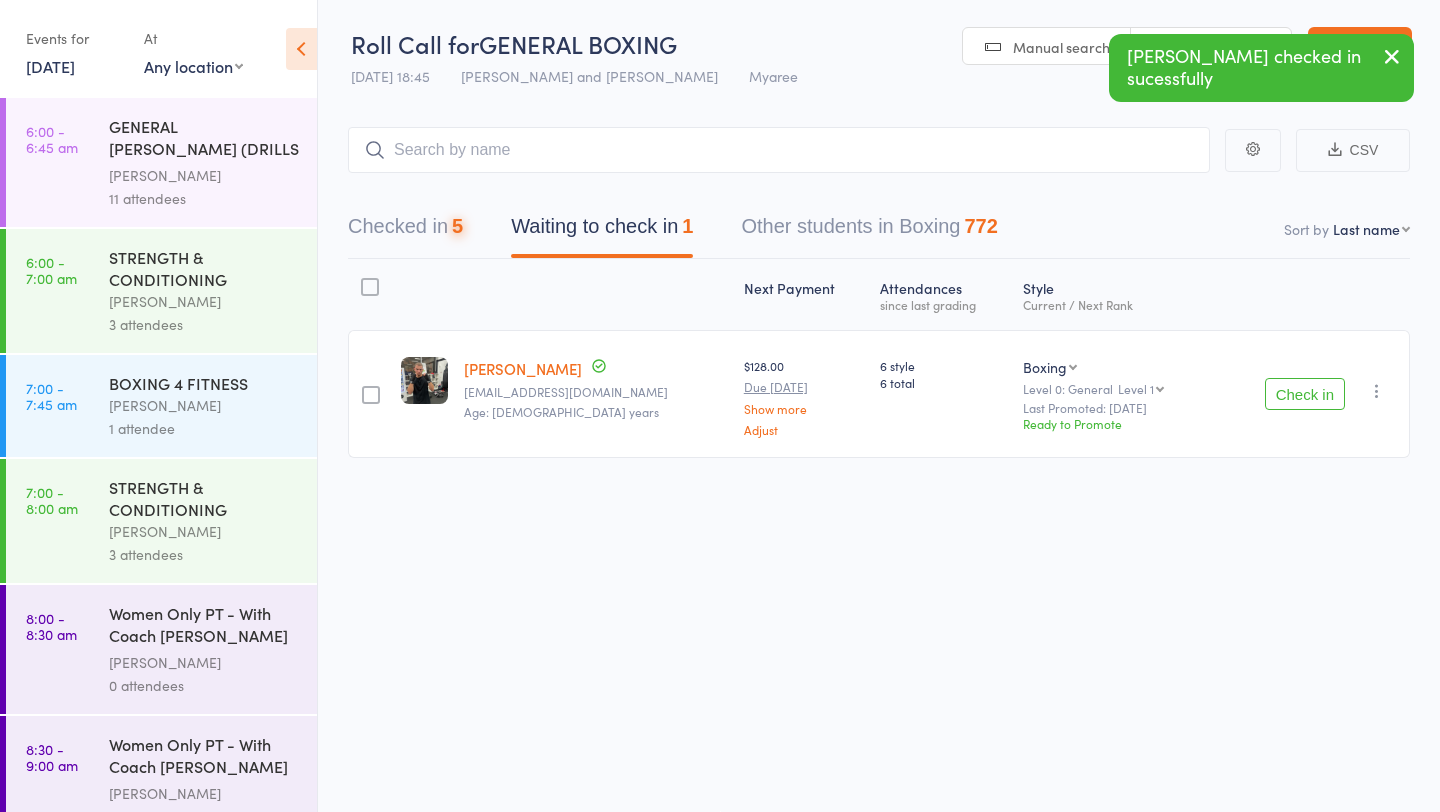 click on "Check in" at bounding box center [1305, 394] 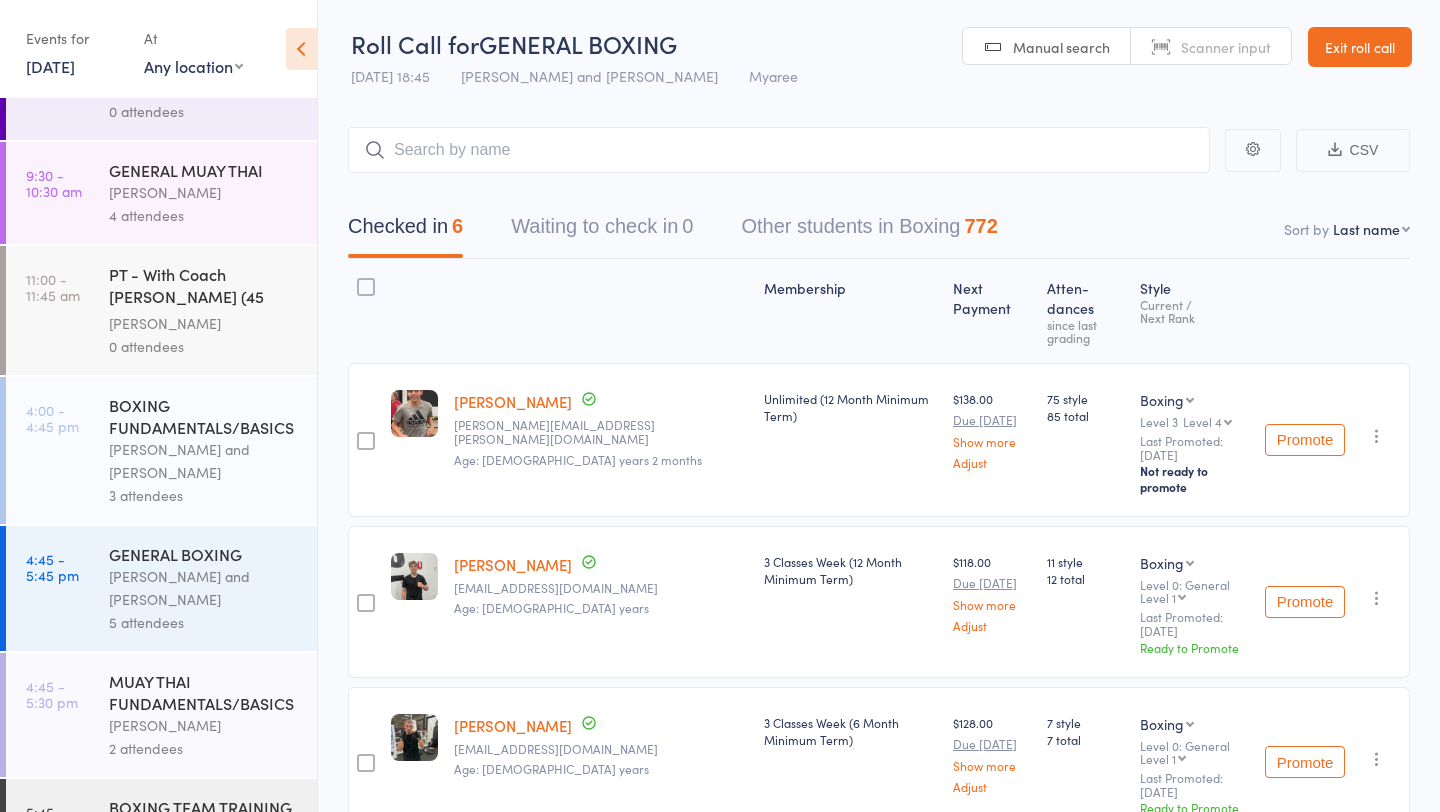 scroll, scrollTop: 1309, scrollLeft: 0, axis: vertical 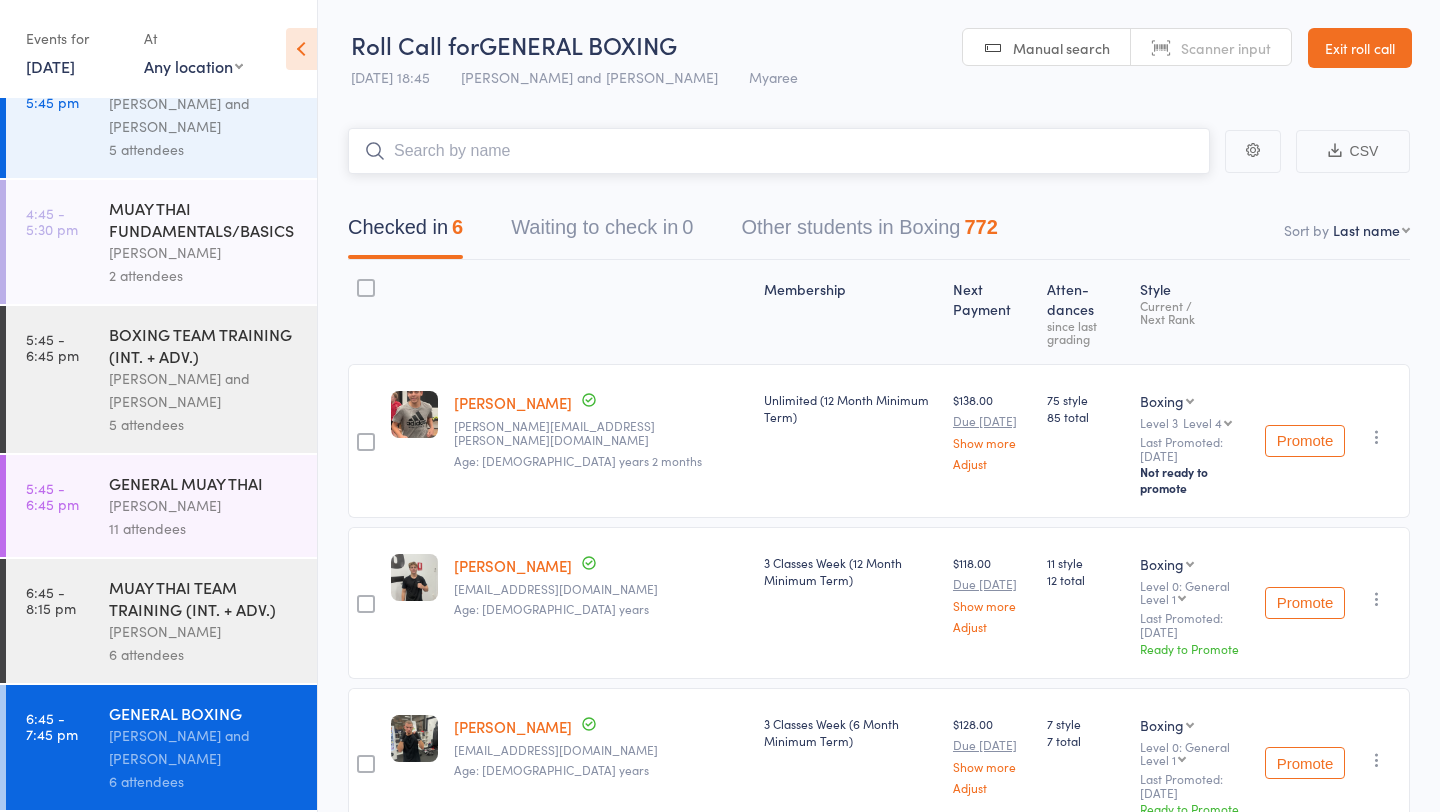 click at bounding box center (779, 151) 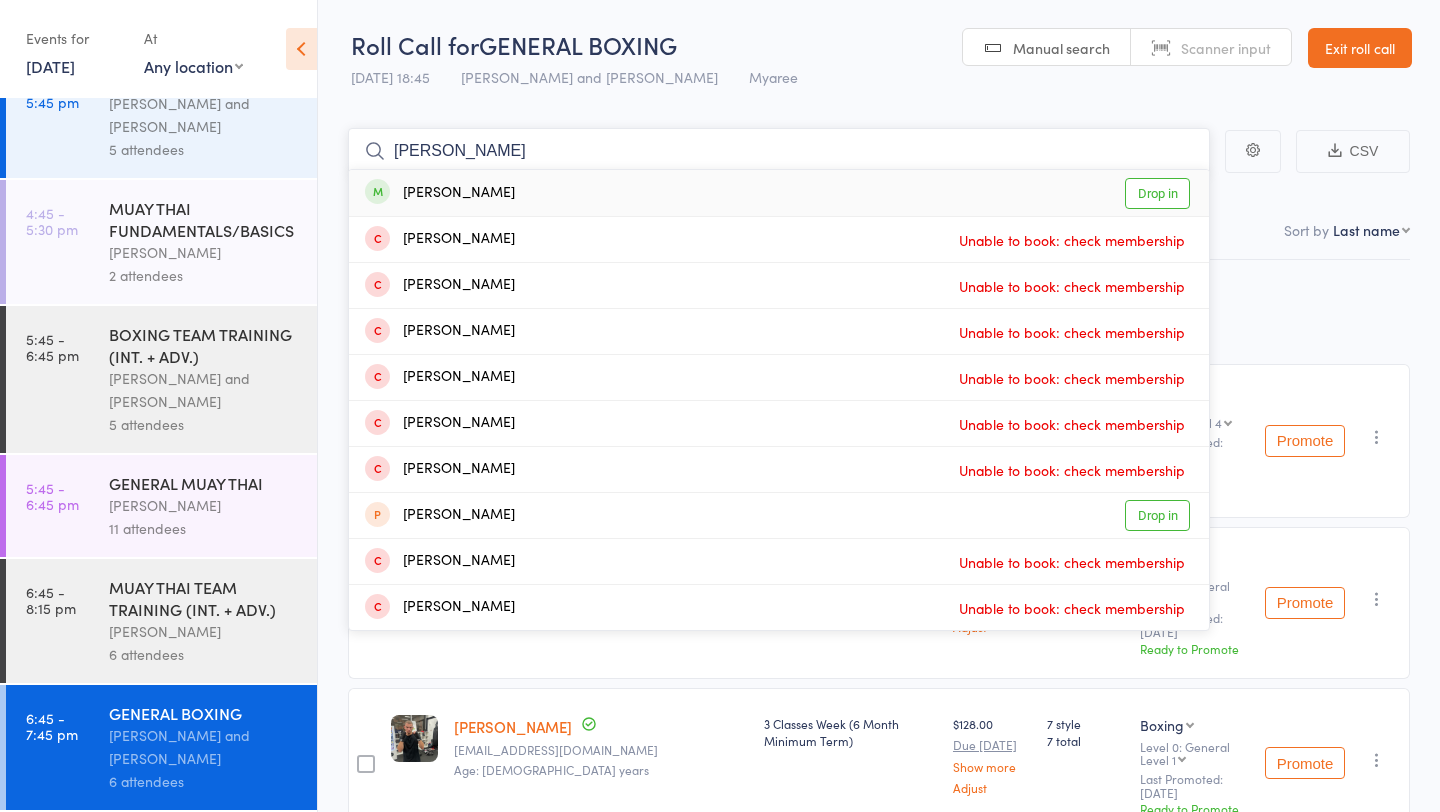 type on "[PERSON_NAME]" 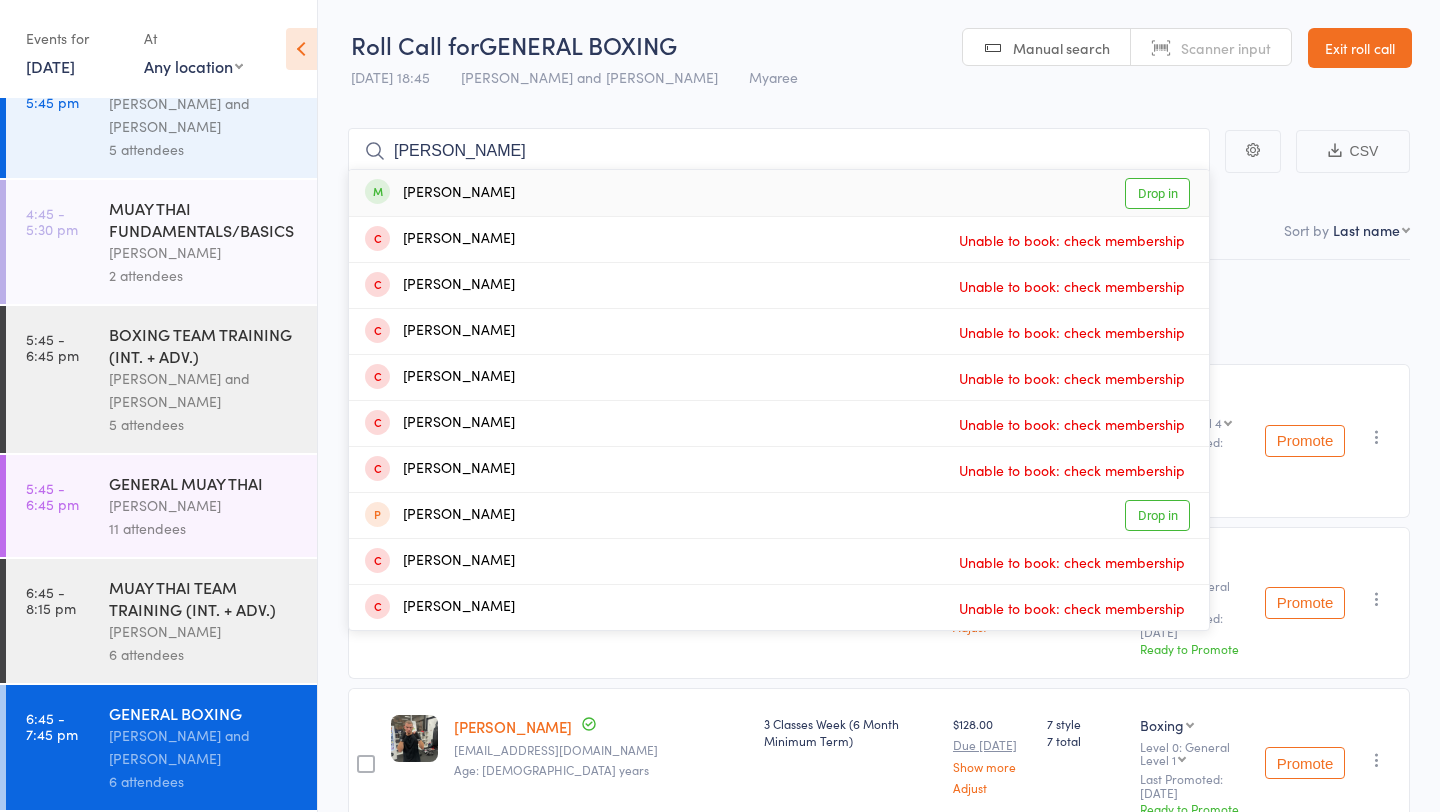 click on "Drop in" at bounding box center (1157, 193) 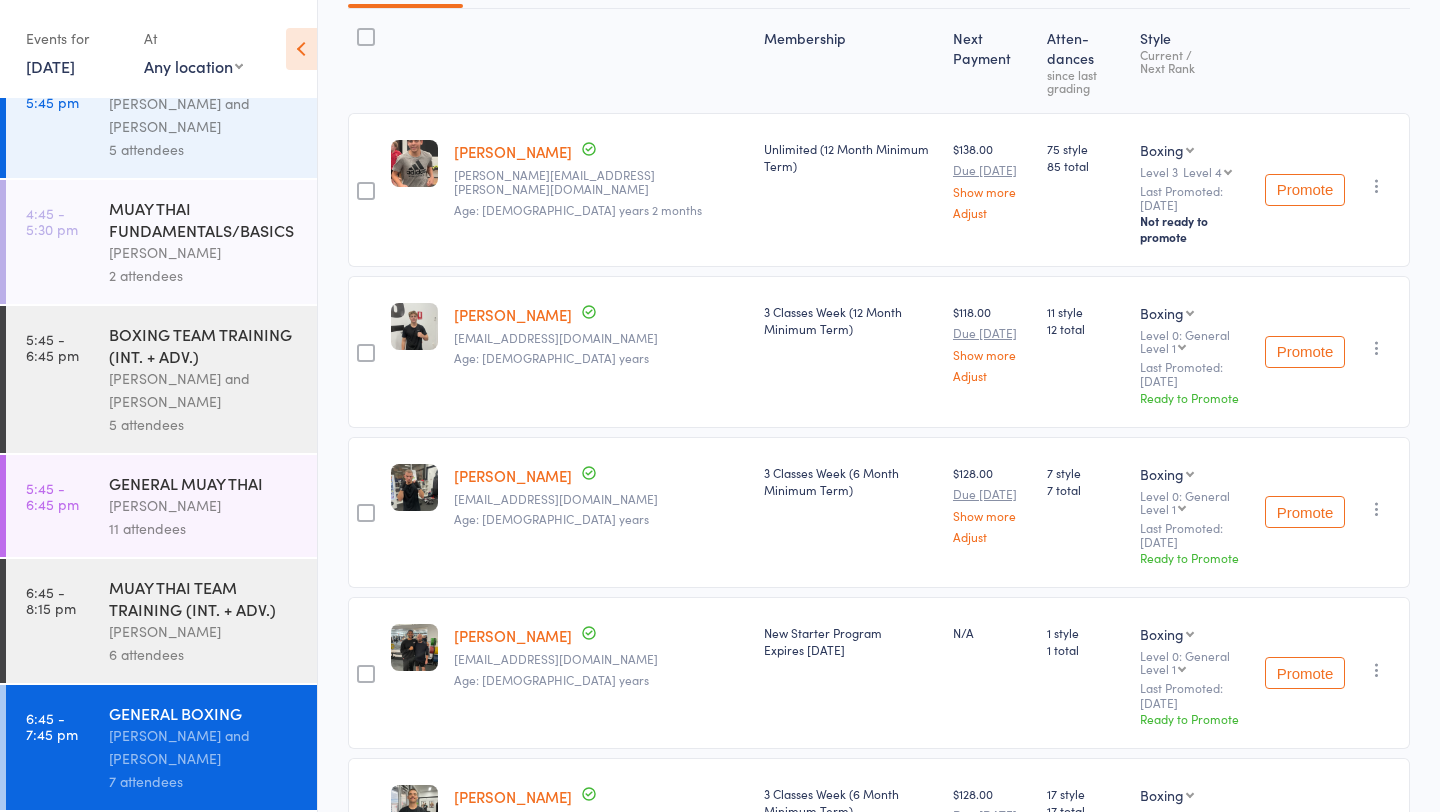 scroll, scrollTop: 543, scrollLeft: 0, axis: vertical 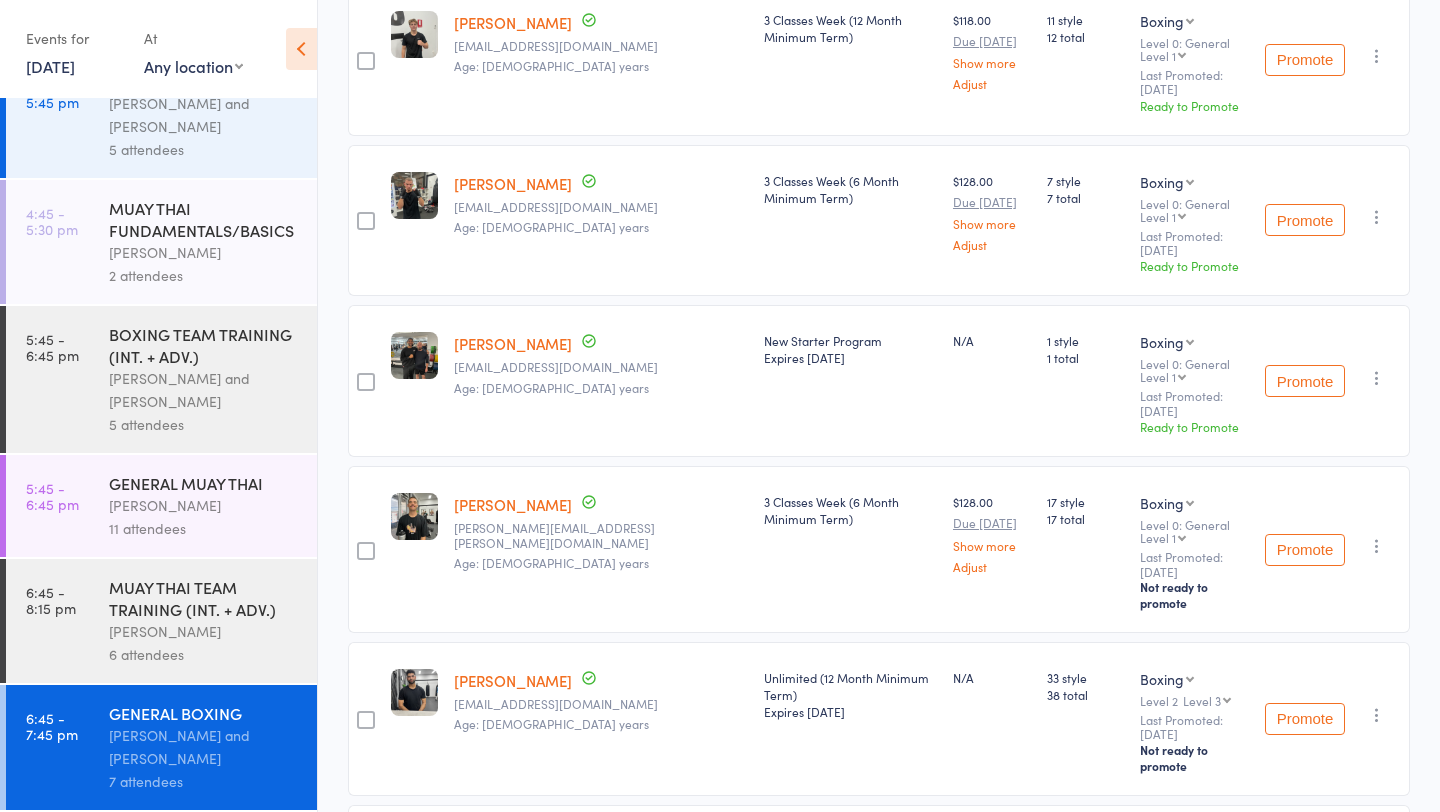 click on "MUAY THAI TEAM TRAINING (INT. + ADV.)" at bounding box center (204, 598) 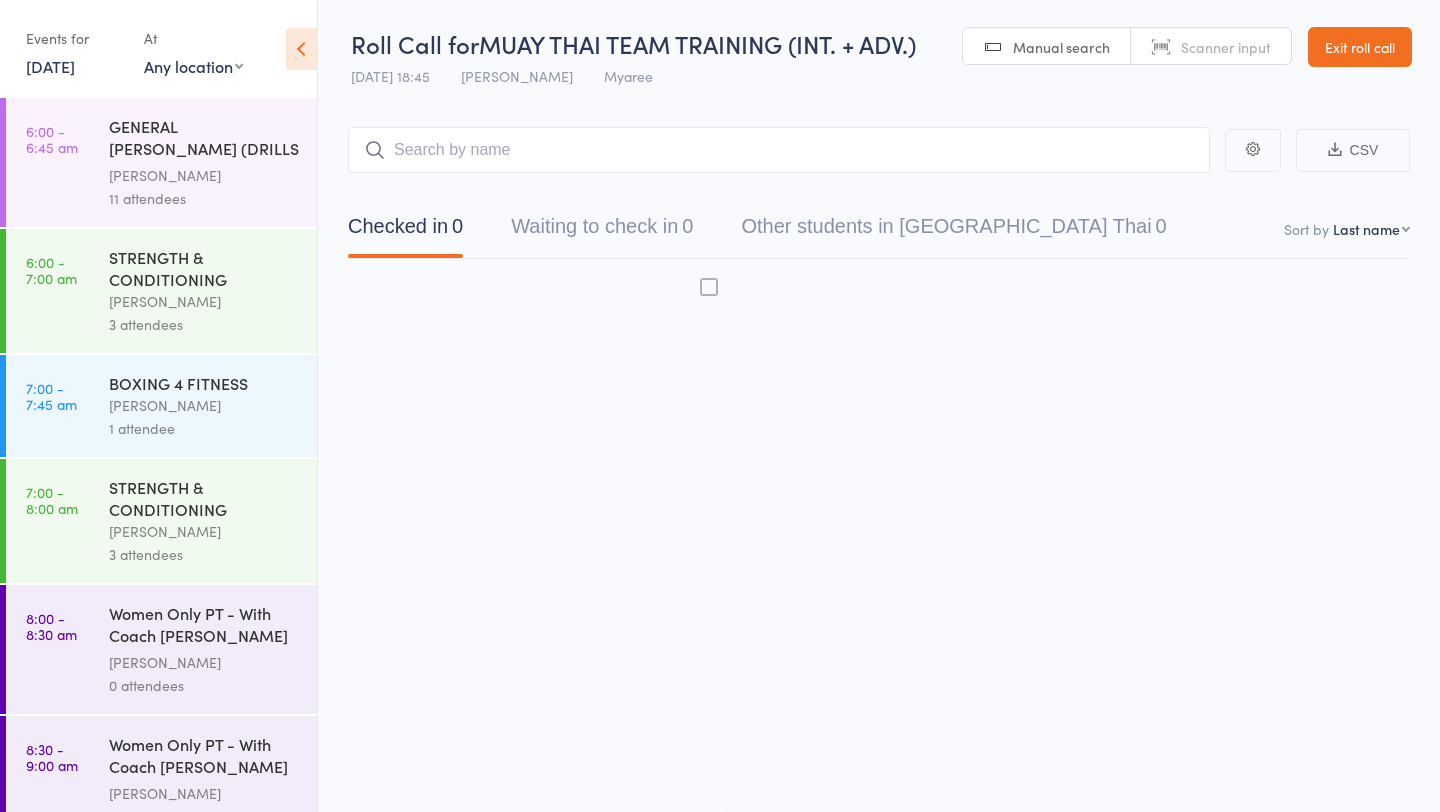 scroll, scrollTop: 1, scrollLeft: 0, axis: vertical 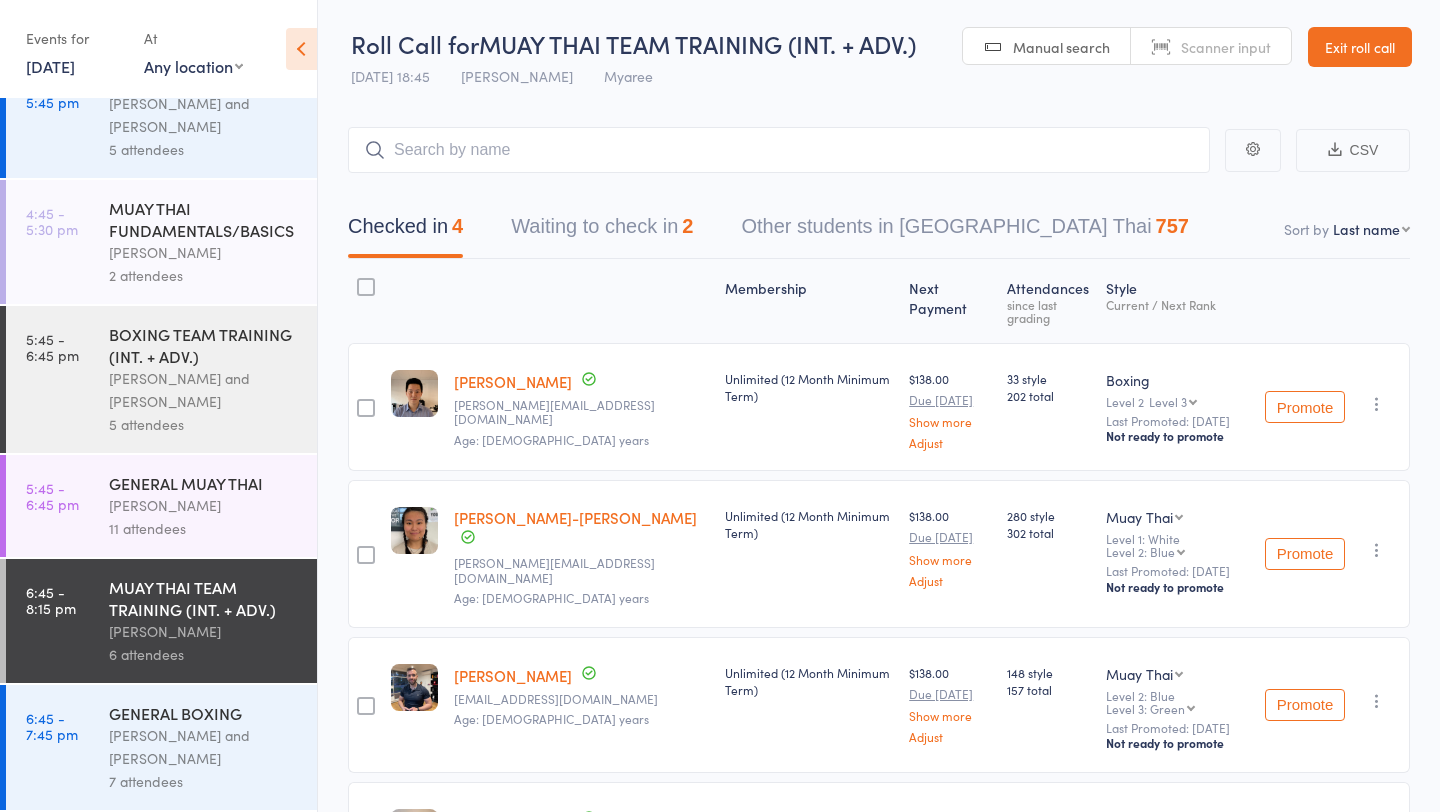 click on "Waiting to check in  2" at bounding box center (602, 231) 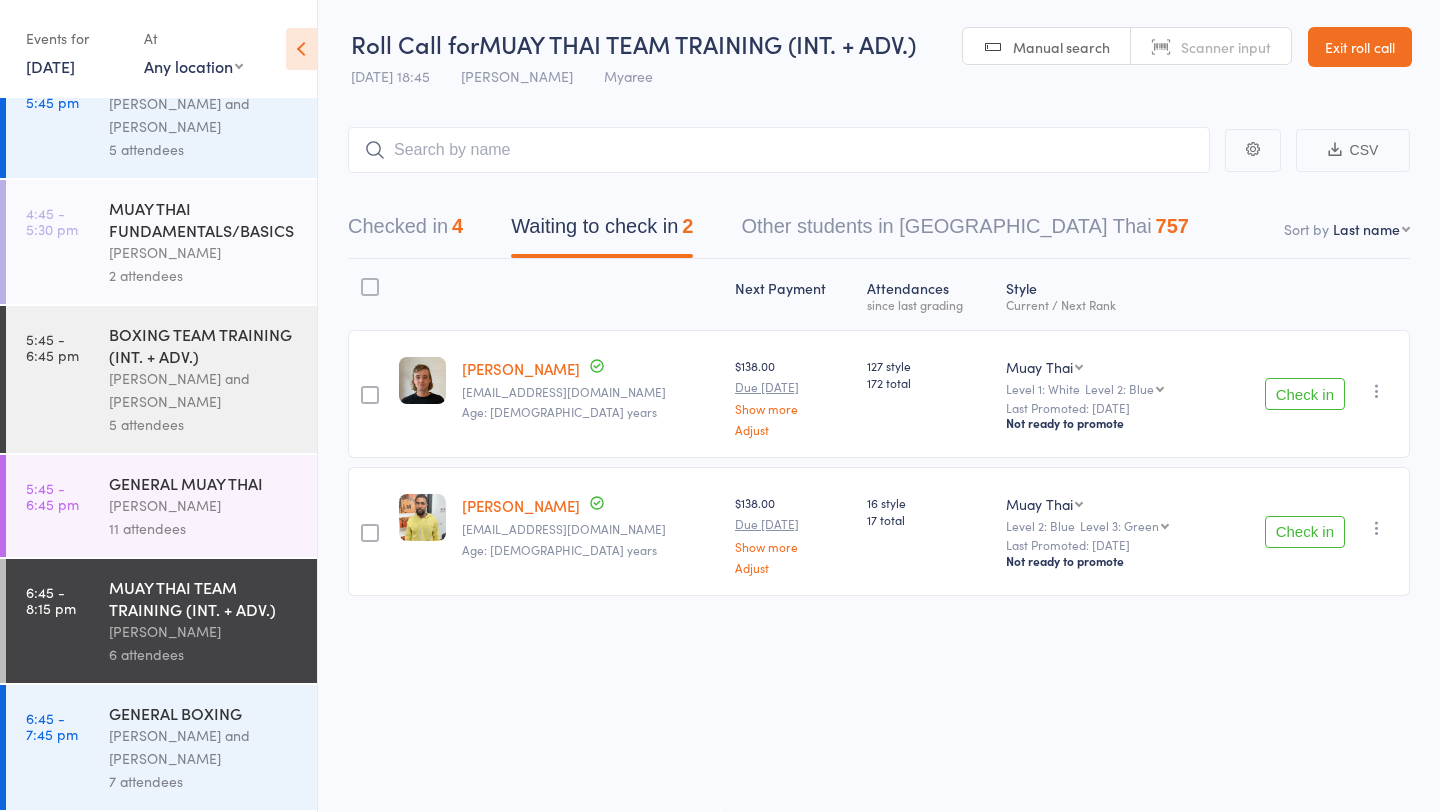 click on "Check in" at bounding box center [1305, 394] 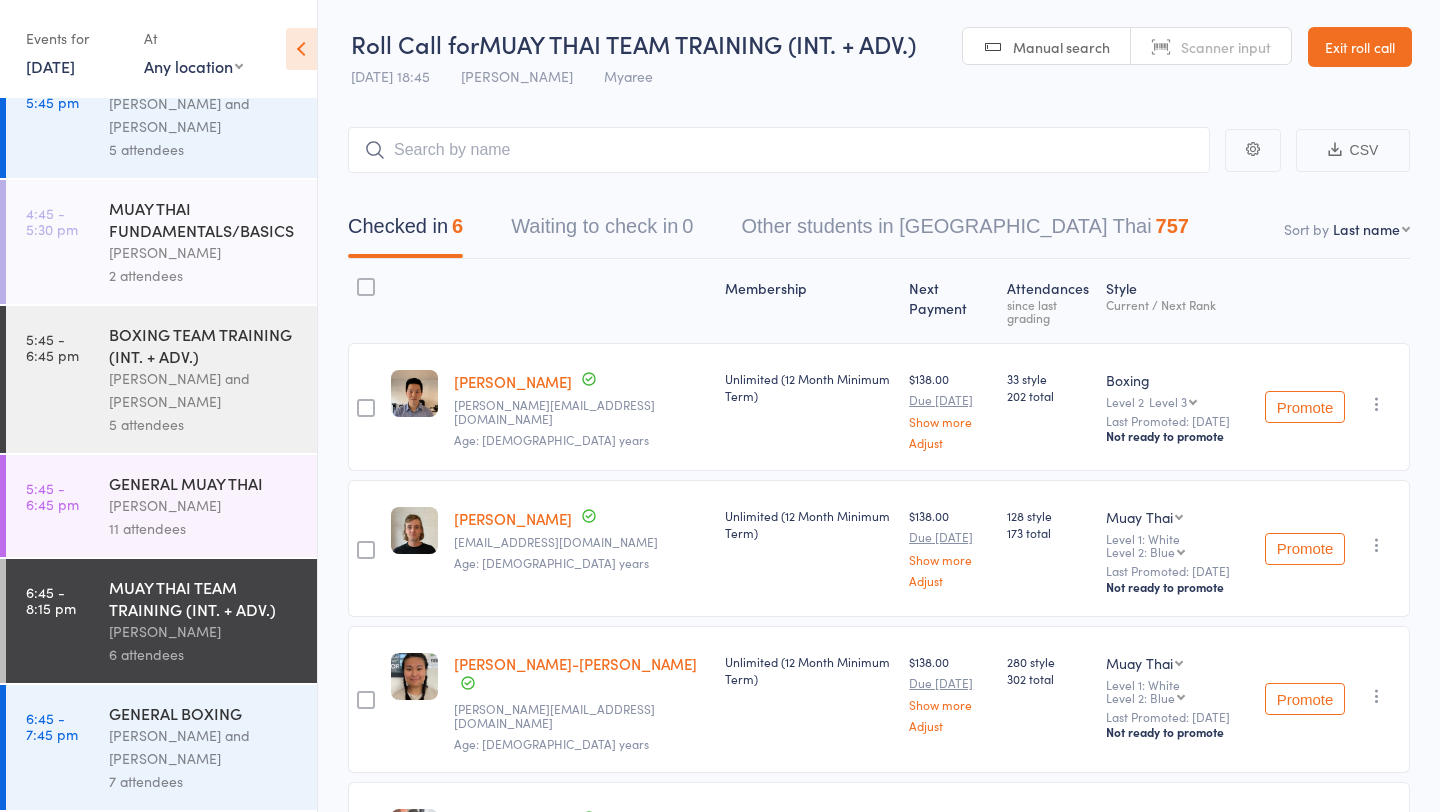 click on "GENERAL BOXING [PERSON_NAME] and [PERSON_NAME] 7 attendees" at bounding box center [213, 747] 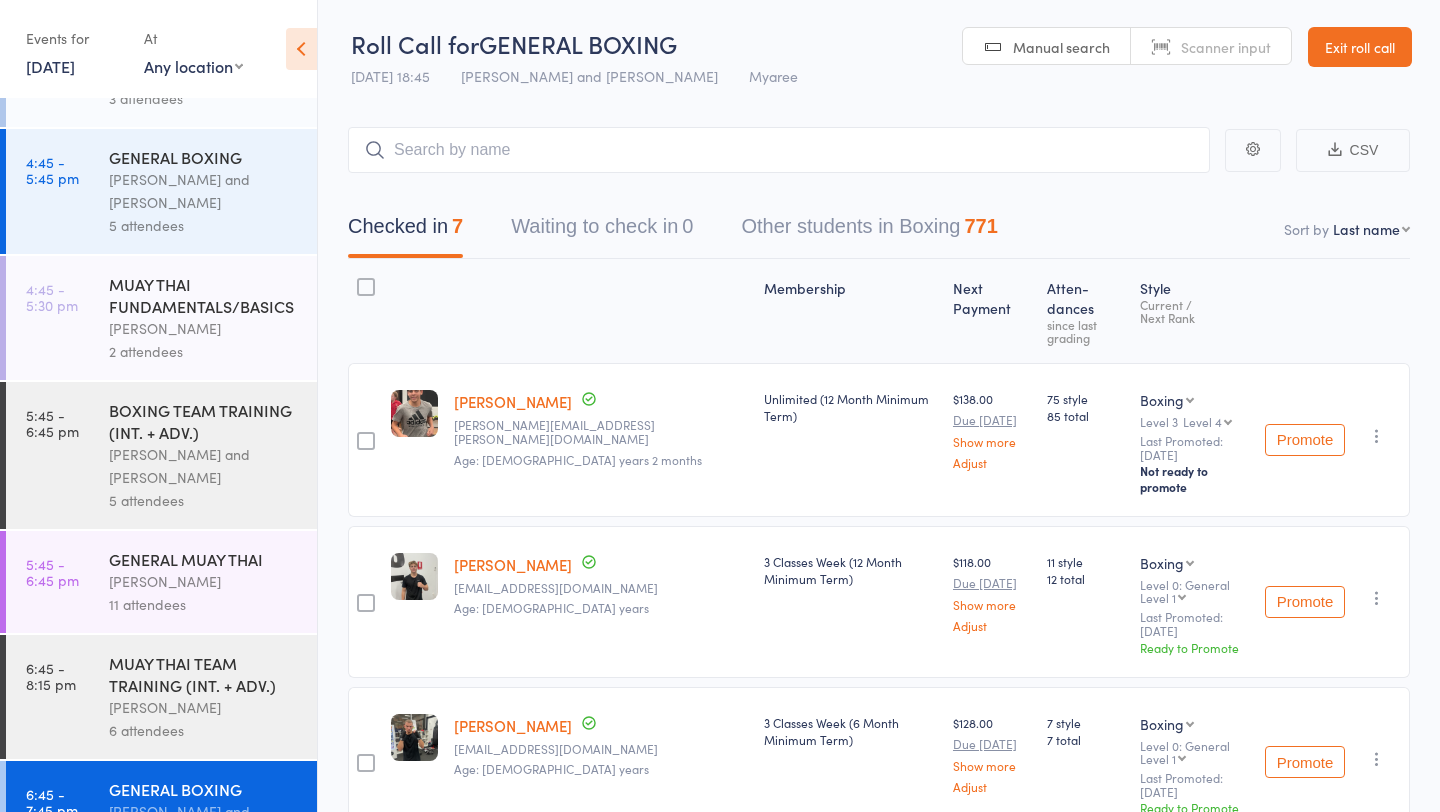 scroll, scrollTop: 1309, scrollLeft: 0, axis: vertical 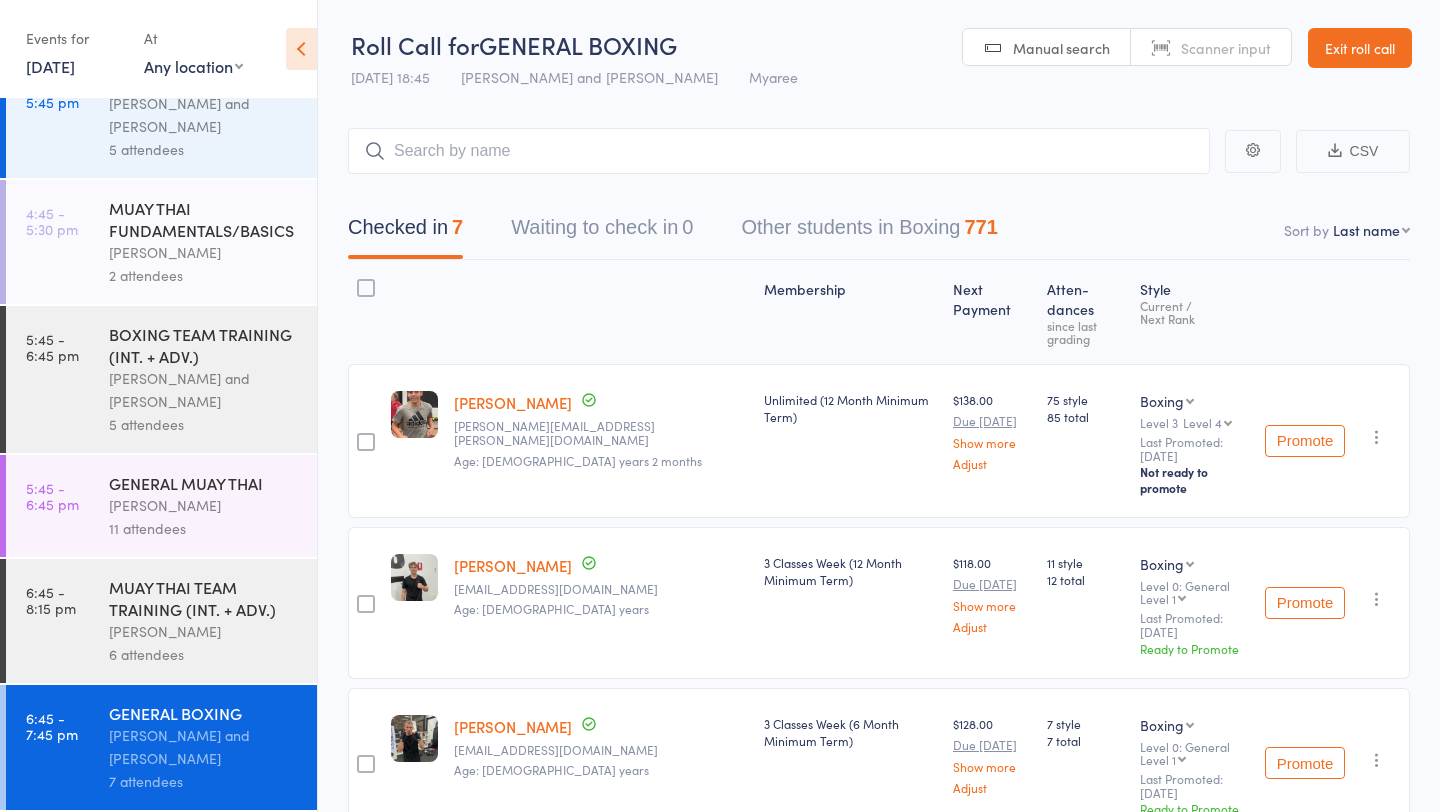 click at bounding box center (779, 151) 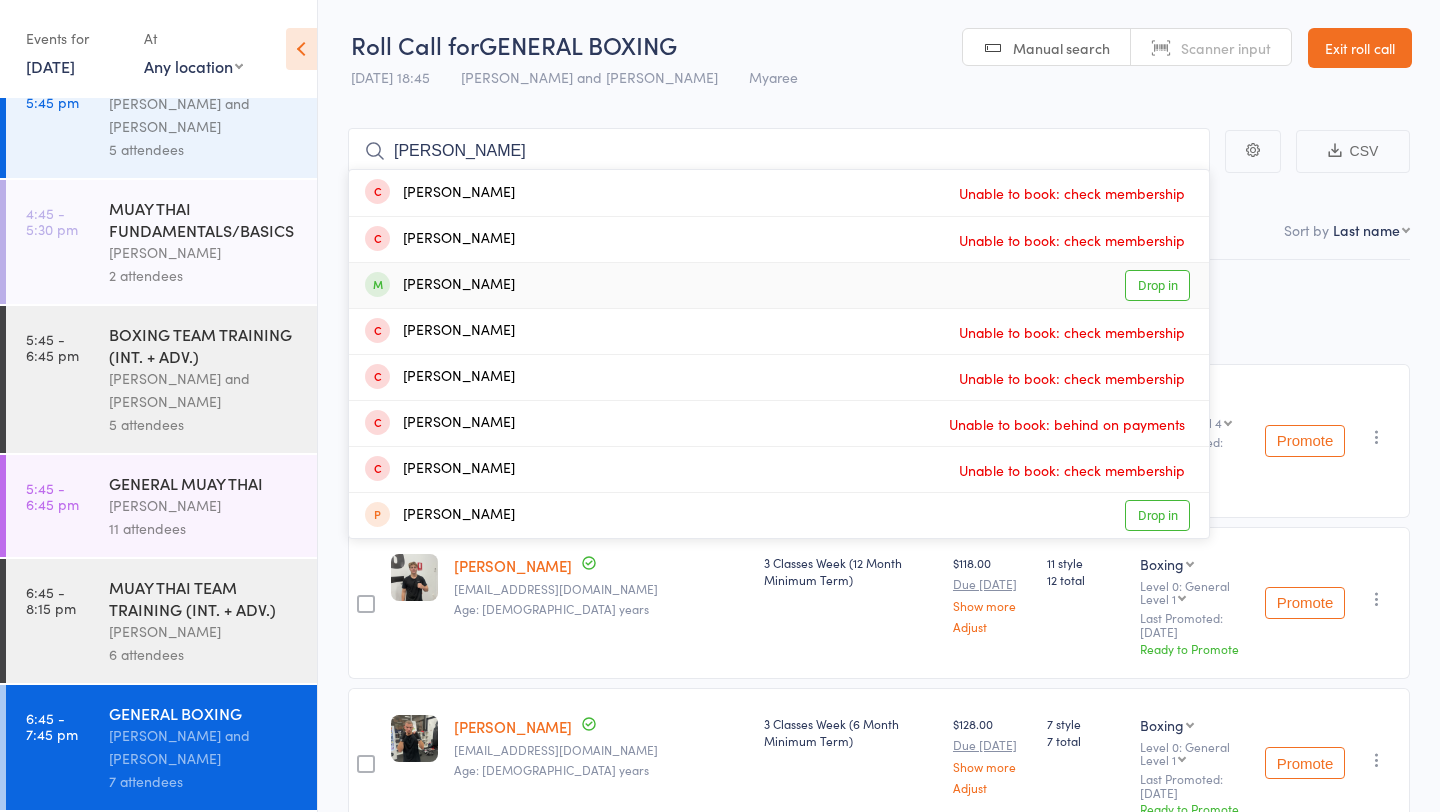 type on "[PERSON_NAME]" 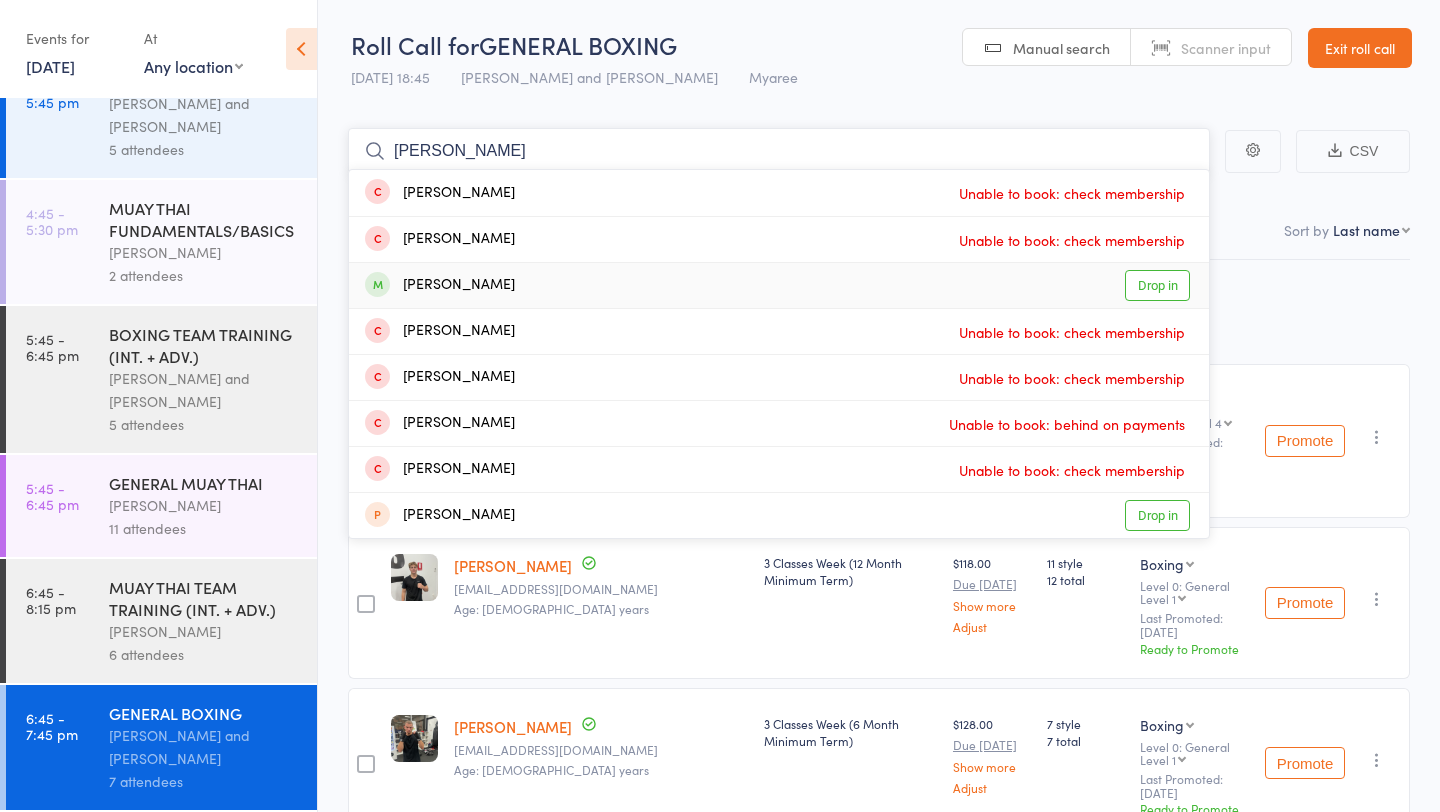 type 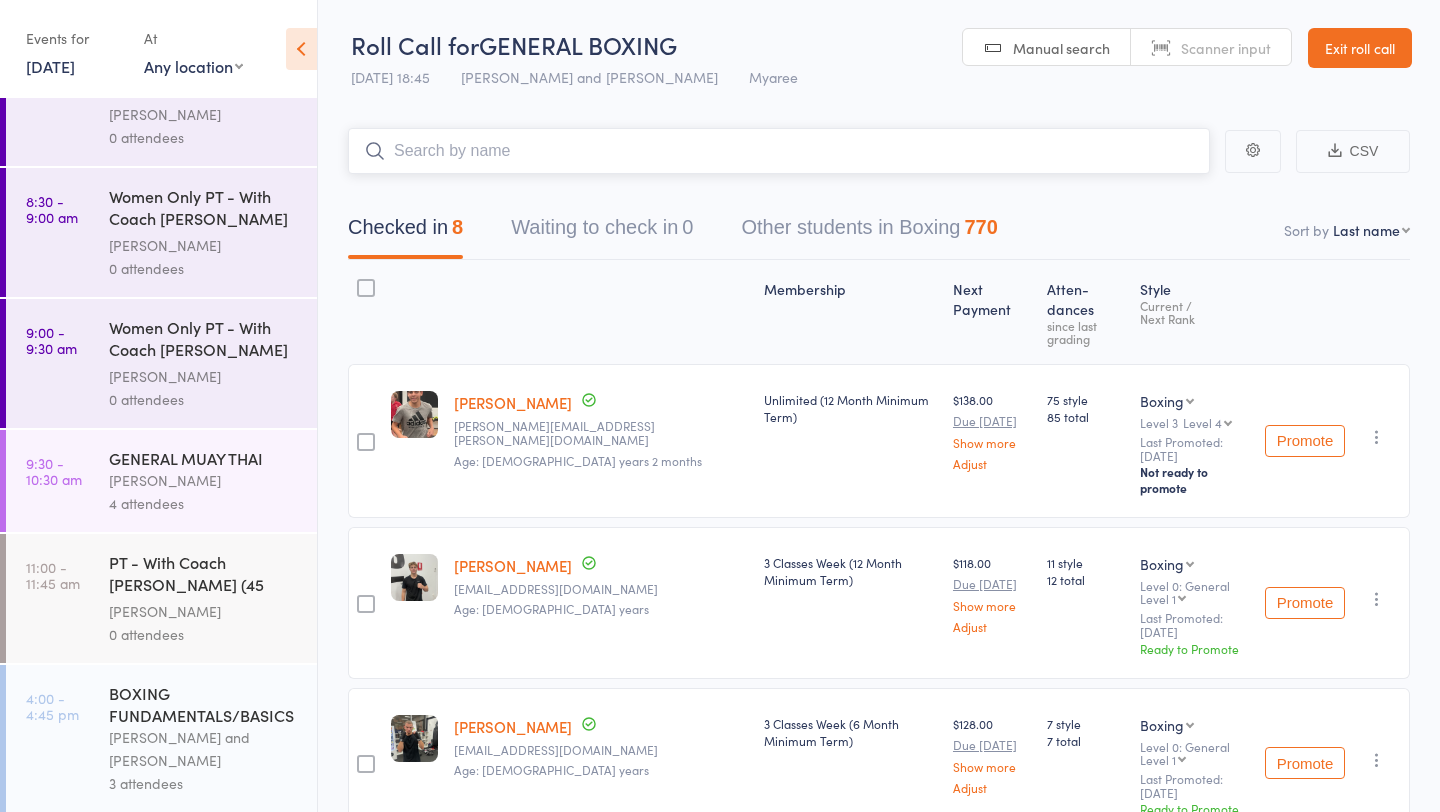 scroll, scrollTop: 571, scrollLeft: 0, axis: vertical 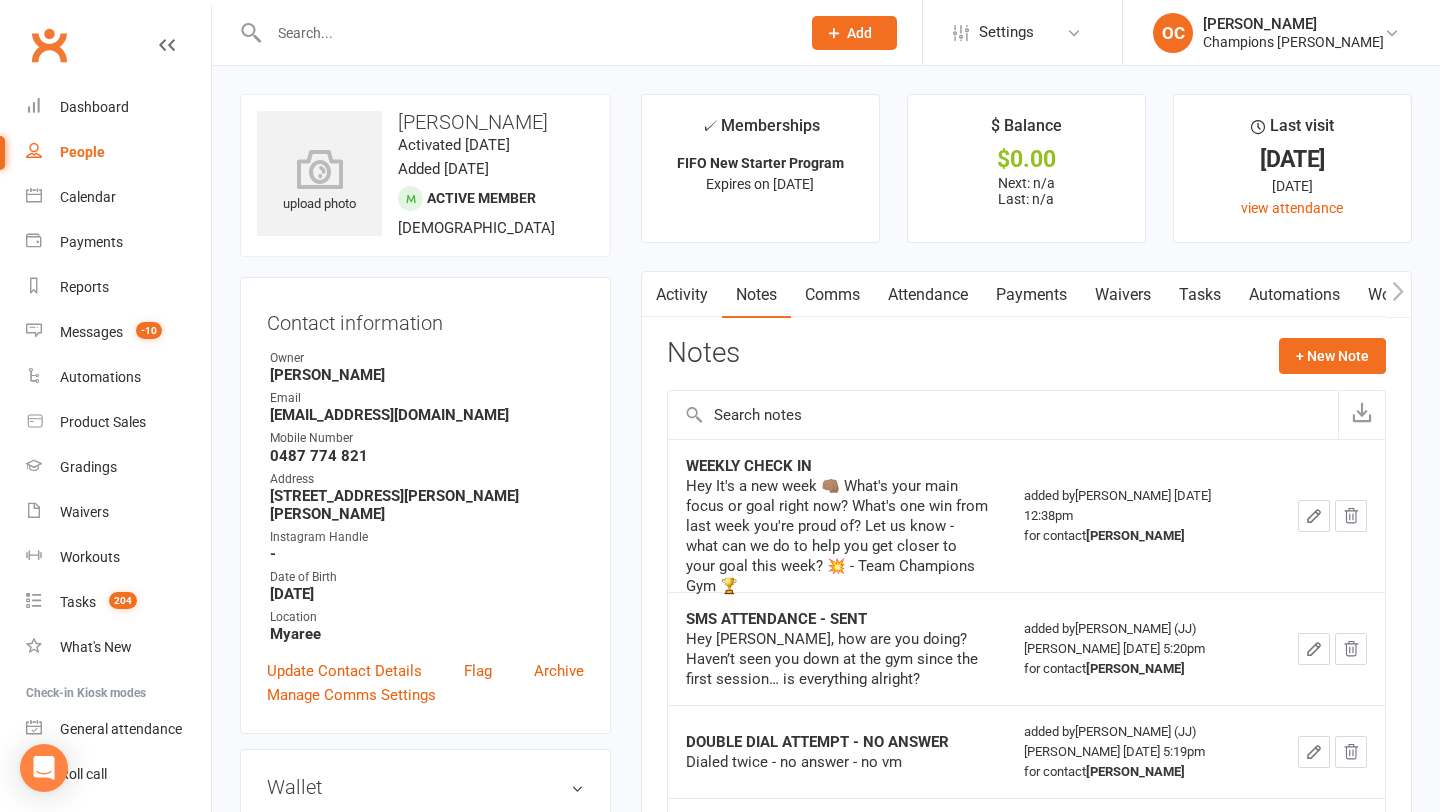 click at bounding box center (524, 33) 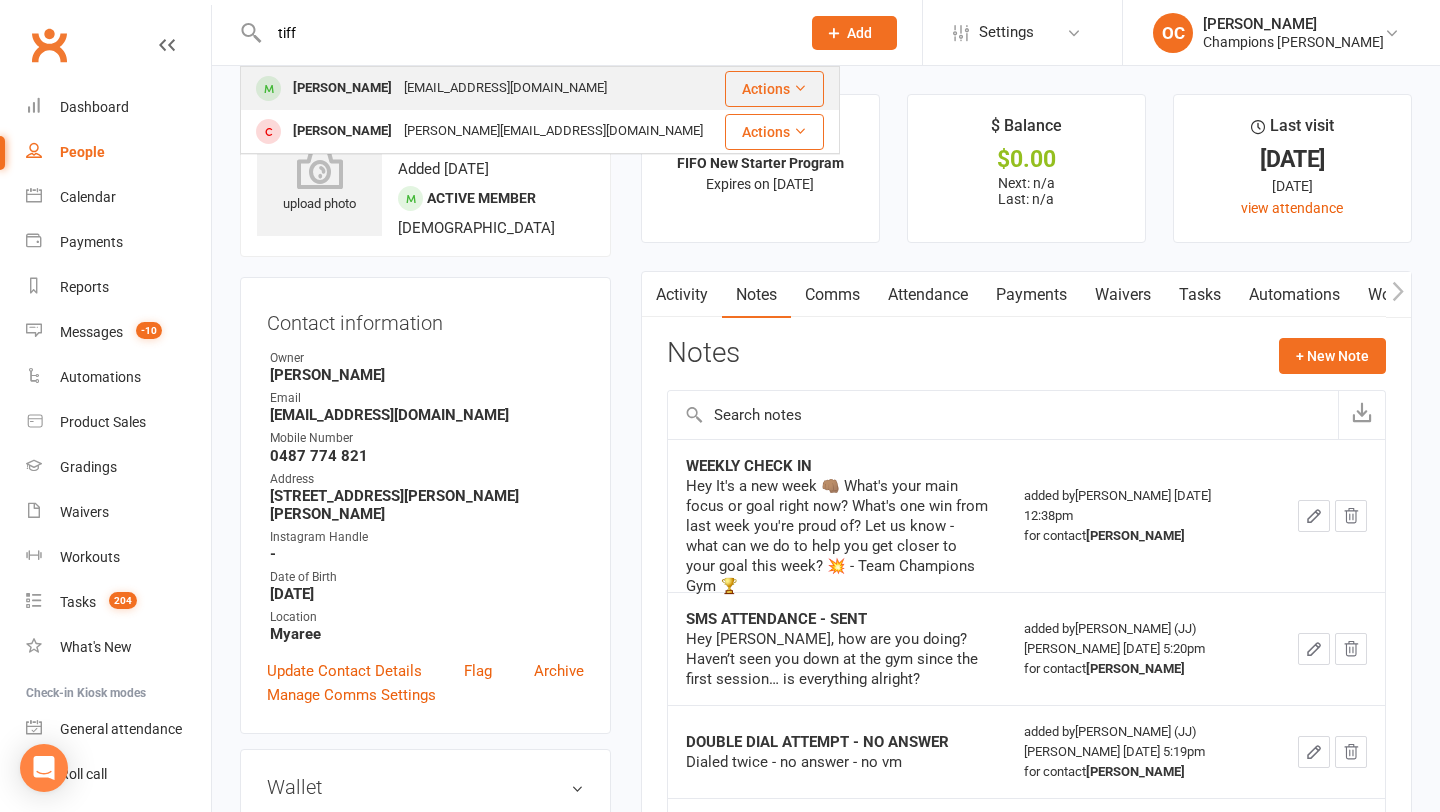 type on "tiff" 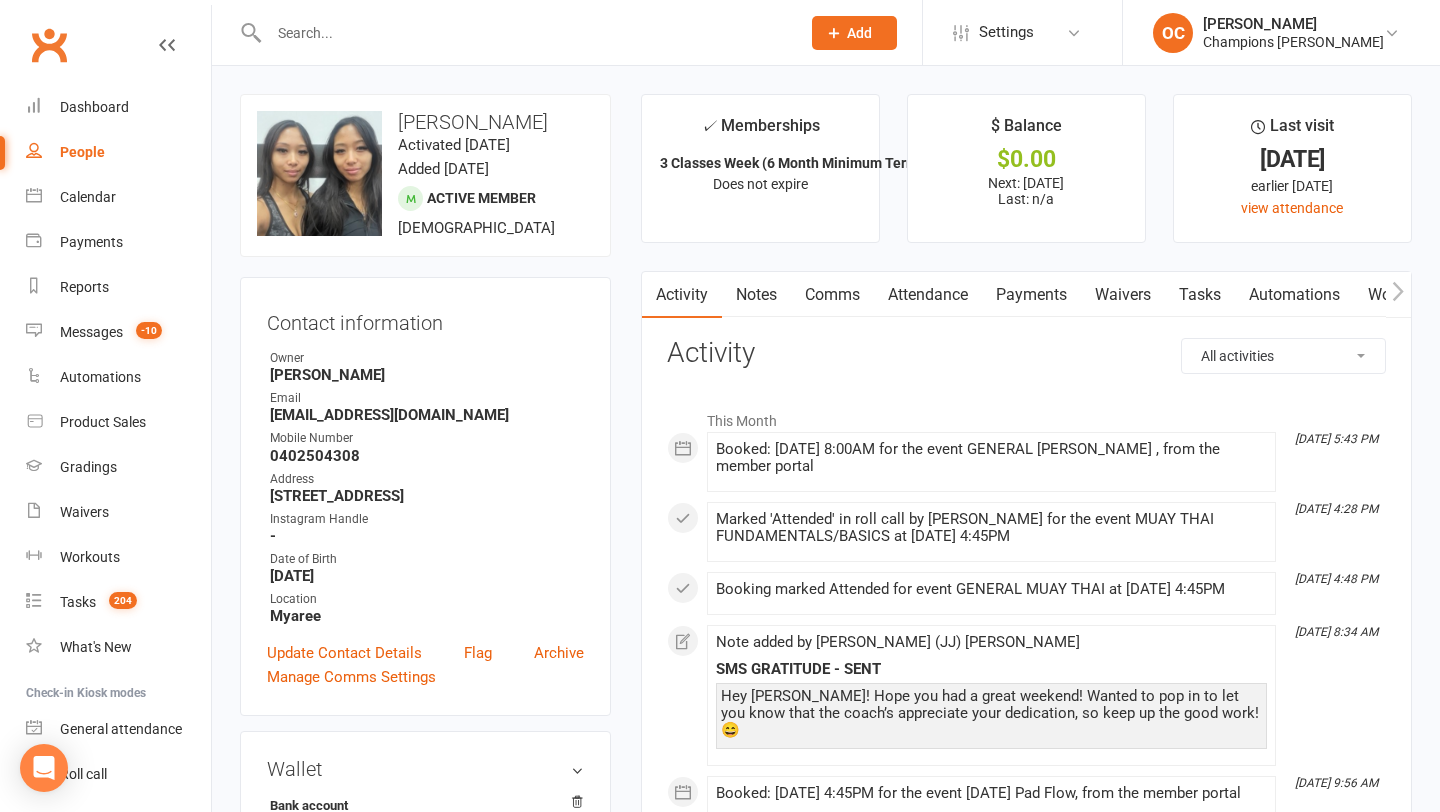 click on "Notes" at bounding box center (756, 295) 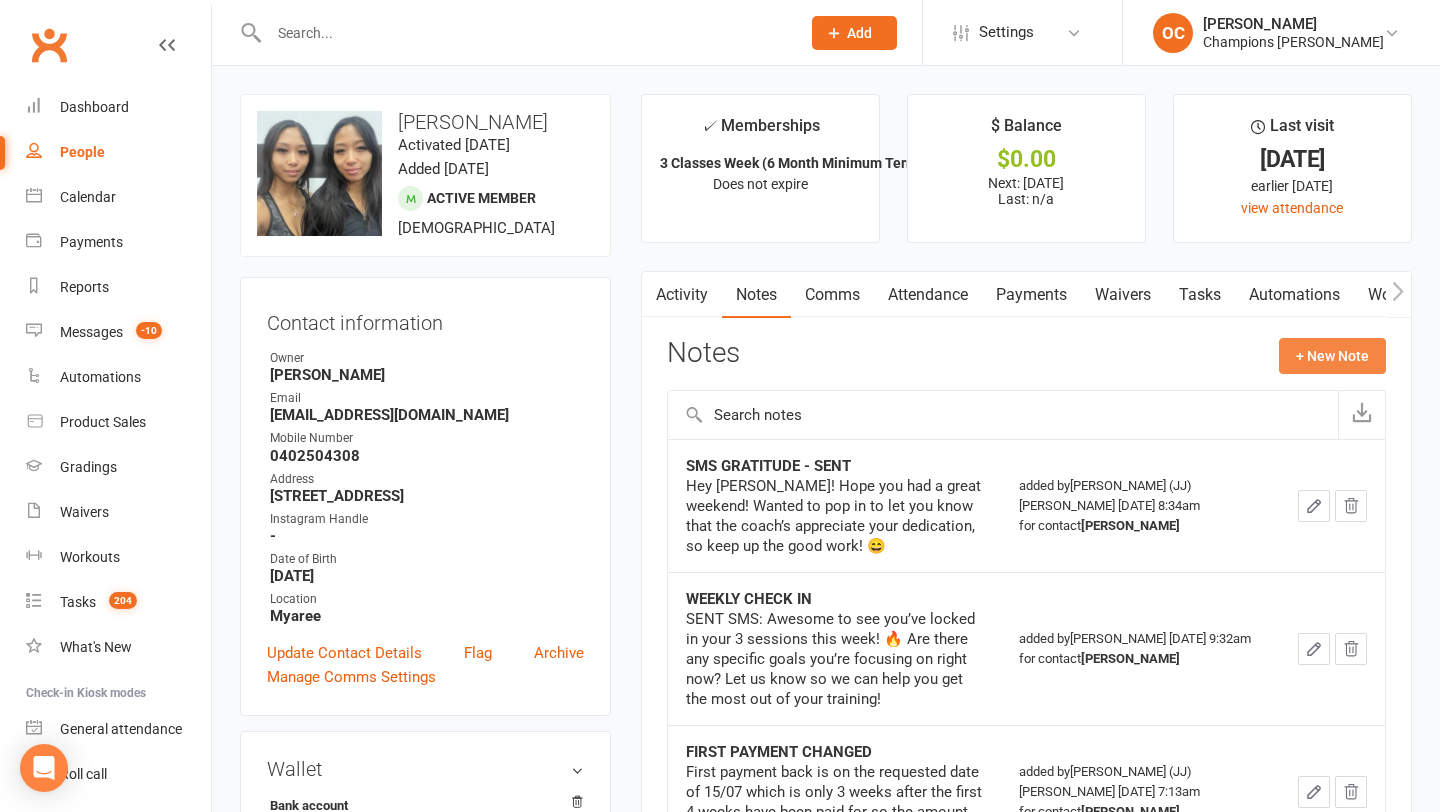 click on "+ New Note" at bounding box center [1332, 356] 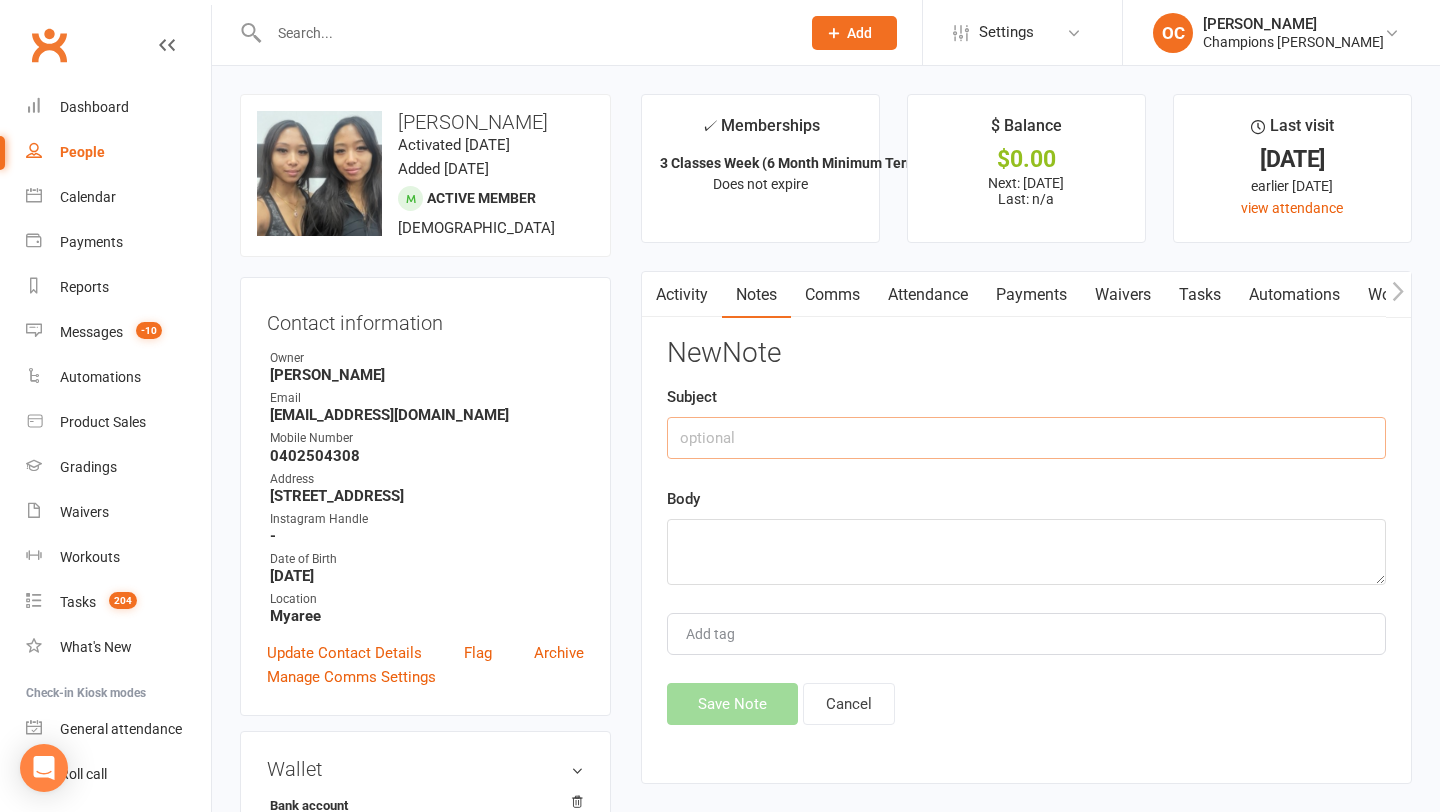 click at bounding box center [1026, 438] 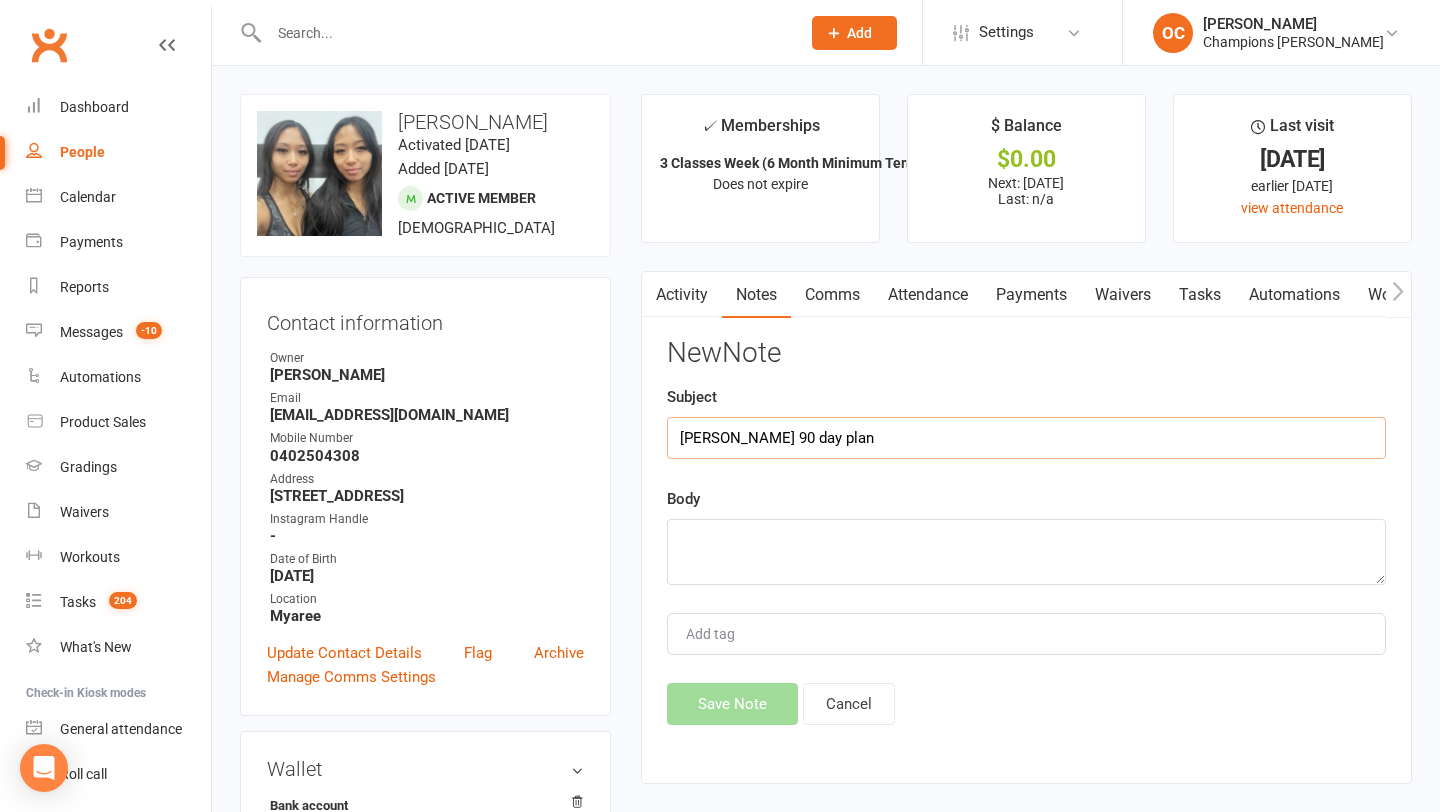 type on "Tiffany 90 day plan" 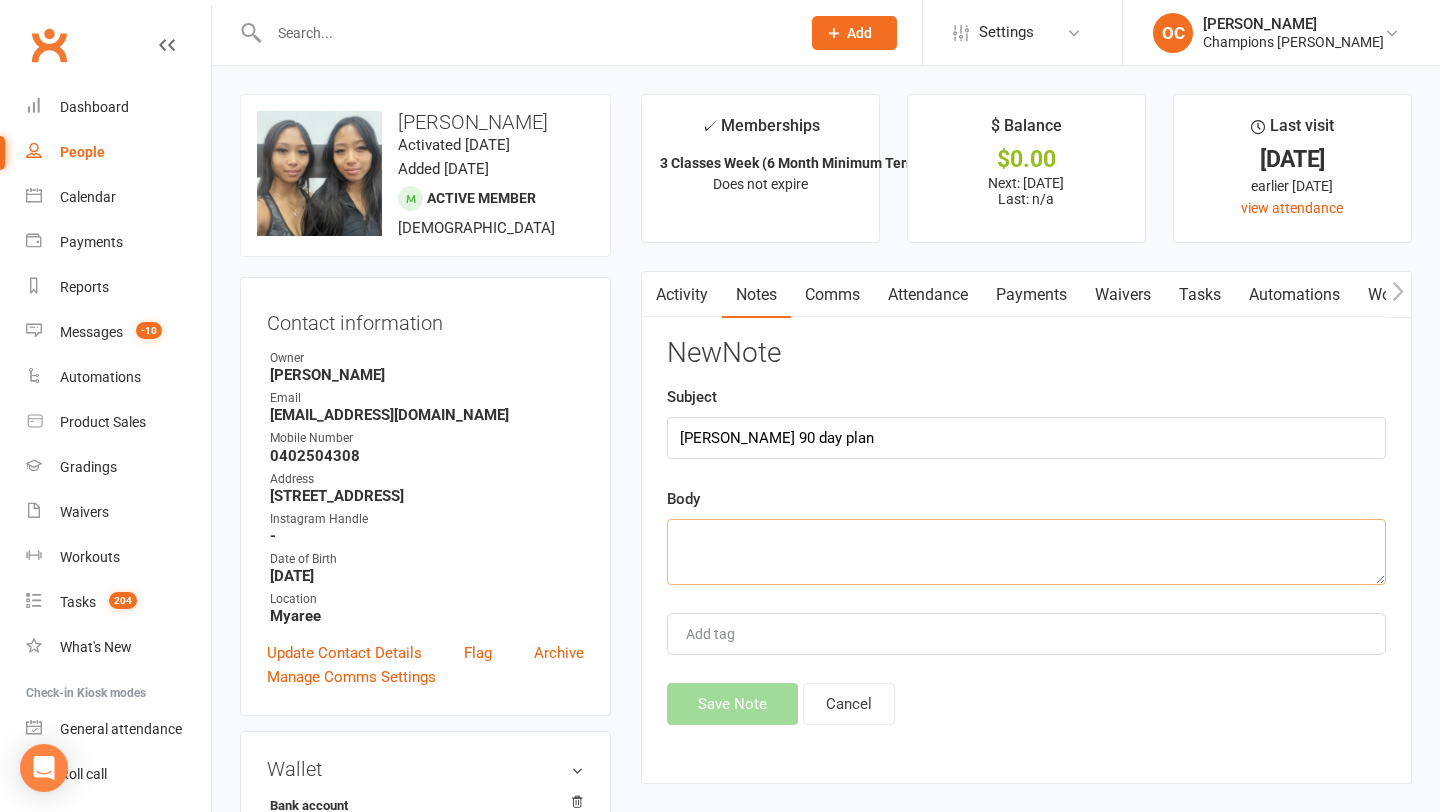 click at bounding box center [1026, 552] 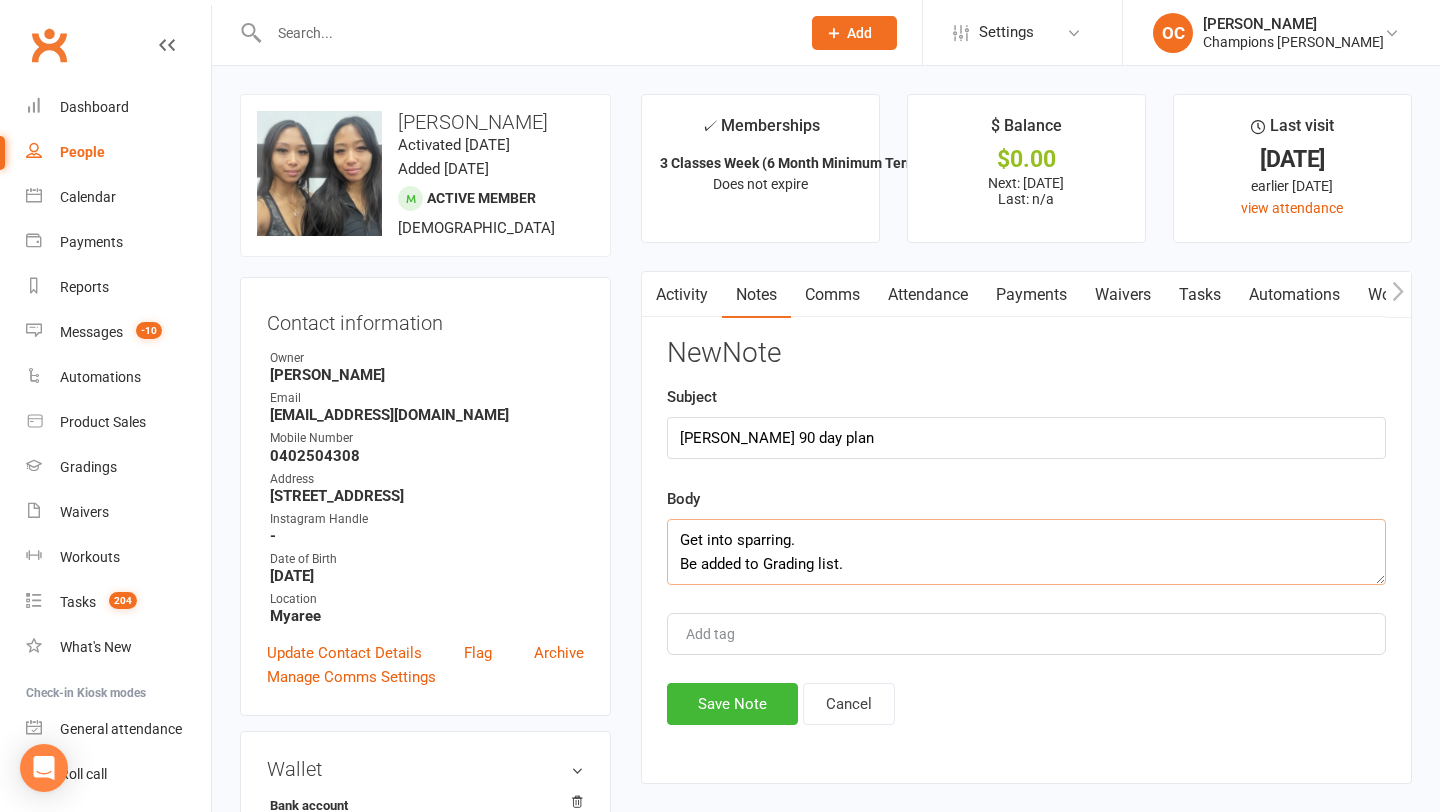 scroll, scrollTop: 12, scrollLeft: 0, axis: vertical 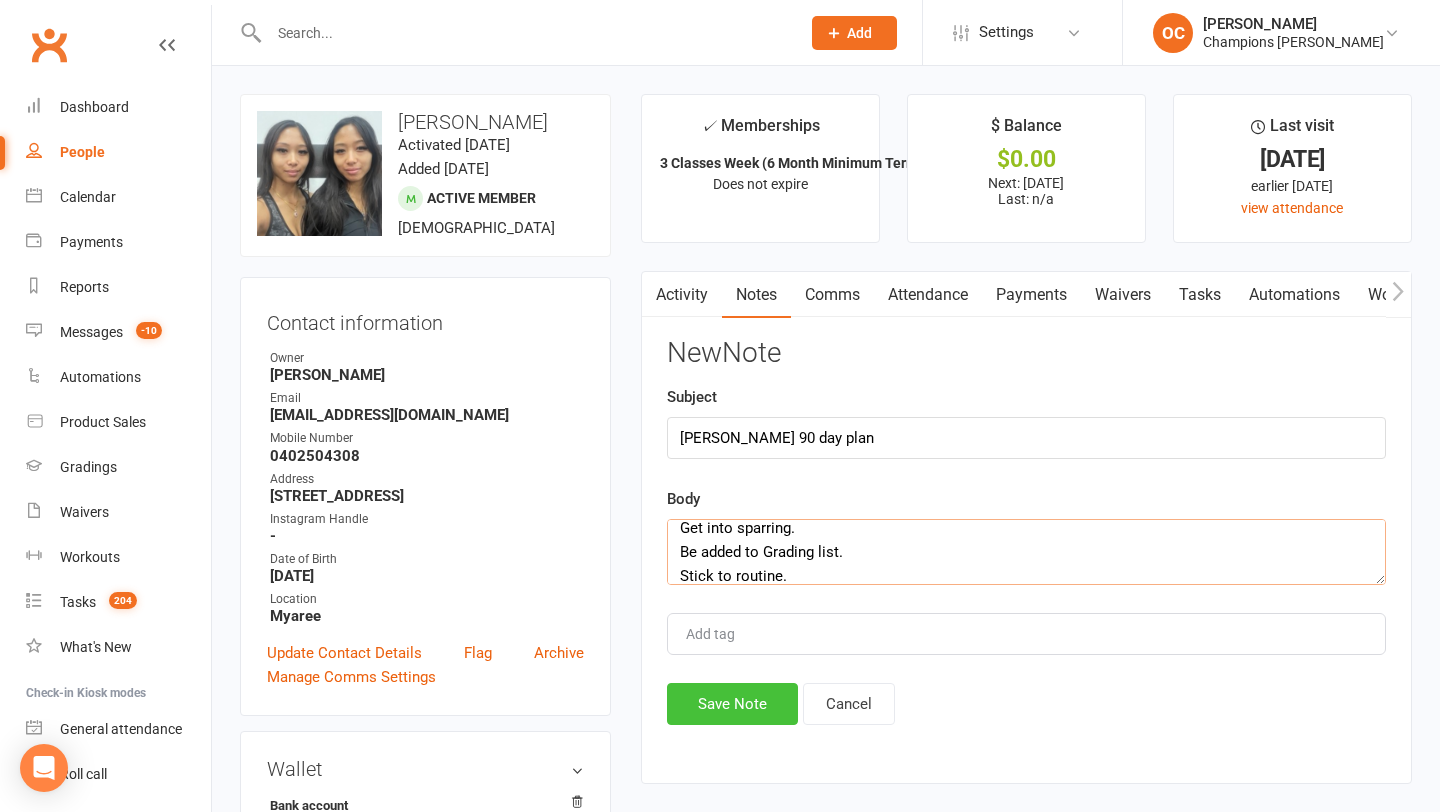 type on "Get into sparring.
Be added to Grading list.
Stick to routine." 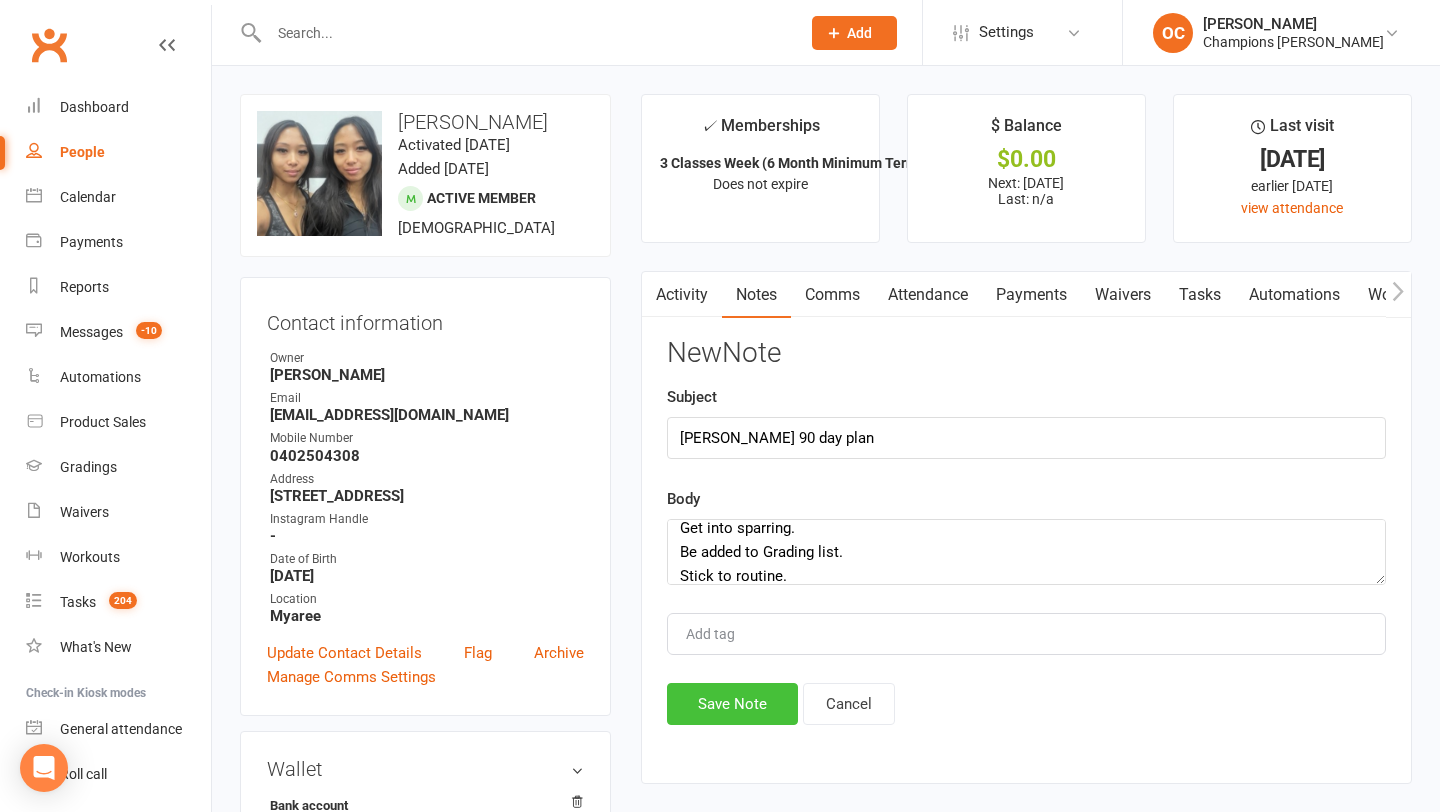 click on "Save Note" at bounding box center [732, 704] 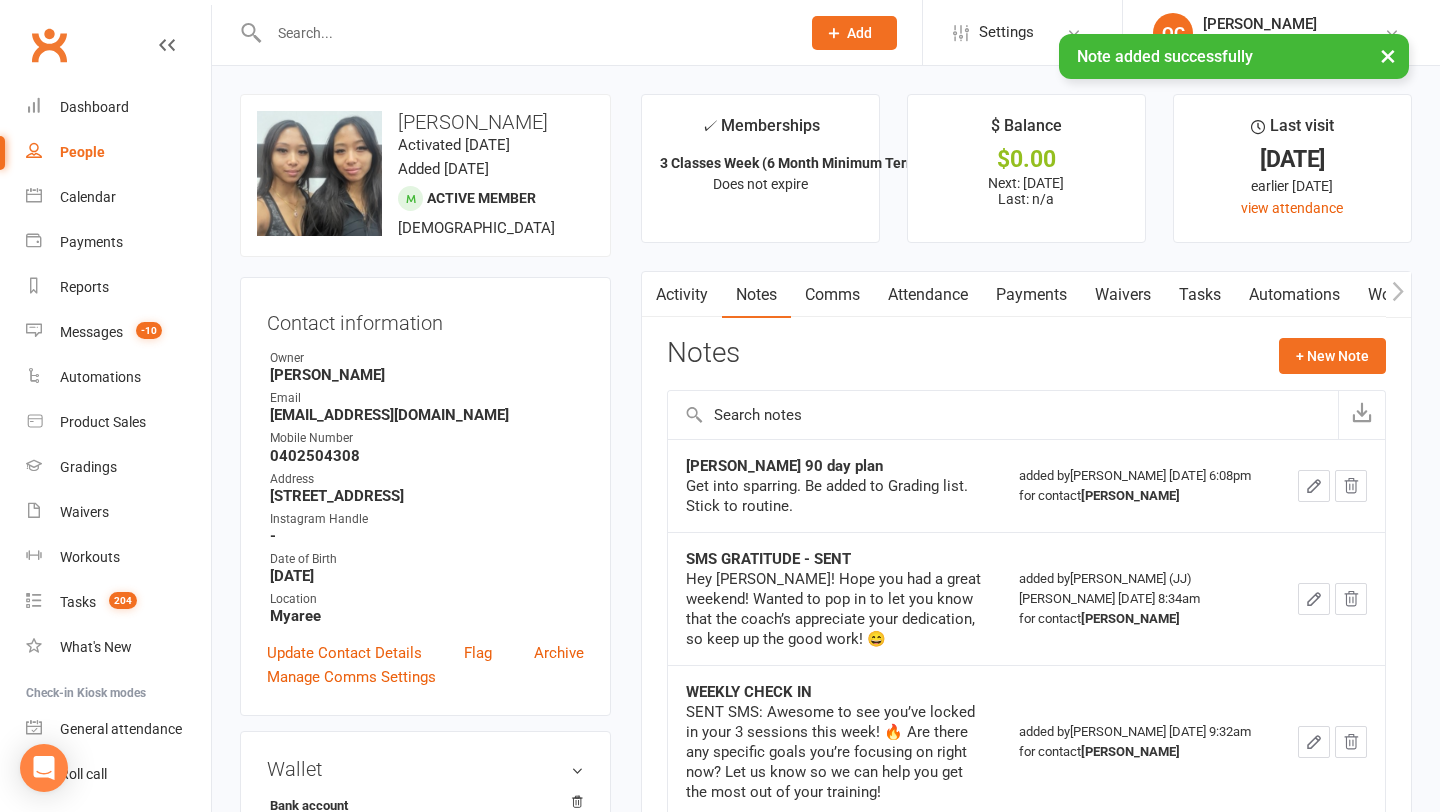 click at bounding box center [524, 33] 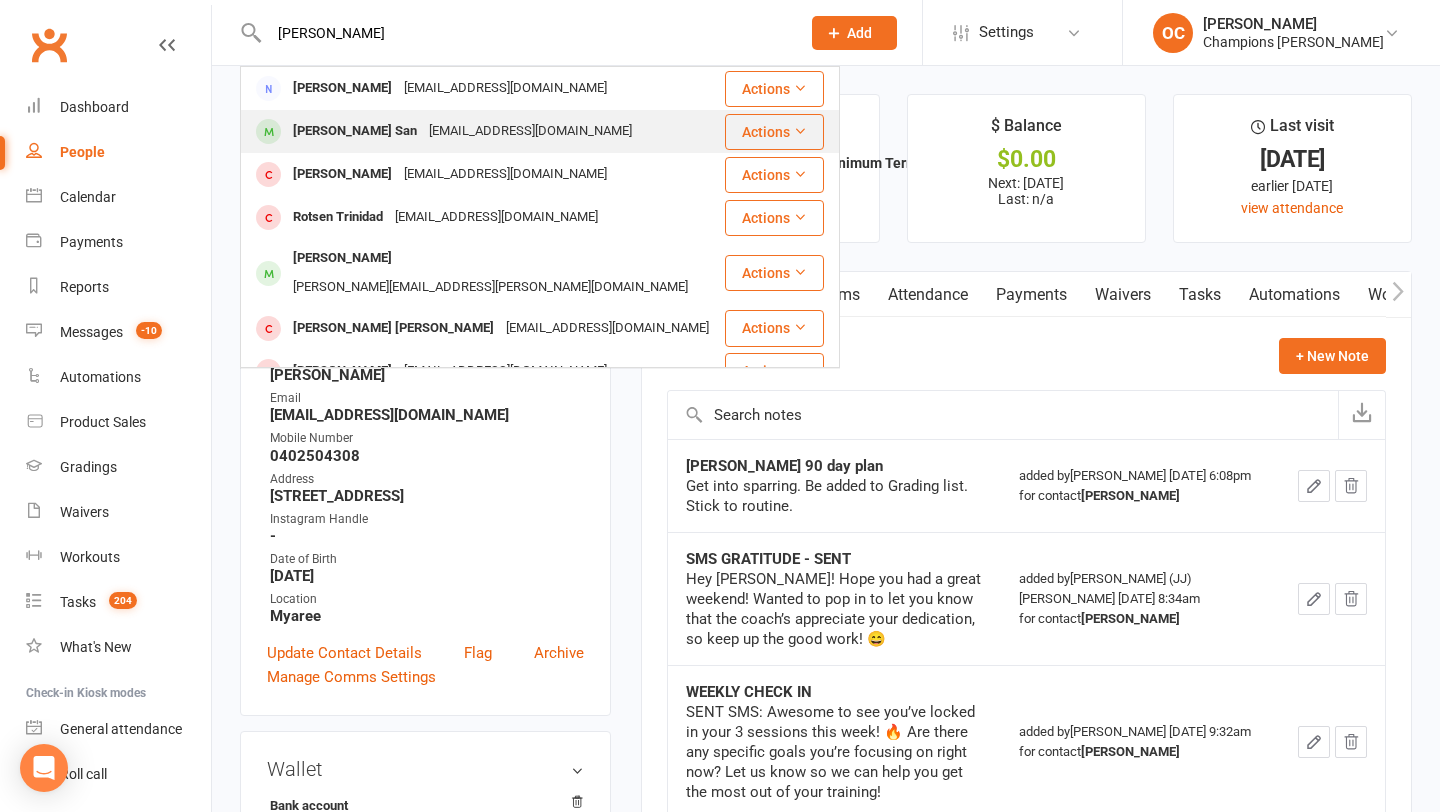 type on "trish" 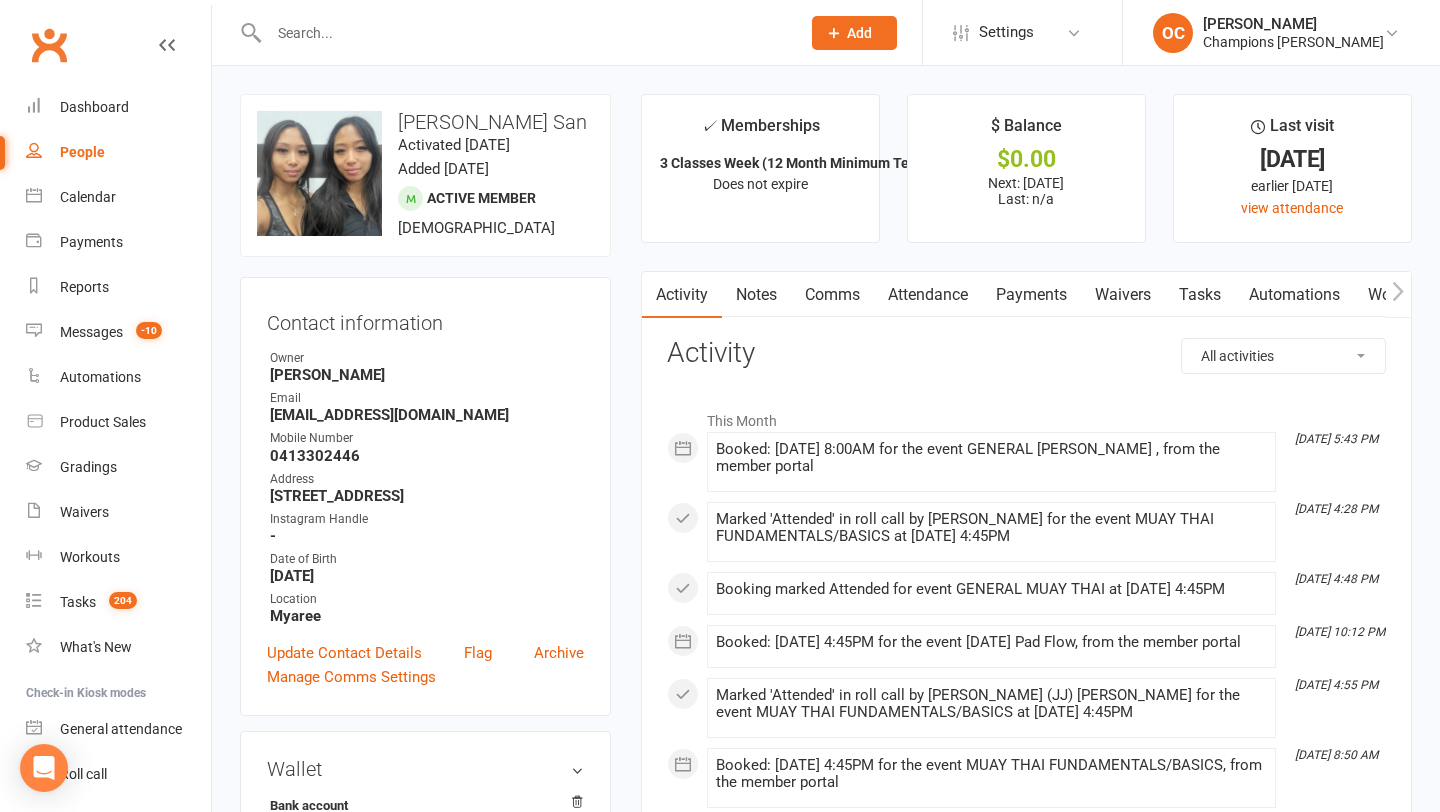 click on "Notes" at bounding box center [756, 295] 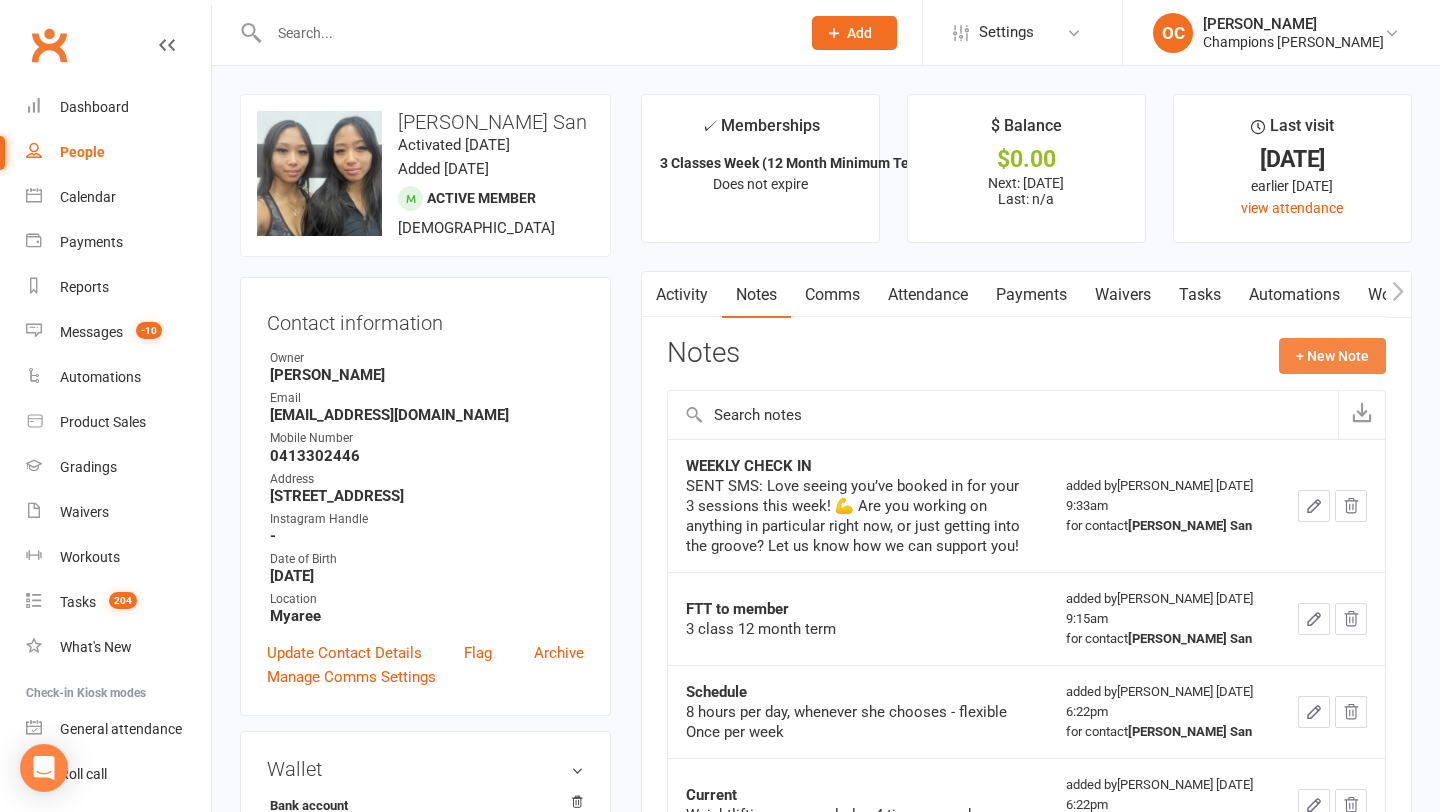 click on "+ New Note" at bounding box center (1332, 356) 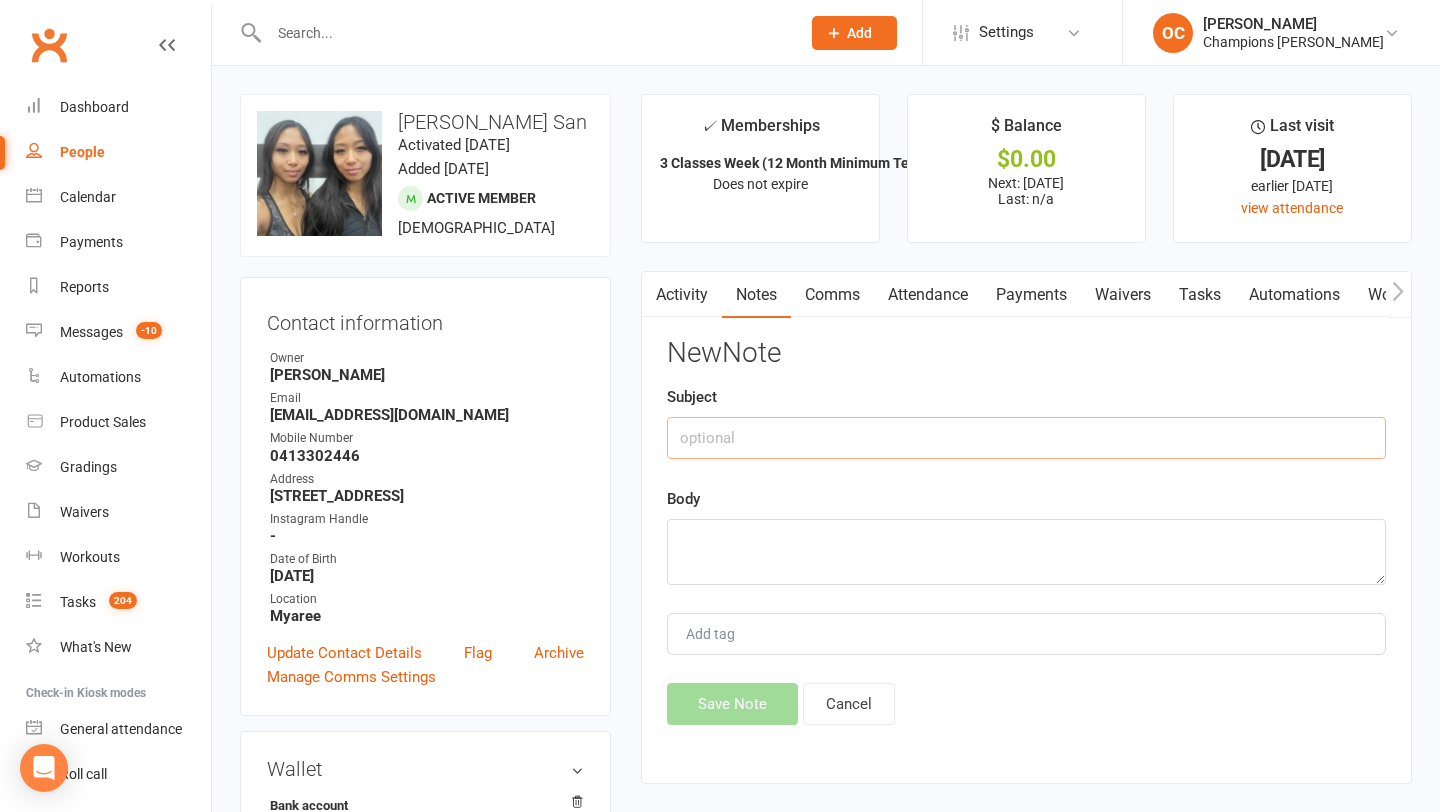 click at bounding box center (1026, 438) 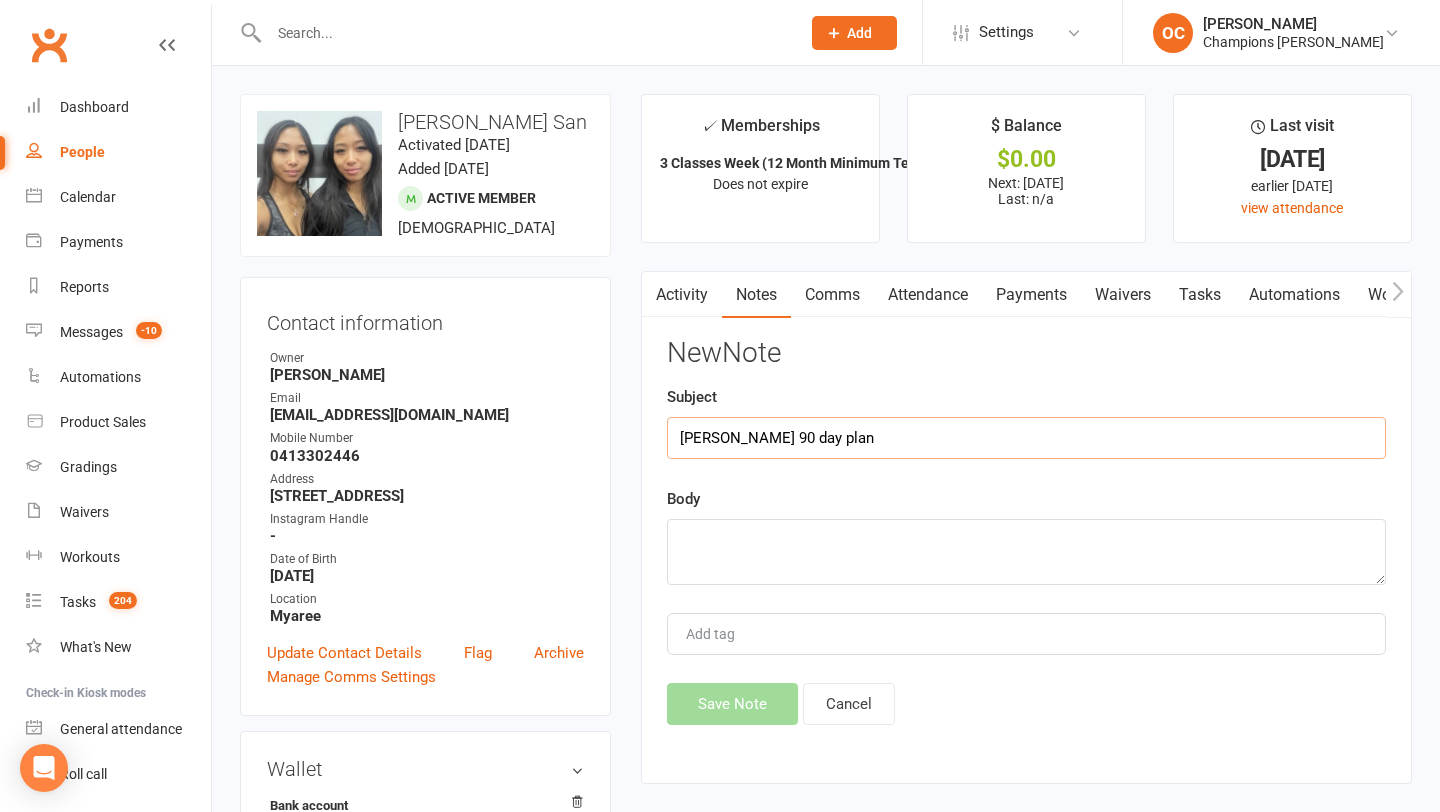 type on "Trish 90 day plan" 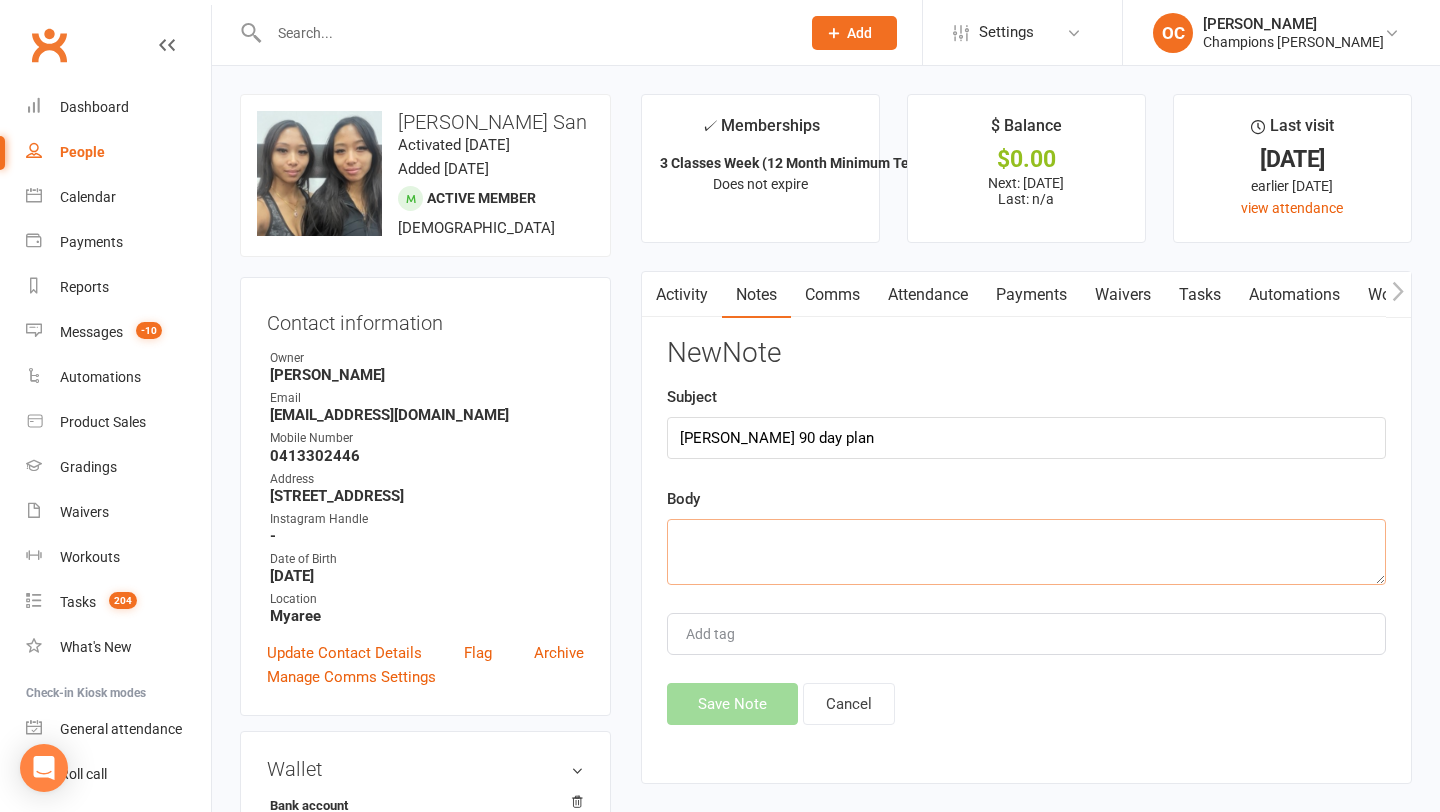 click at bounding box center [1026, 552] 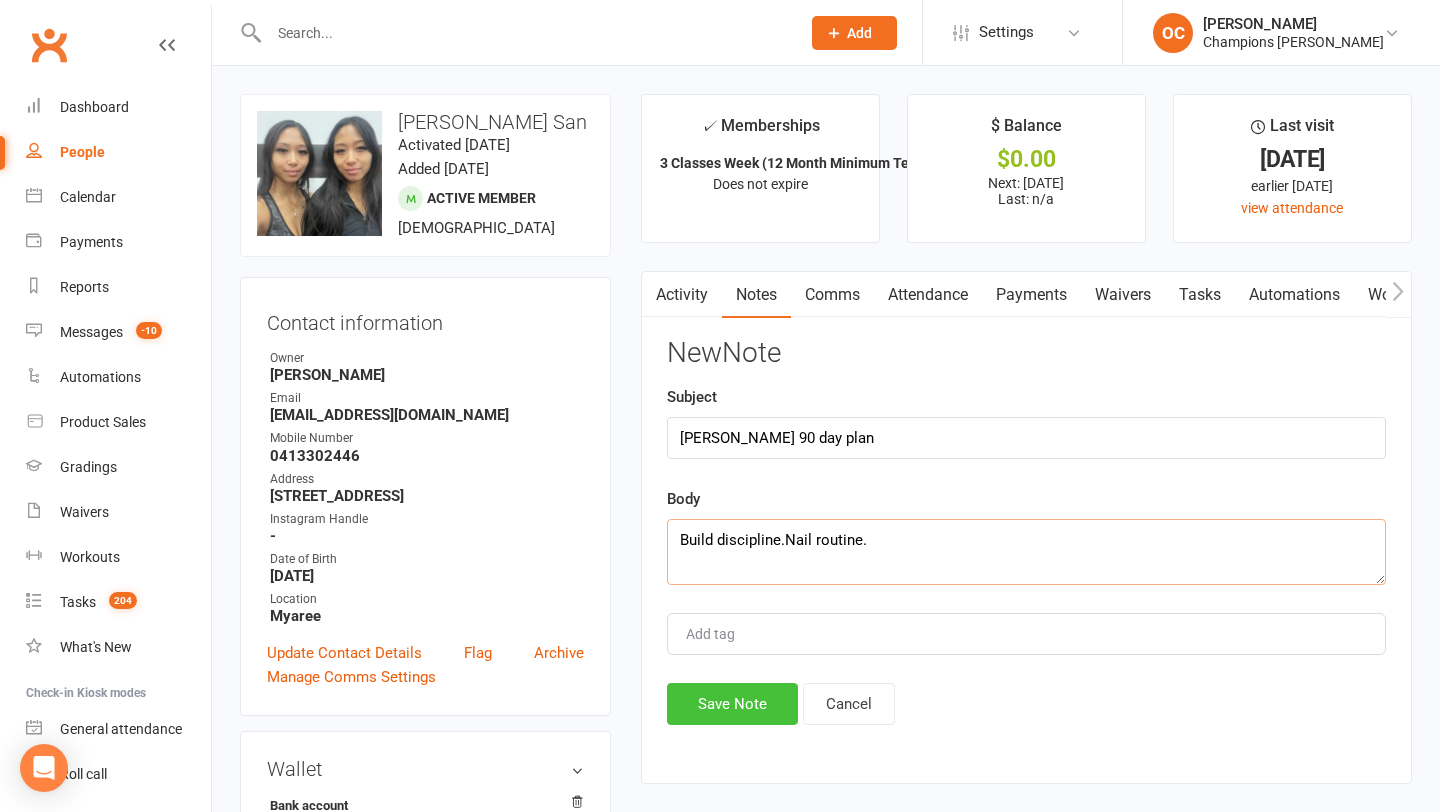 type on "Build discipline.Nail routine." 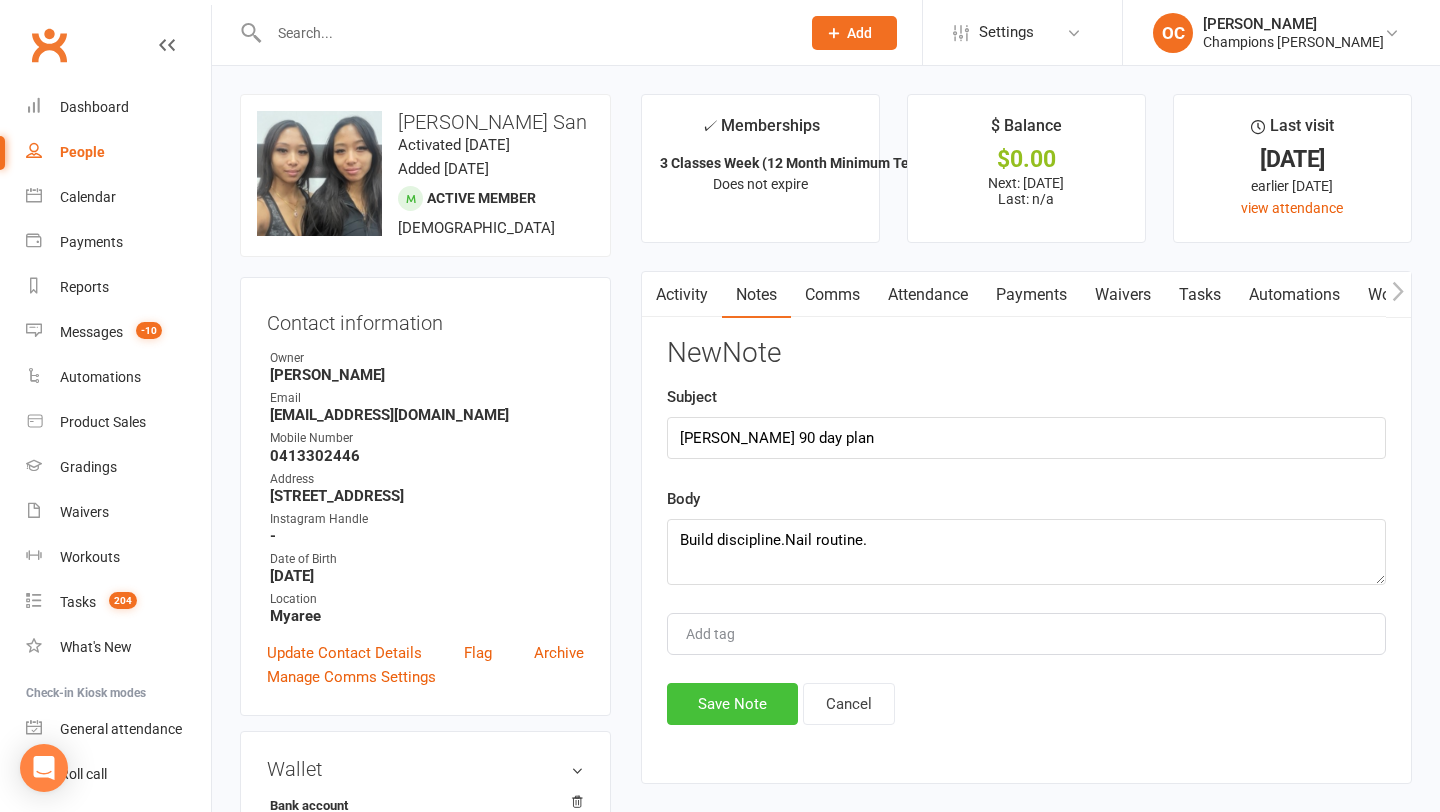 click on "Save Note" at bounding box center [732, 704] 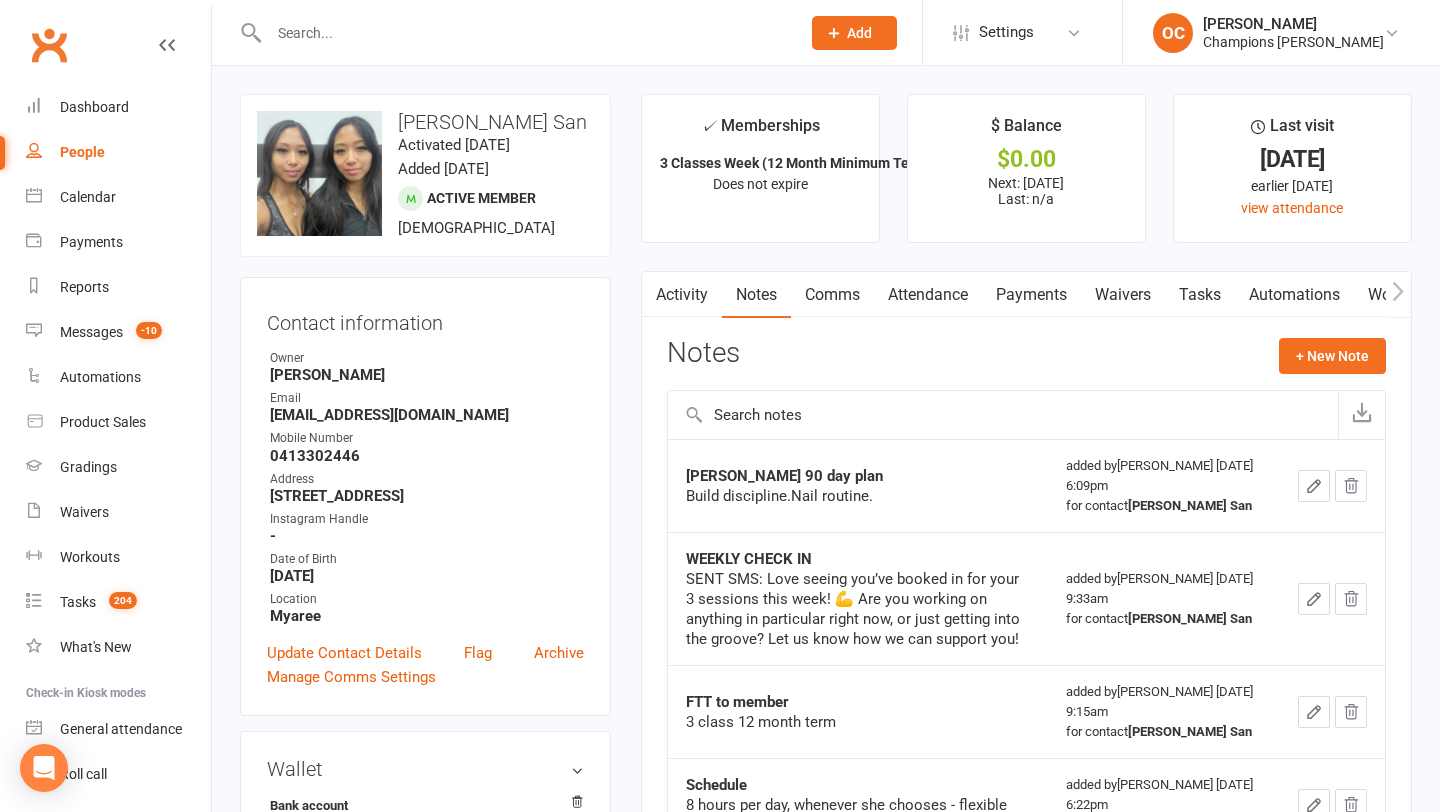 click at bounding box center [524, 33] 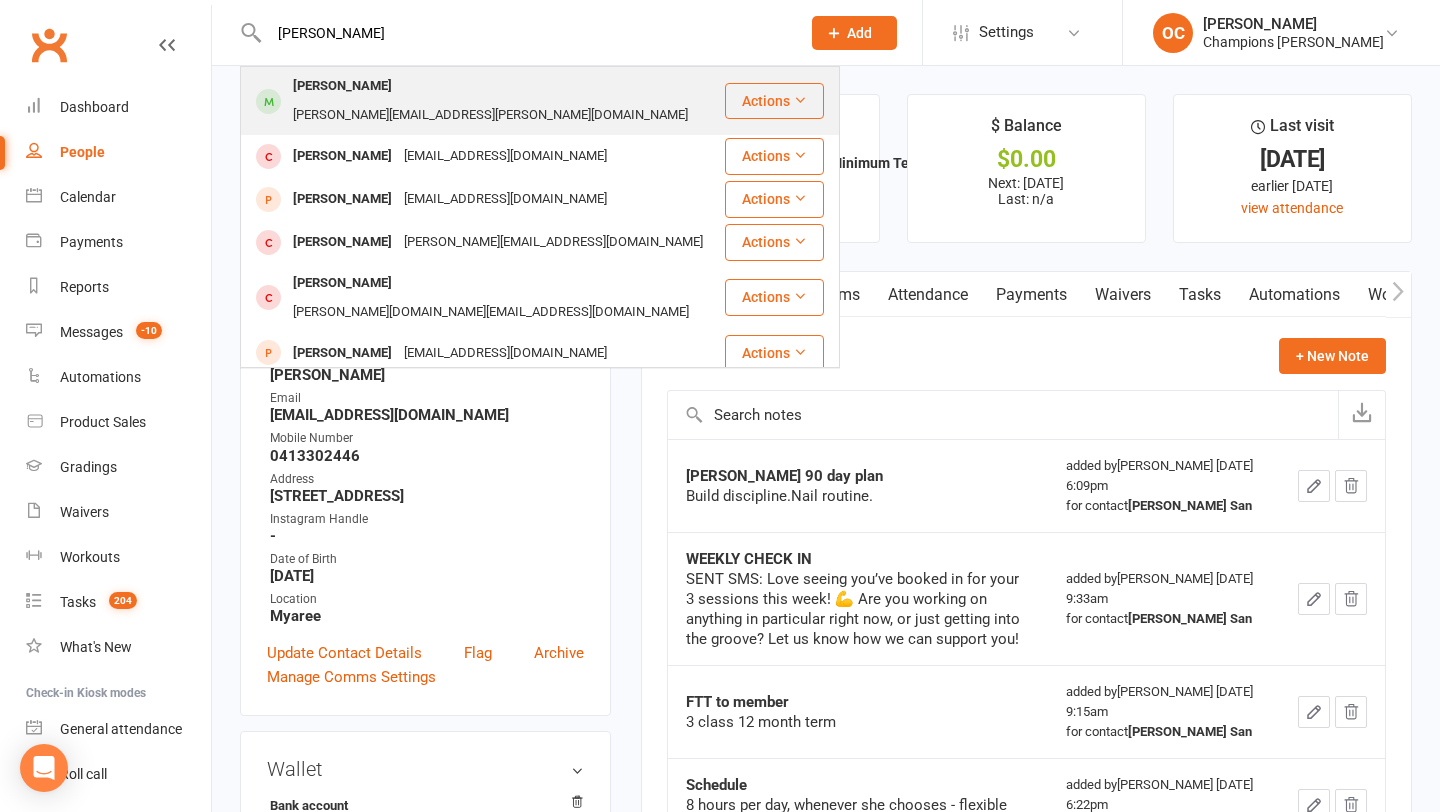 type on "lucy" 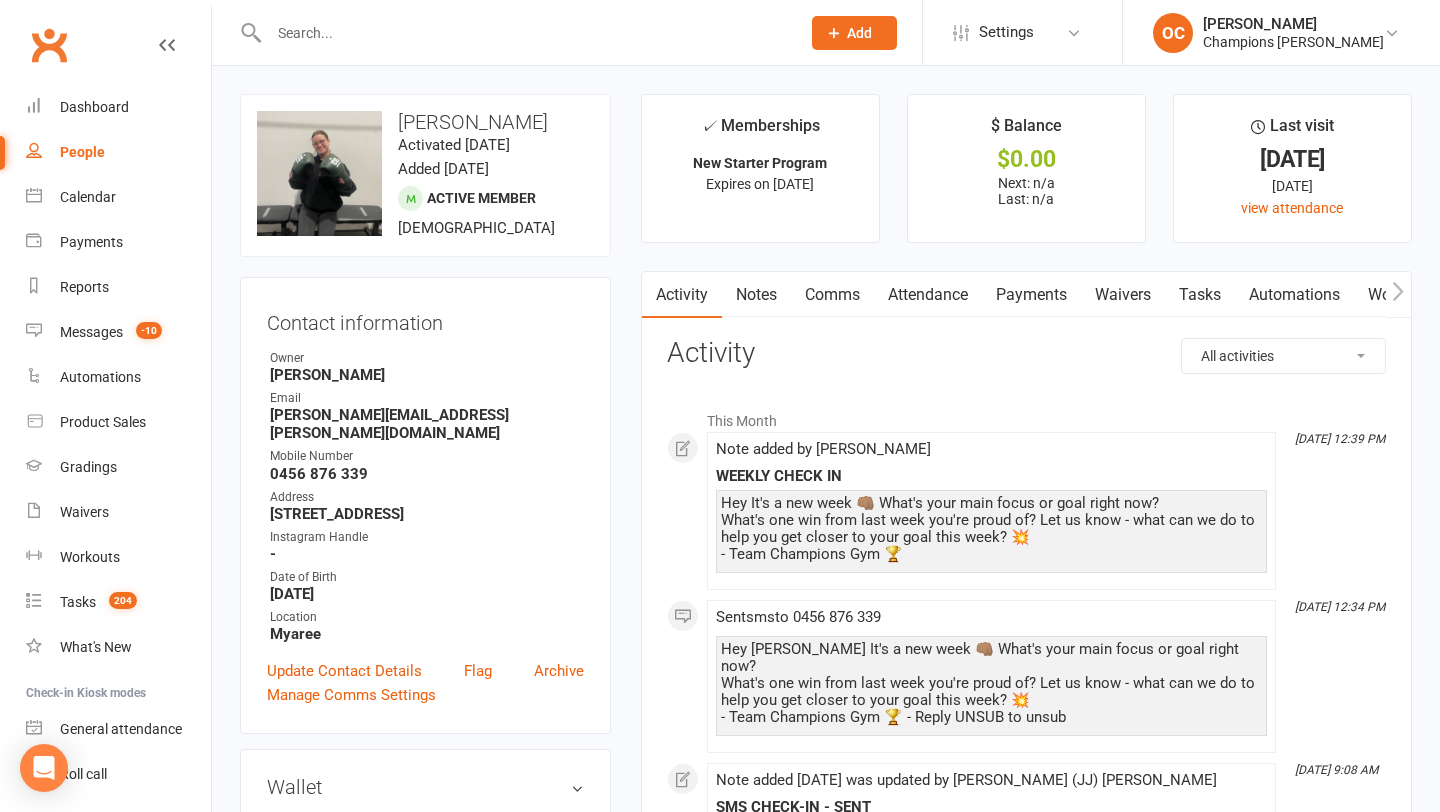 click at bounding box center [524, 33] 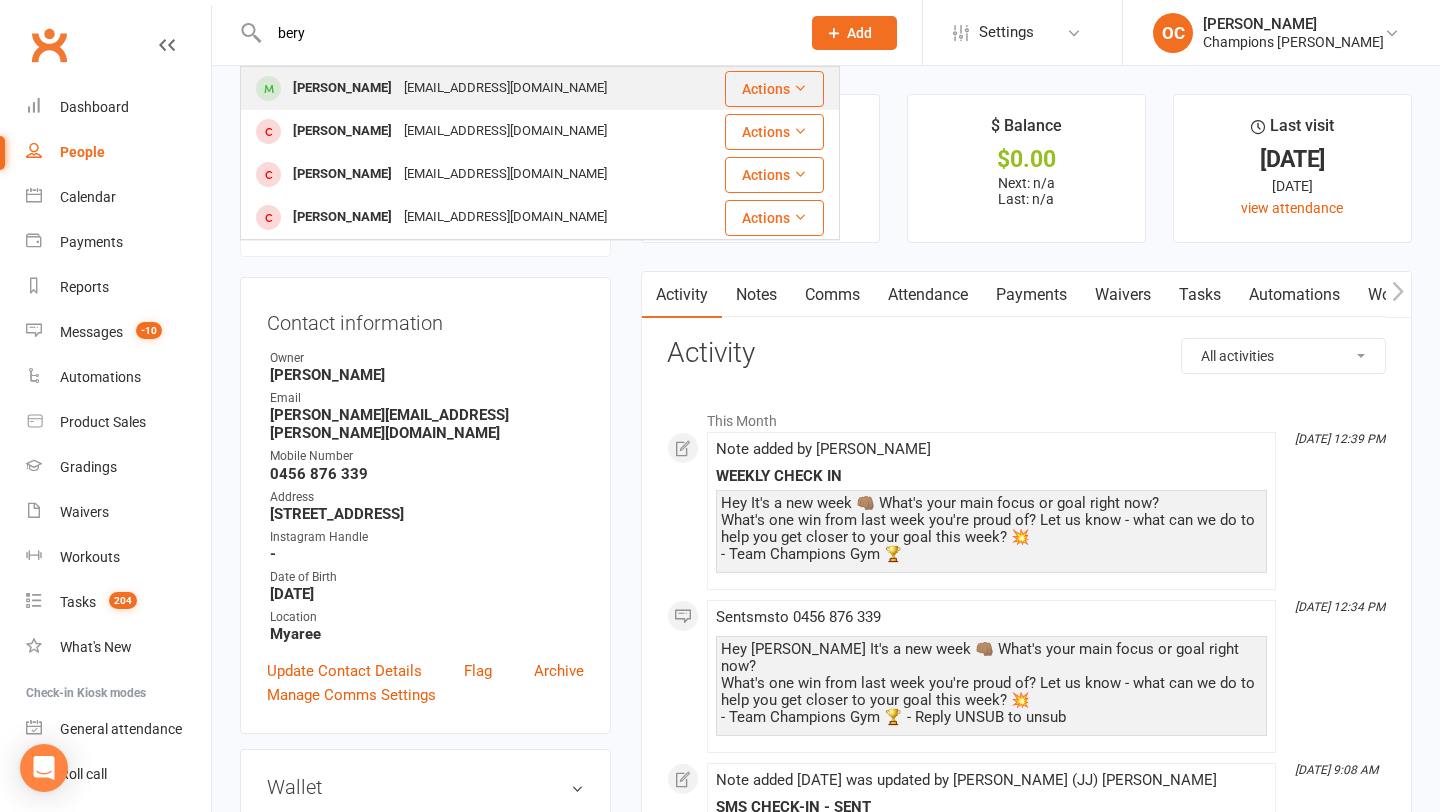 type on "bery" 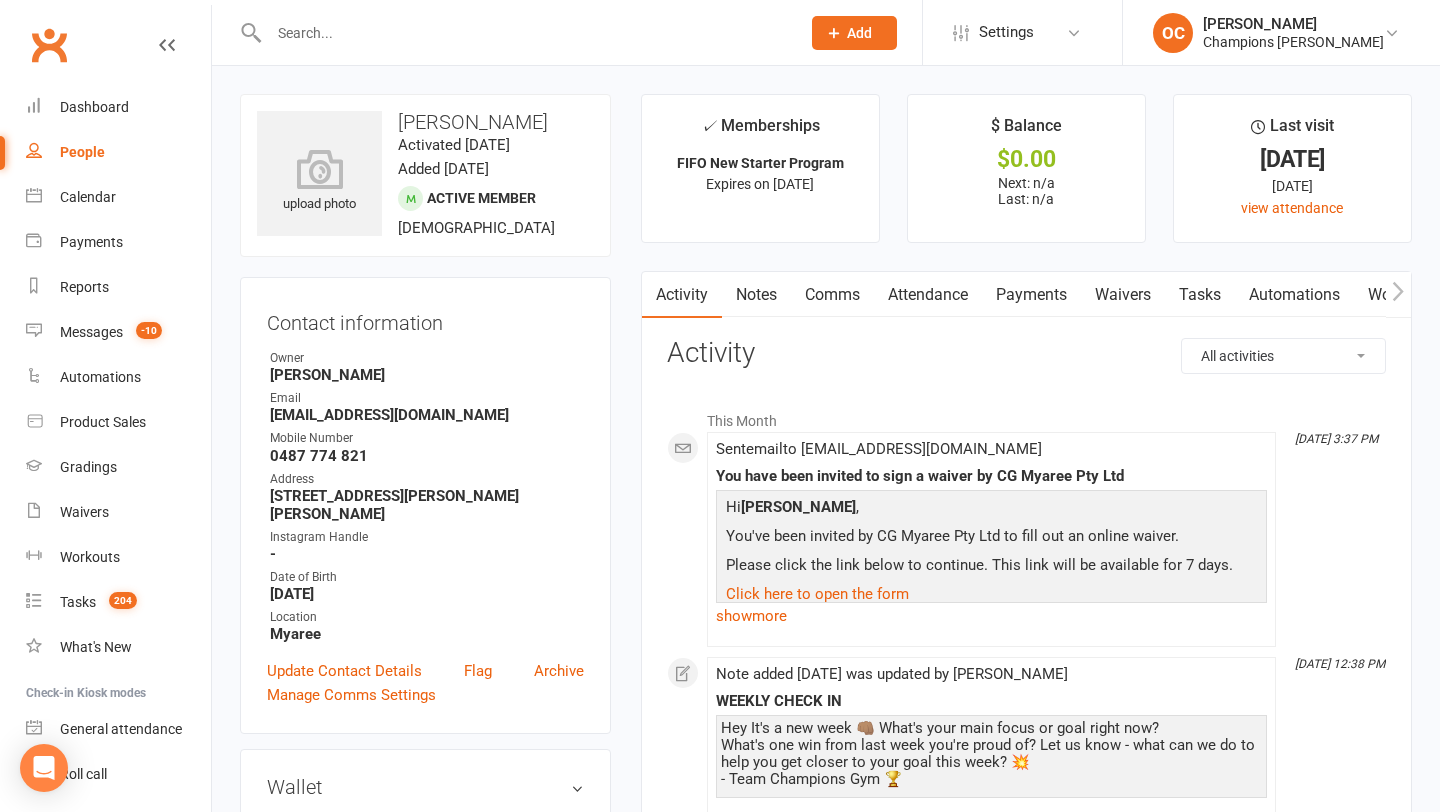 click at bounding box center (524, 33) 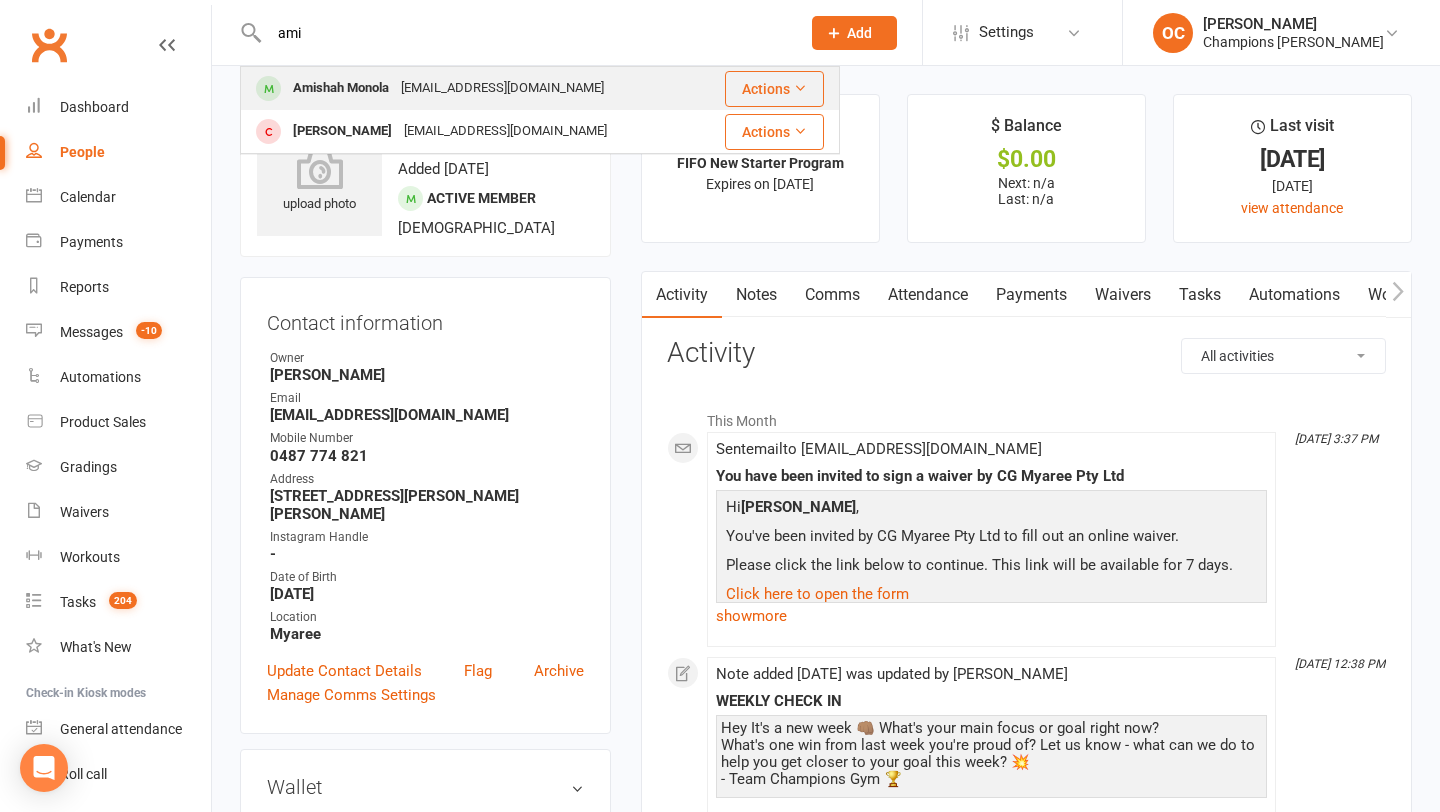 type on "ami" 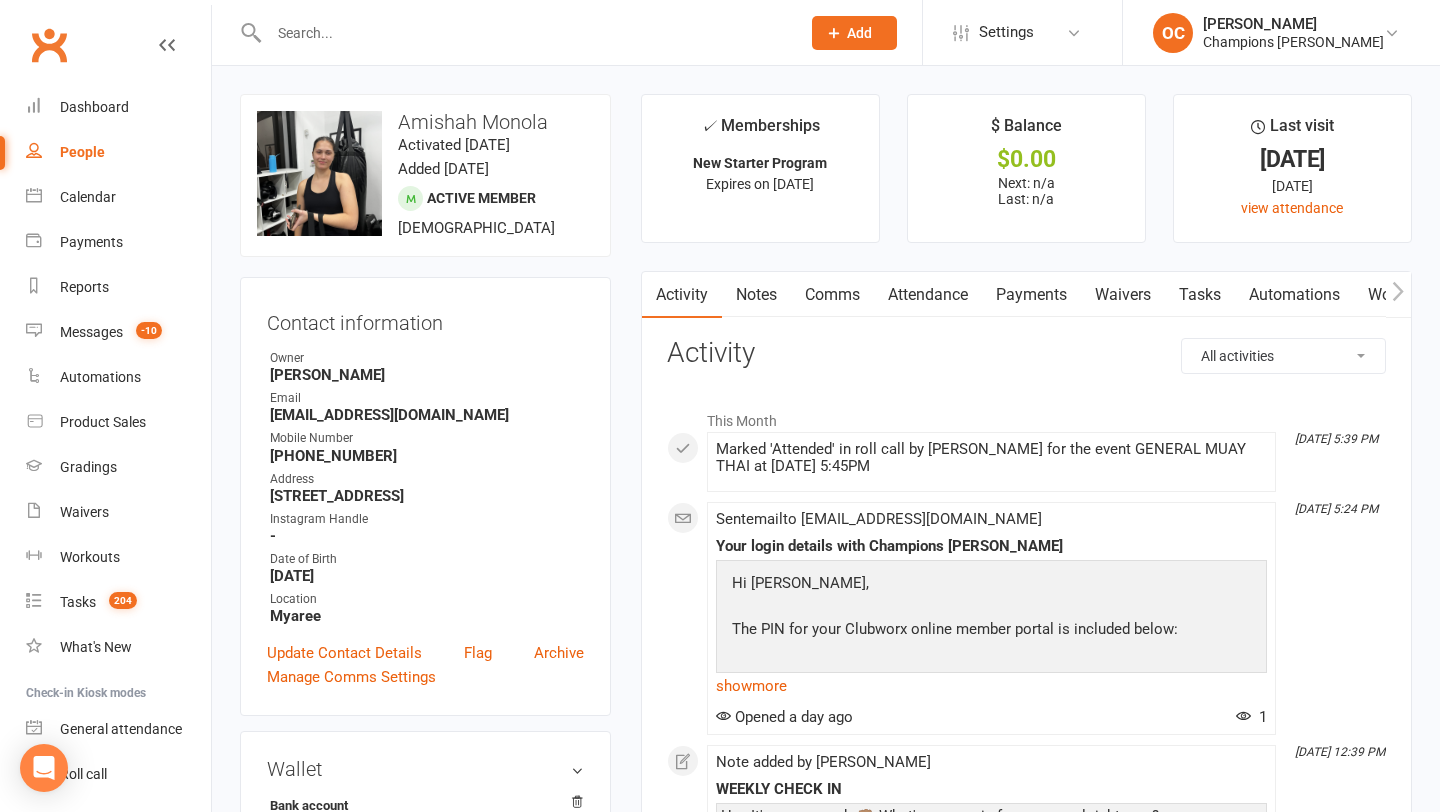 click at bounding box center [524, 33] 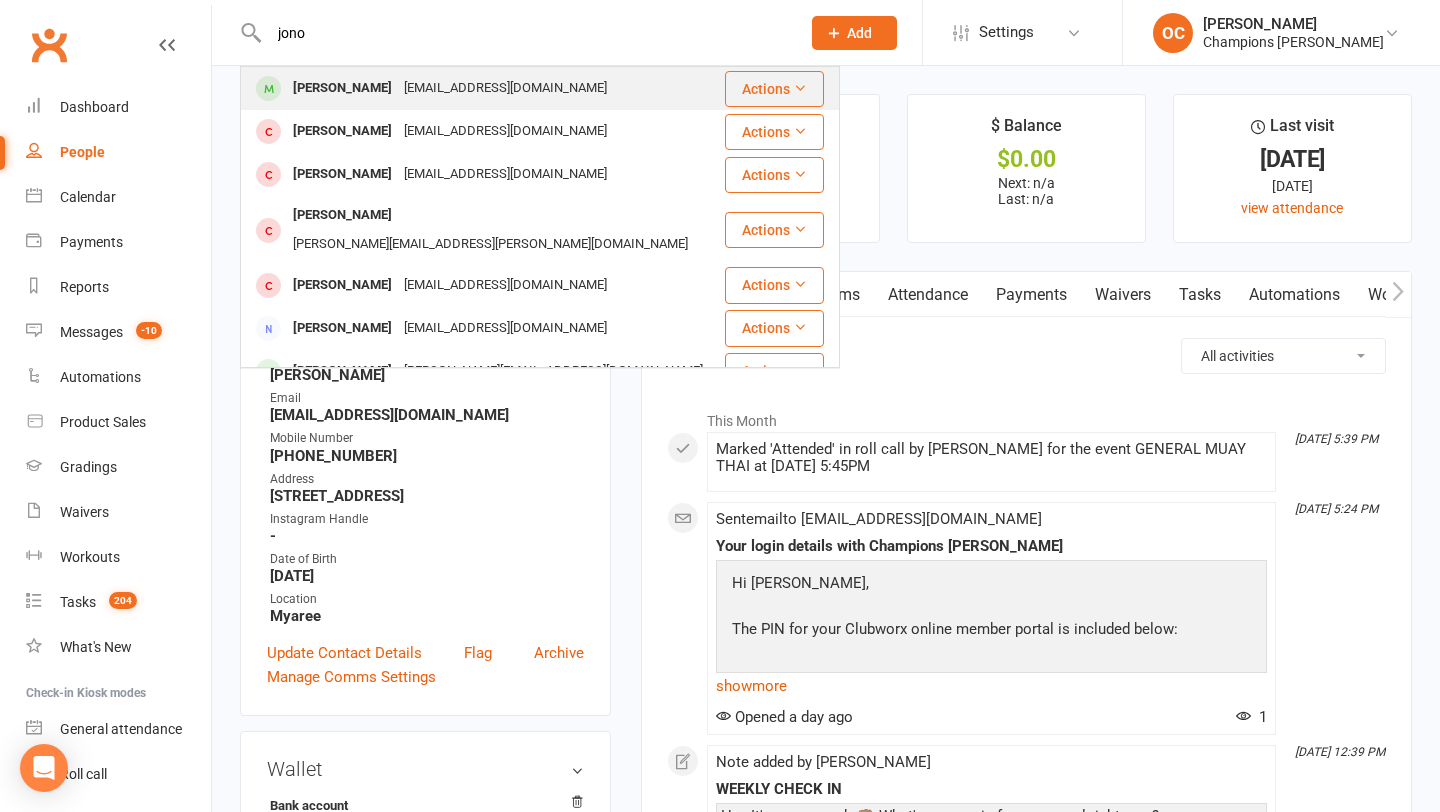 type on "jono" 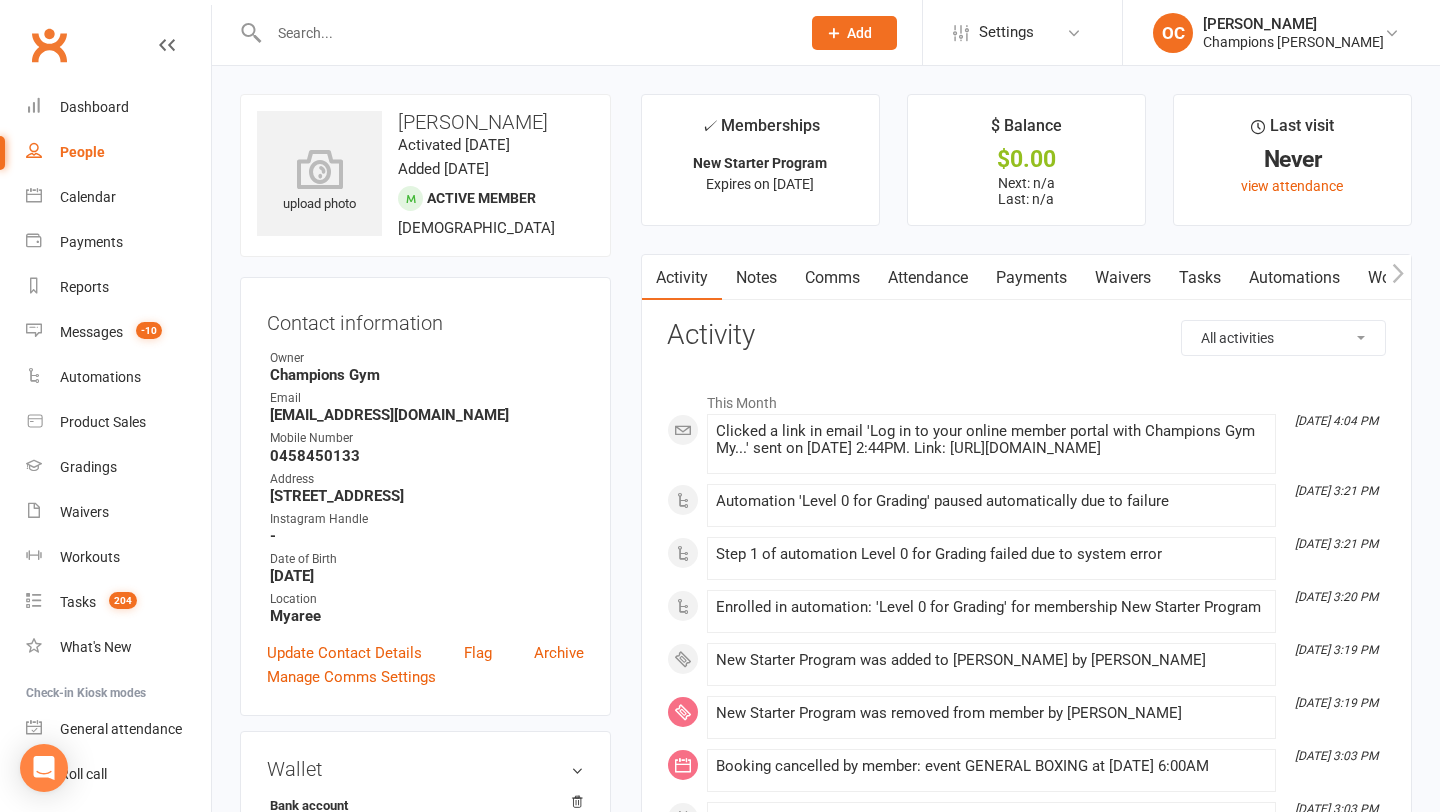 click at bounding box center (524, 33) 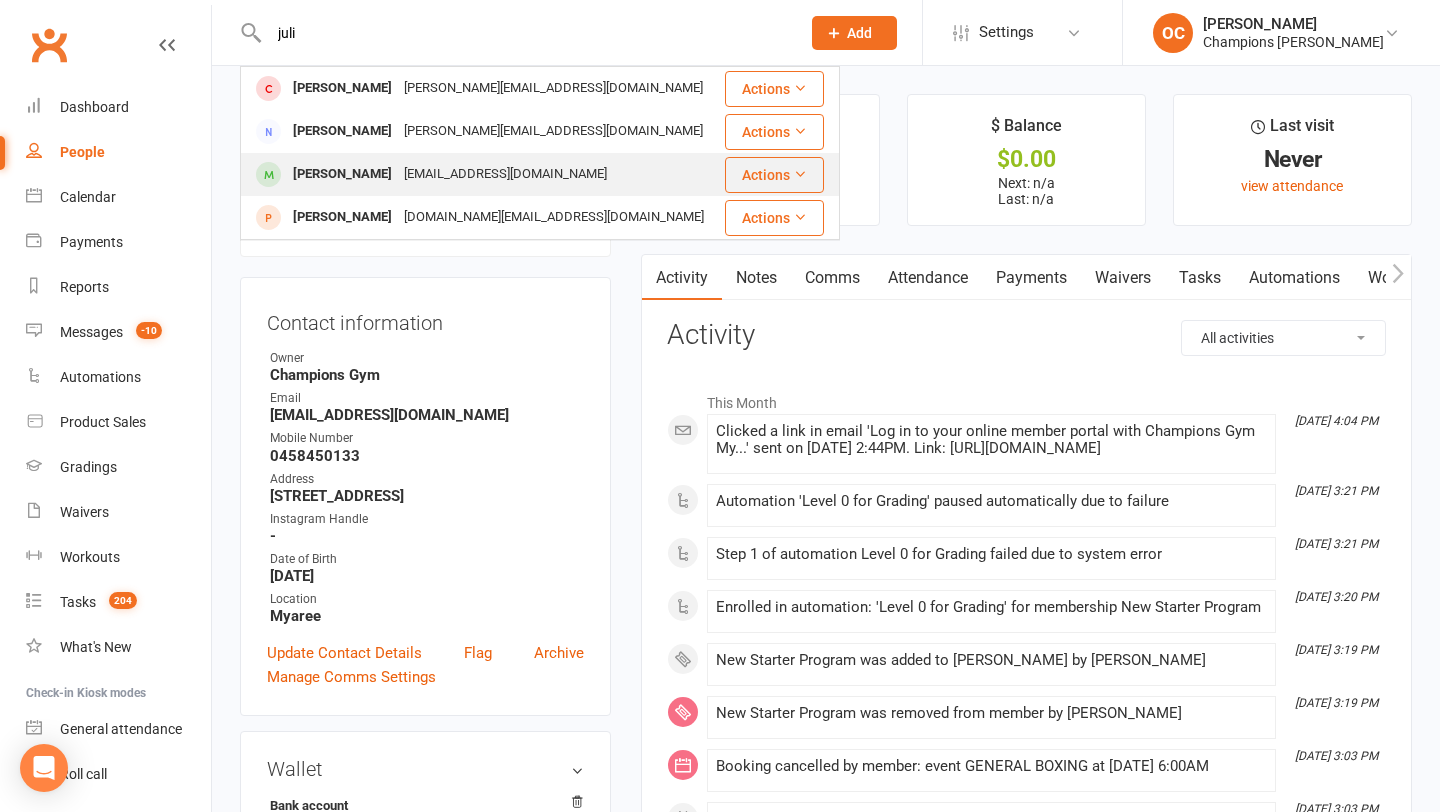 type on "juli" 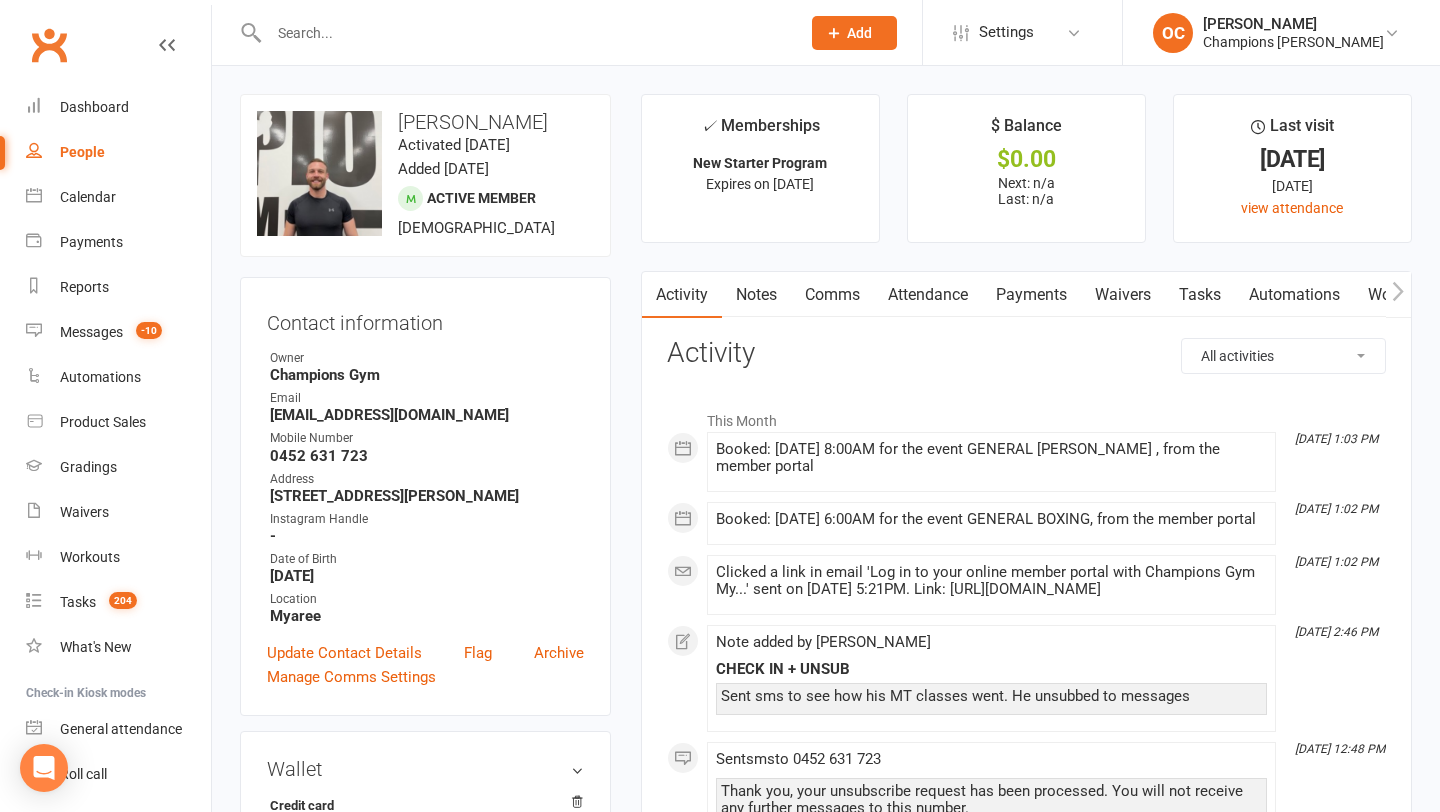 click at bounding box center (524, 33) 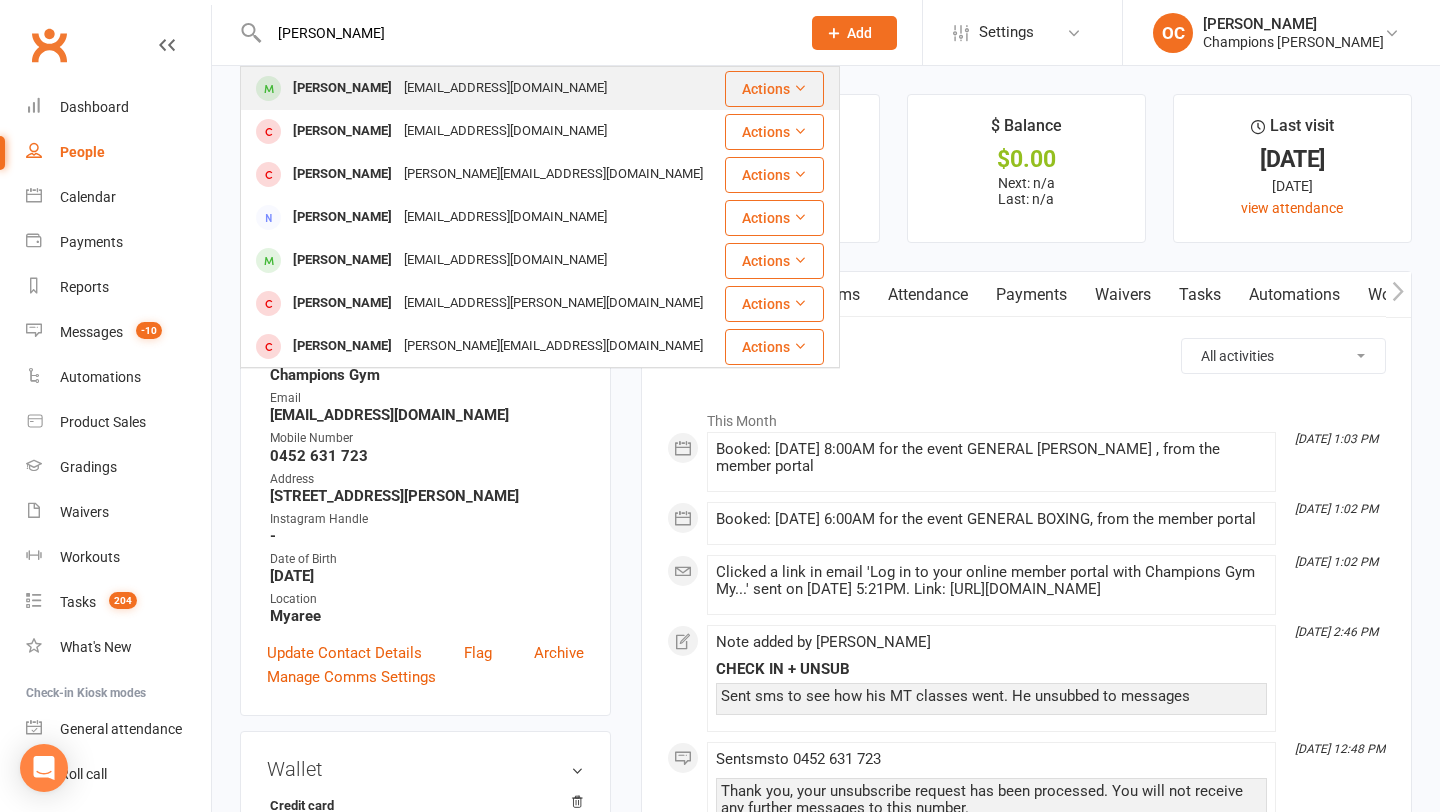 type on "robert" 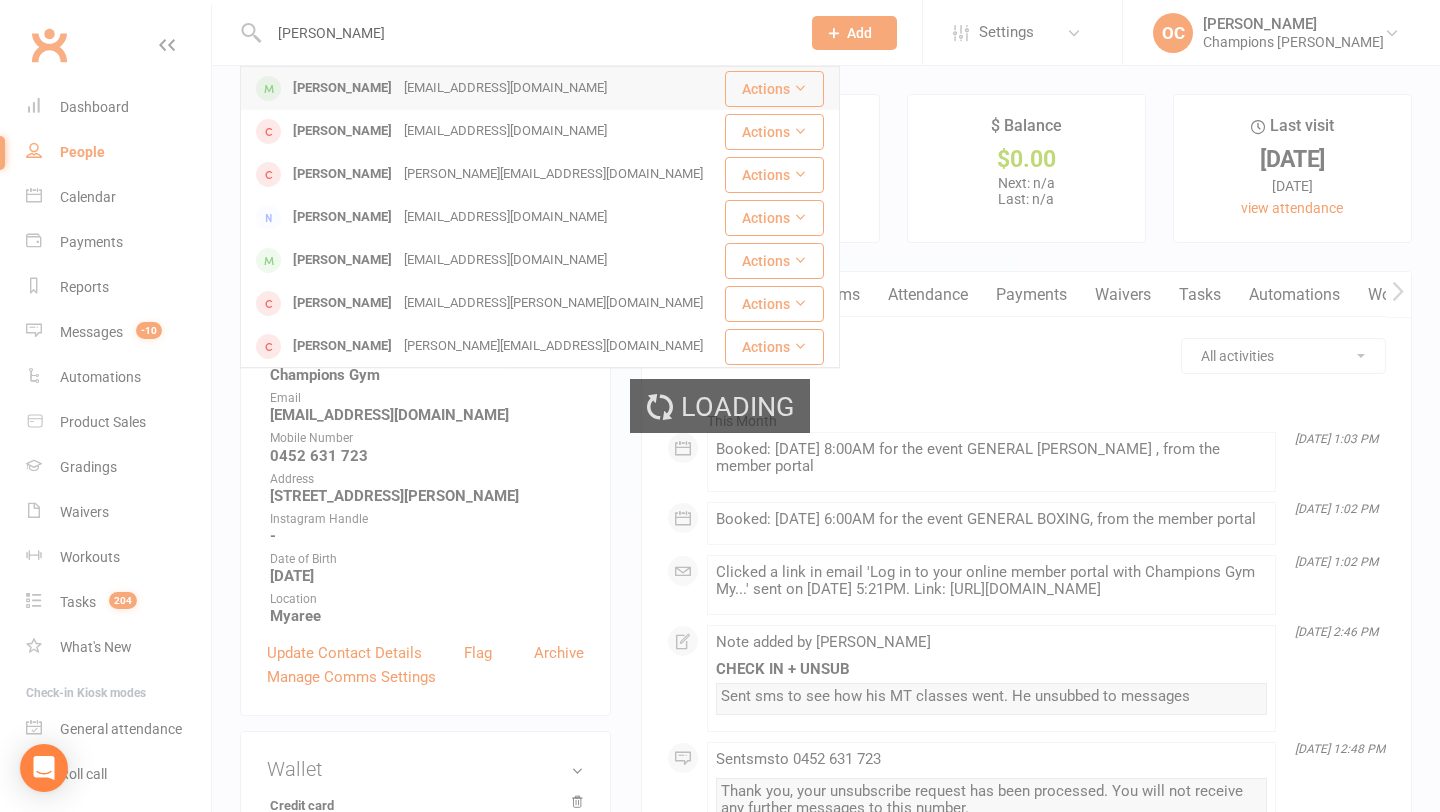 type 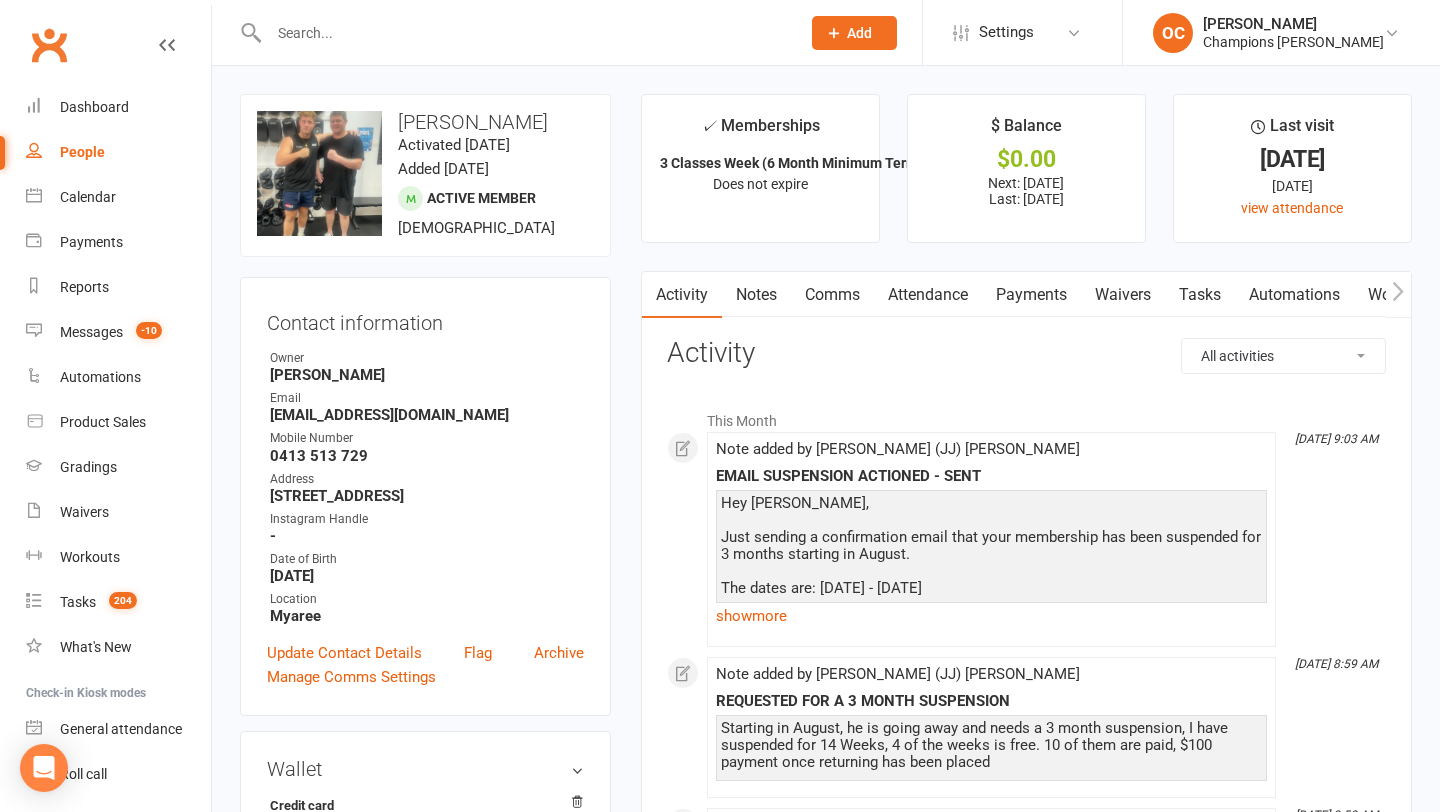 click on "Notes" at bounding box center [756, 295] 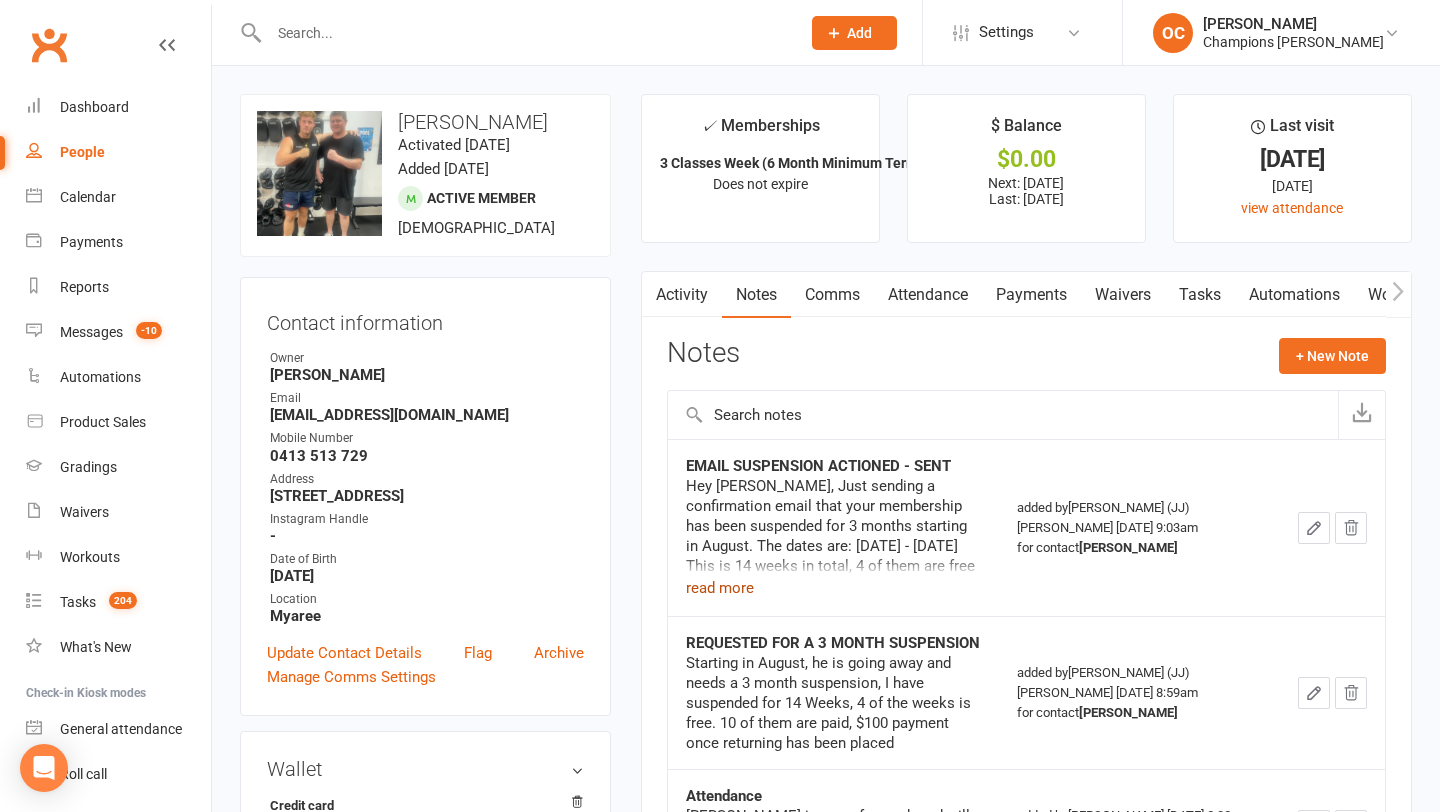 click on "read more" at bounding box center (720, 588) 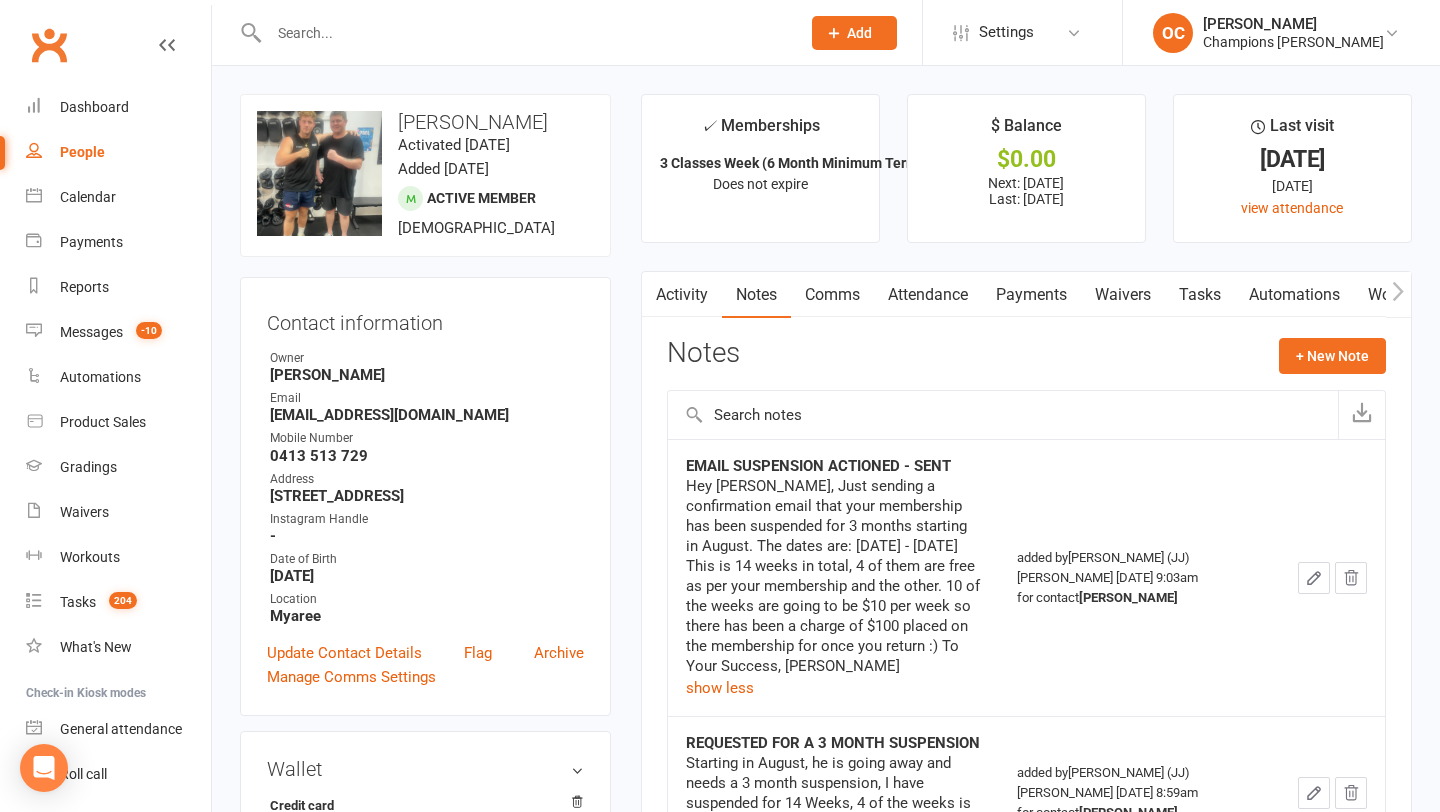 click on "Notes + New Note" at bounding box center [1026, 364] 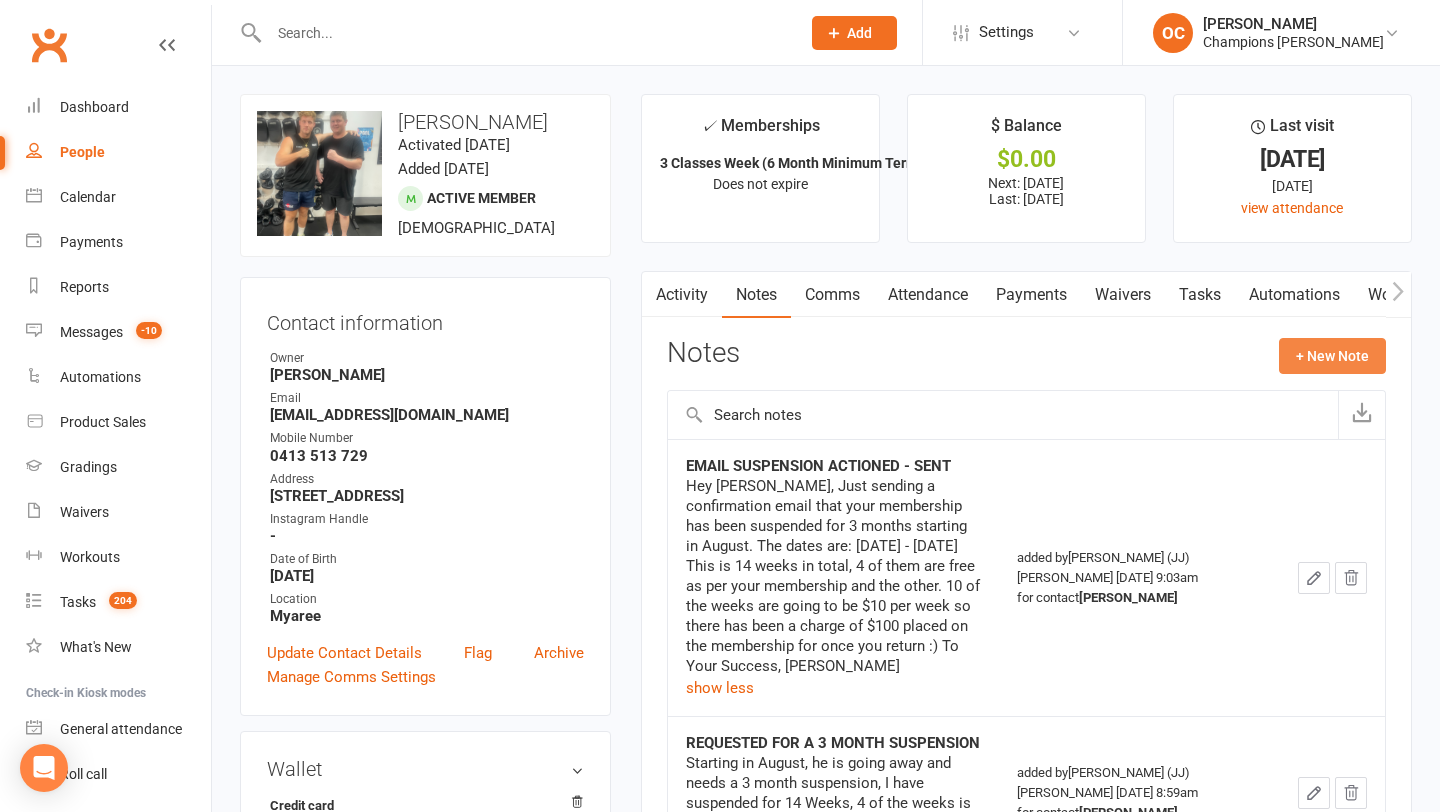 click on "+ New Note" at bounding box center [1332, 356] 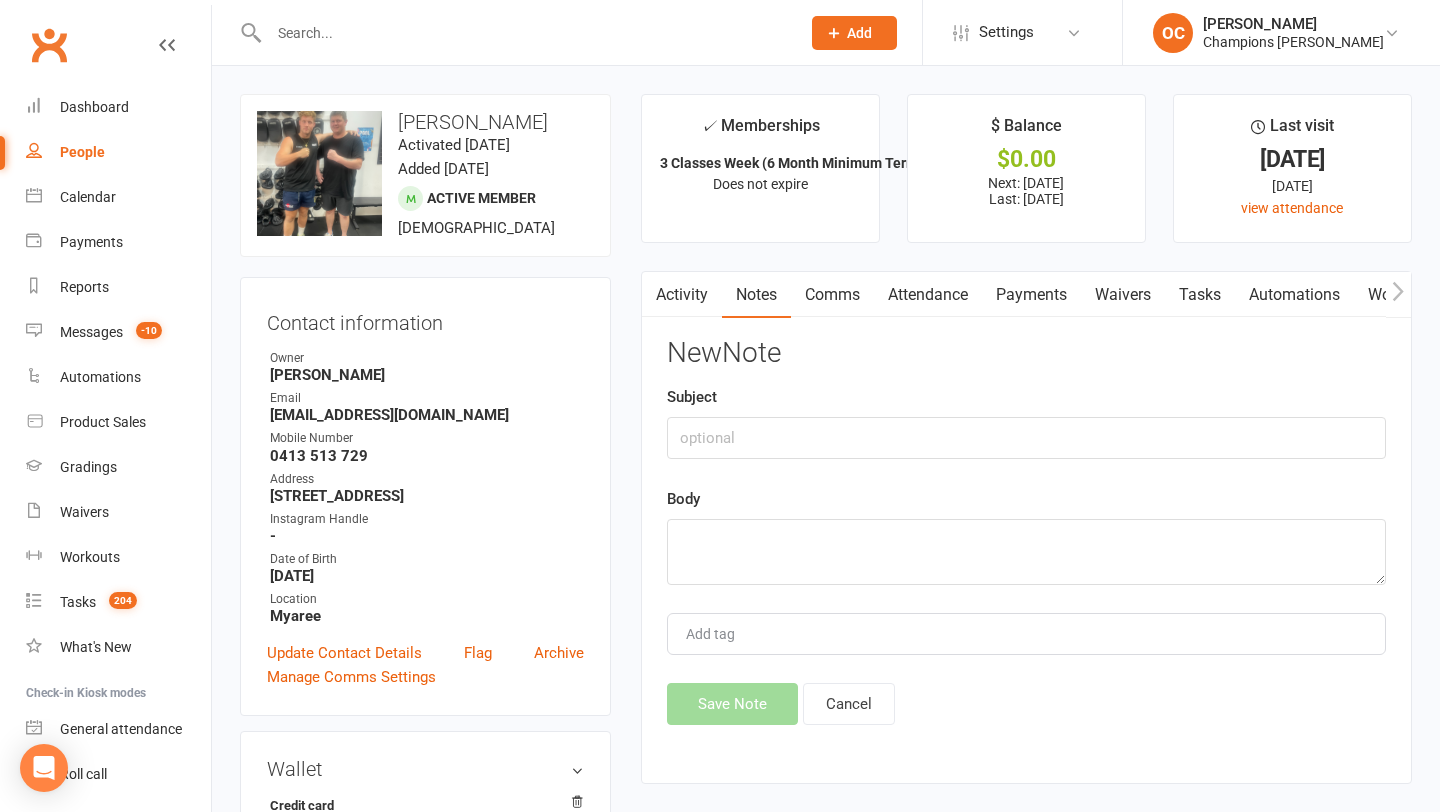 click on "New  Note Subject Body Add tag Save Note Cancel" at bounding box center (1026, 531) 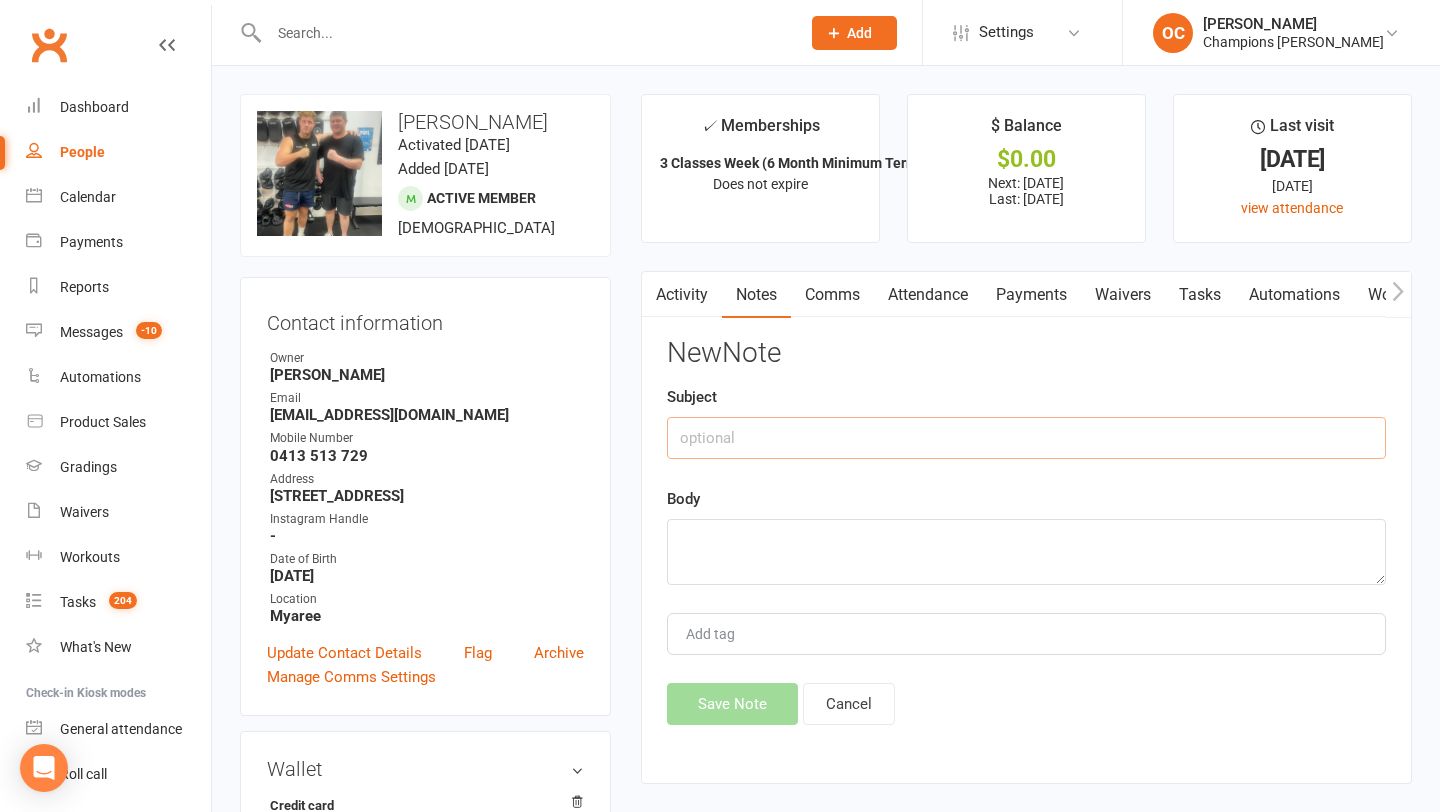 click at bounding box center (1026, 438) 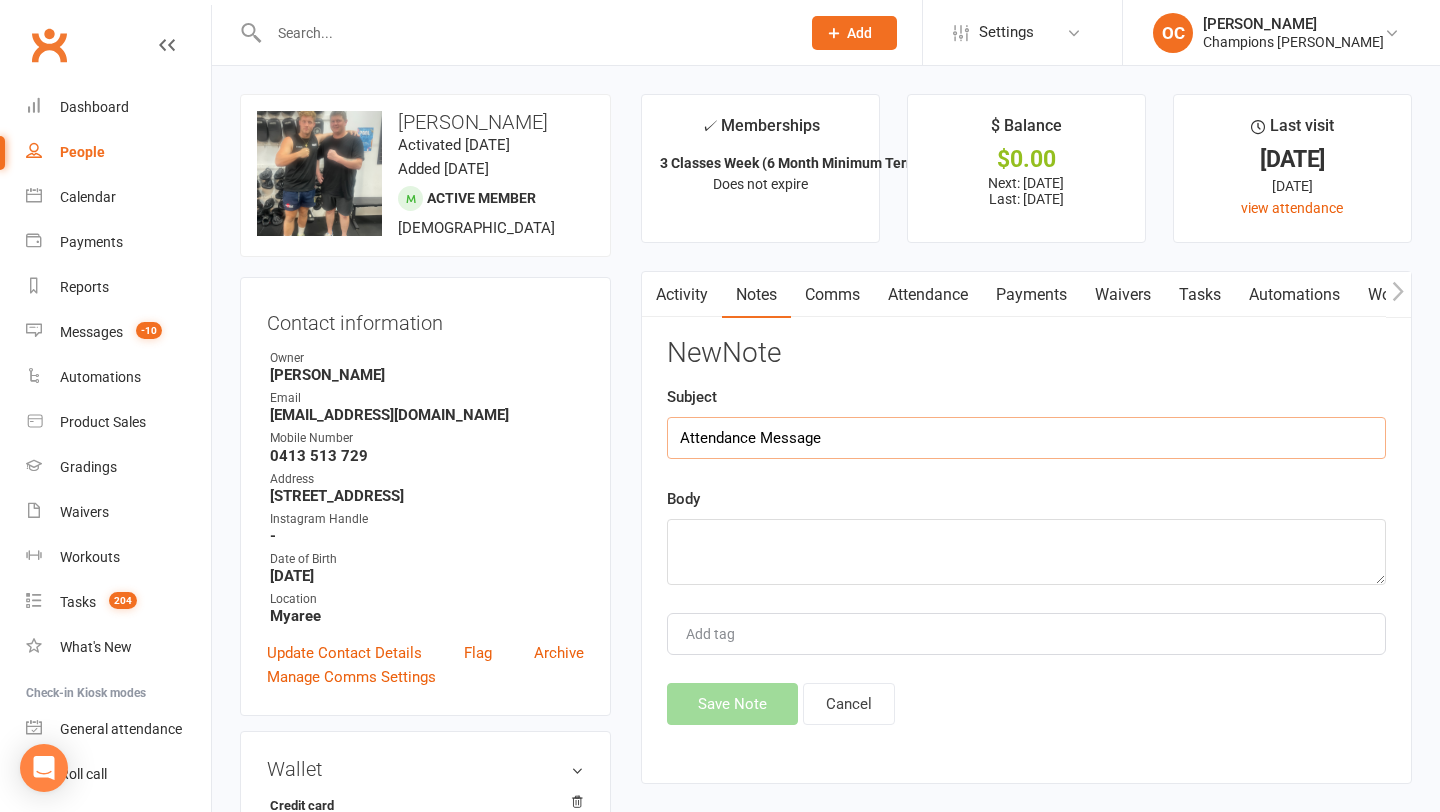 type on "Attendance Message" 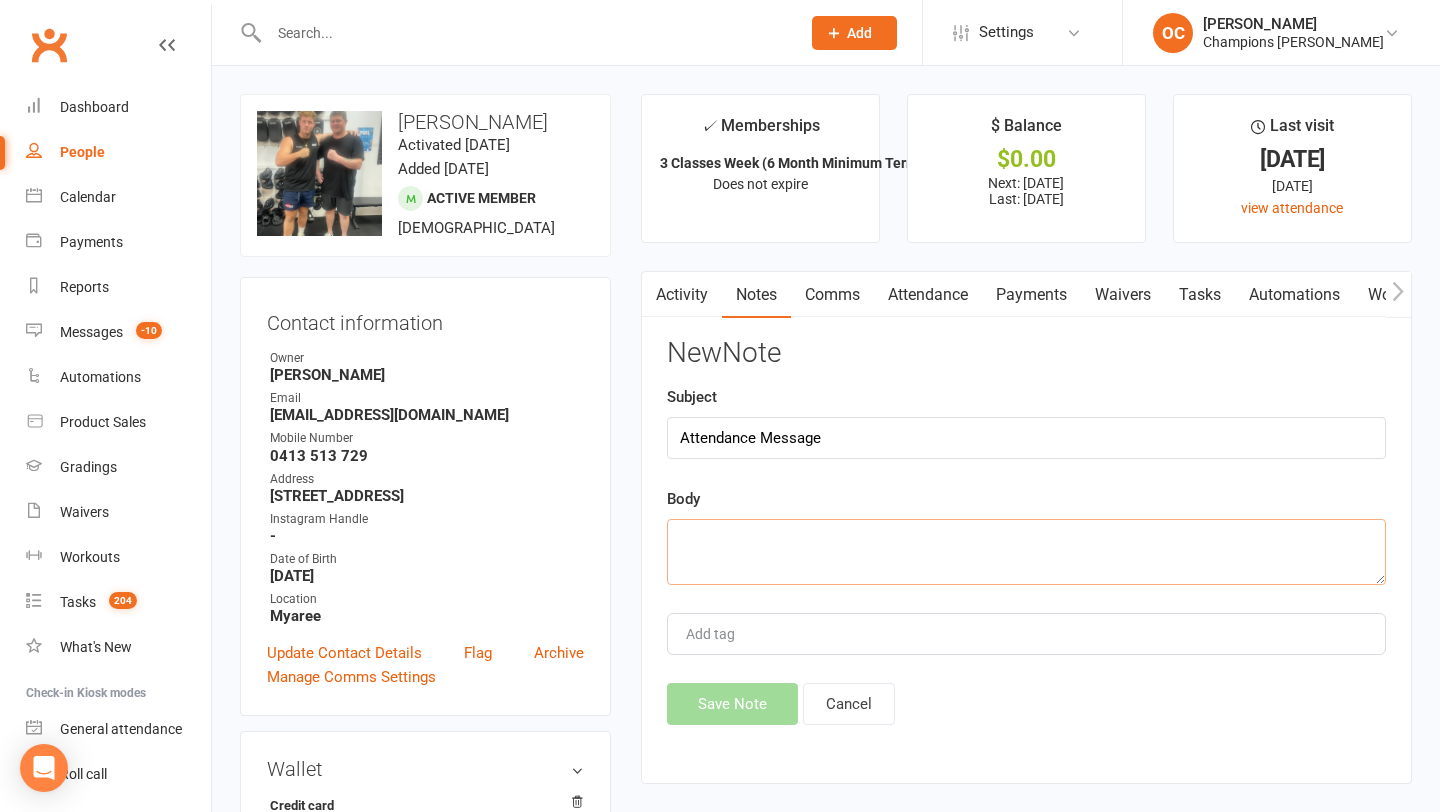click at bounding box center (1026, 552) 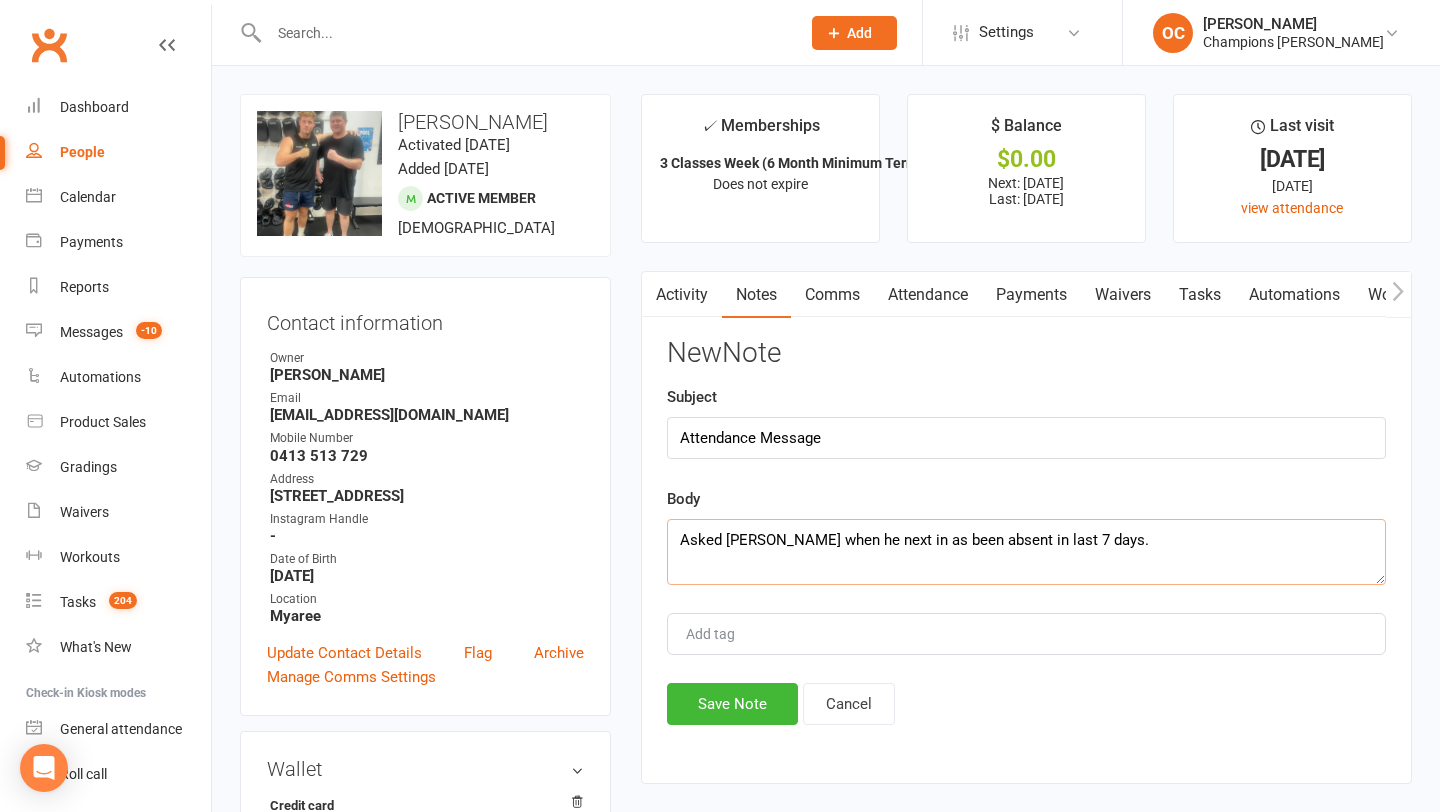 type on "Asked Rob when he next in as been absent in last 7 days." 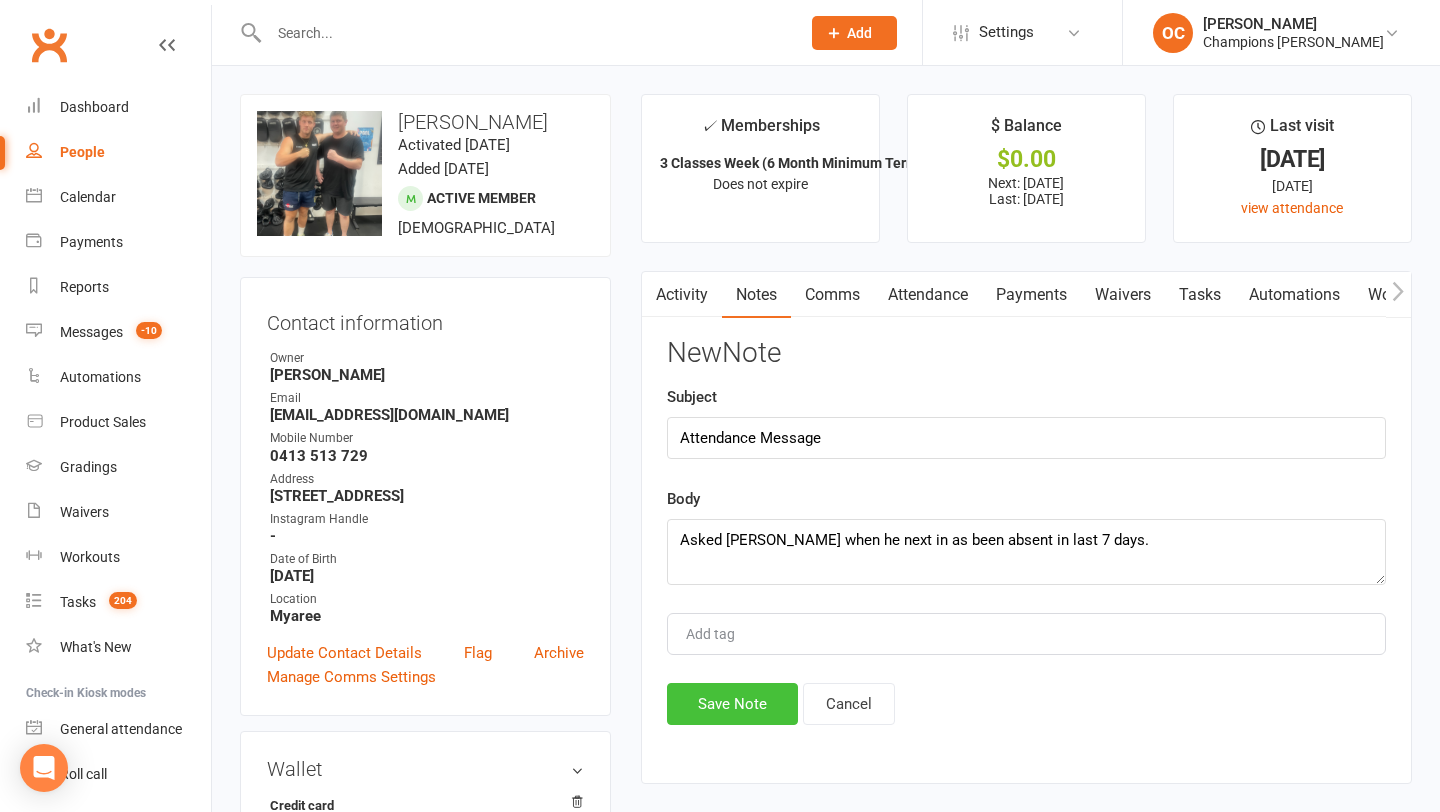 click on "Save Note" at bounding box center (732, 704) 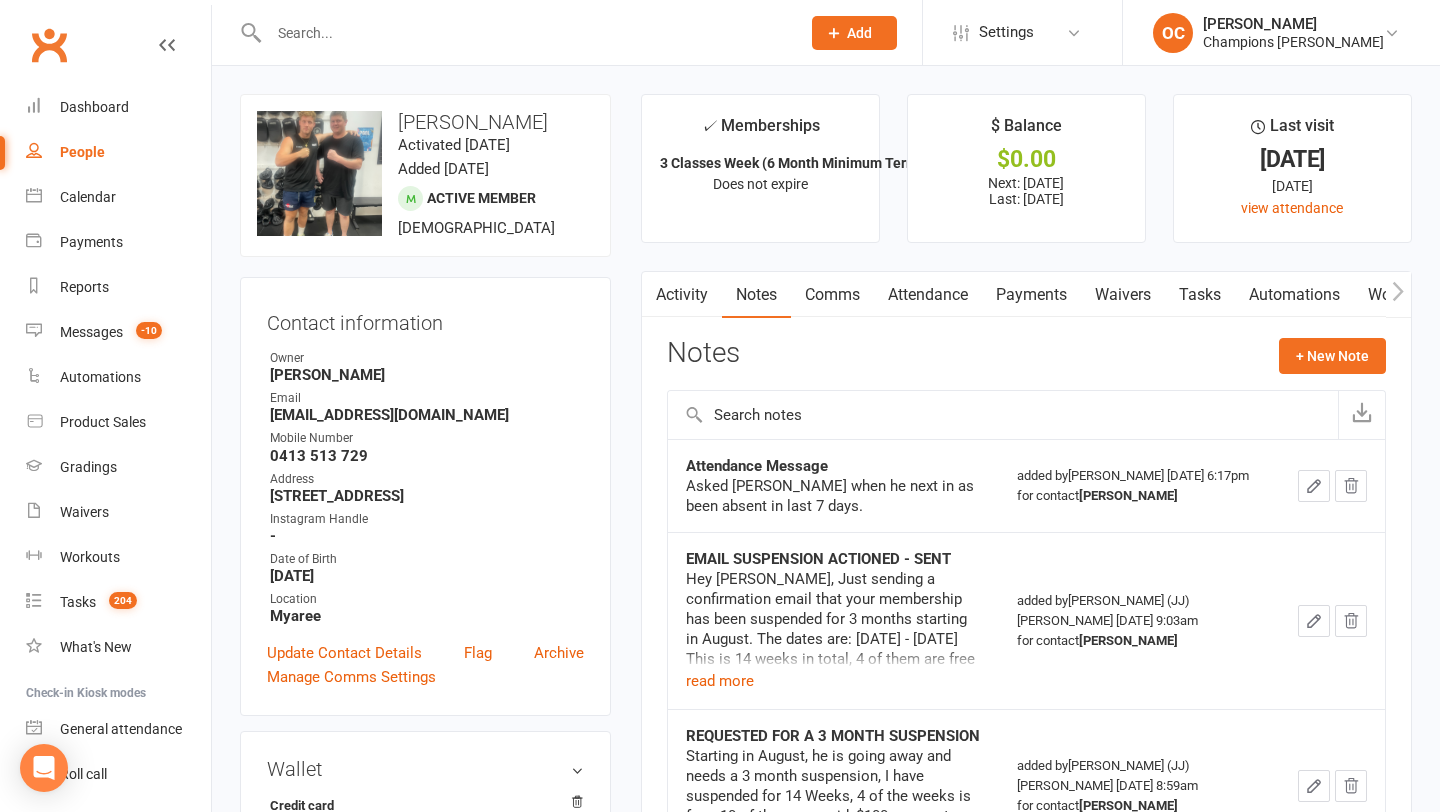click at bounding box center (524, 33) 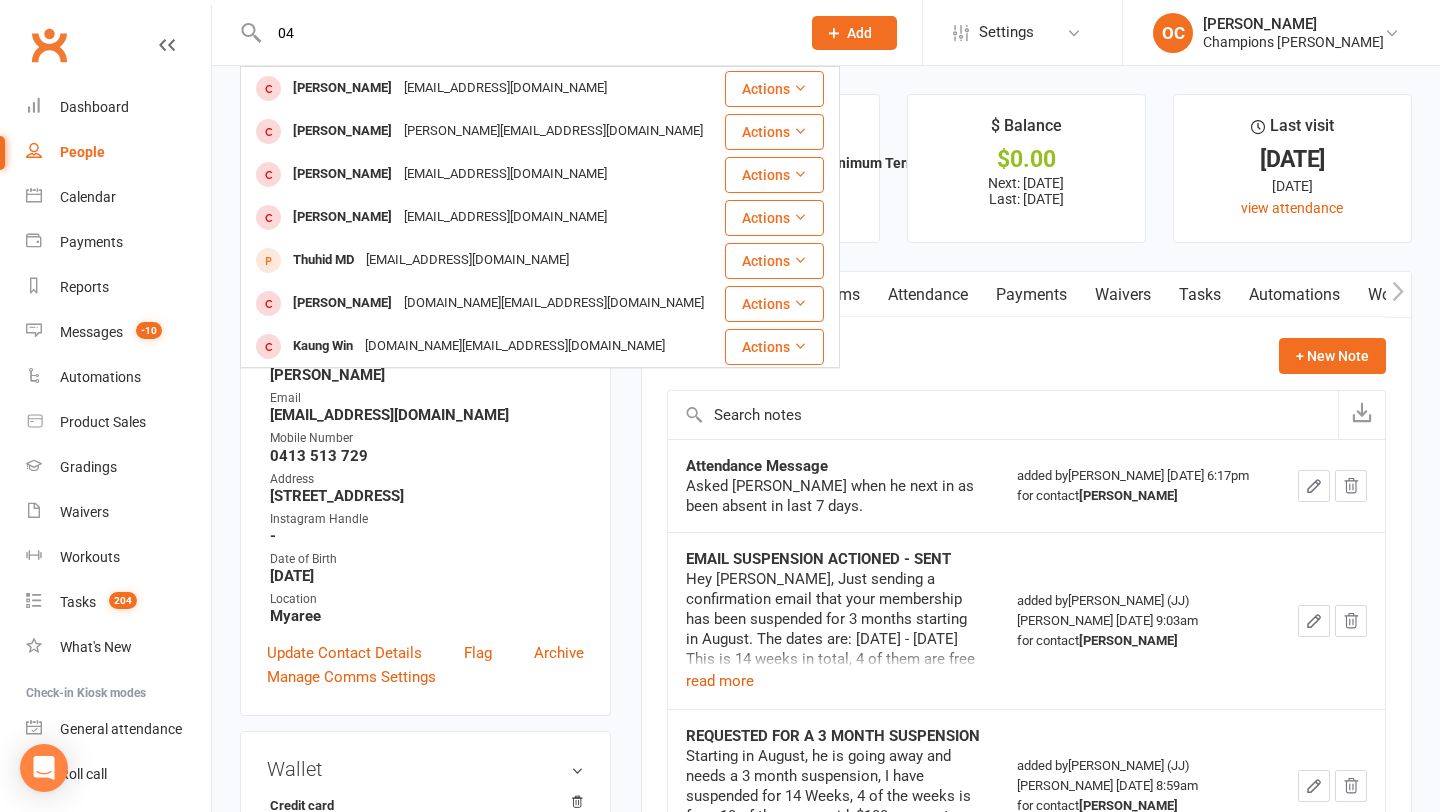 type on "0" 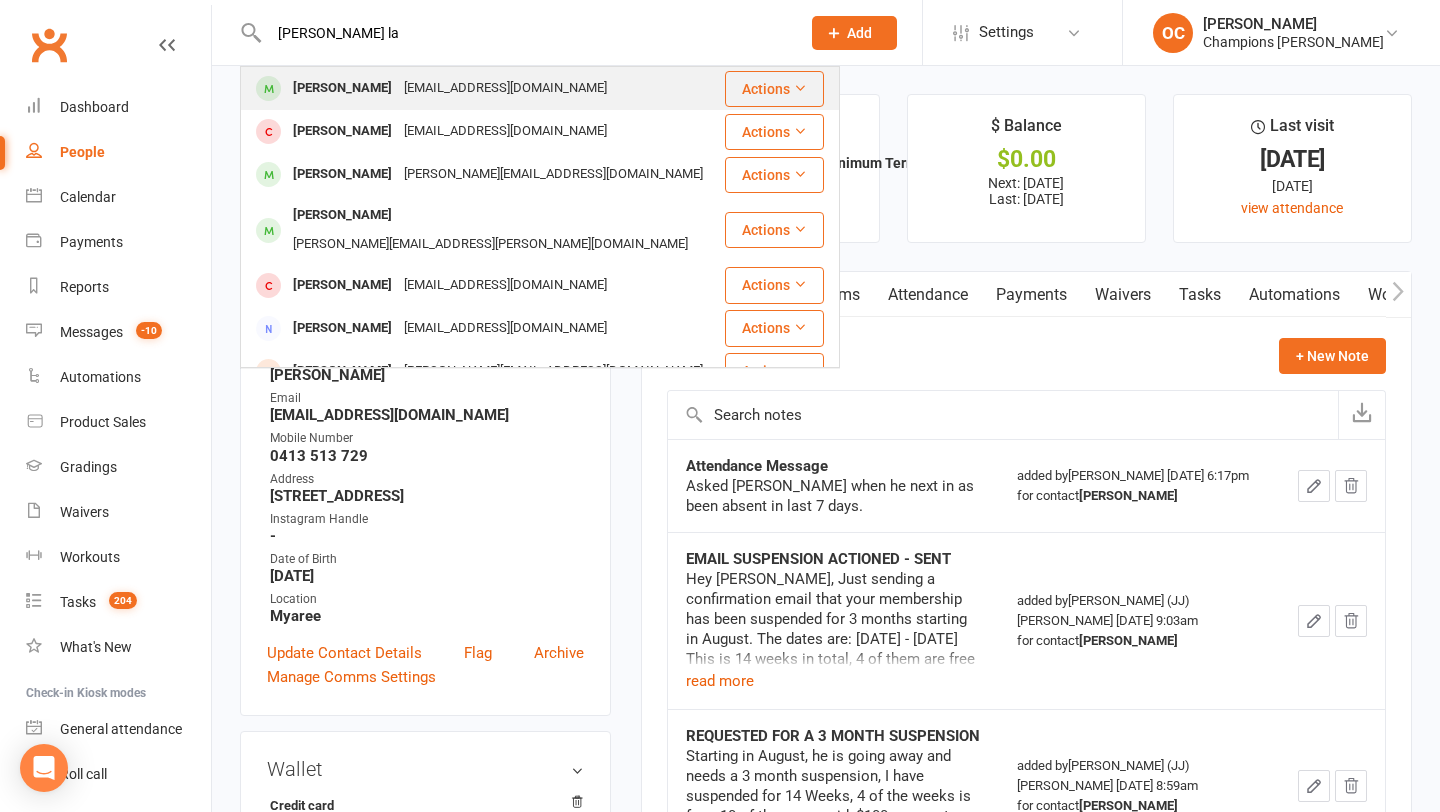 type on "adam la" 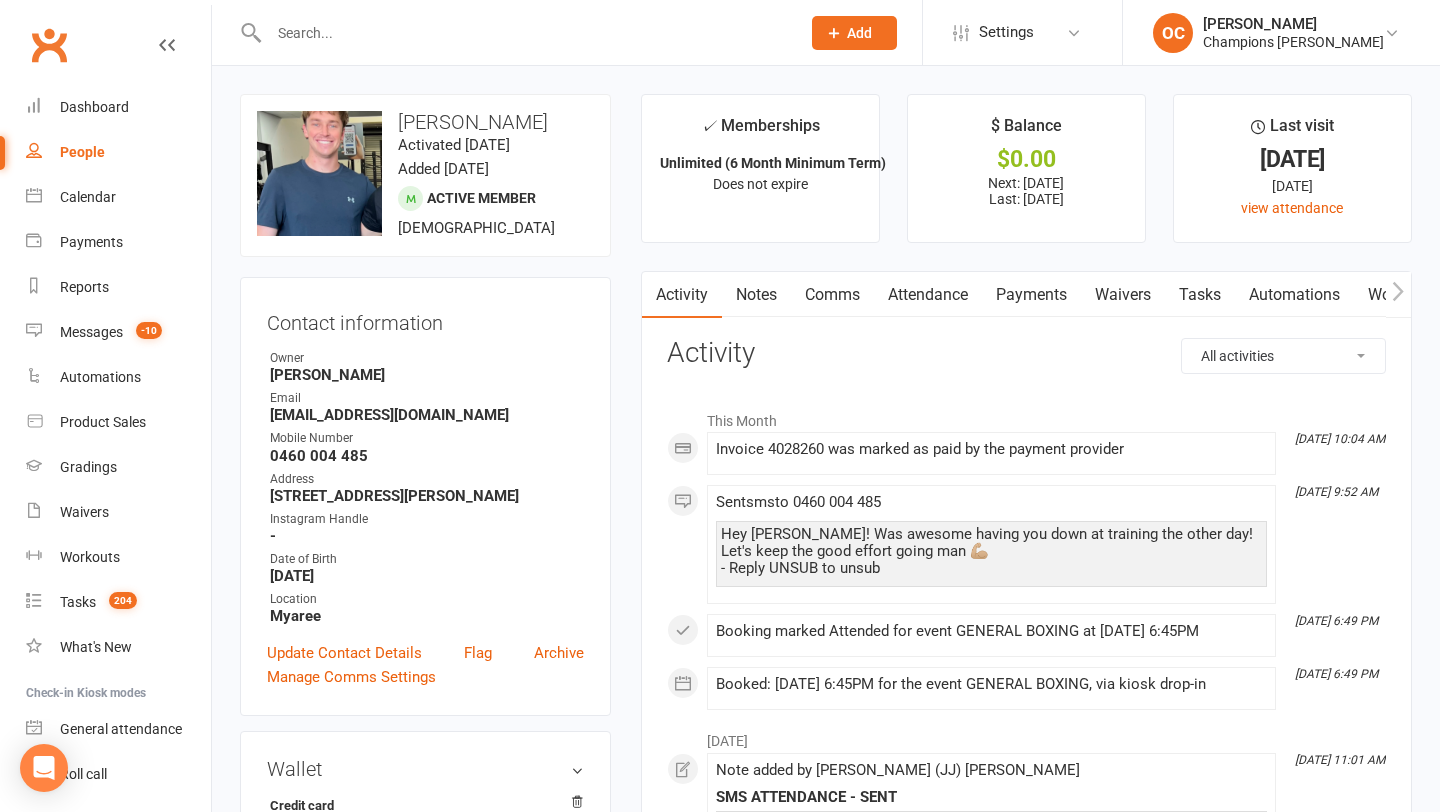 click on "Notes" at bounding box center (756, 295) 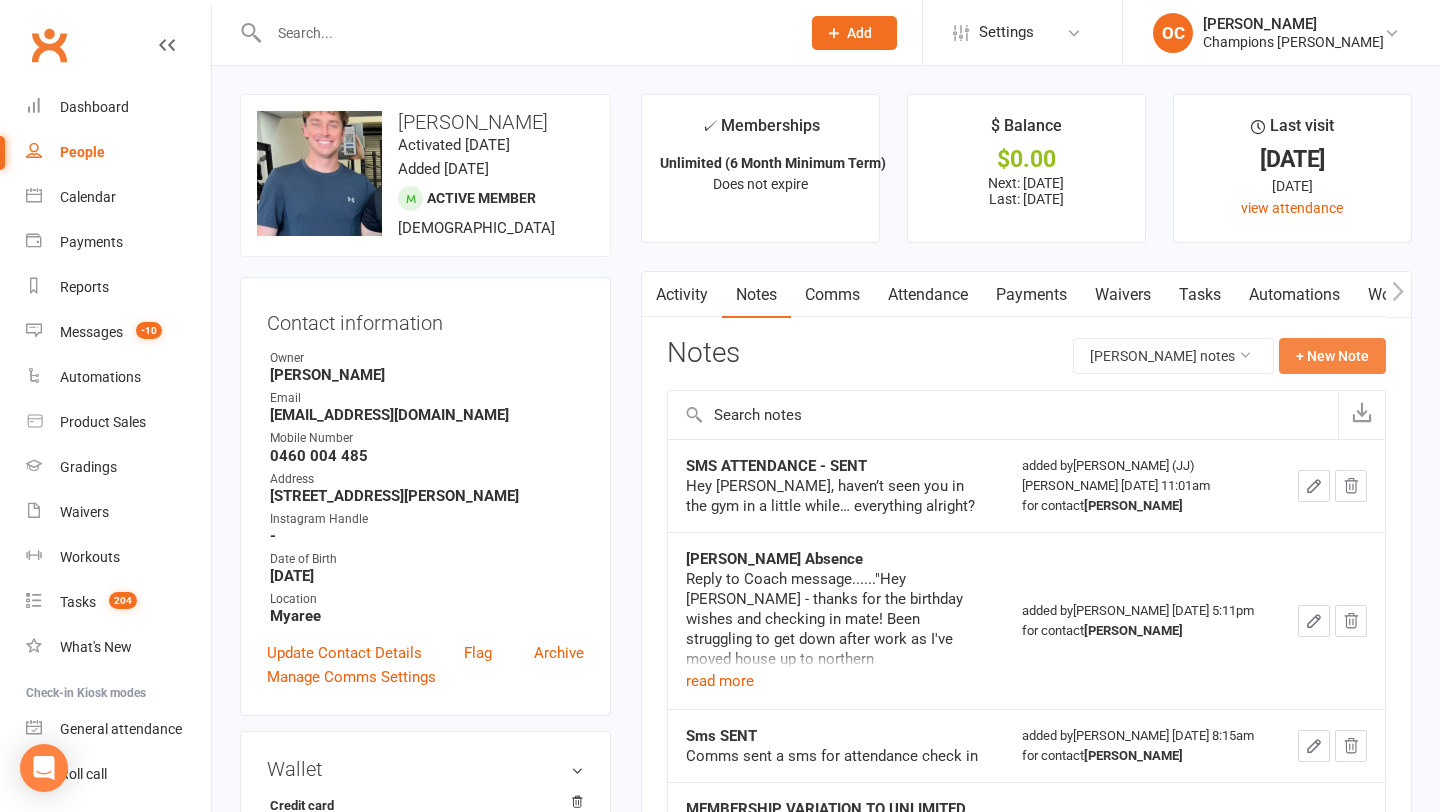 click on "+ New Note" at bounding box center [1332, 356] 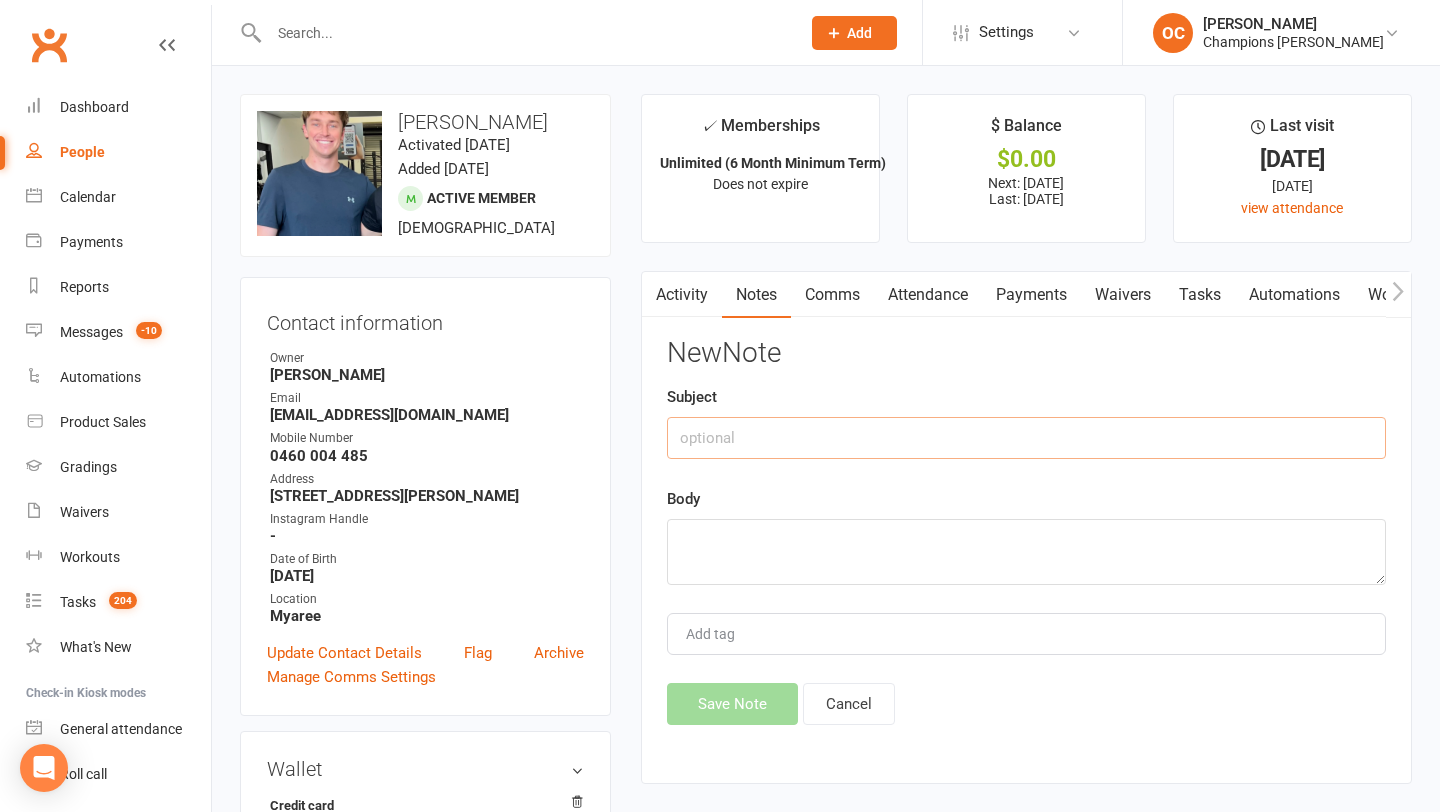 click at bounding box center [1026, 438] 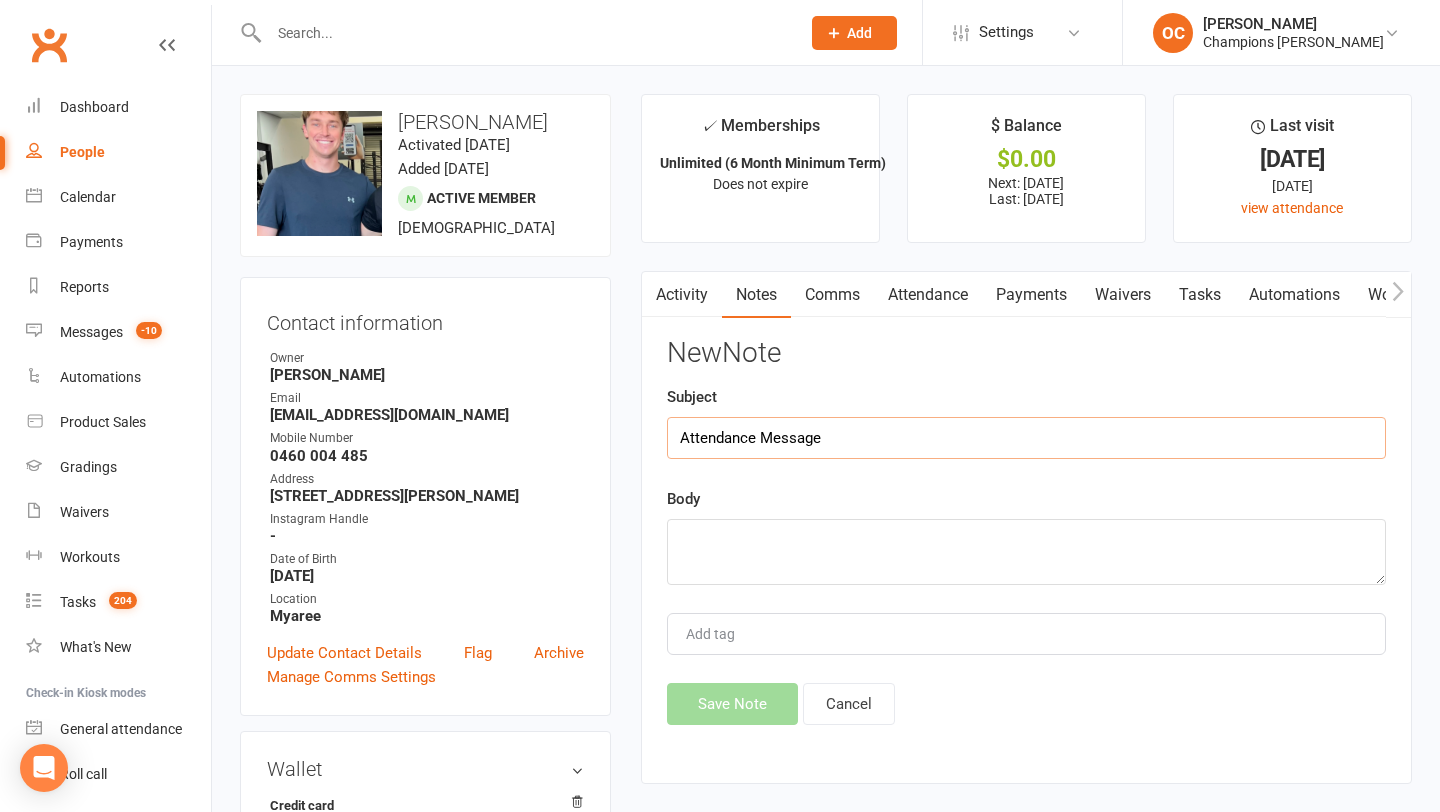 type on "Attendance Message" 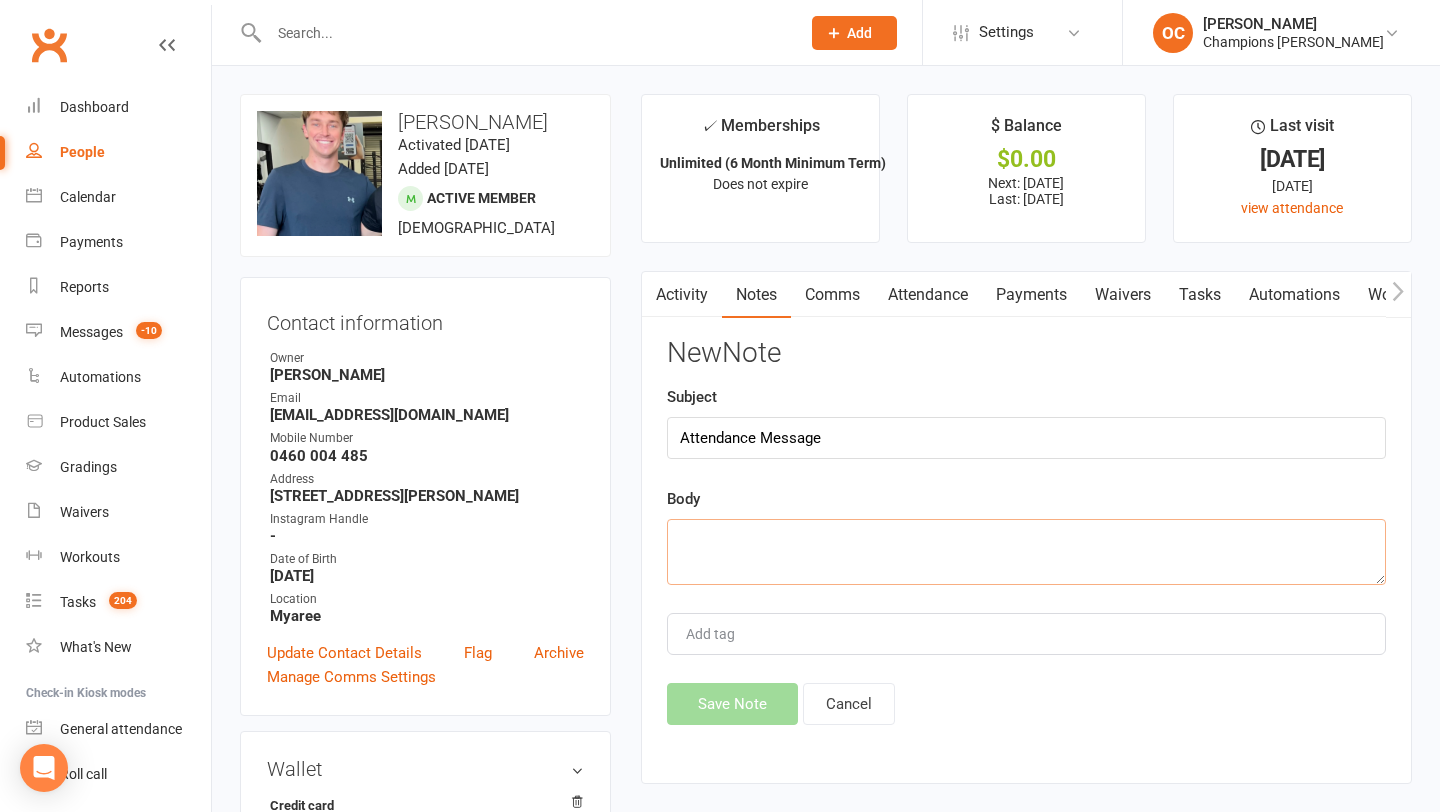 click at bounding box center [1026, 552] 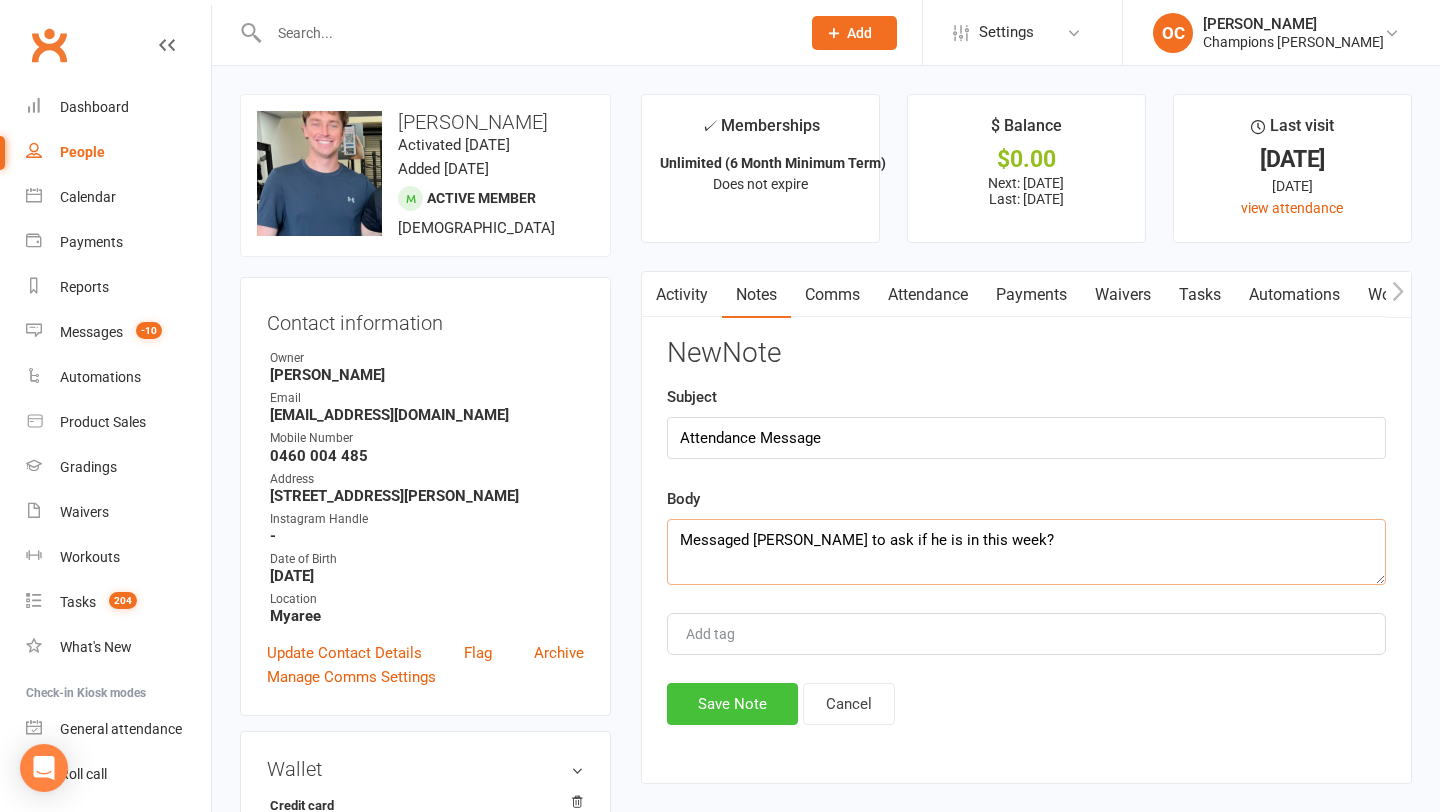 type on "Messaged Adam to ask if he is in this week?" 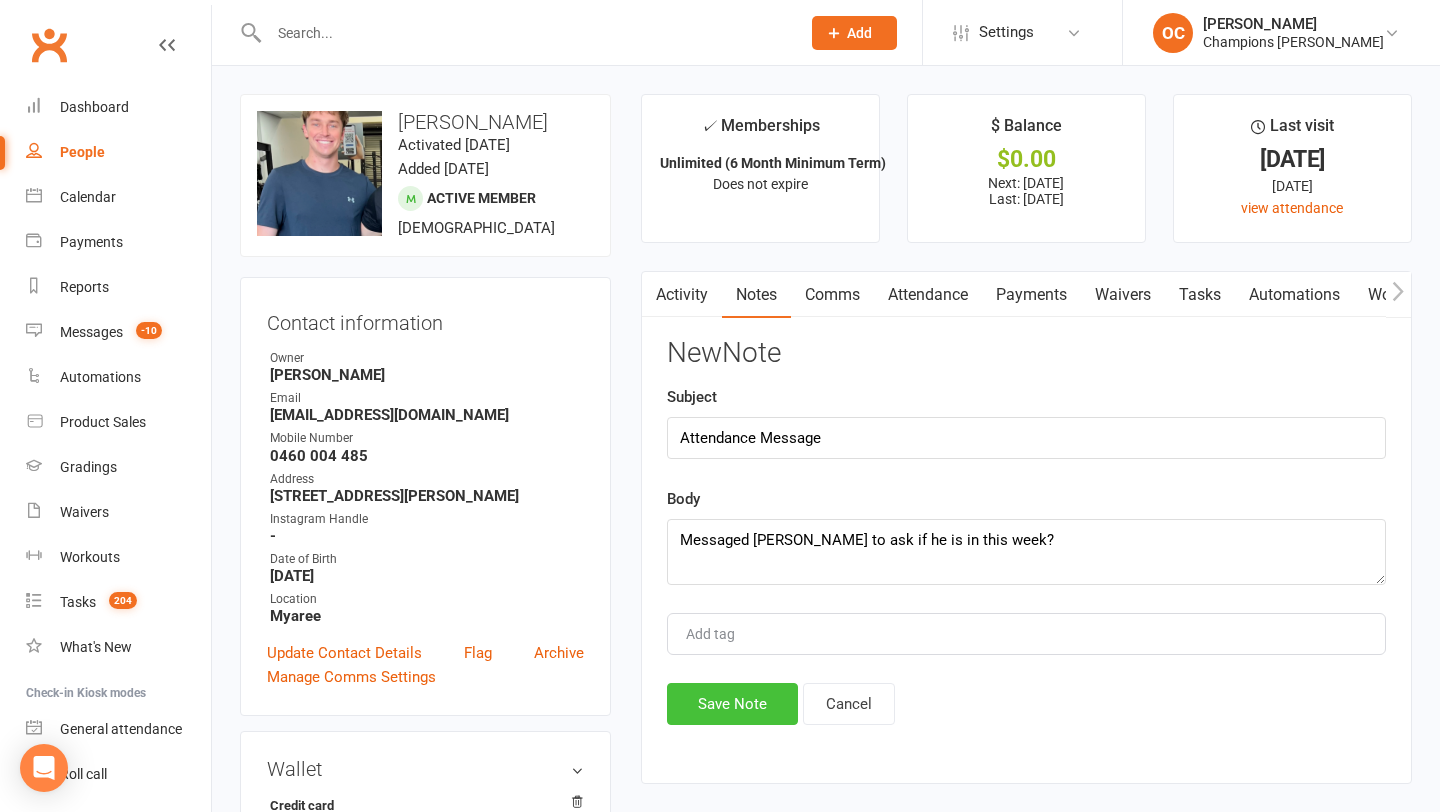 click on "Save Note" at bounding box center (732, 704) 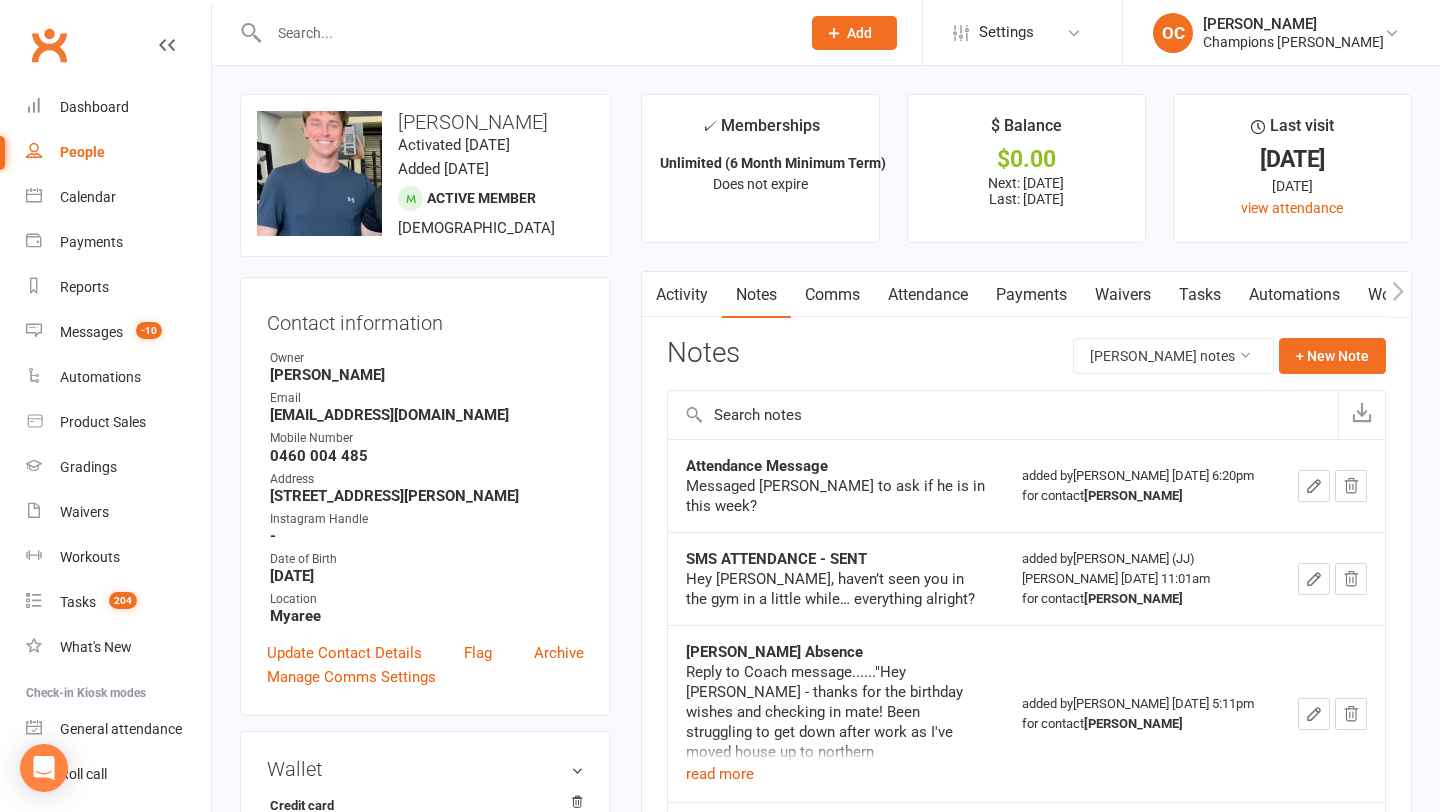 click at bounding box center [524, 33] 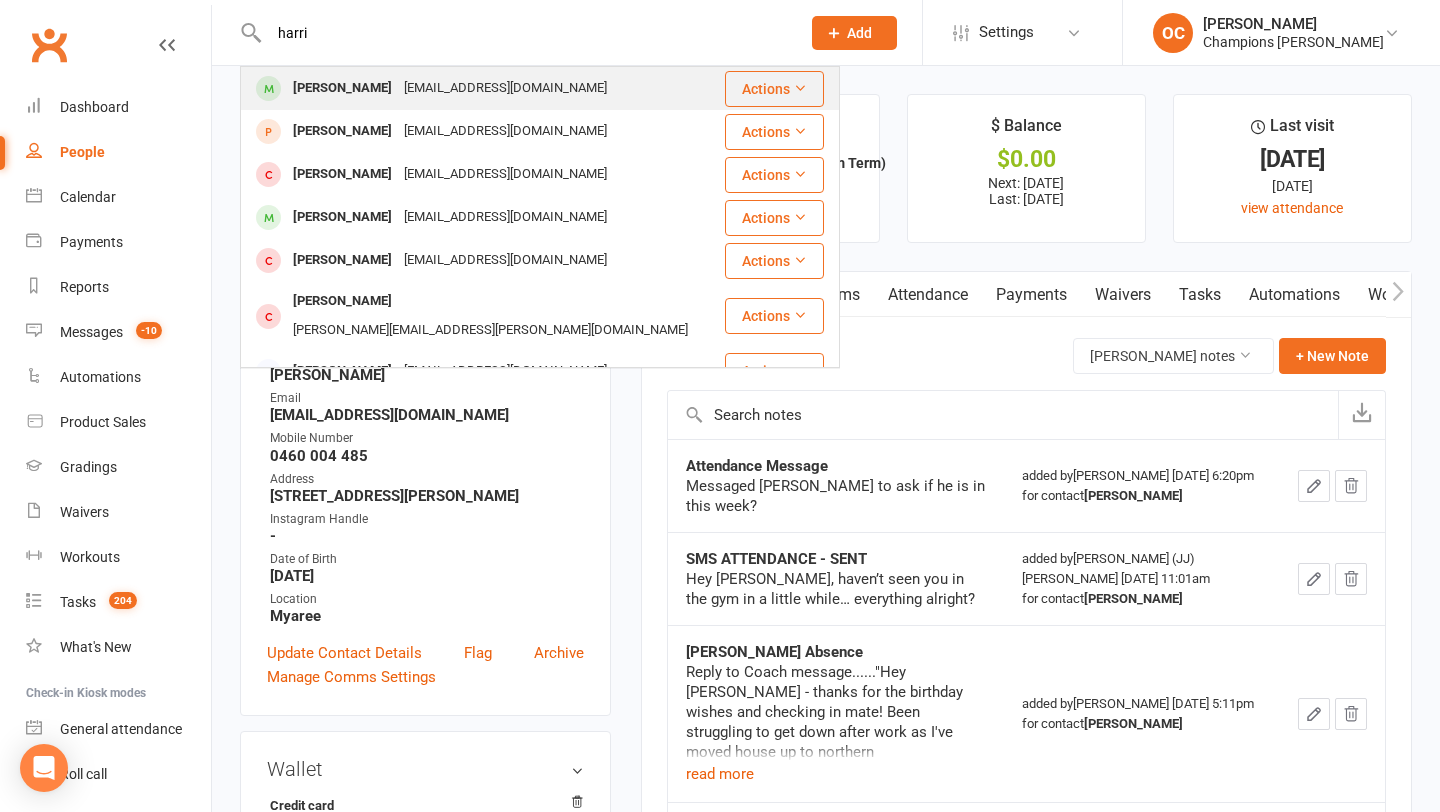 type on "harri" 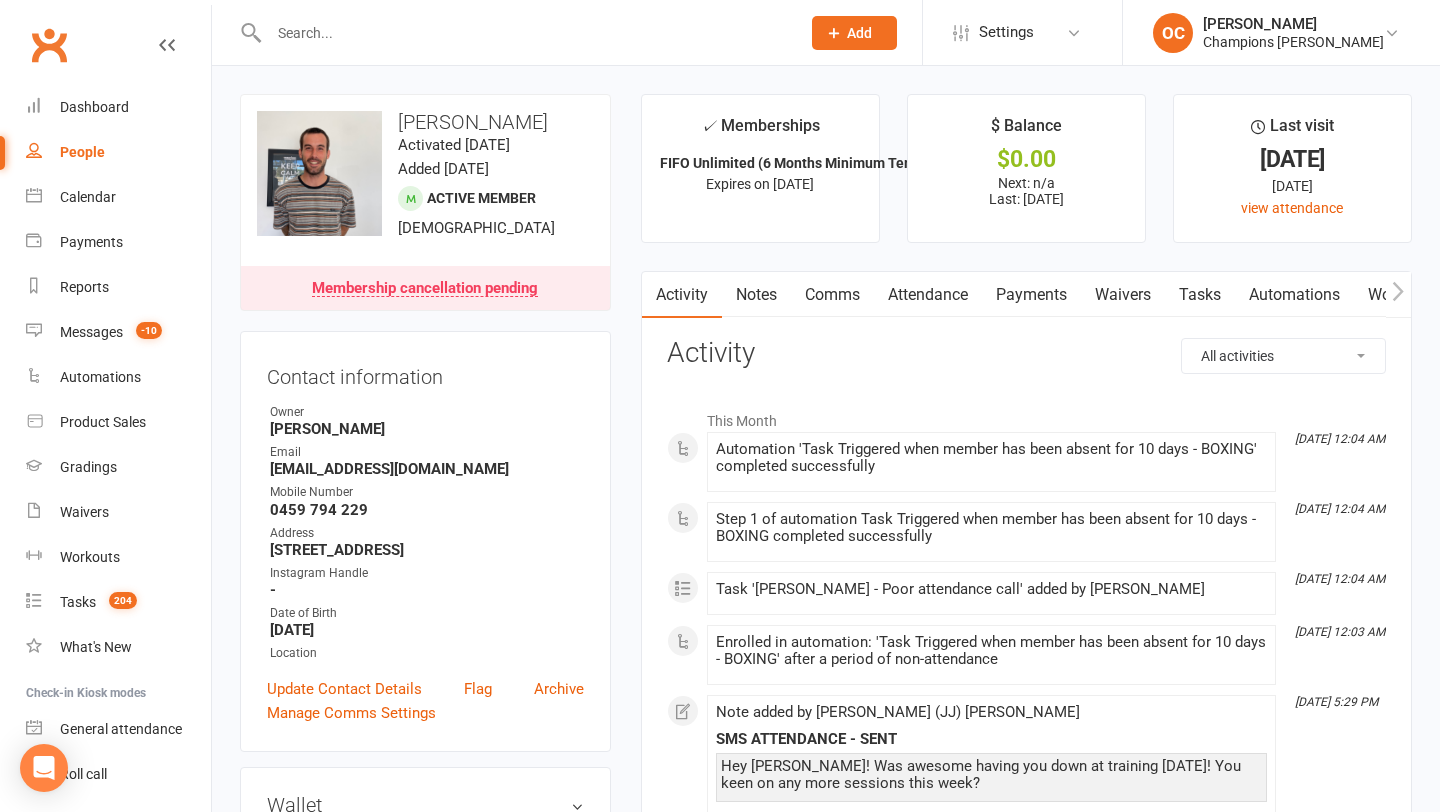 click at bounding box center [524, 33] 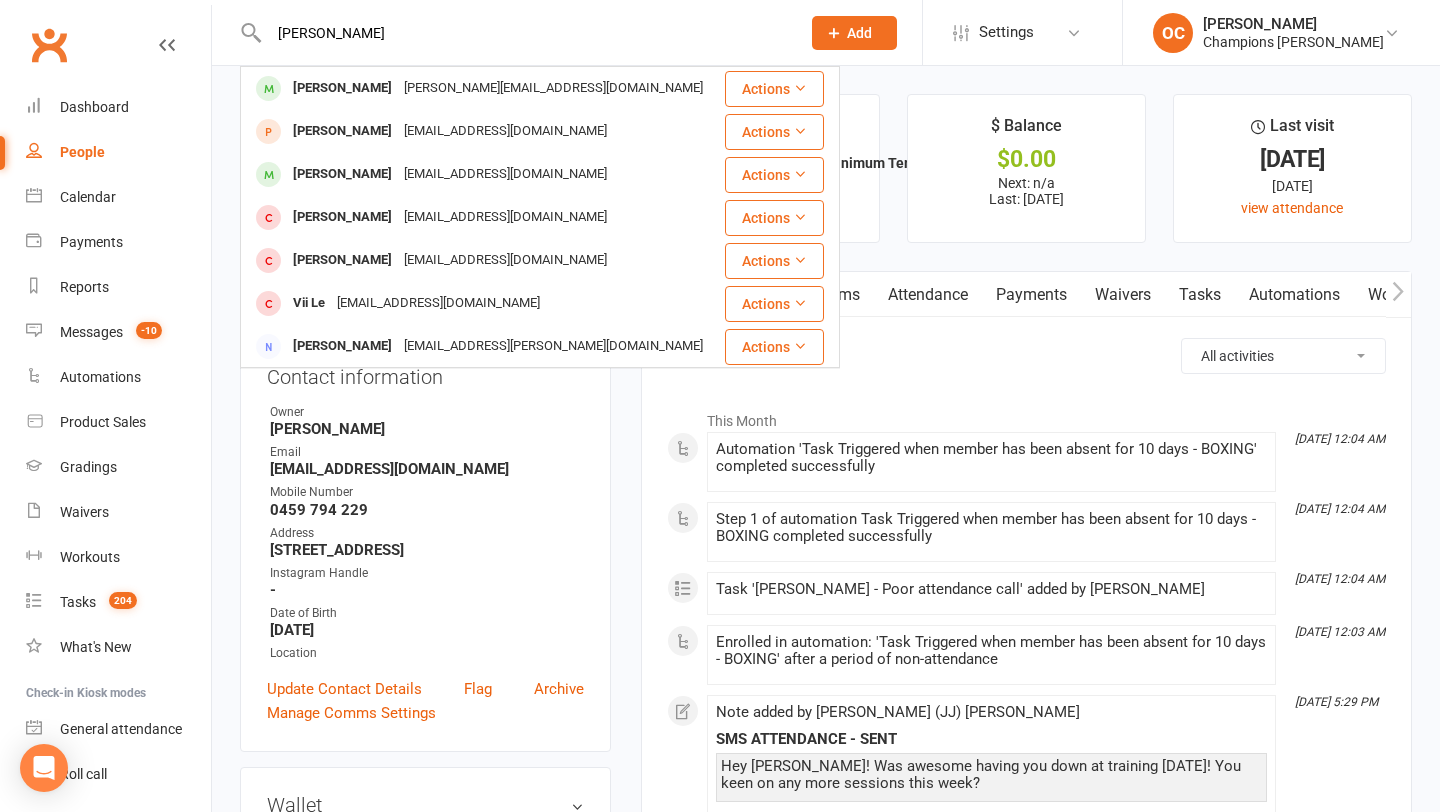 type on "leo" 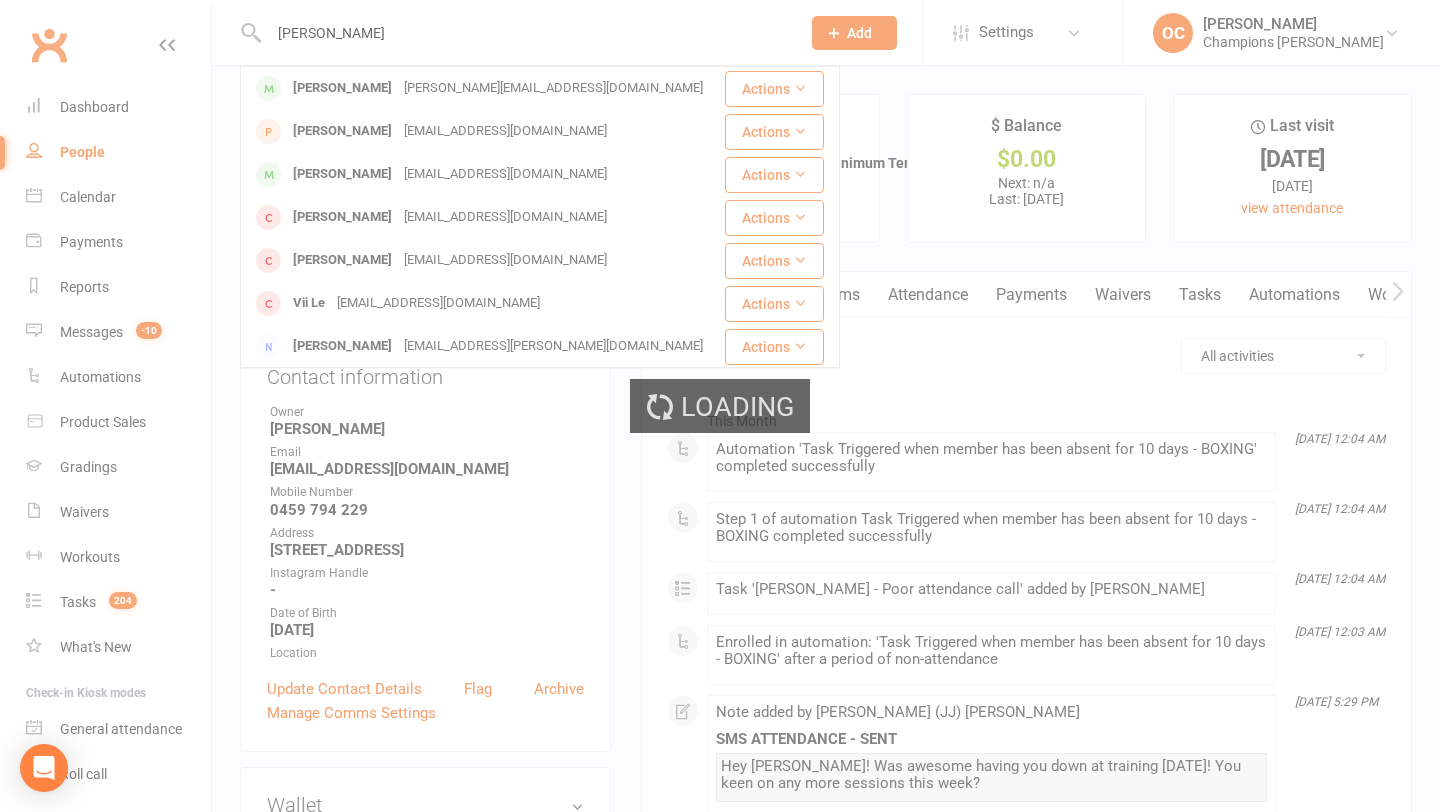 type 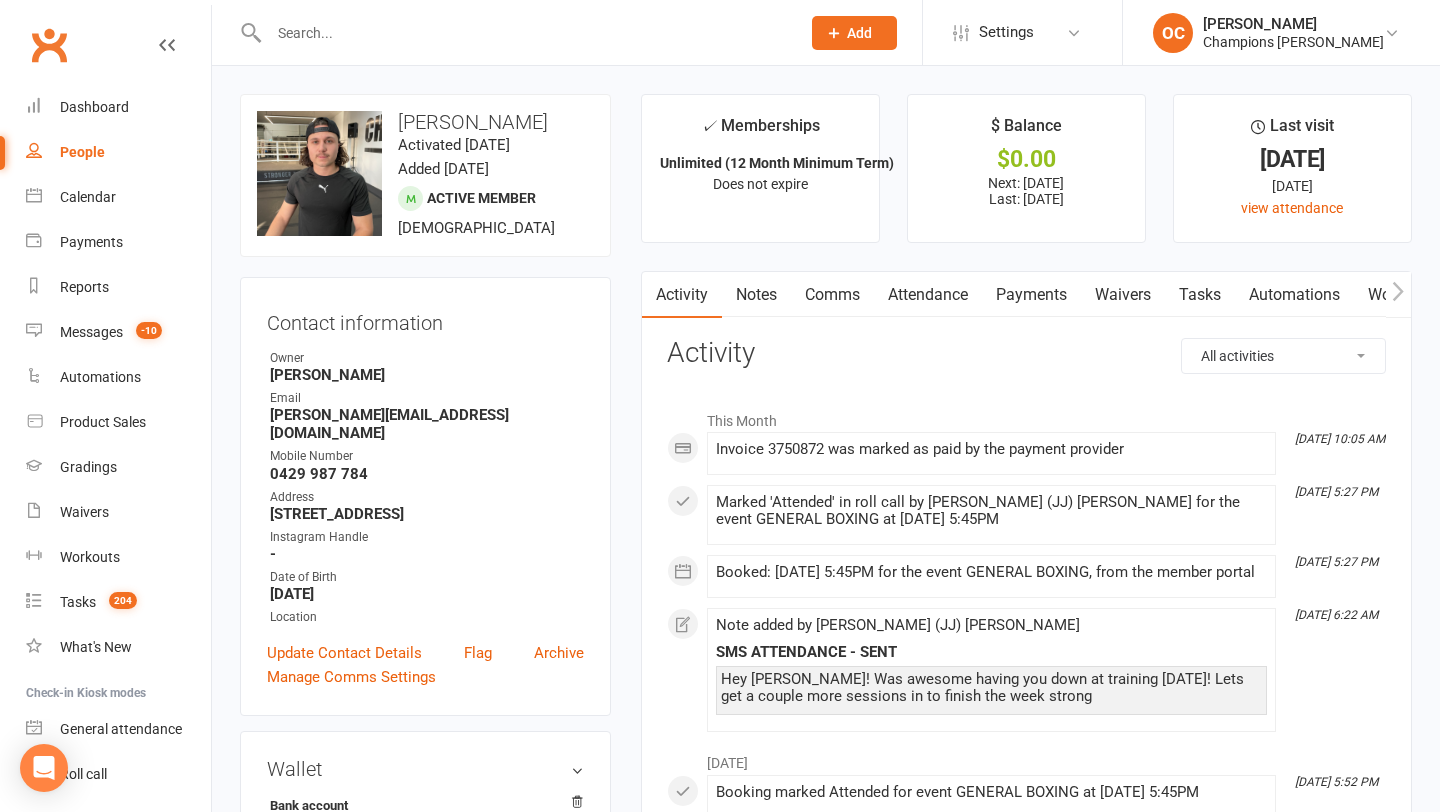 click on "Notes" at bounding box center (756, 295) 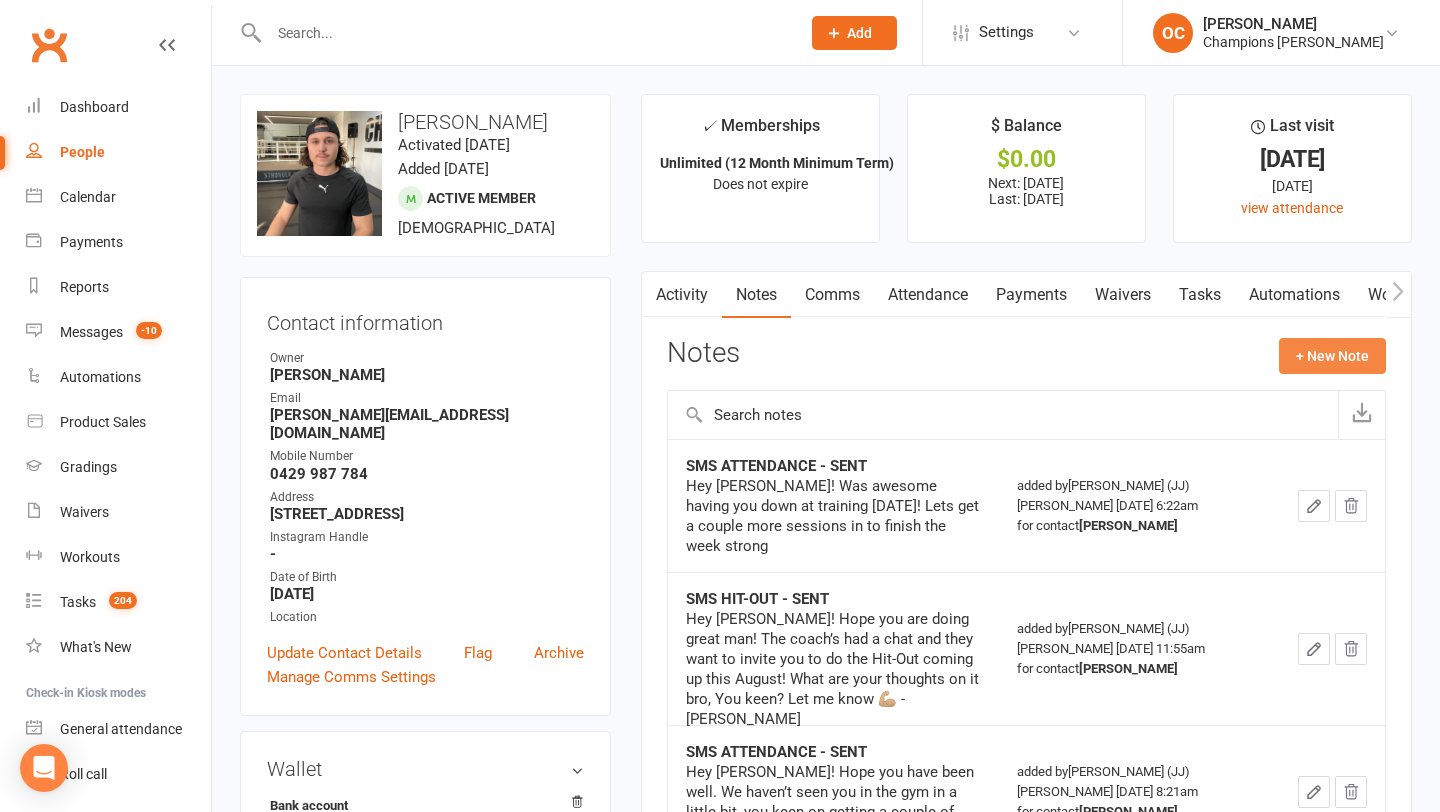 click on "+ New Note" at bounding box center [1332, 356] 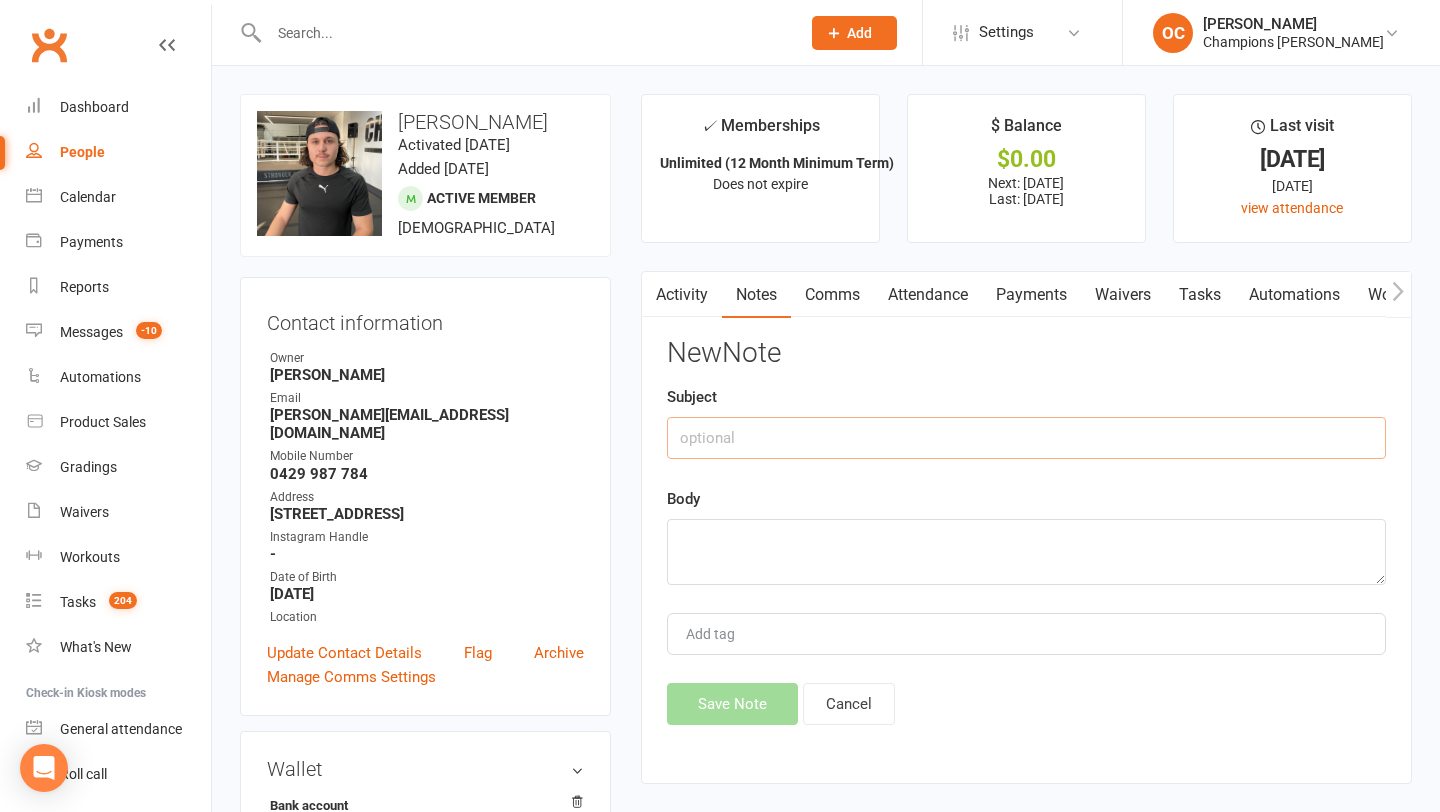 click at bounding box center [1026, 438] 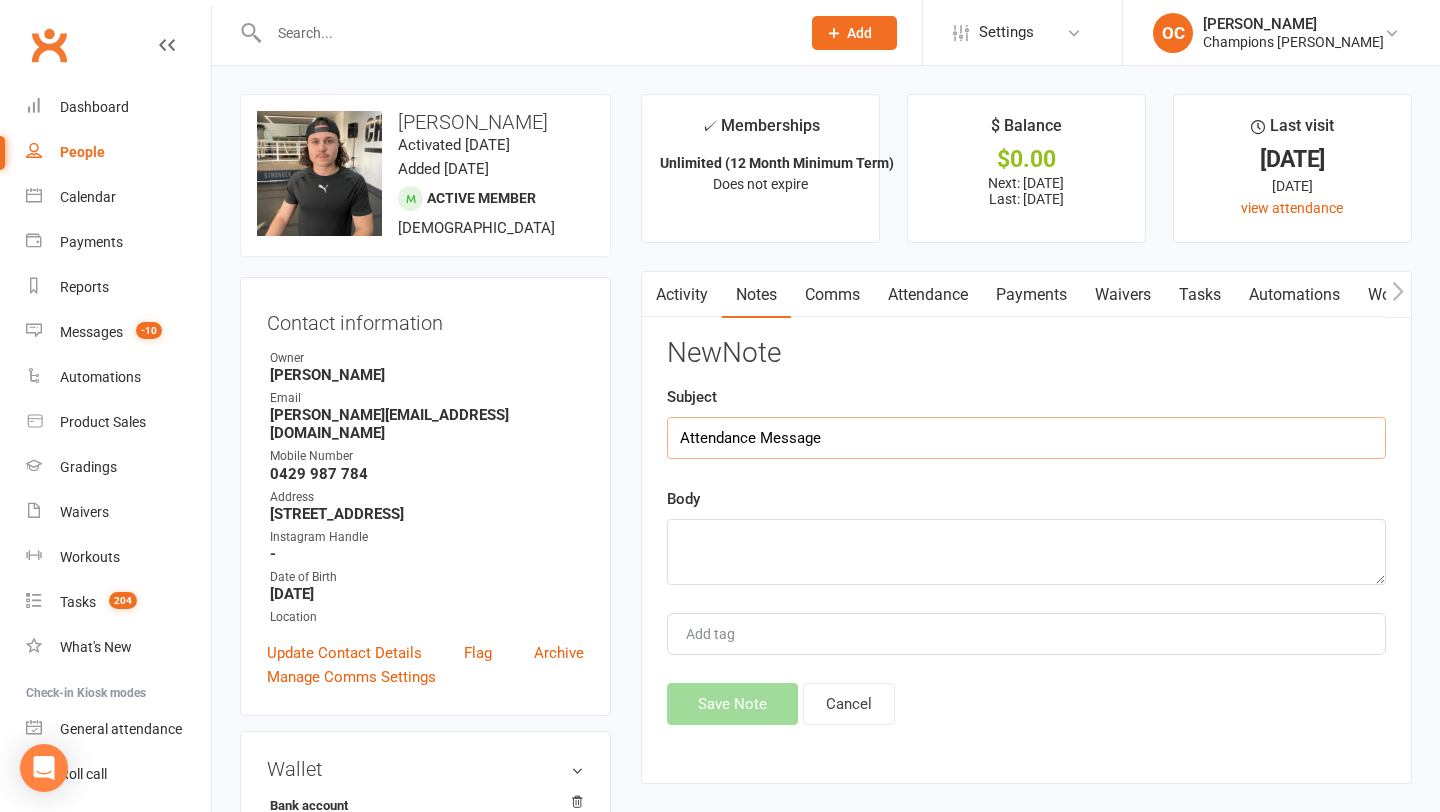 type on "Attendance Message" 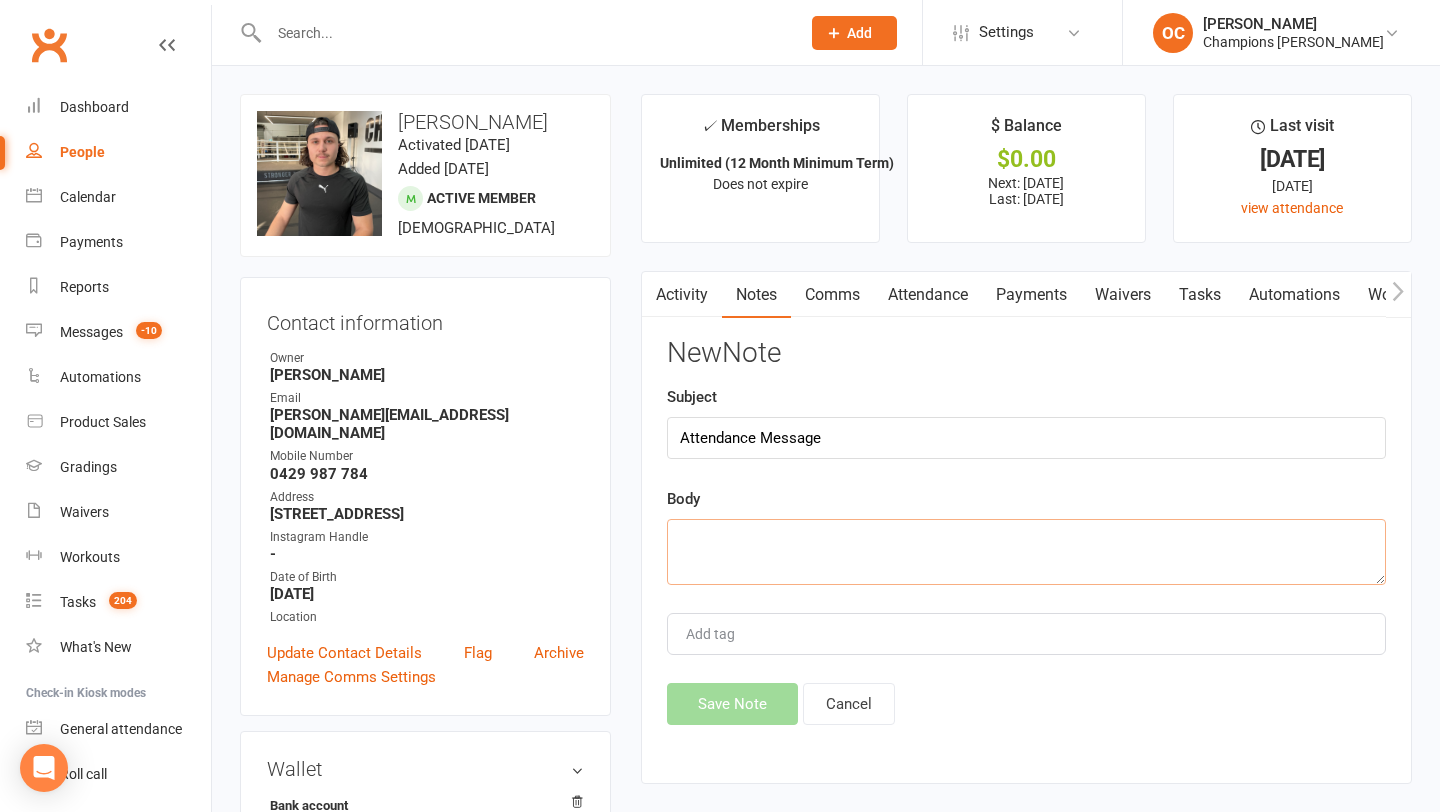 click at bounding box center (1026, 552) 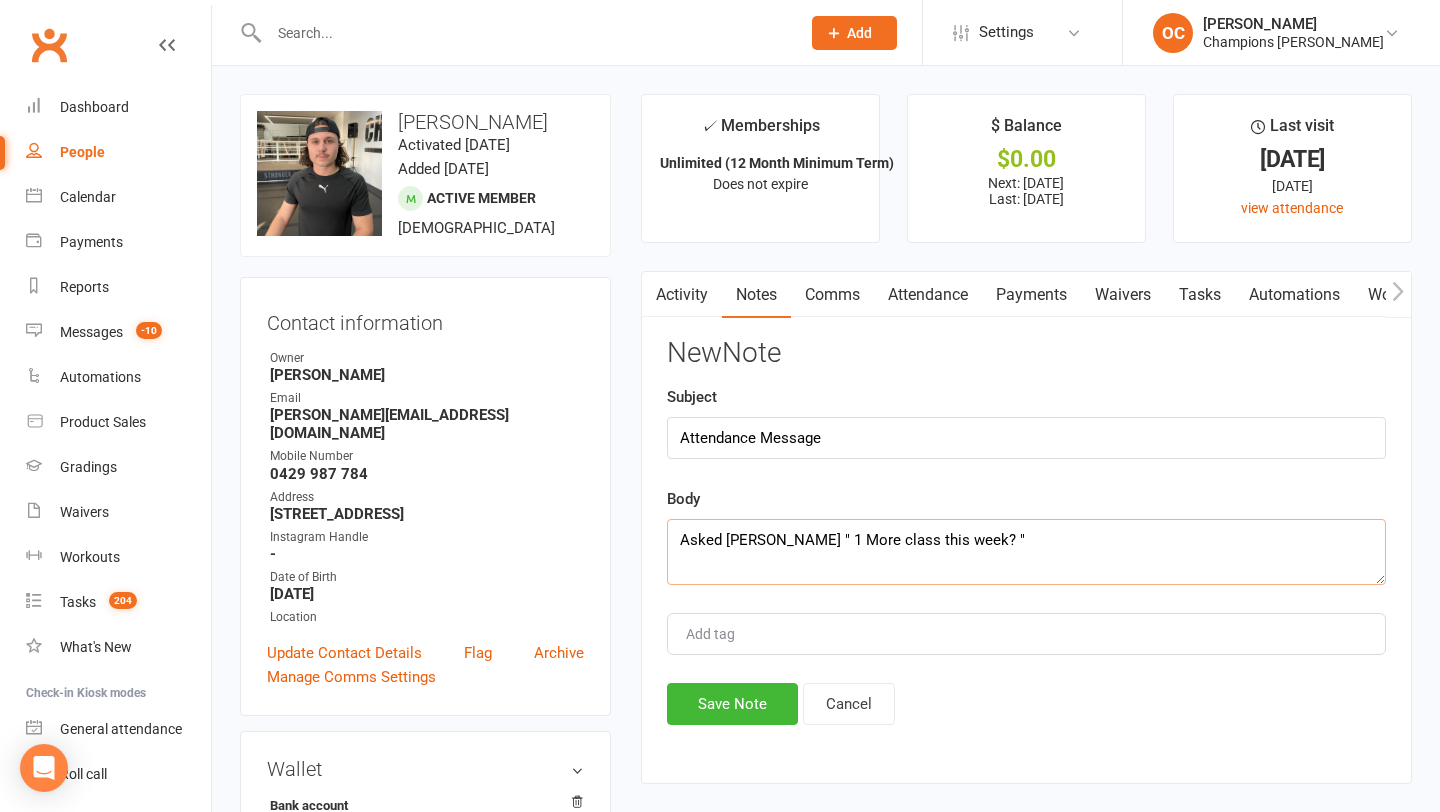 type on "Asked Leo " 1 More class this week? "" 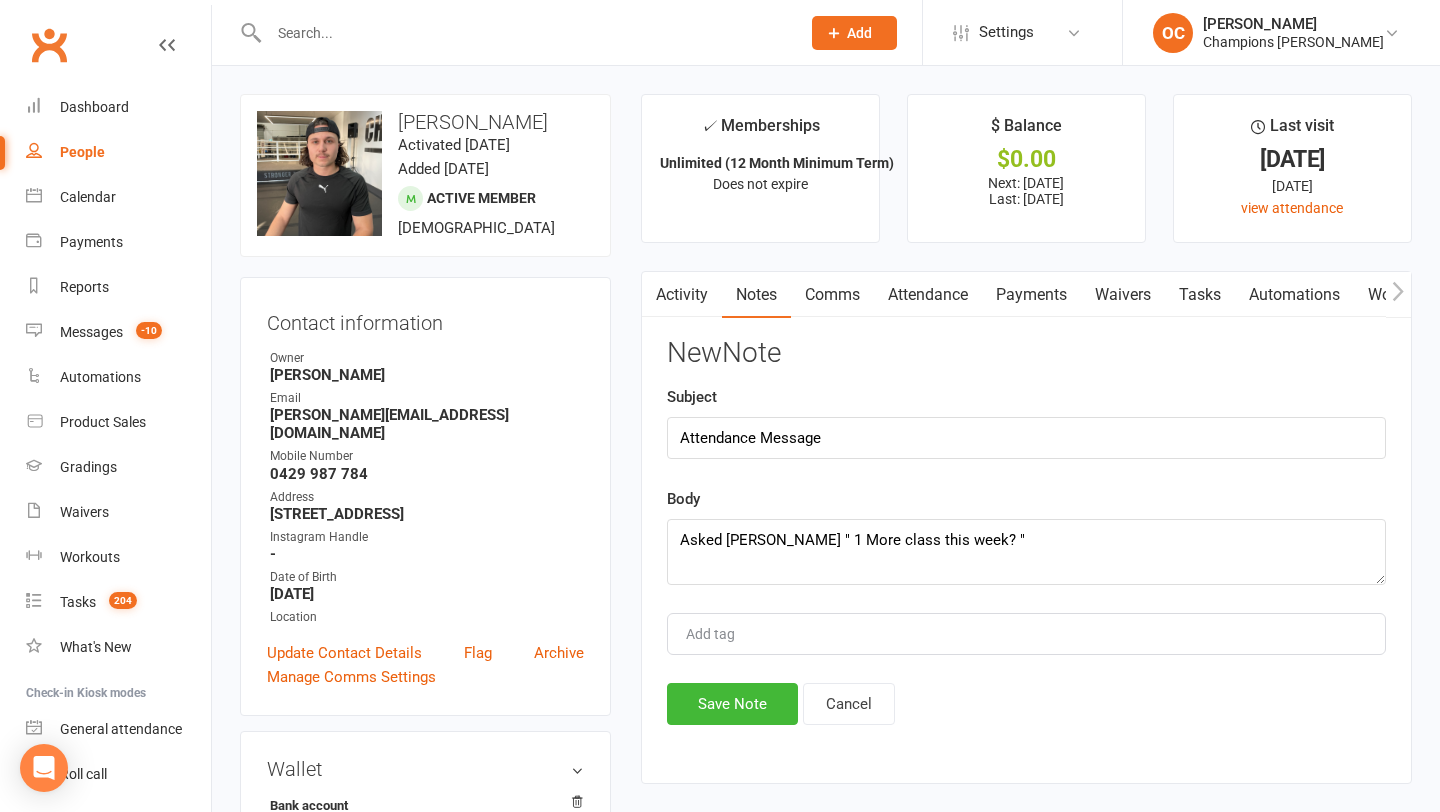 click on "New  Note Subject Attendance Message Body Asked Leo " 1 More class this week? " Add tag Save Note Cancel" at bounding box center (1026, 531) 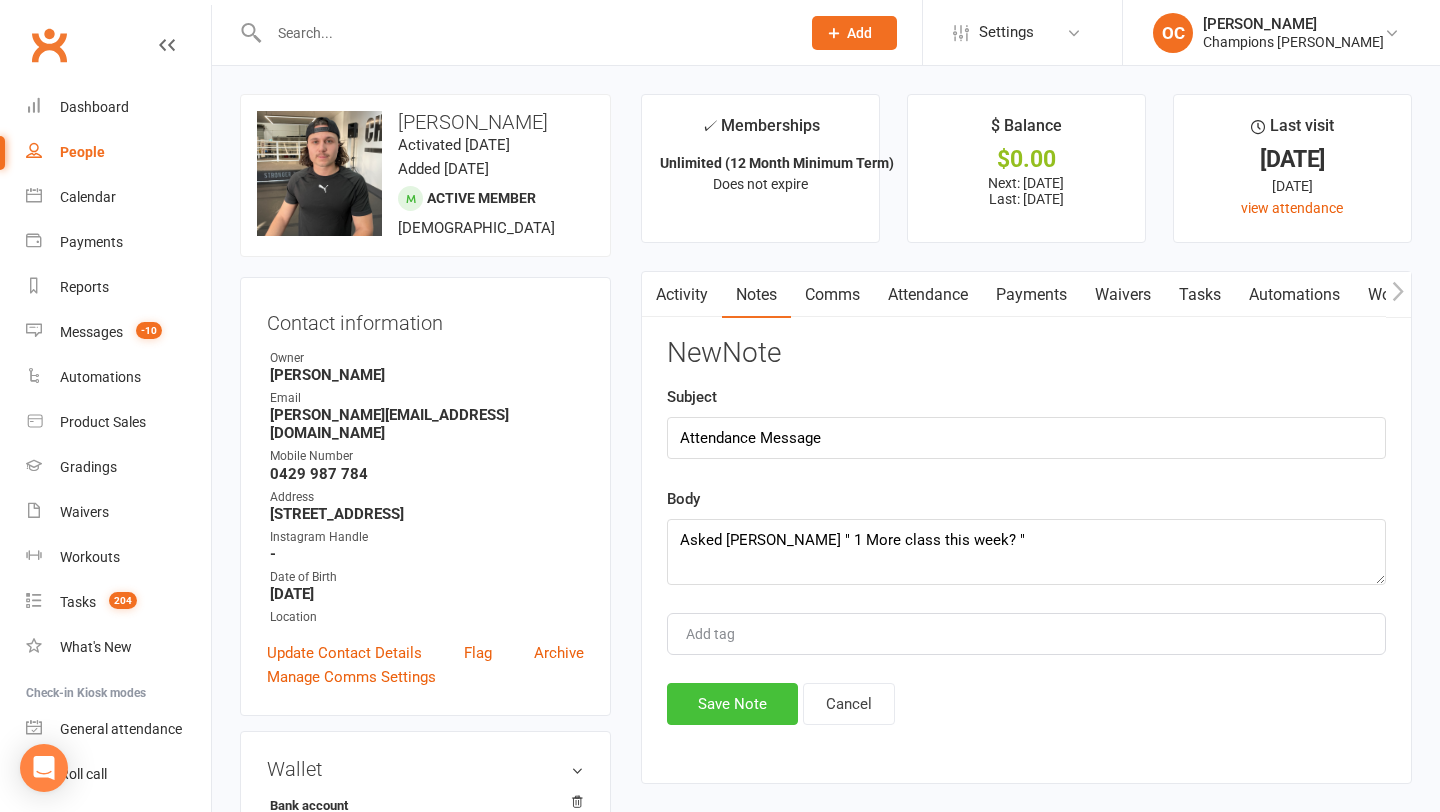click on "Save Note" at bounding box center (732, 704) 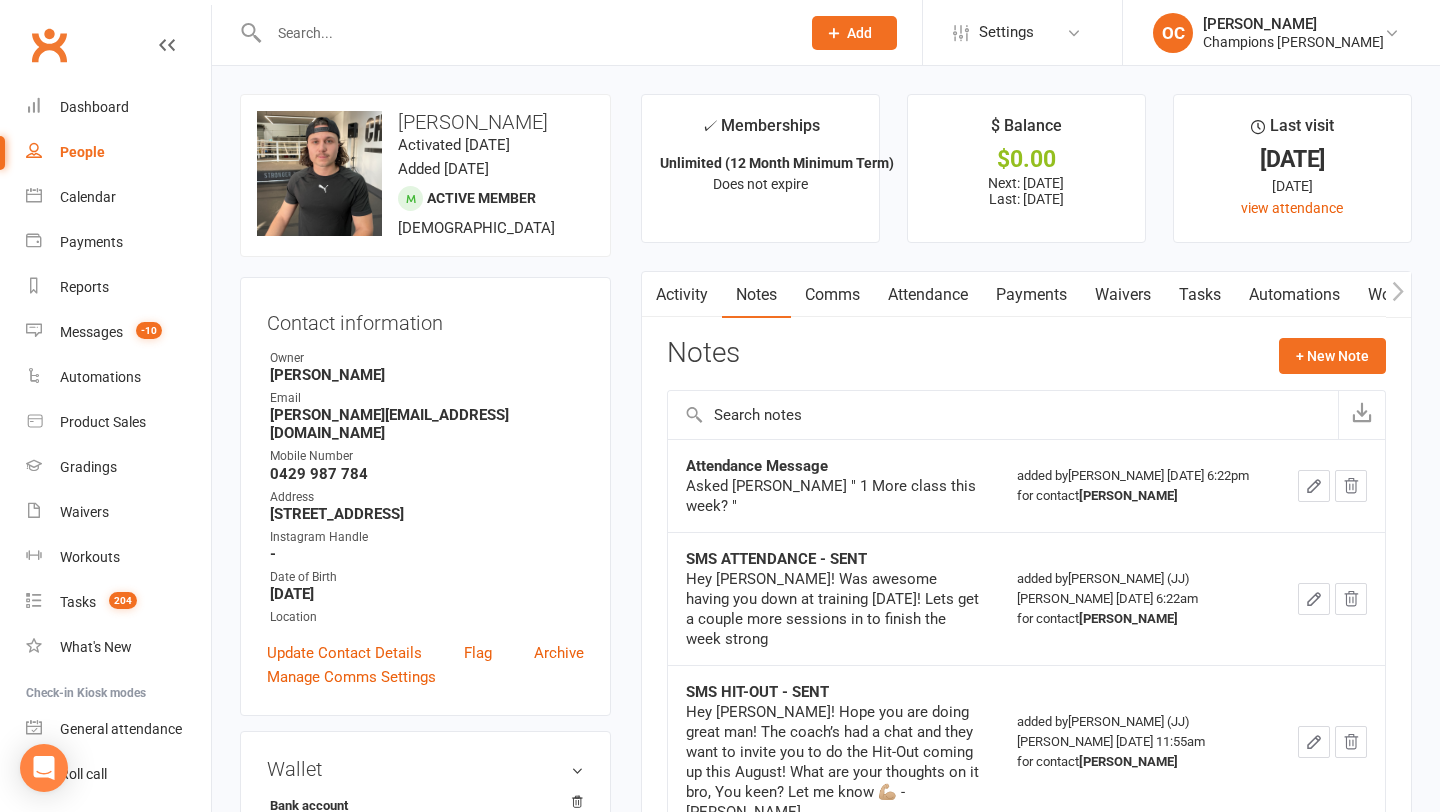 click at bounding box center (513, 32) 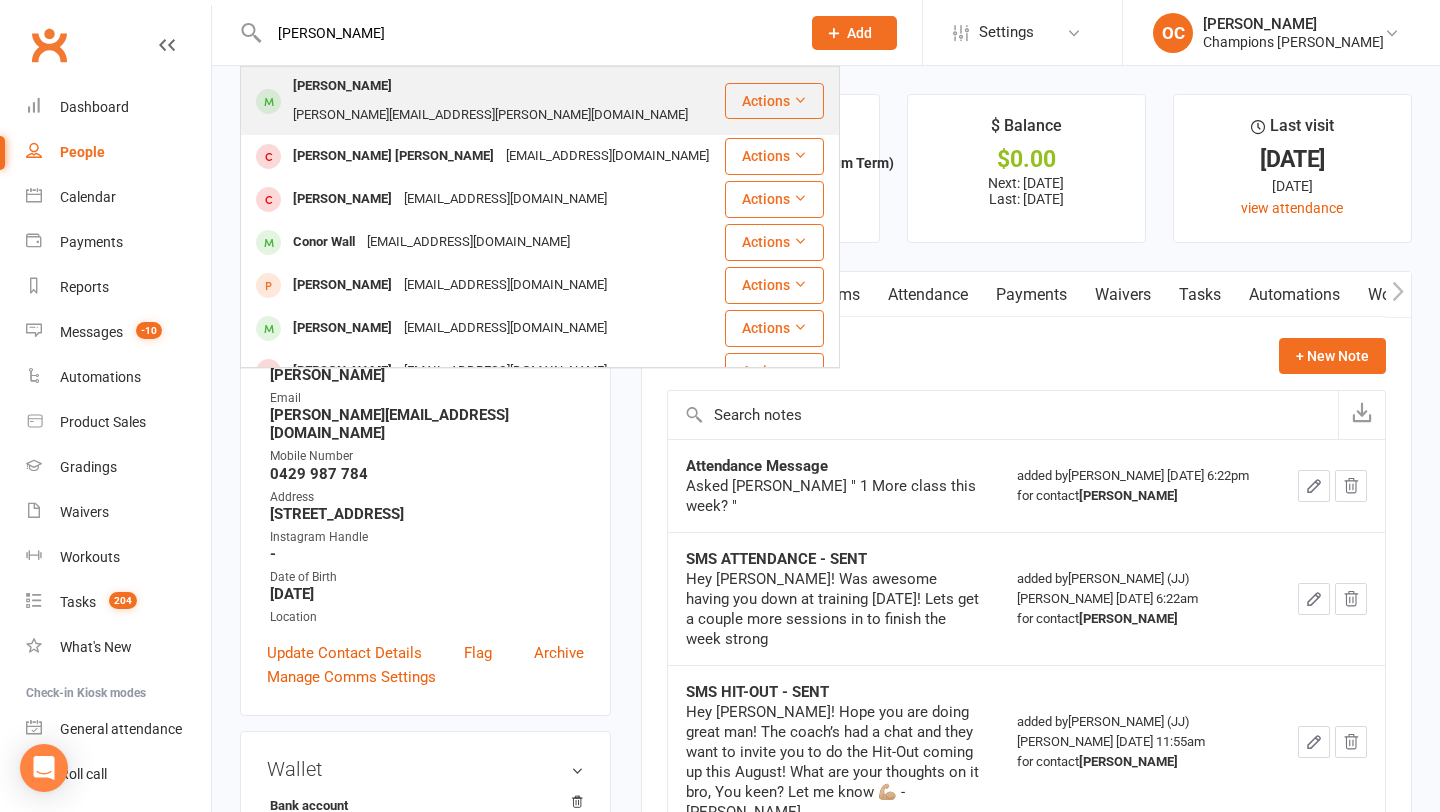 type on "connor" 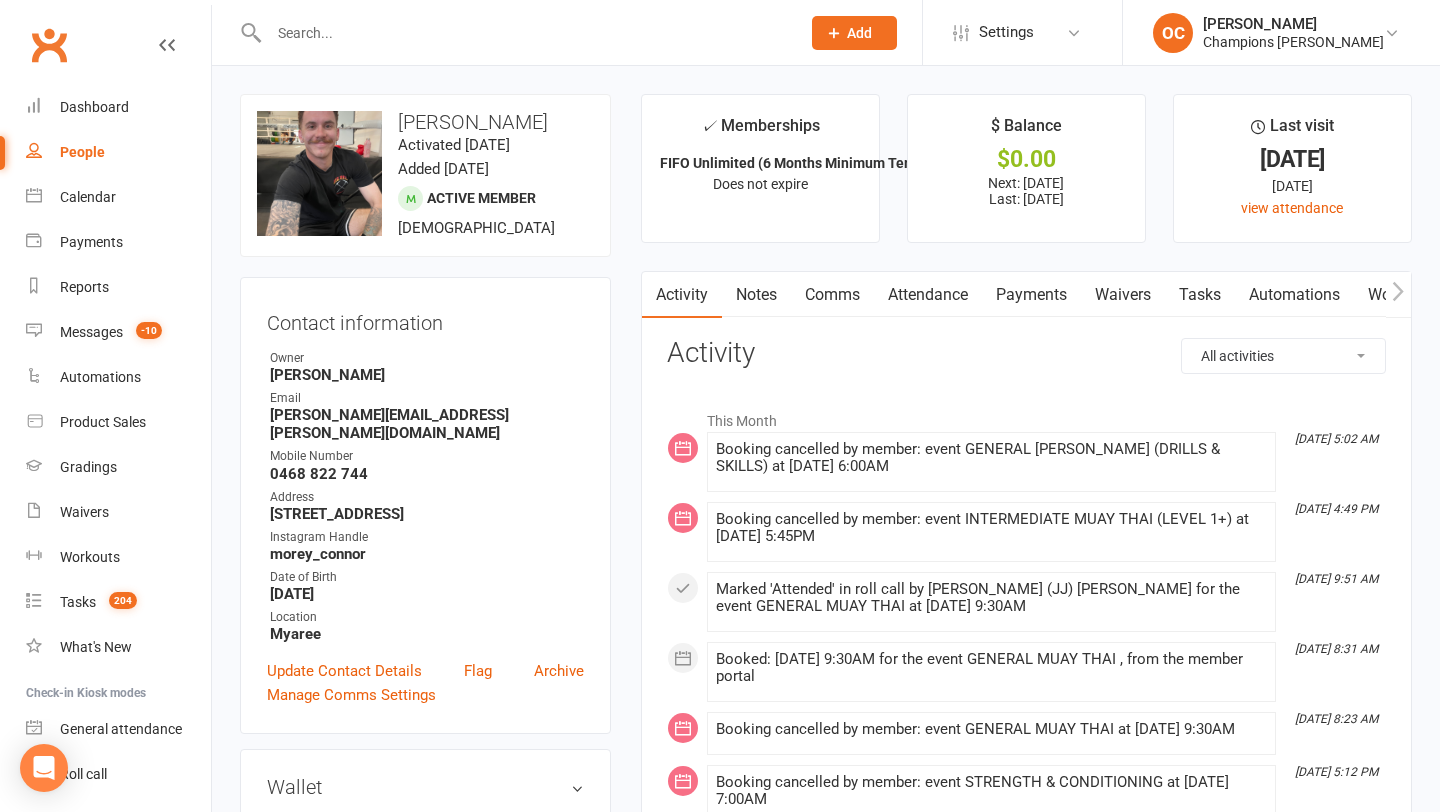 click on "Notes" at bounding box center [756, 295] 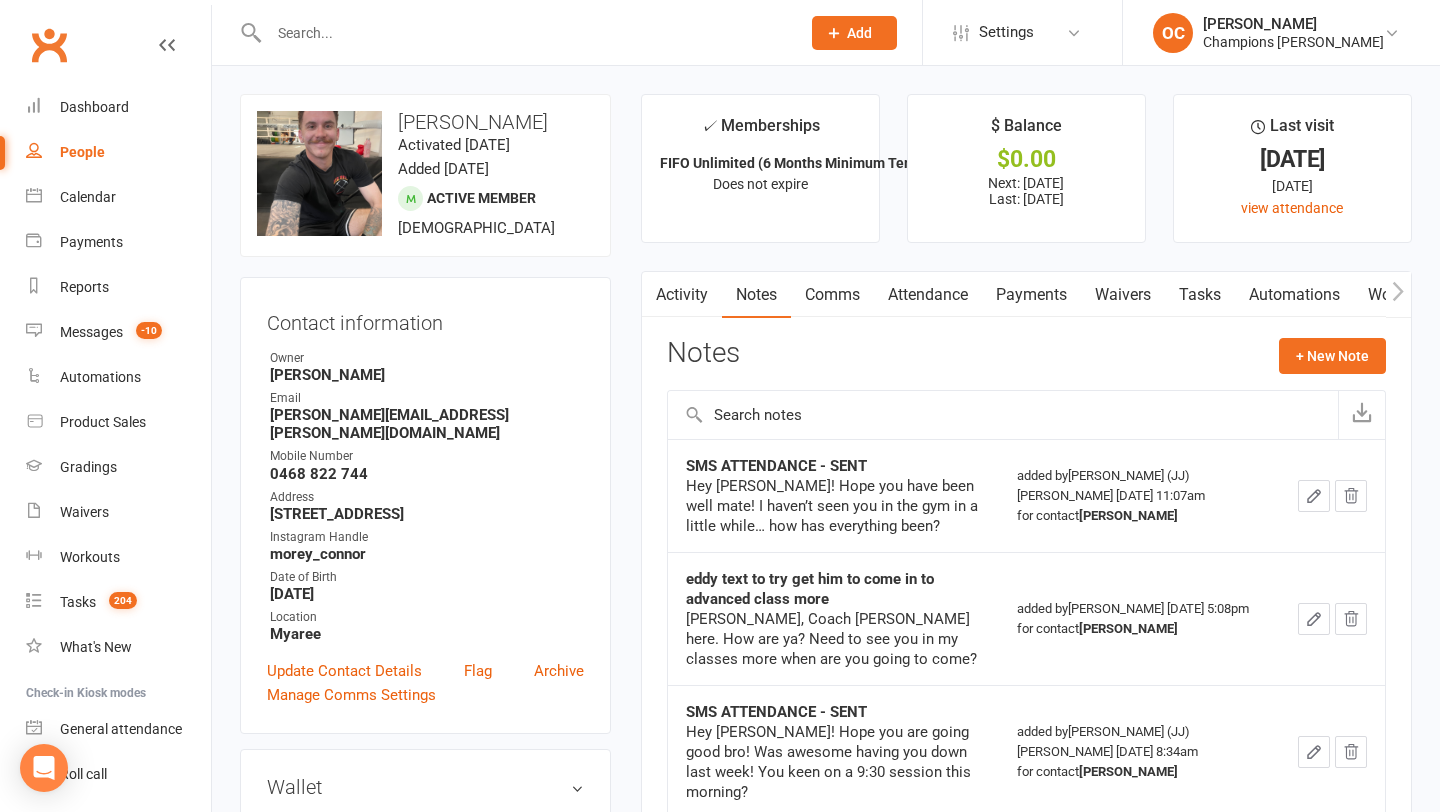 click on "Notes + New Note" at bounding box center (1026, 364) 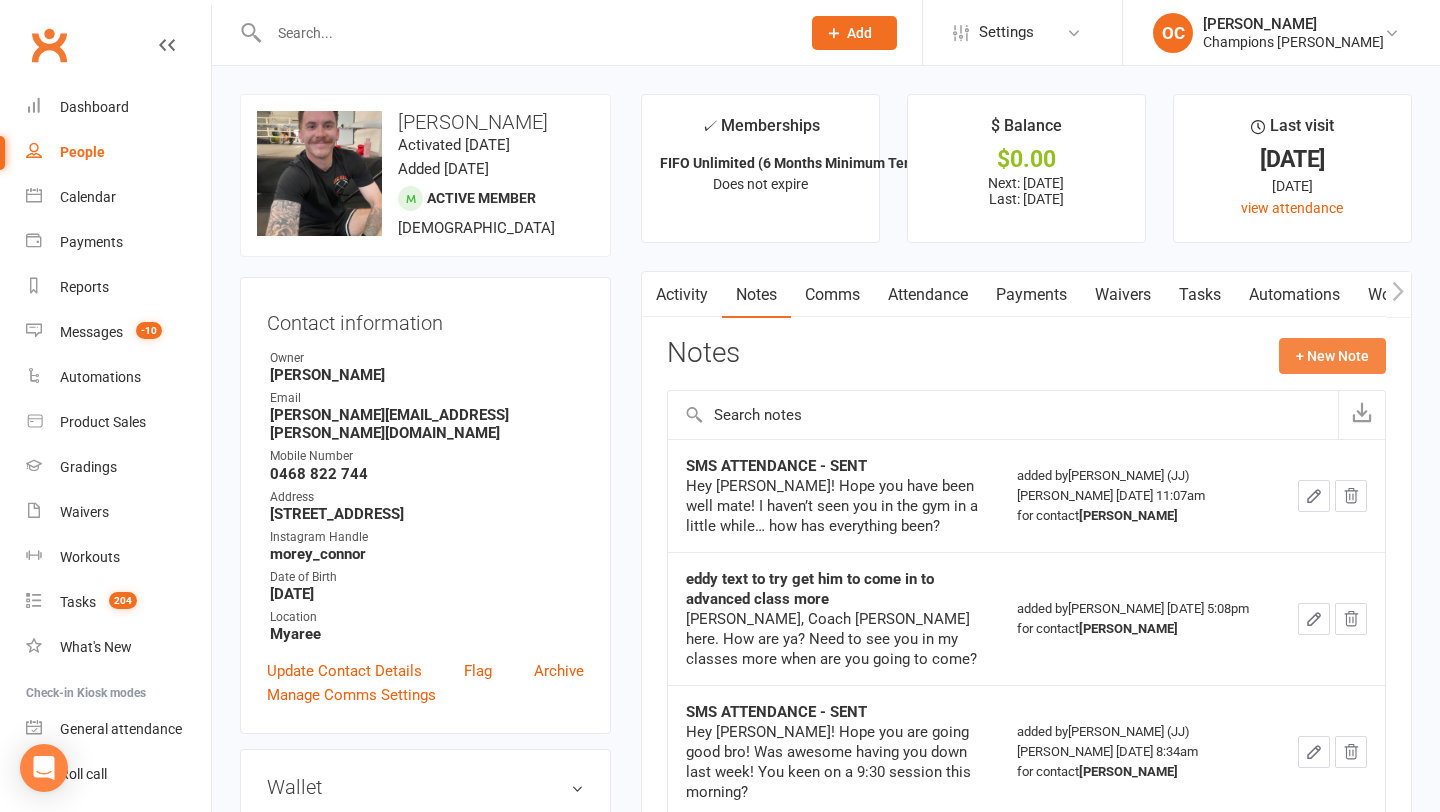 click on "+ New Note" at bounding box center [1332, 356] 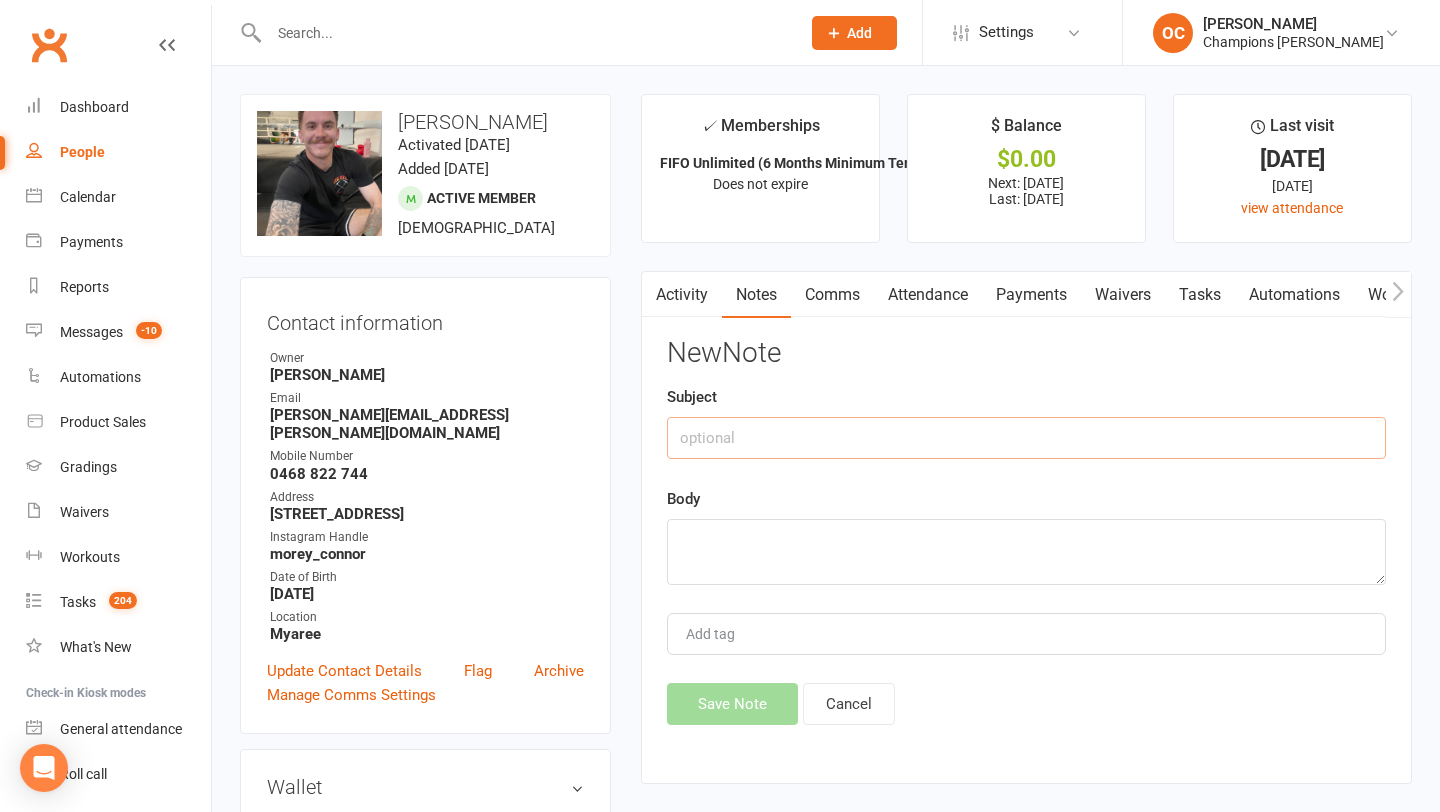 click at bounding box center (1026, 438) 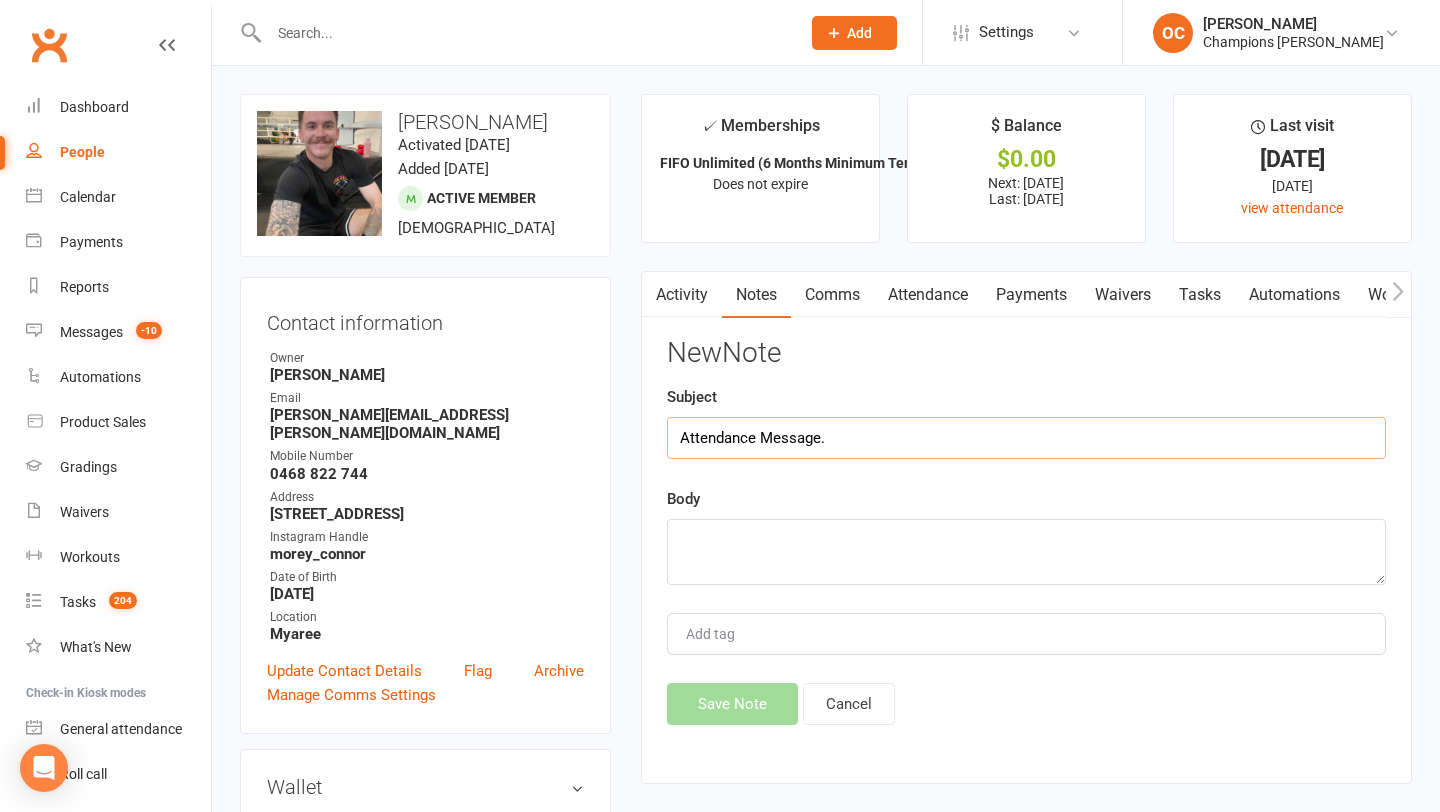 type on "Attendance Message." 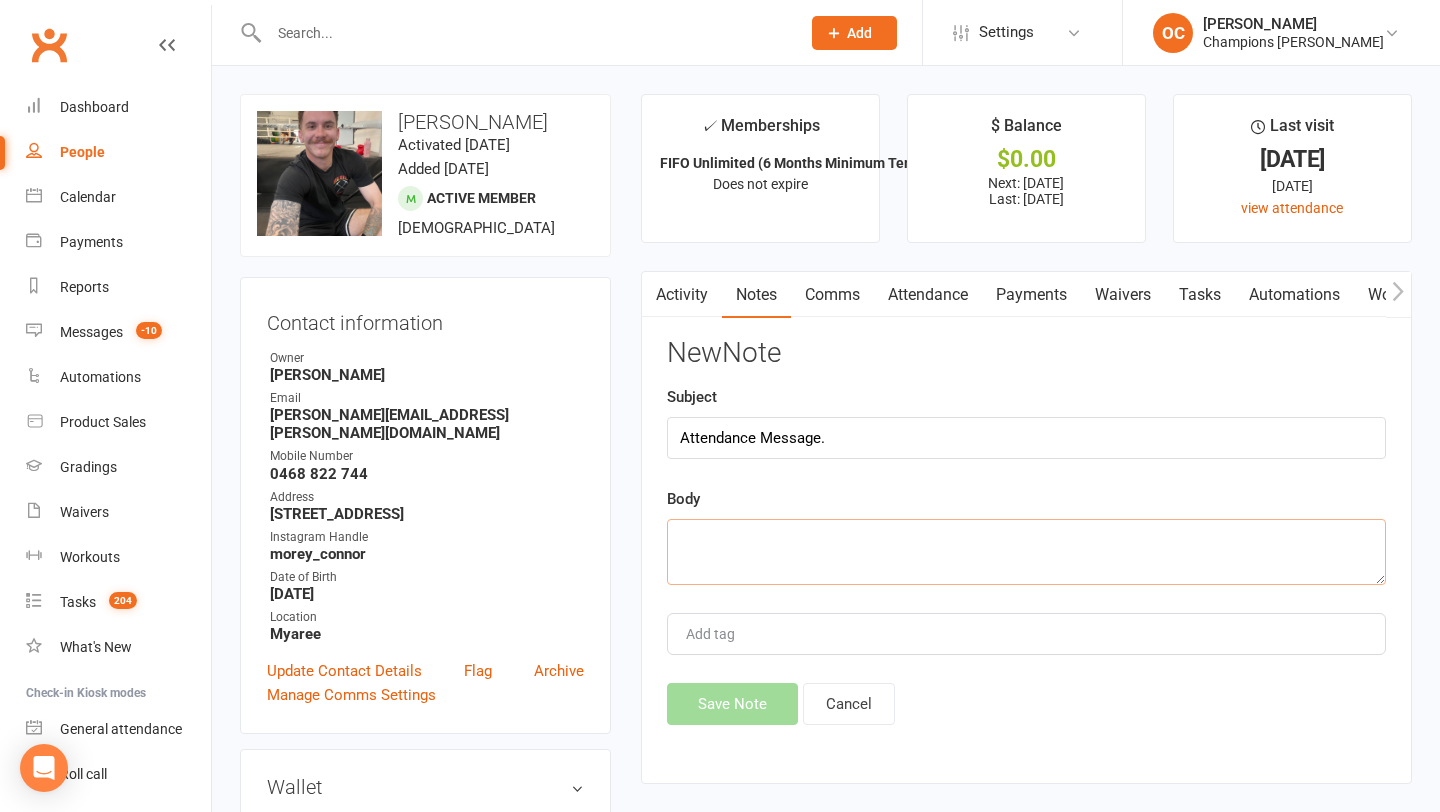 click at bounding box center [1026, 552] 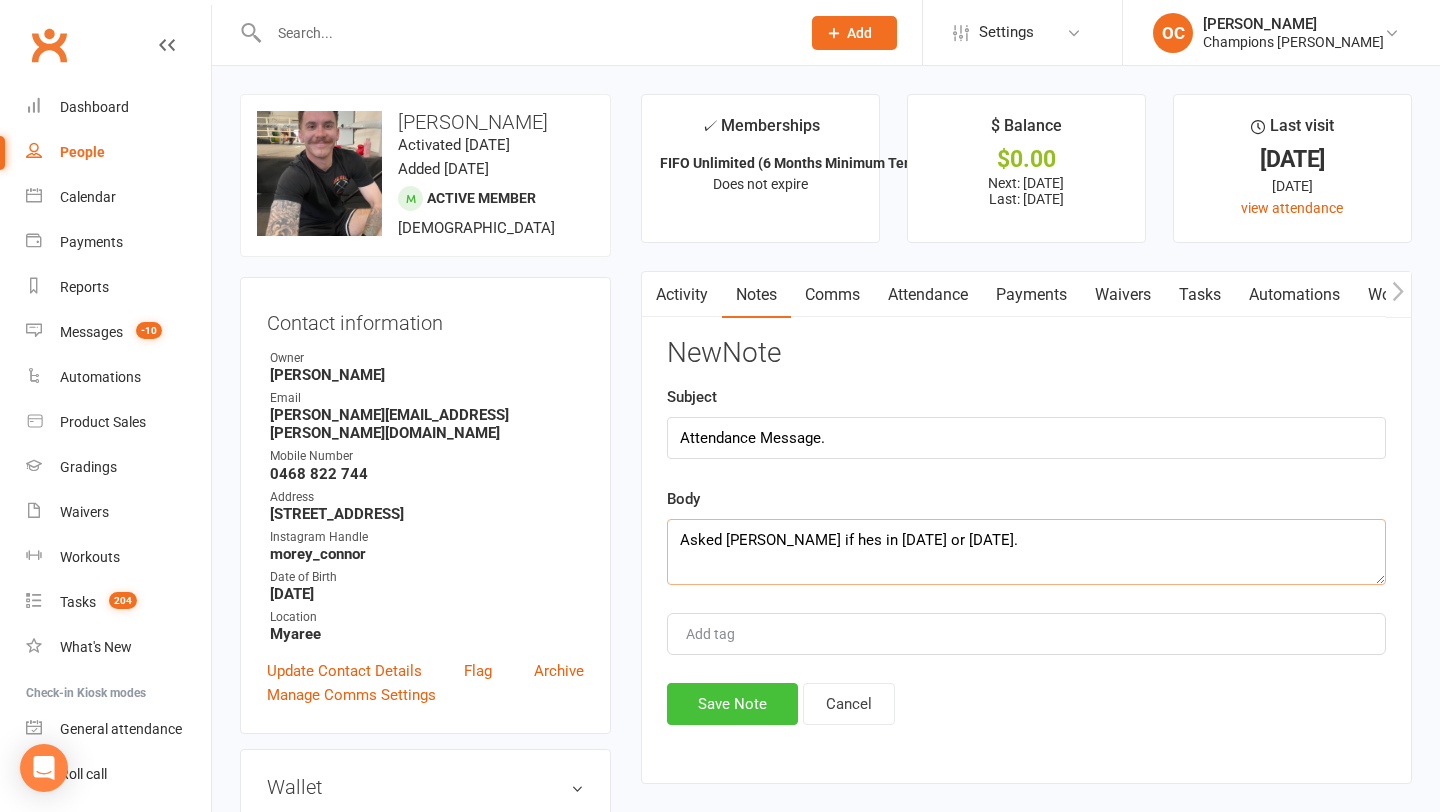 type on "Asked Connor if hes in friday or saturday." 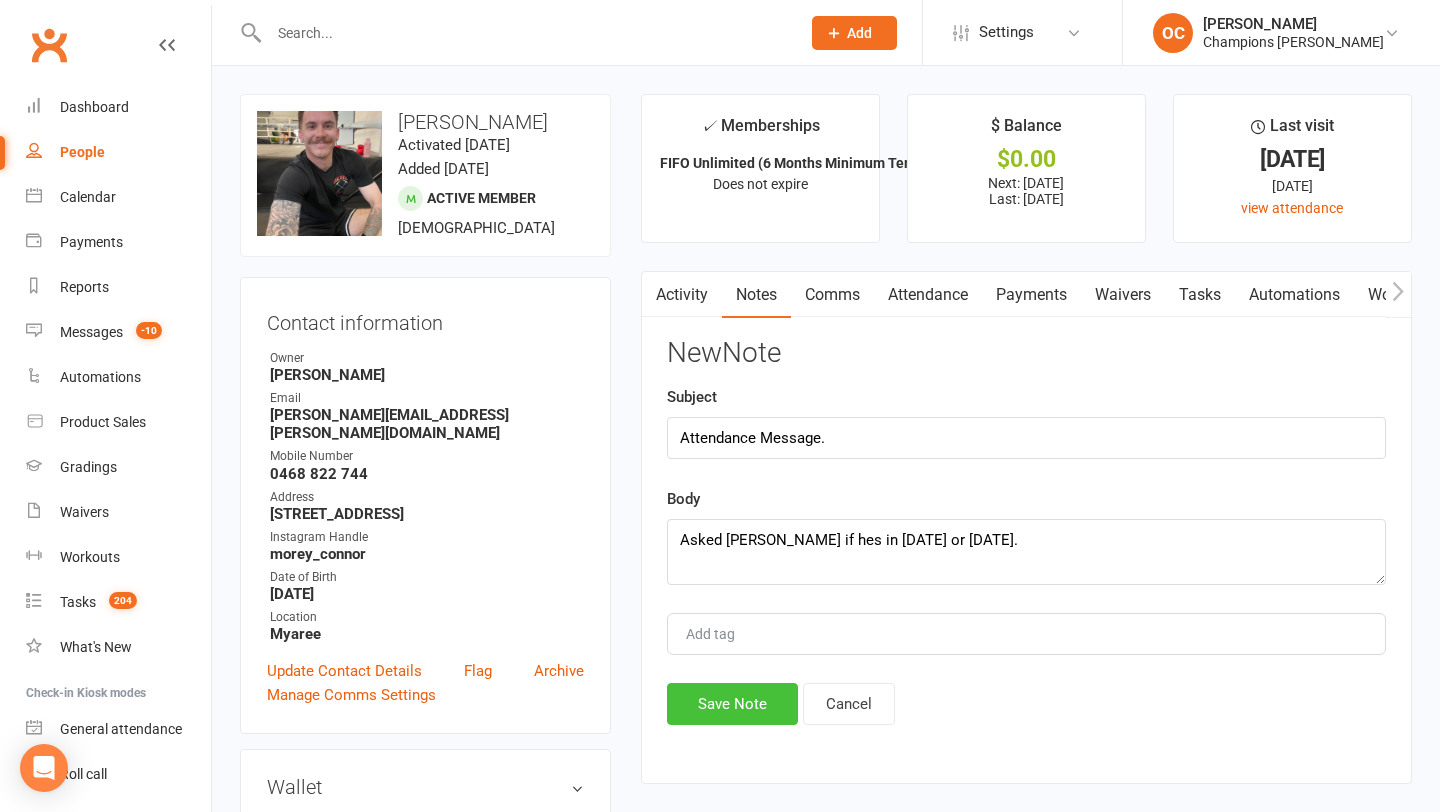 click on "Save Note" at bounding box center (732, 704) 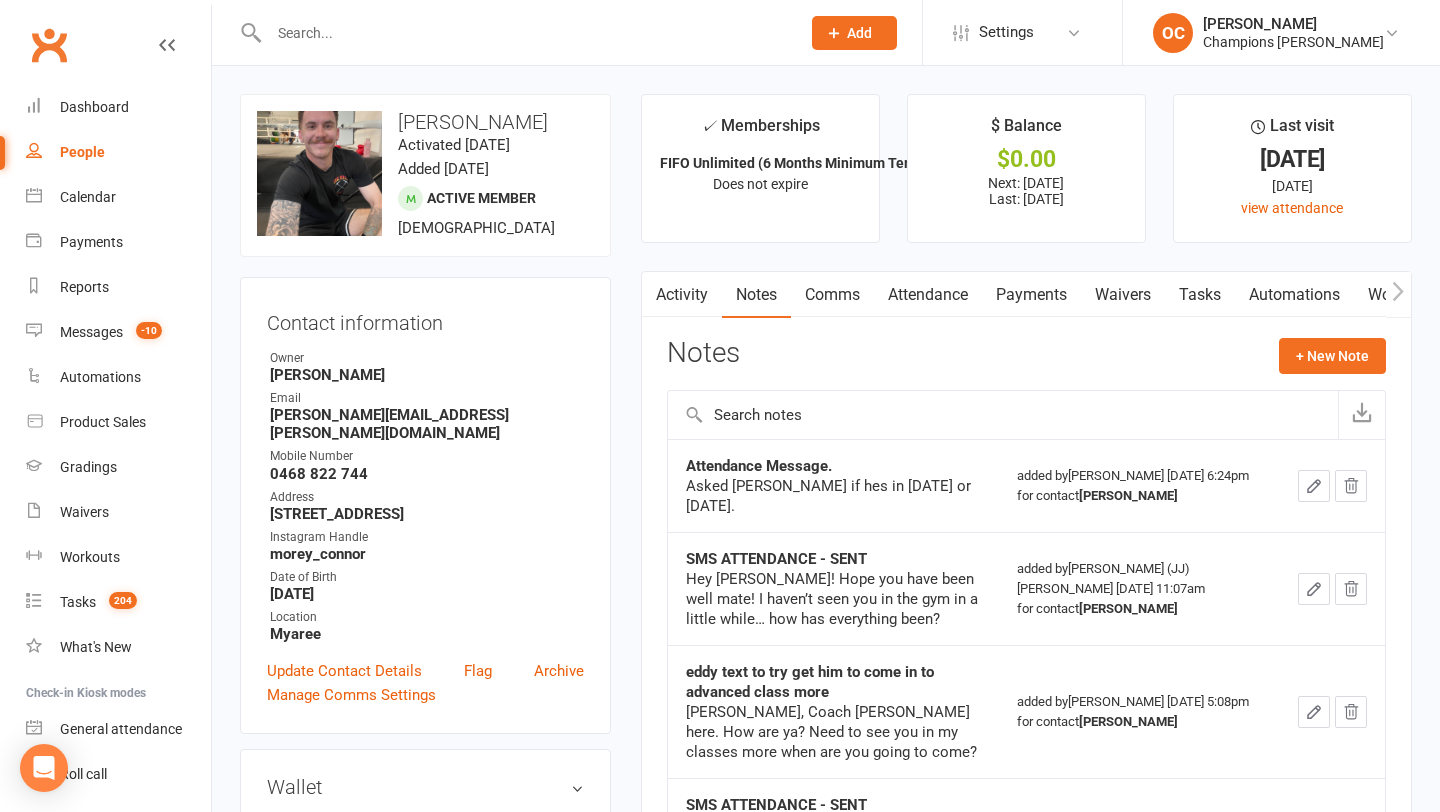 click at bounding box center [524, 33] 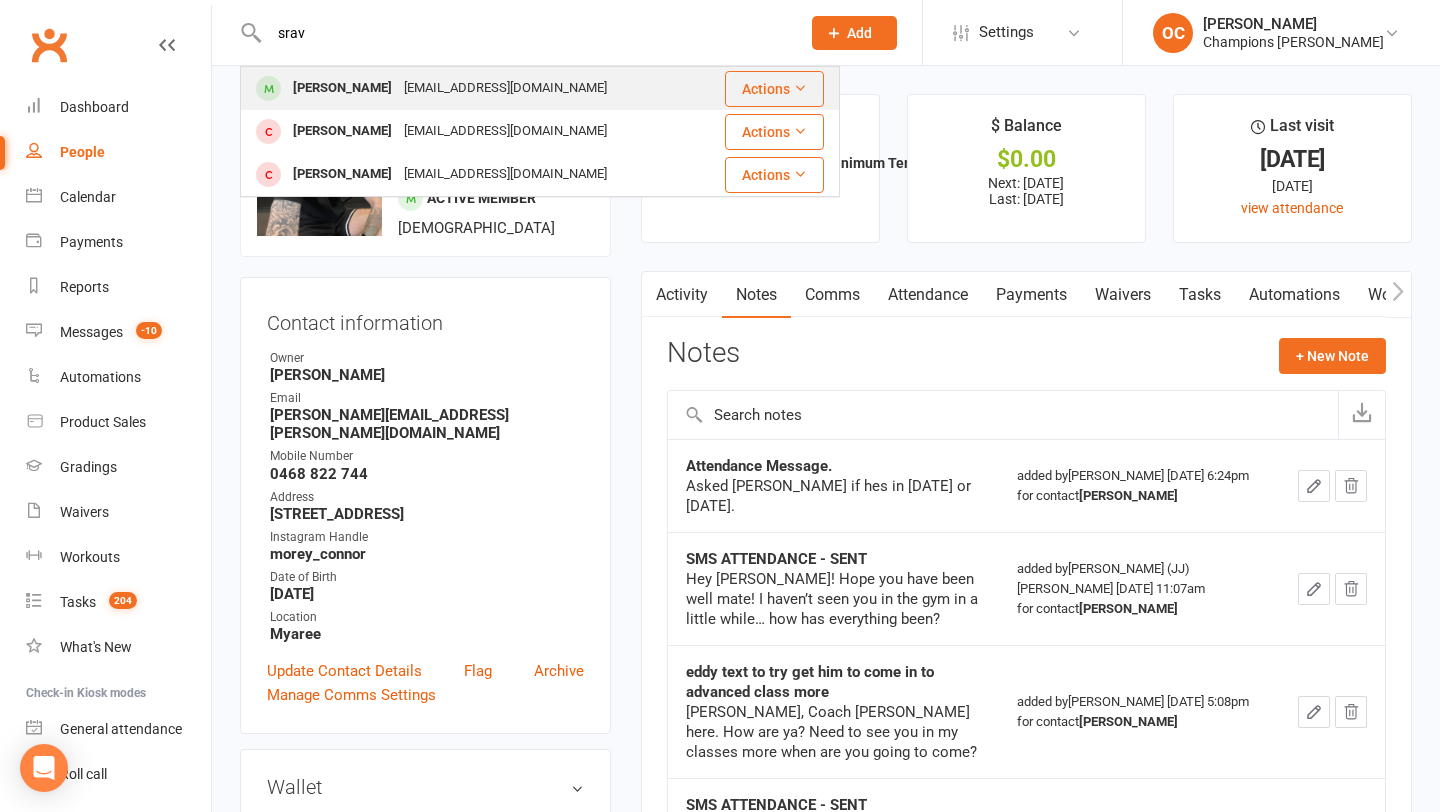 type on "srav" 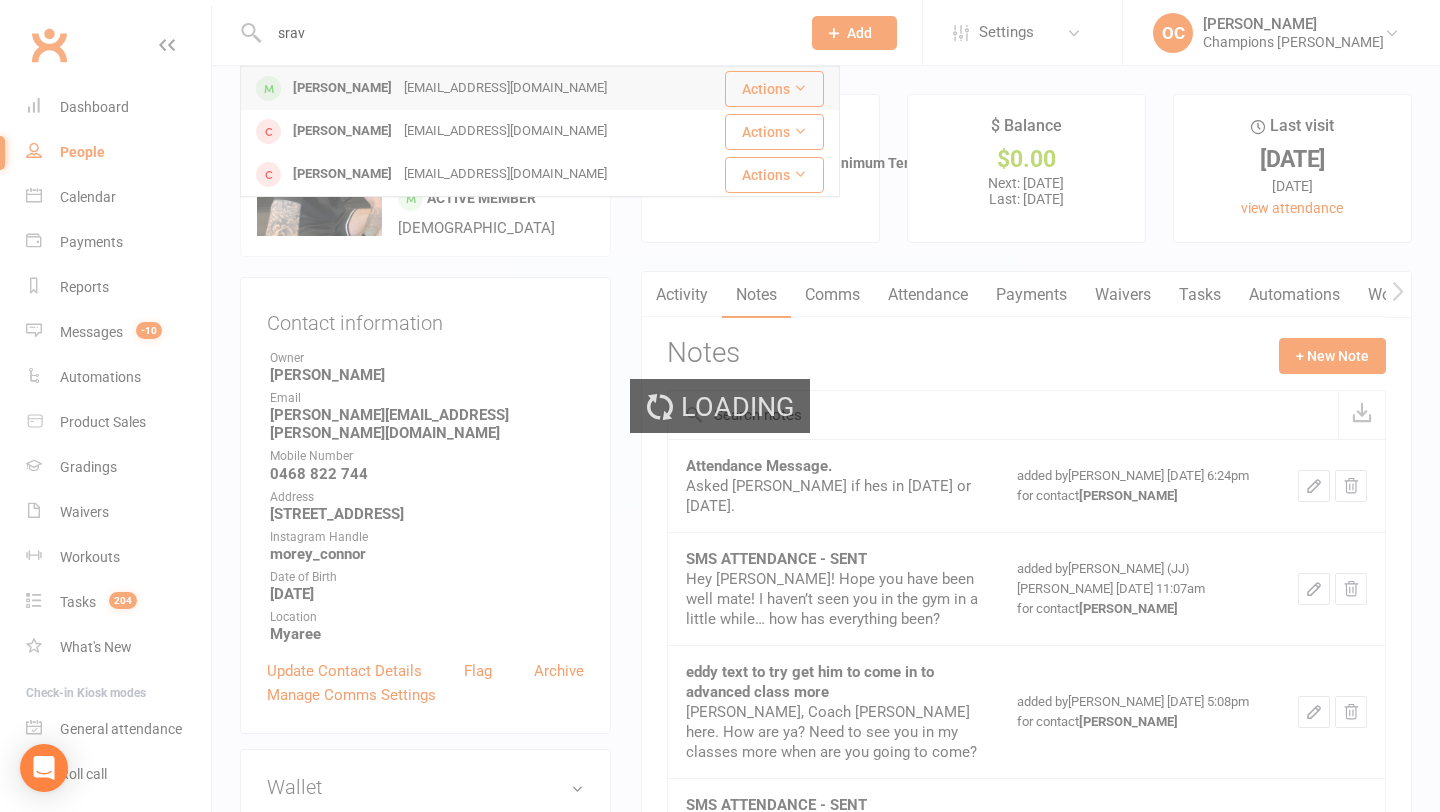 type 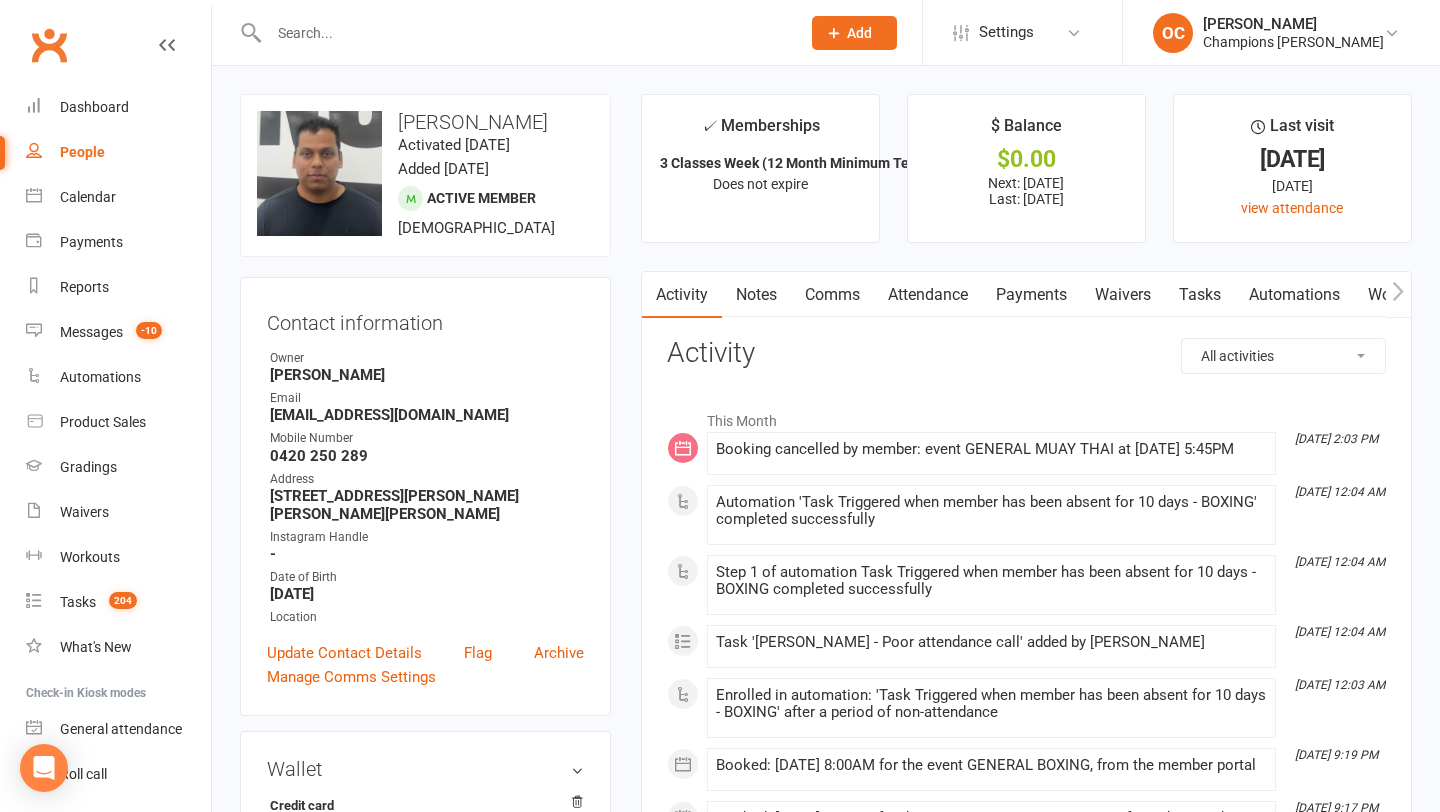 click on "Notes" at bounding box center (756, 295) 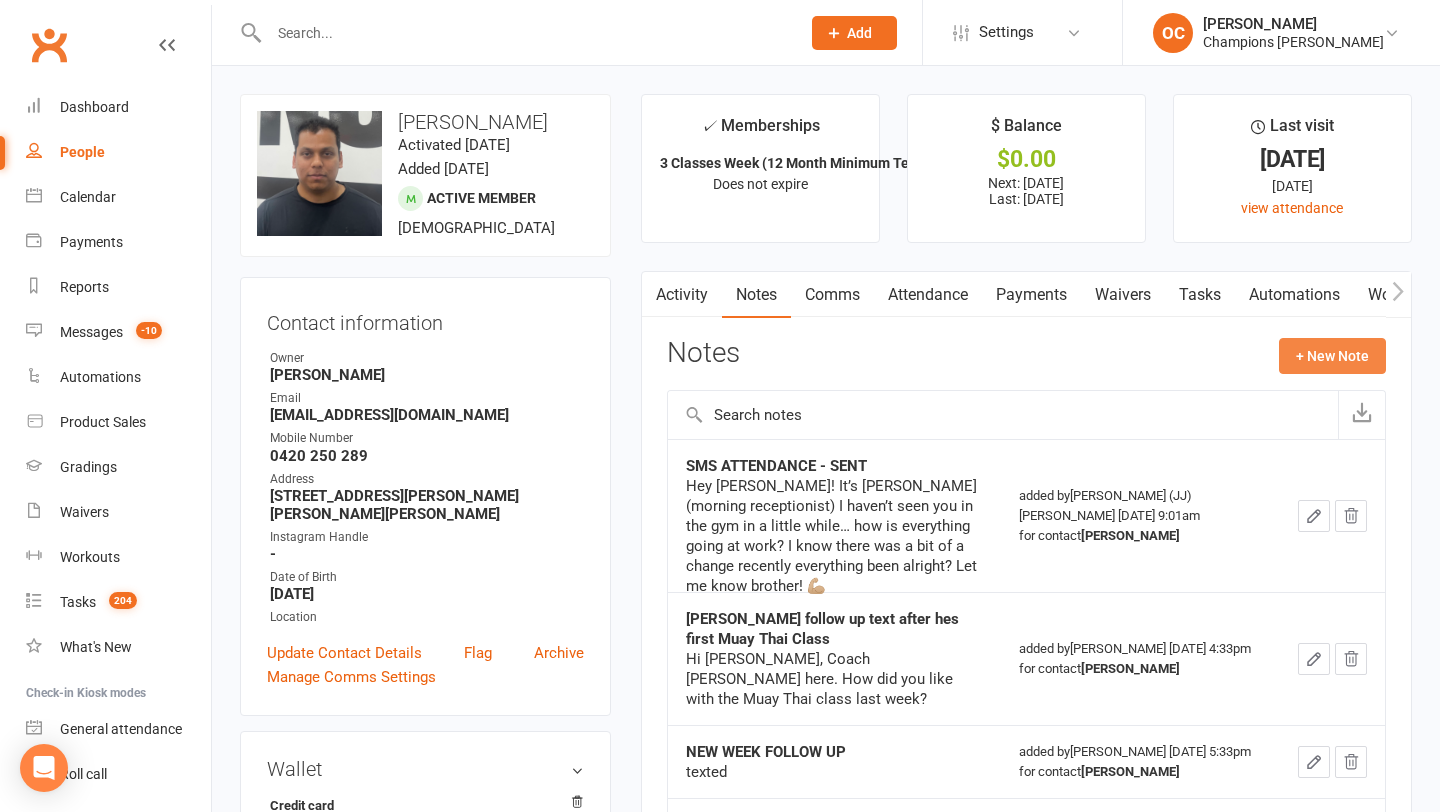 click on "+ New Note" at bounding box center (1332, 356) 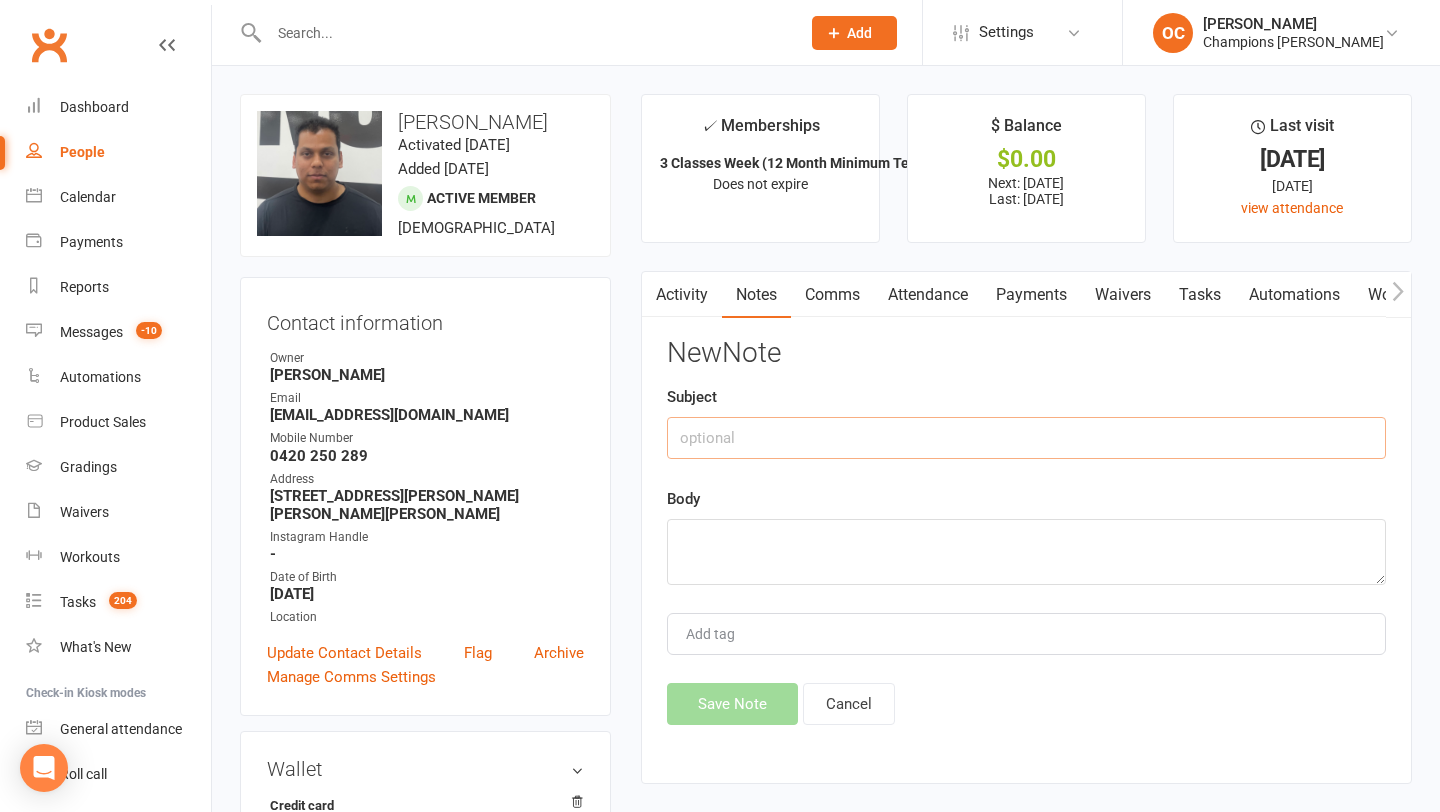 click at bounding box center [1026, 438] 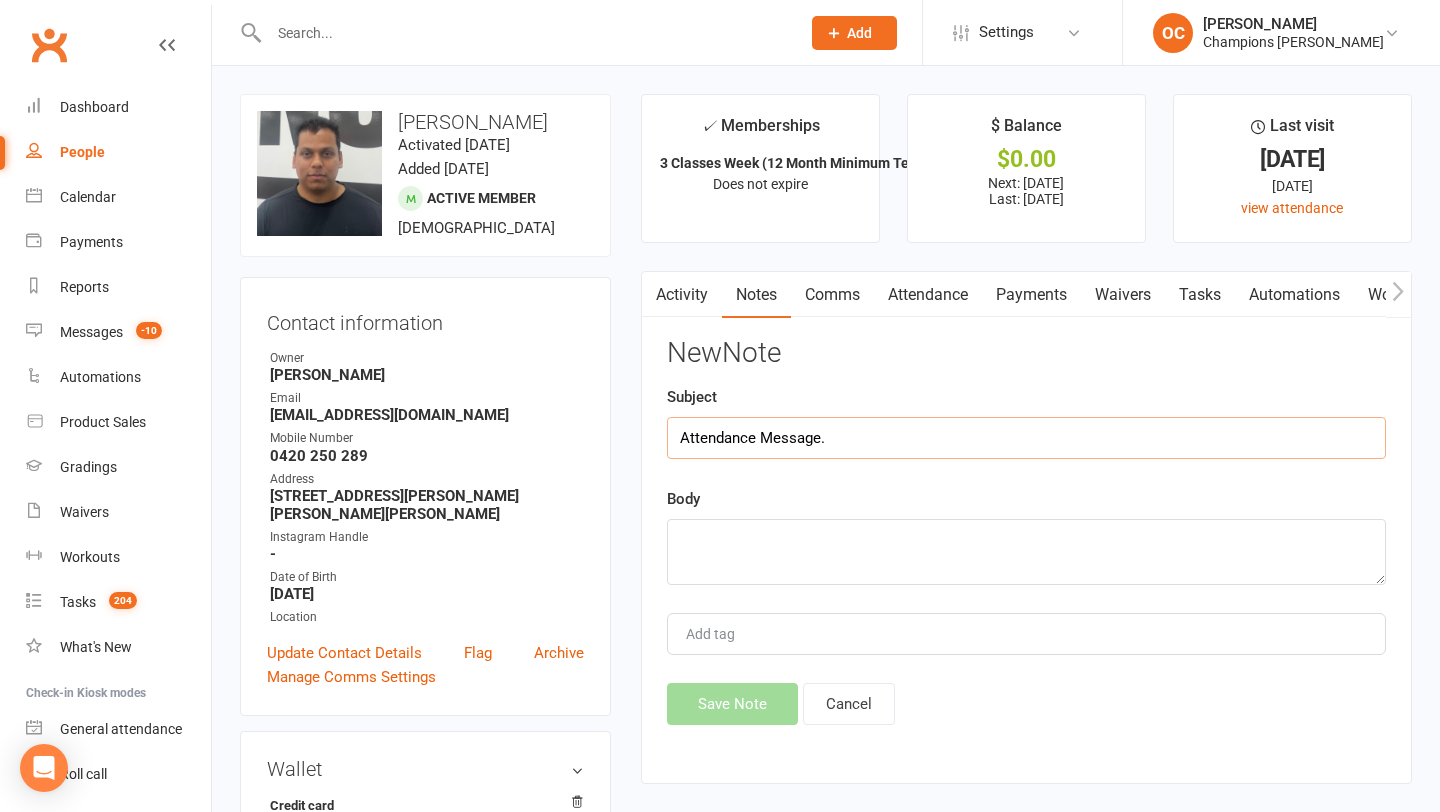 type on "Attendance Message." 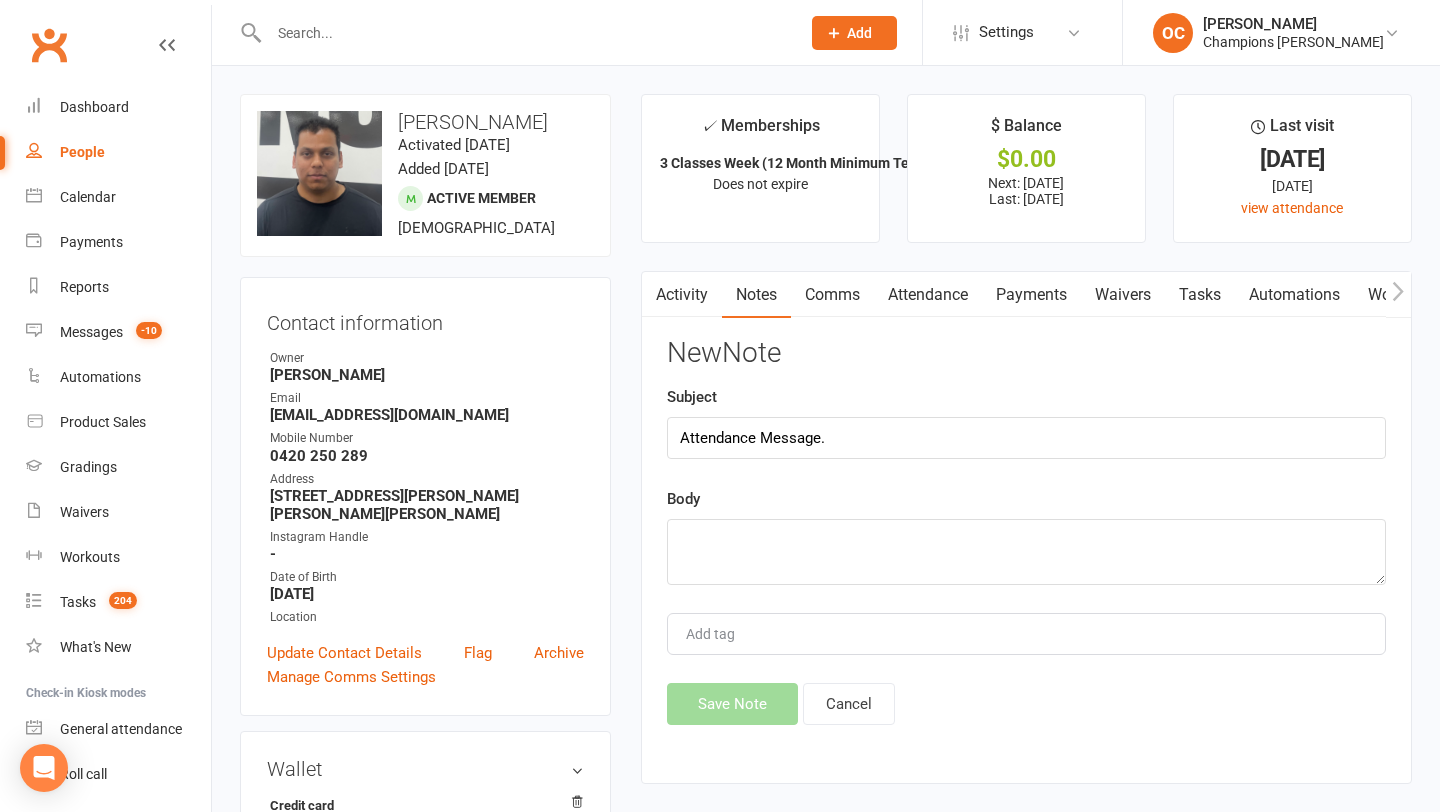 click on "New  Note Subject Attendance Message. Body Add tag Save Note Cancel" at bounding box center (1026, 531) 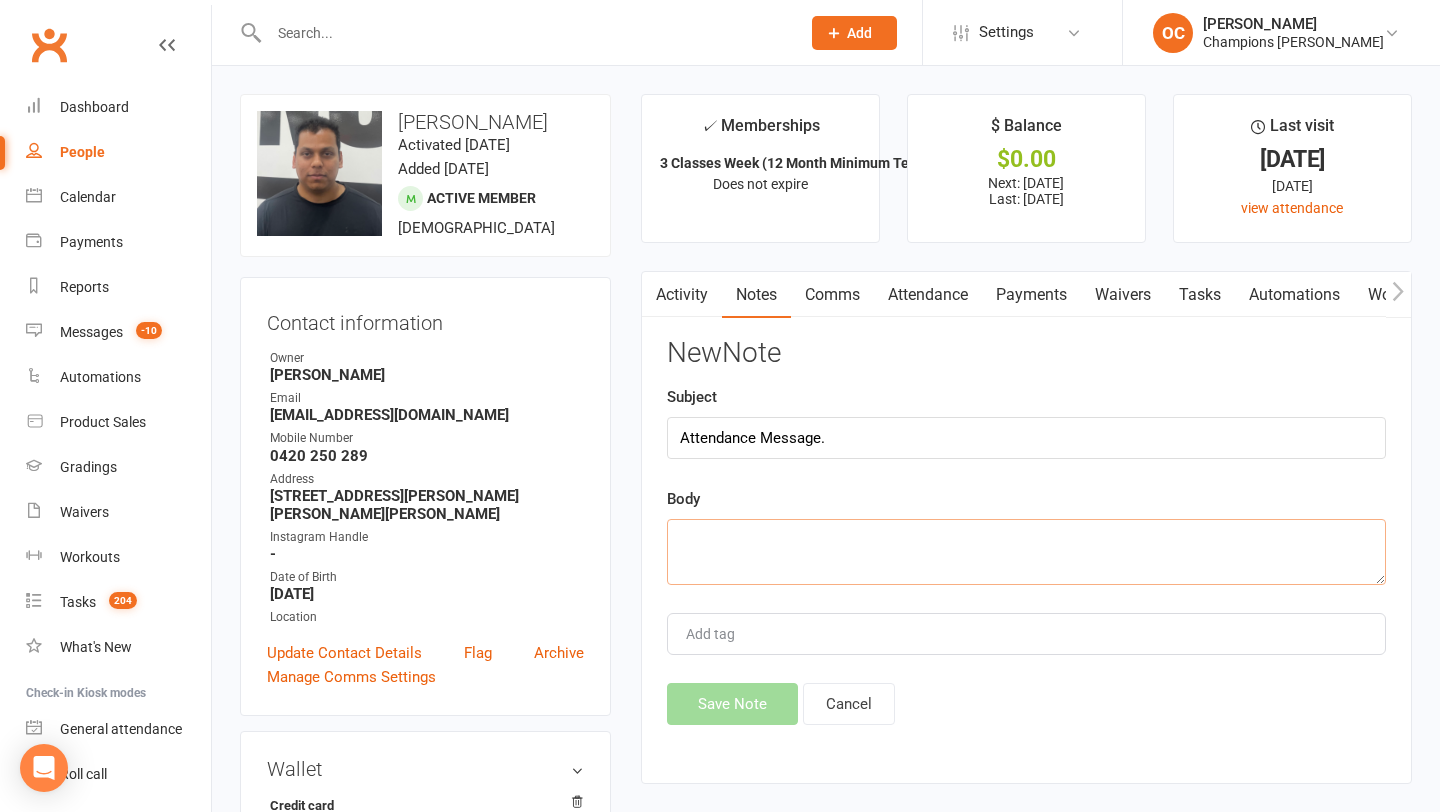 click at bounding box center [1026, 552] 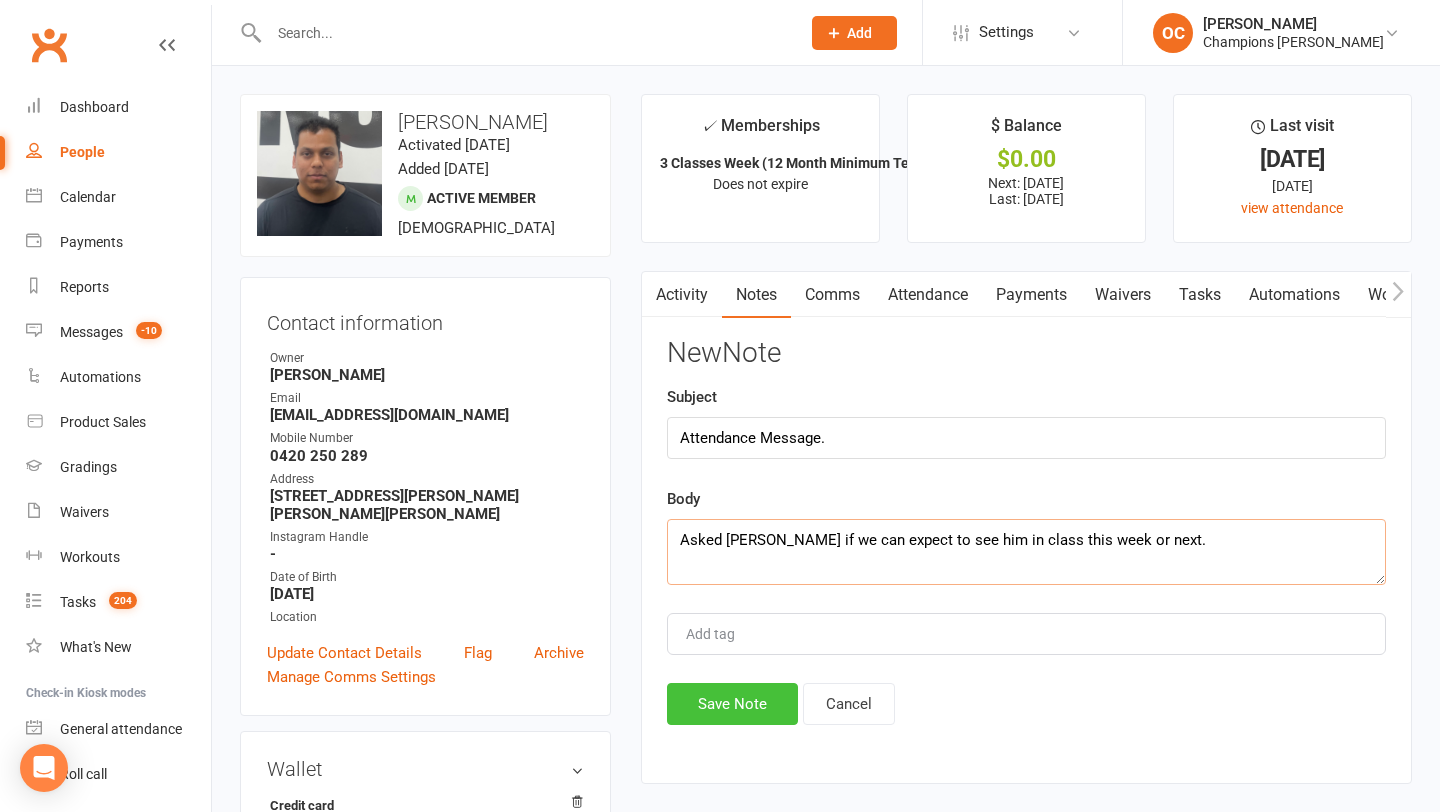 type on "Asked Sravan if we can expect to see him in class this week or next." 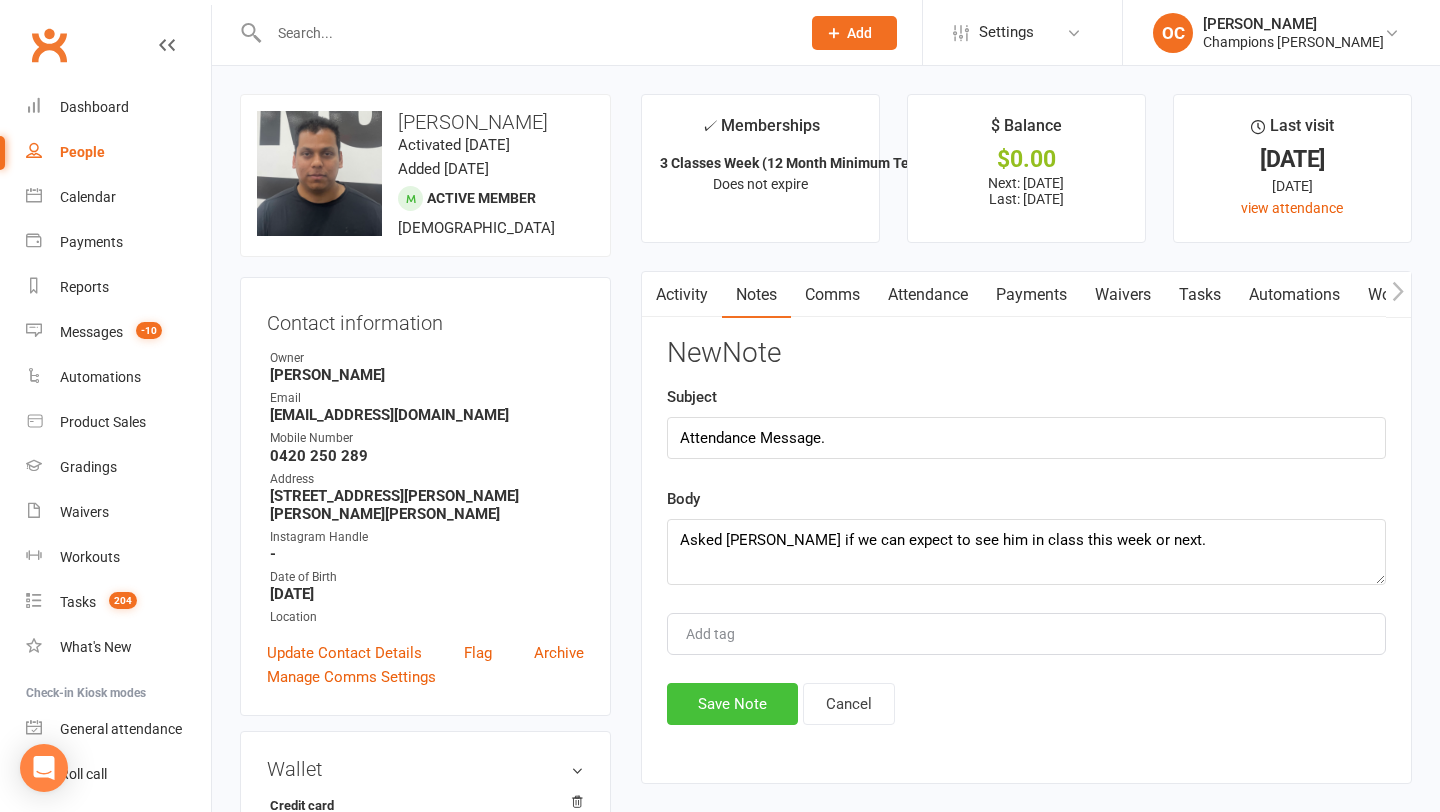 click on "Save Note" at bounding box center [732, 704] 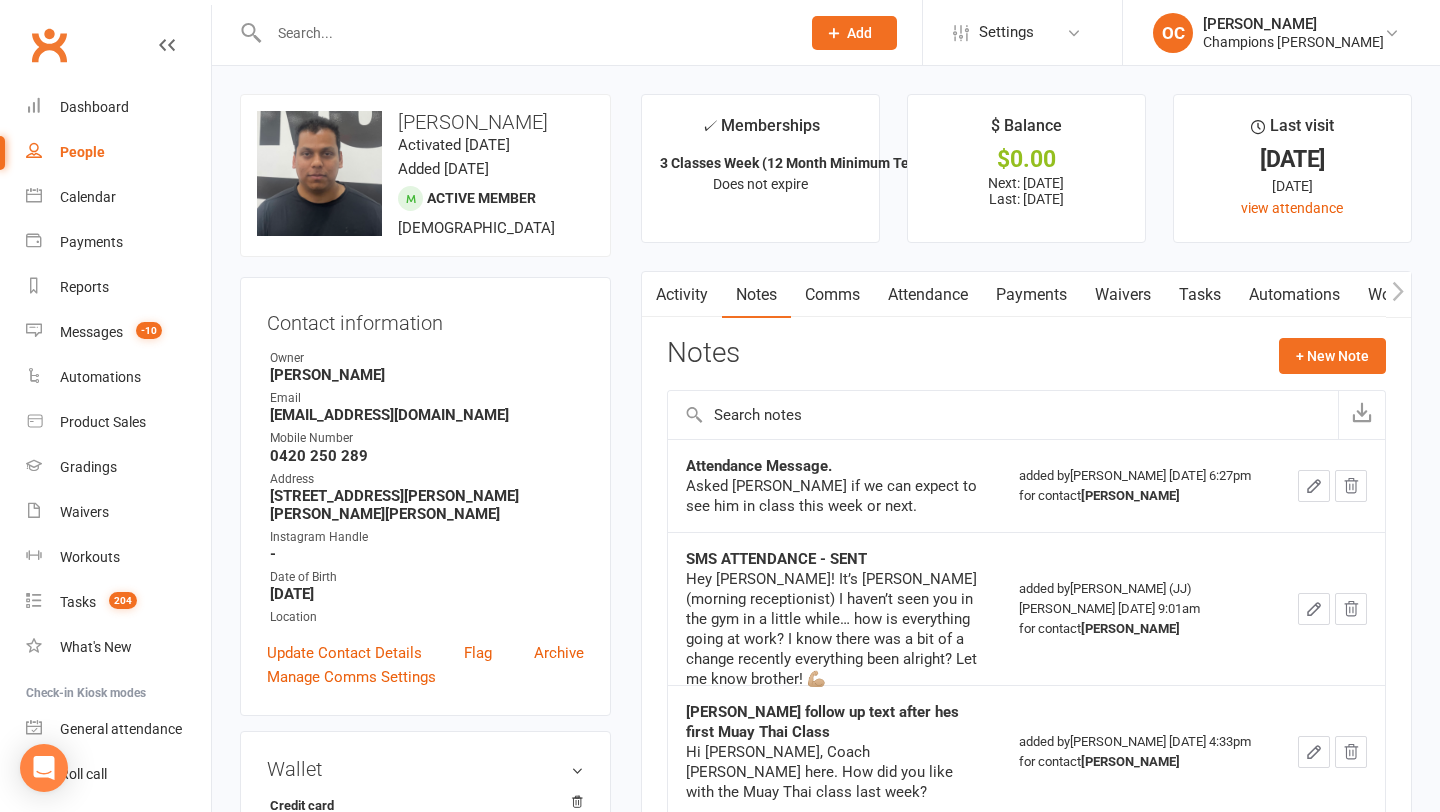 click at bounding box center [524, 33] 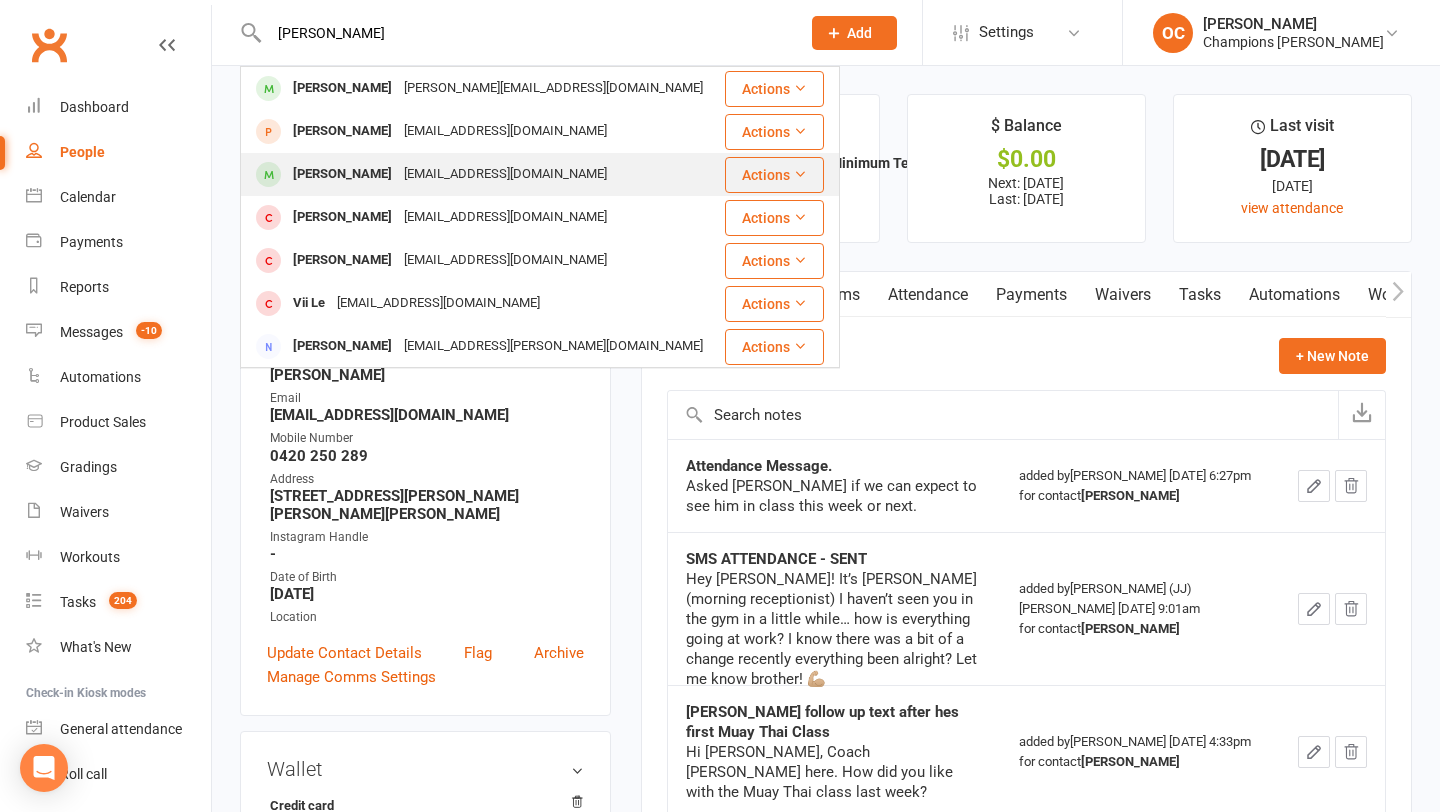 type on "leo" 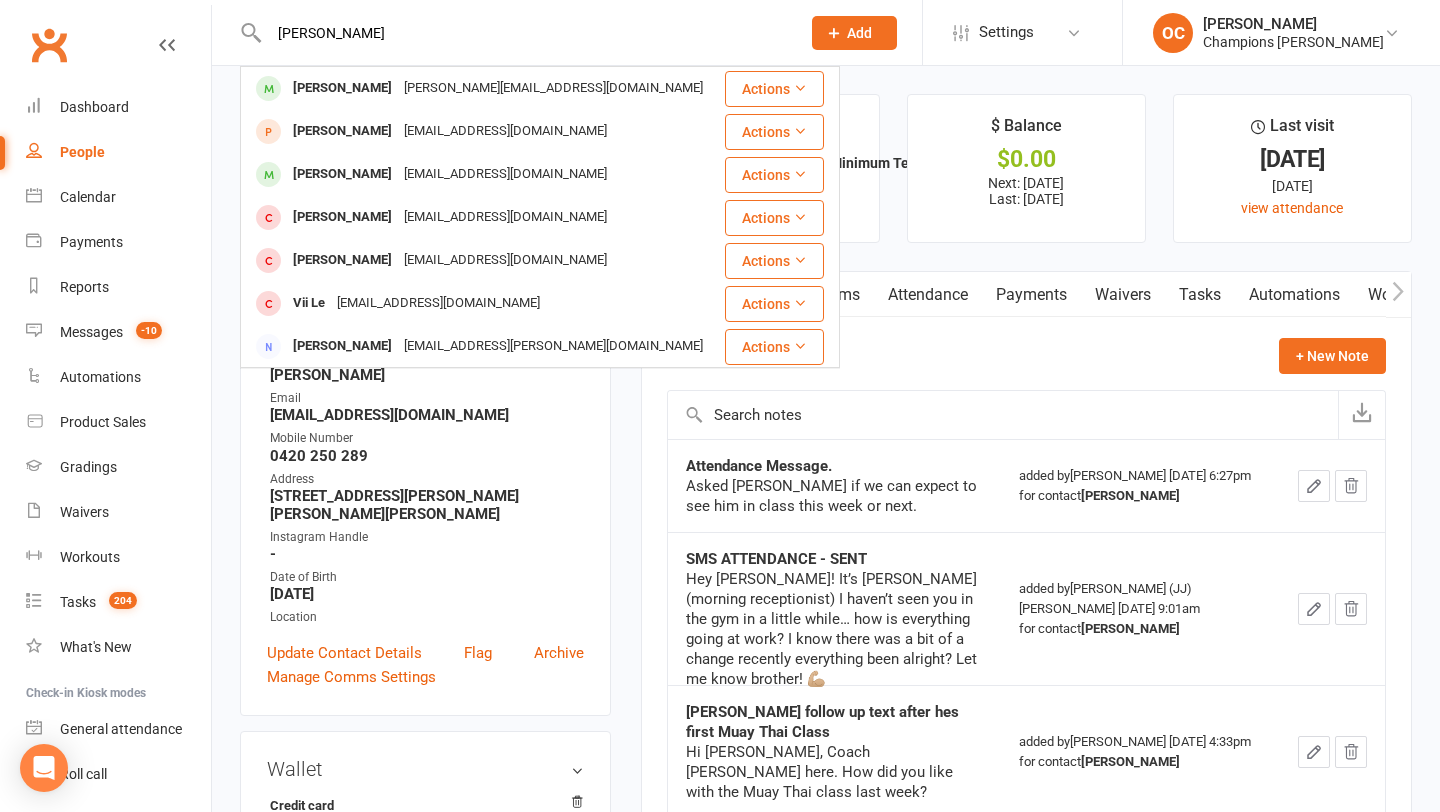 type 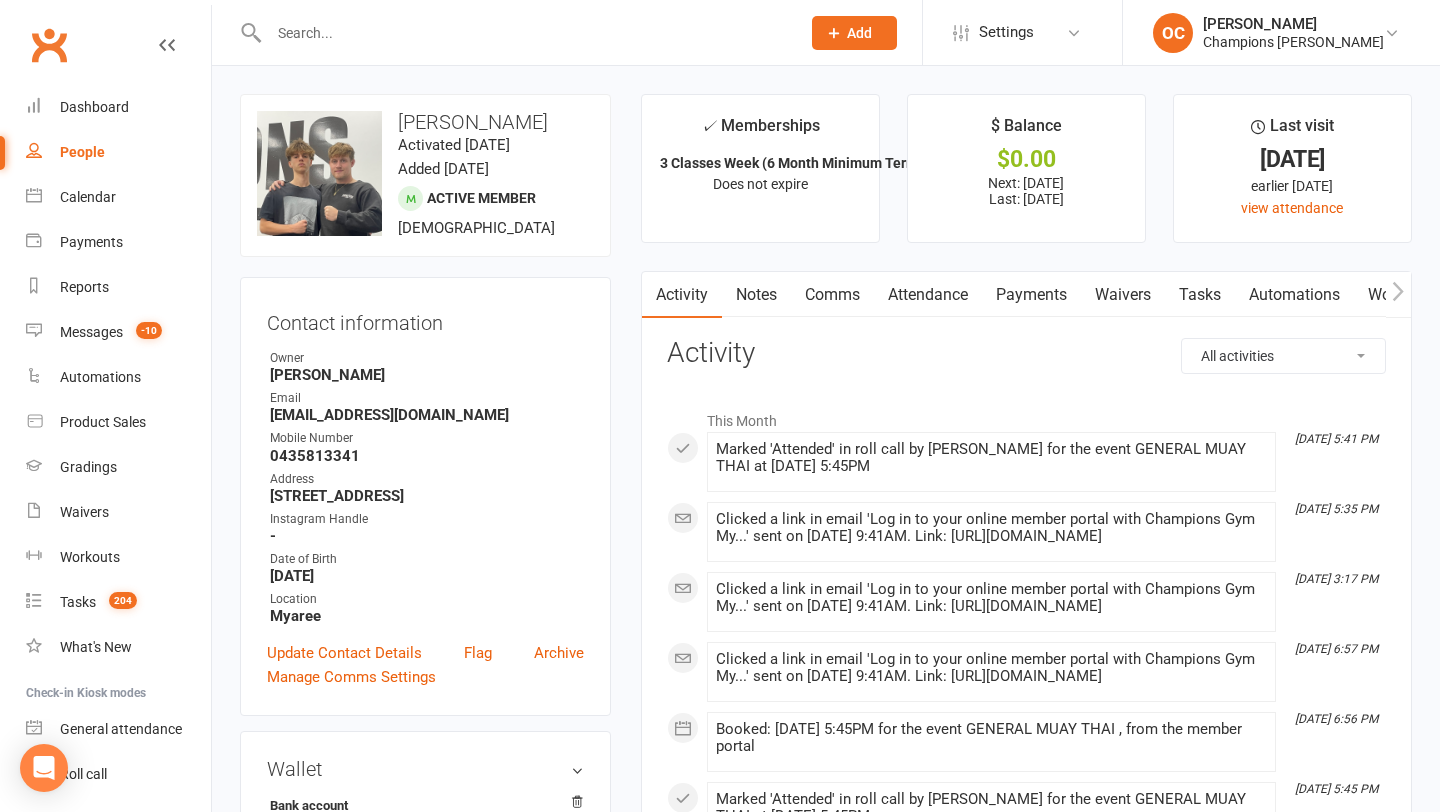 click on "Notes" at bounding box center (756, 295) 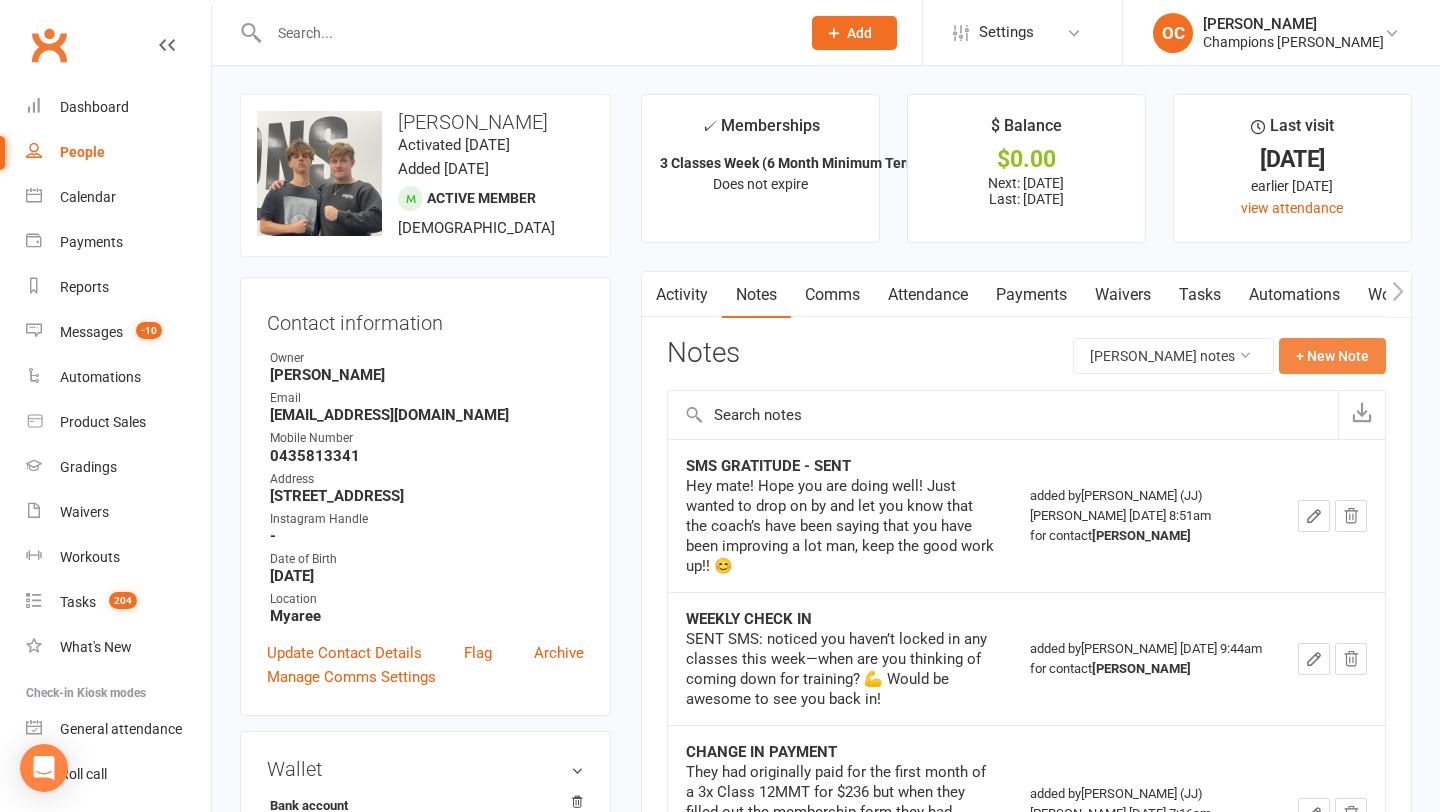 click on "+ New Note" at bounding box center [1332, 356] 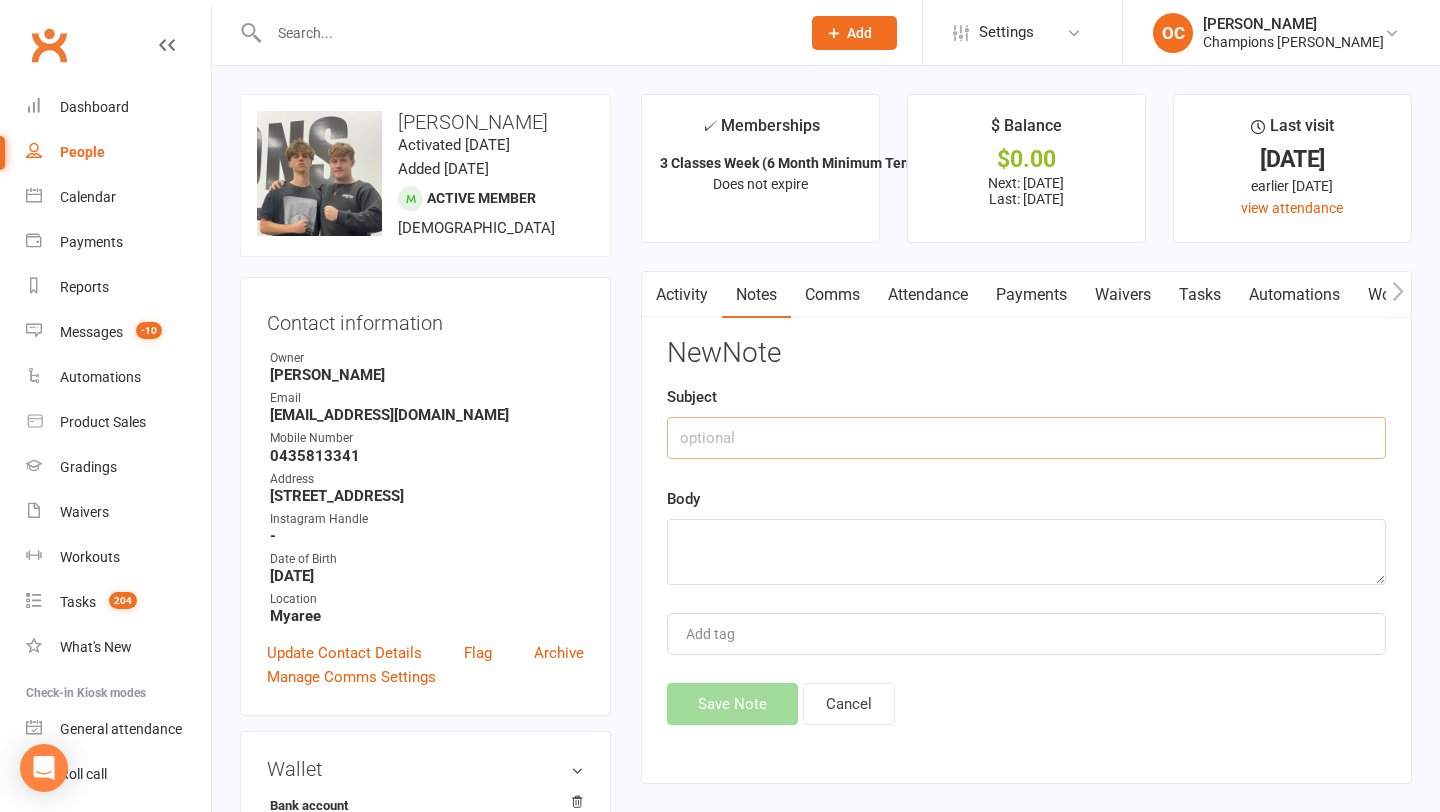 click at bounding box center [1026, 438] 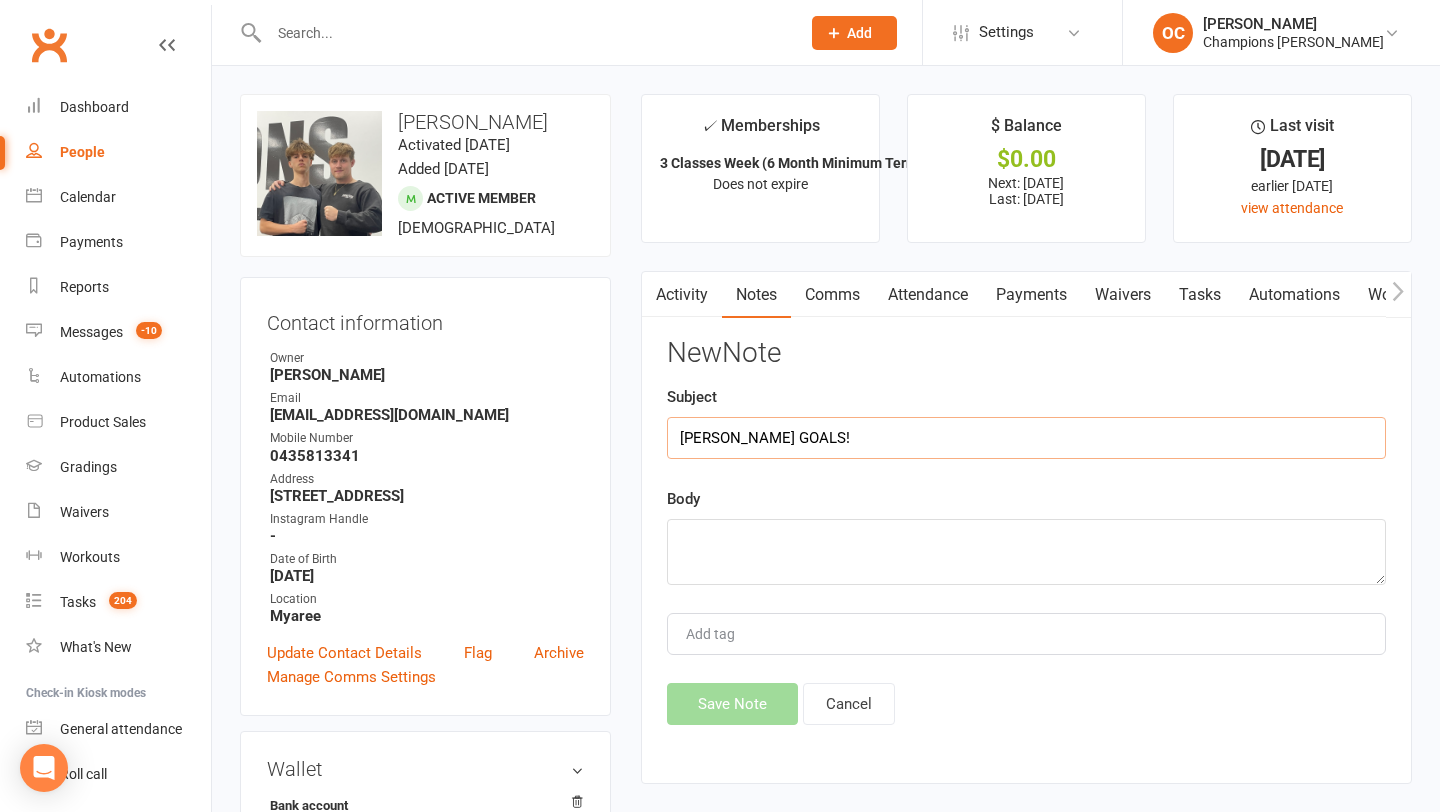 type on "Leo GOALS!" 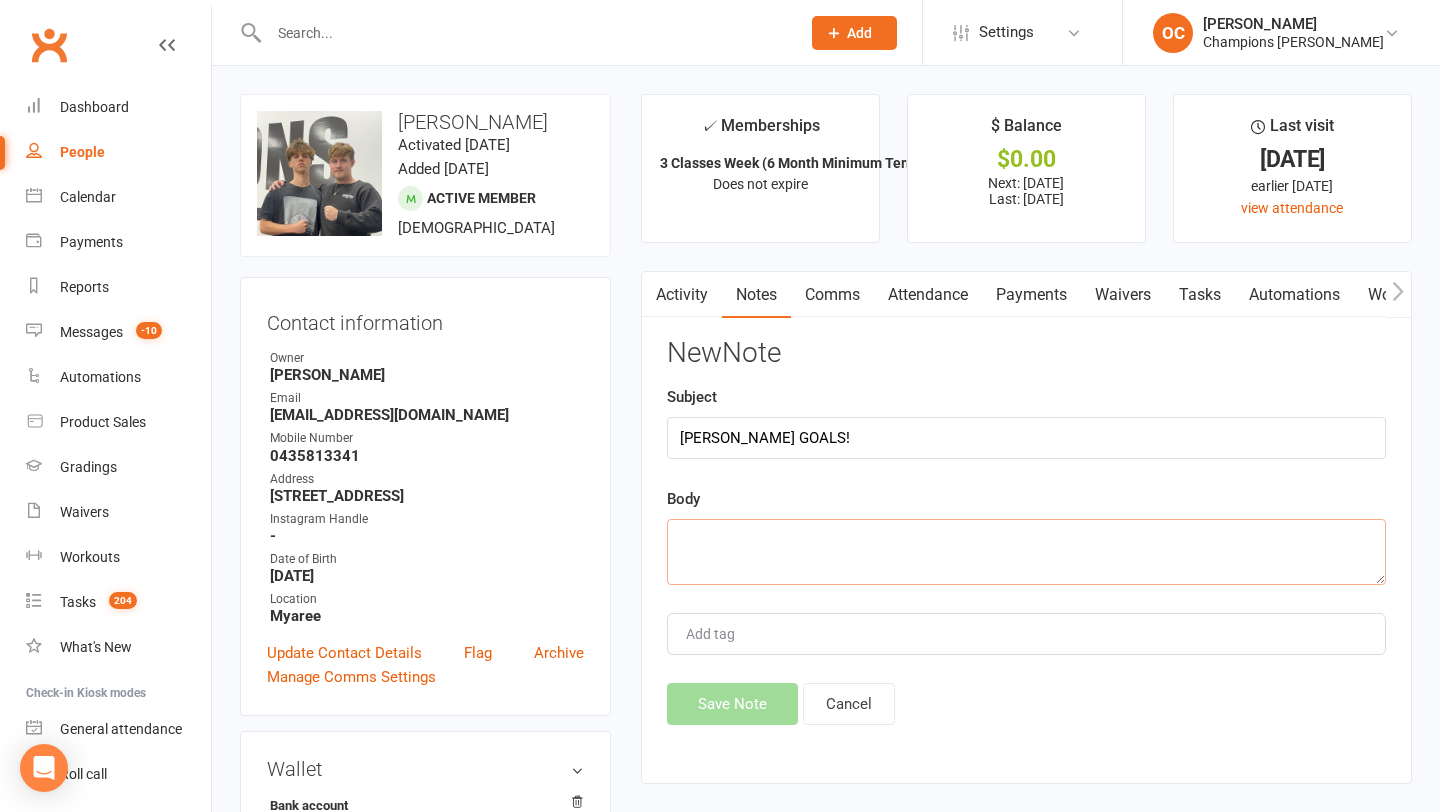 click at bounding box center [1026, 552] 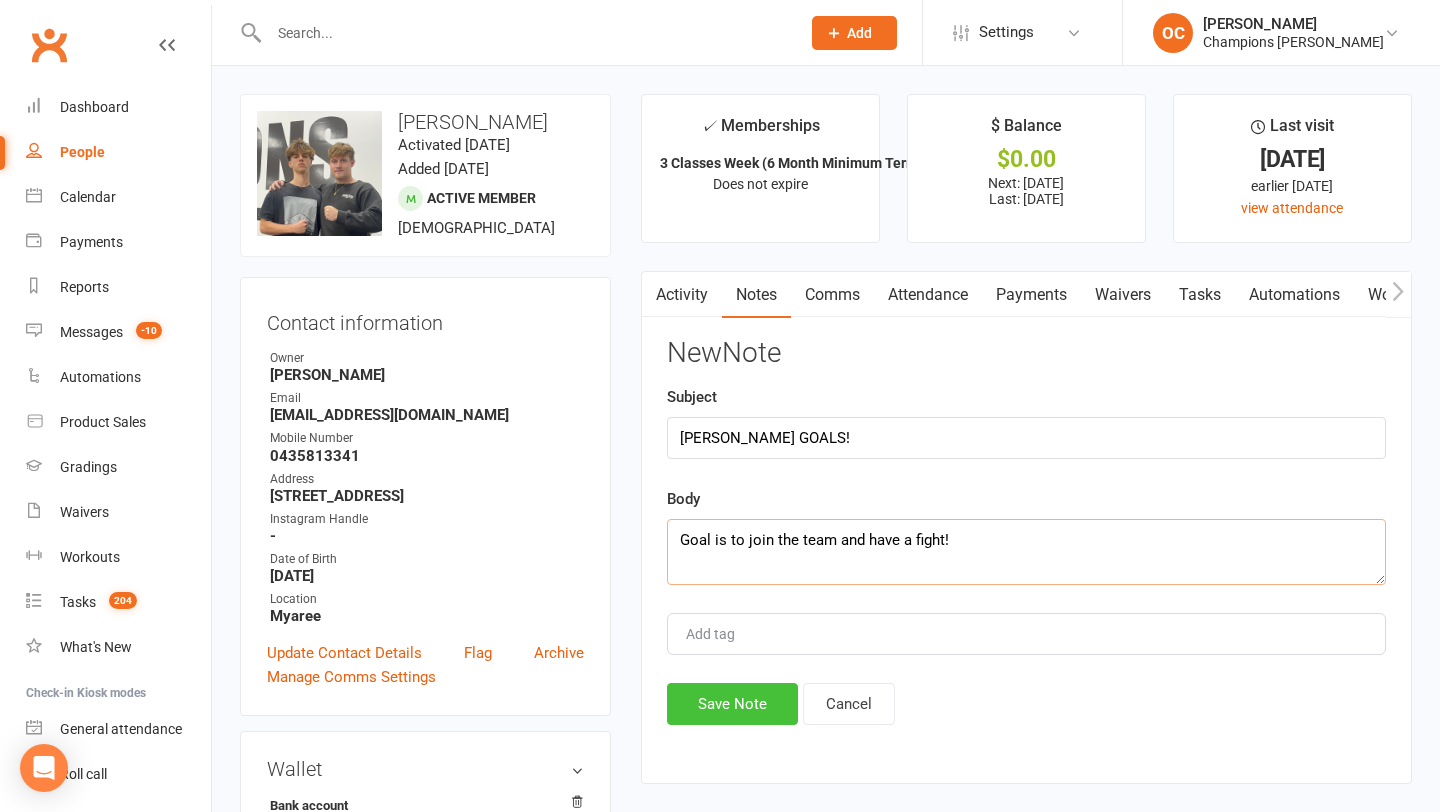 type on "Goal is to join the team and have a fight!" 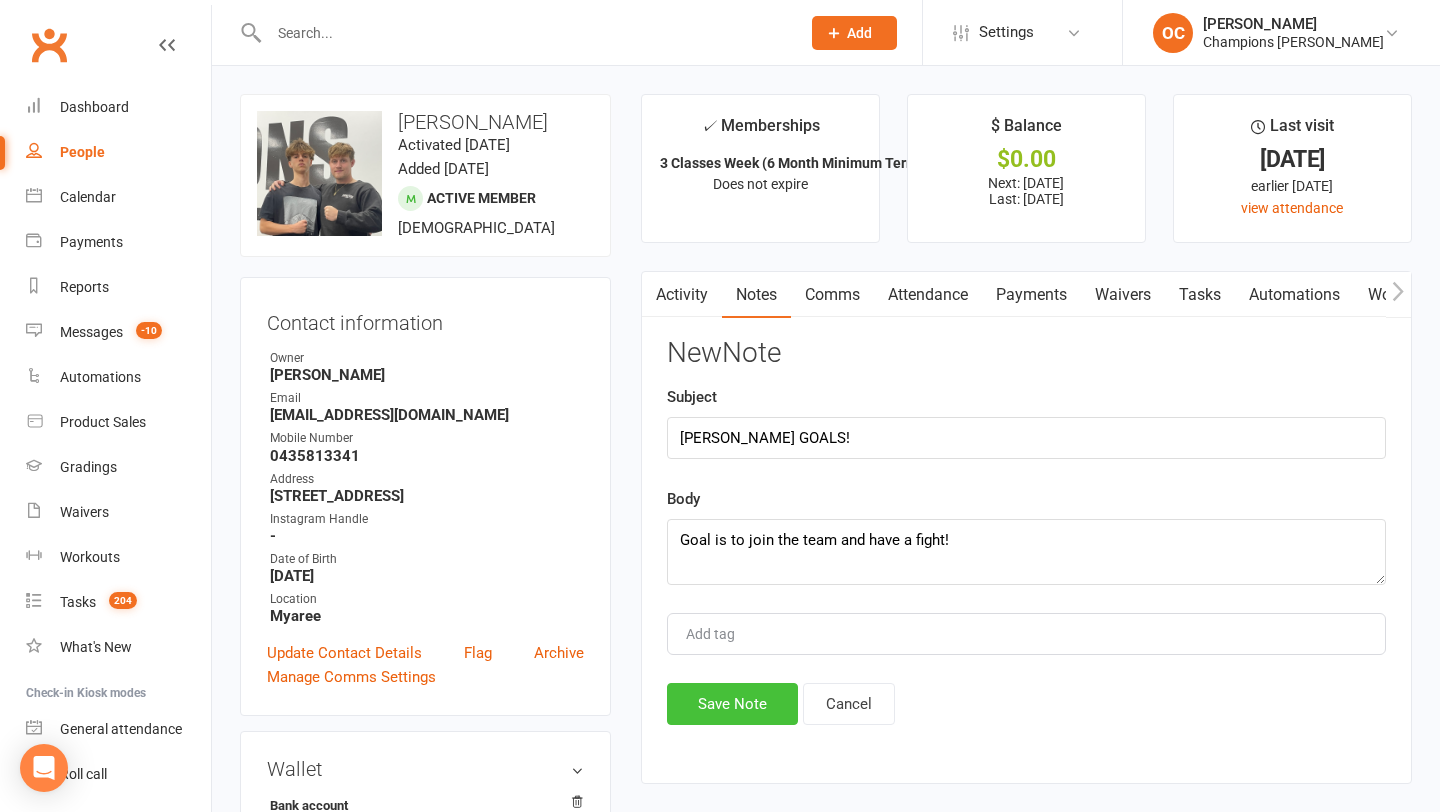 click on "Save Note" at bounding box center [732, 704] 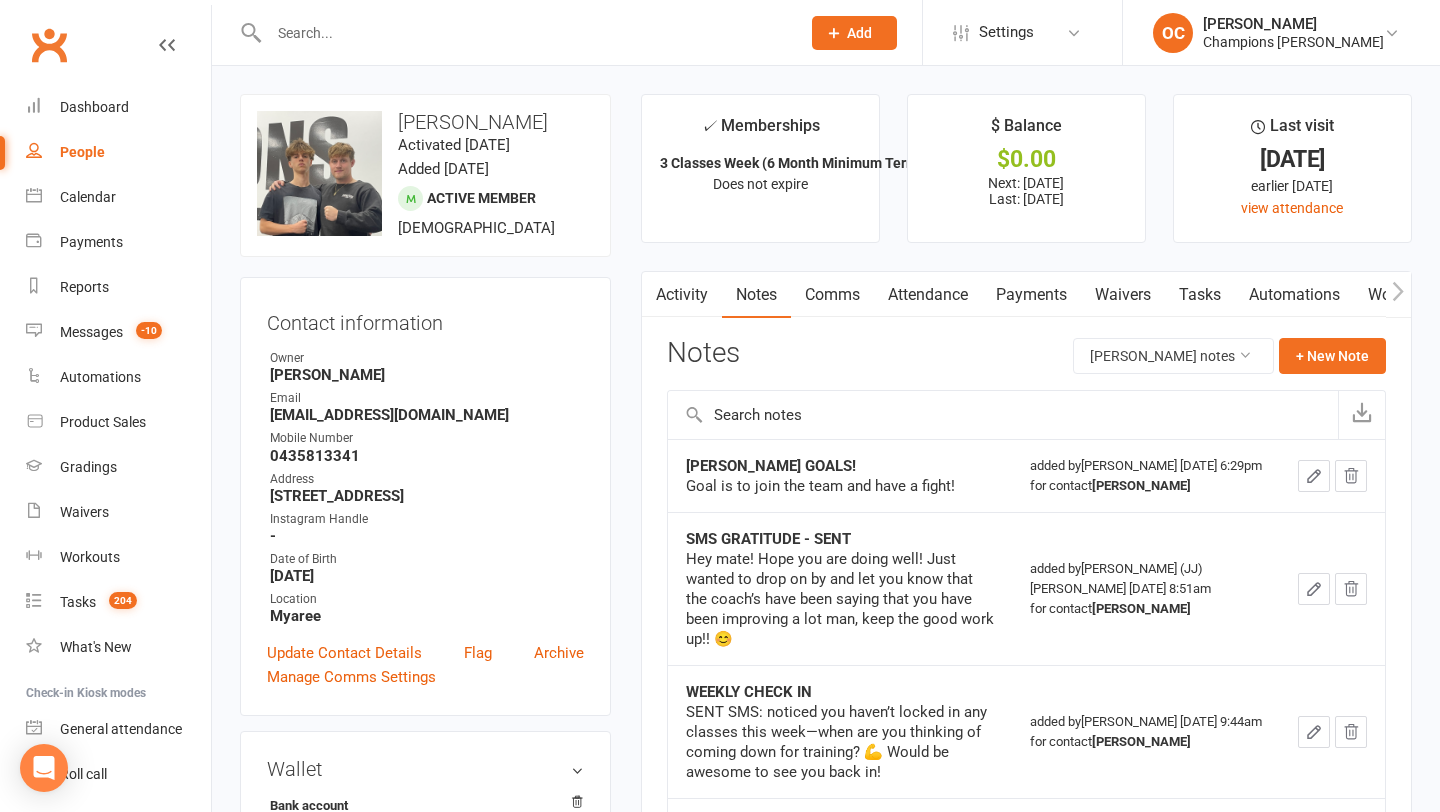 click at bounding box center (524, 33) 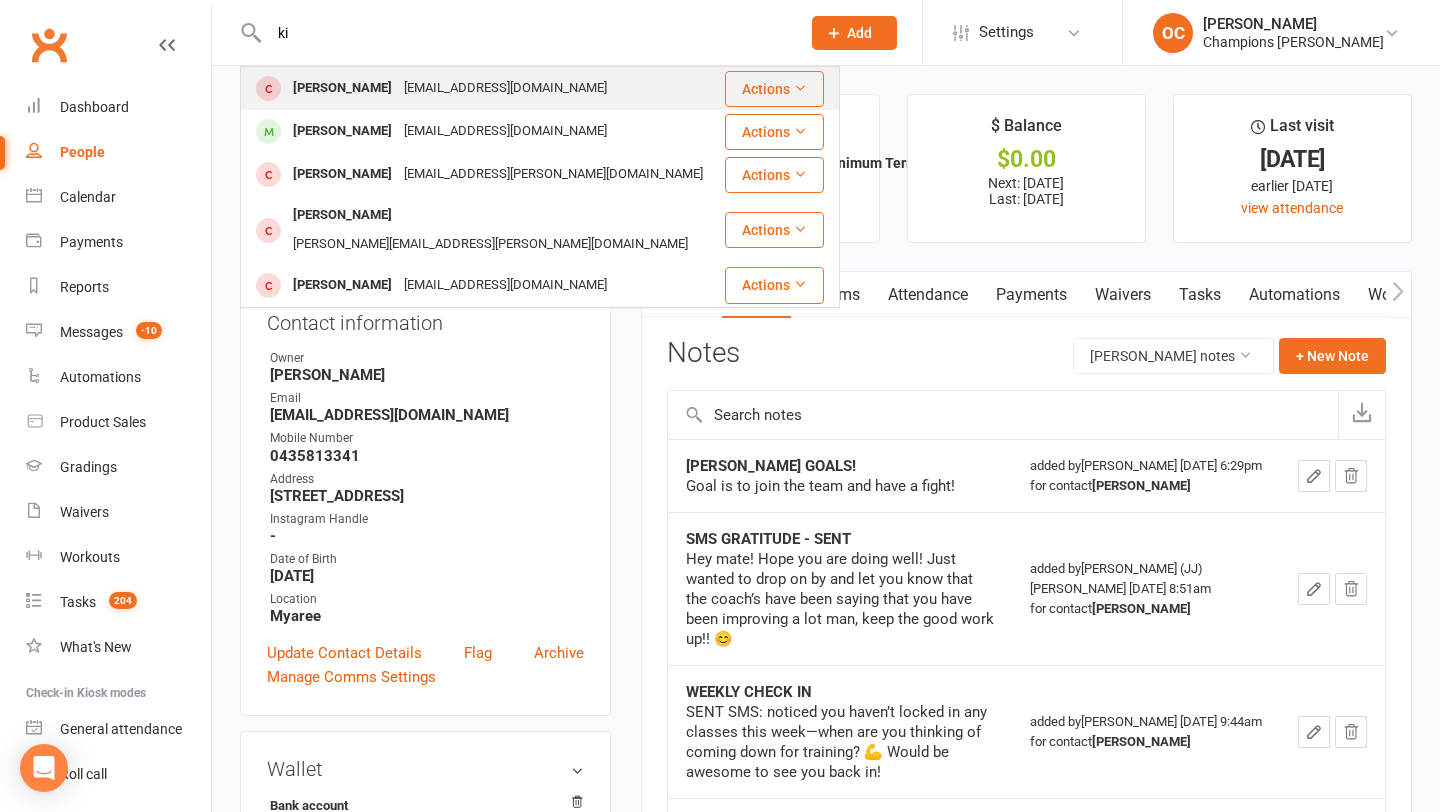 type on "k" 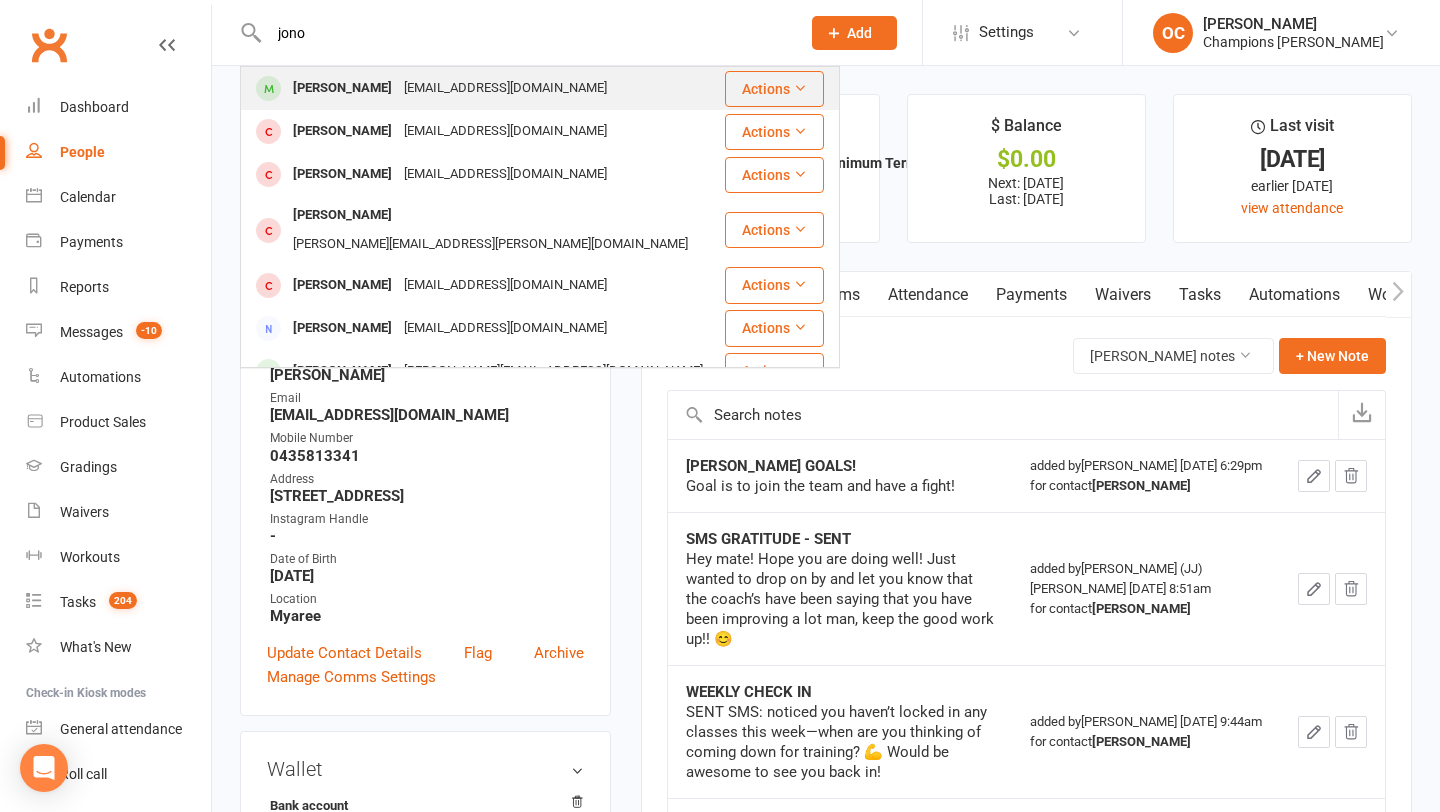 type on "jono" 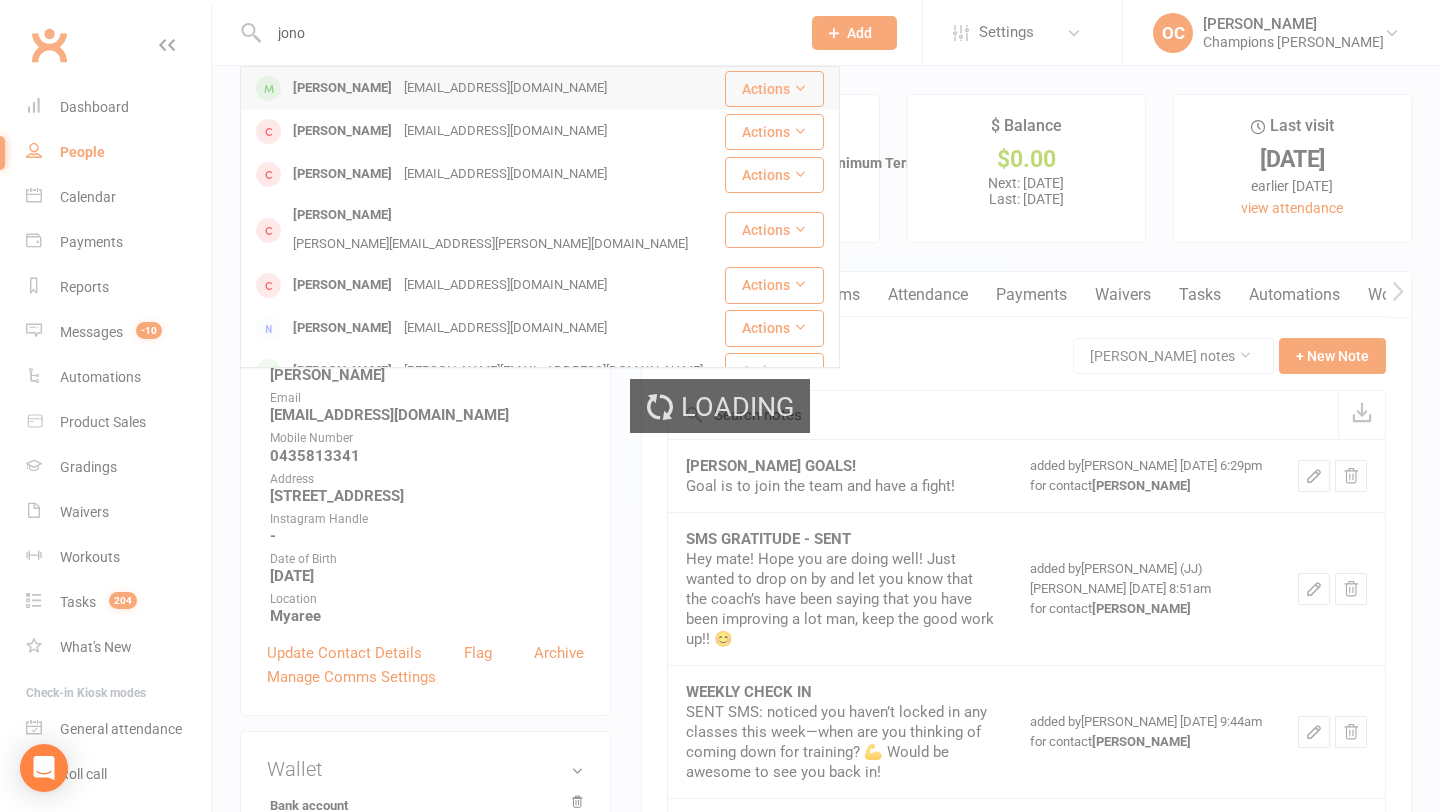 type 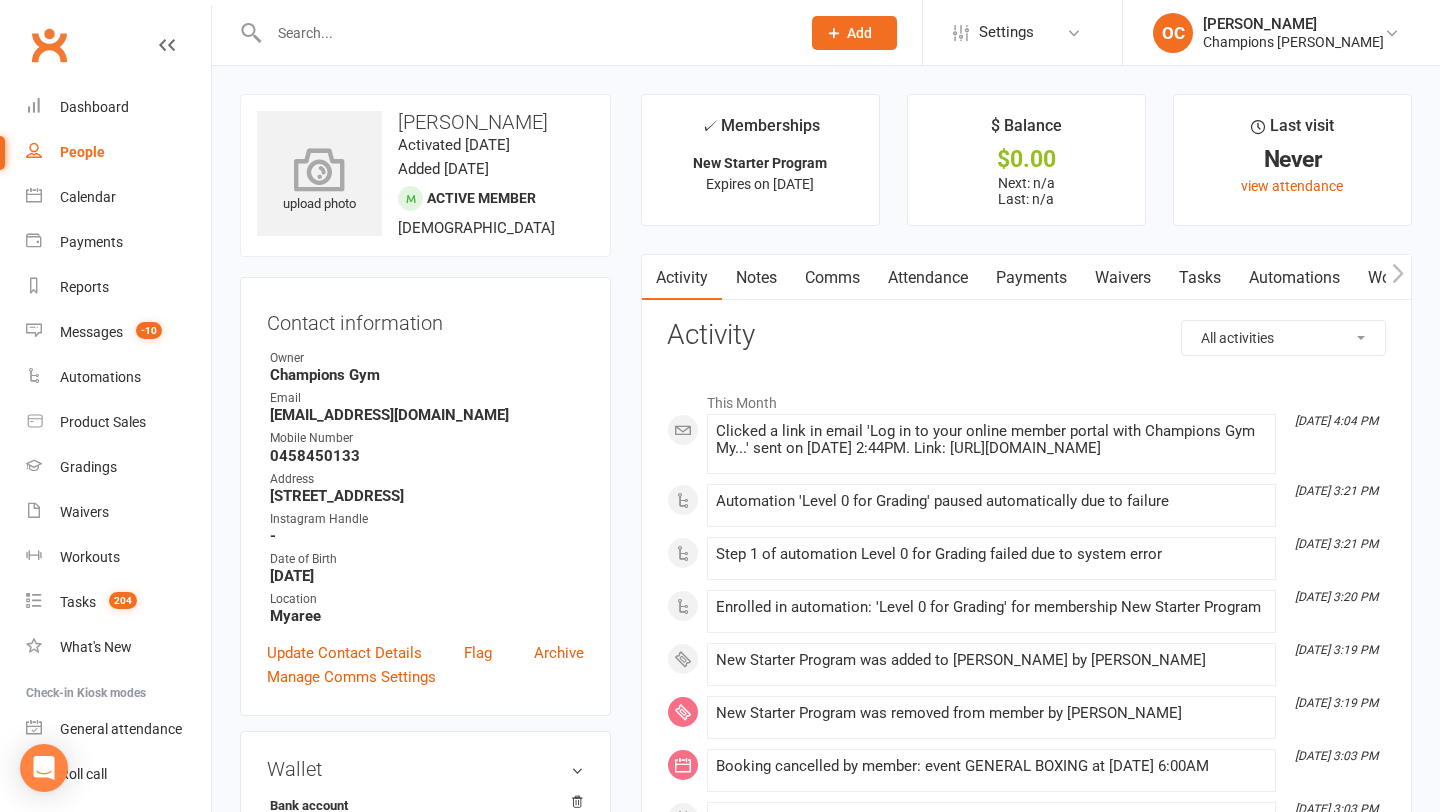 click at bounding box center [320, 169] 